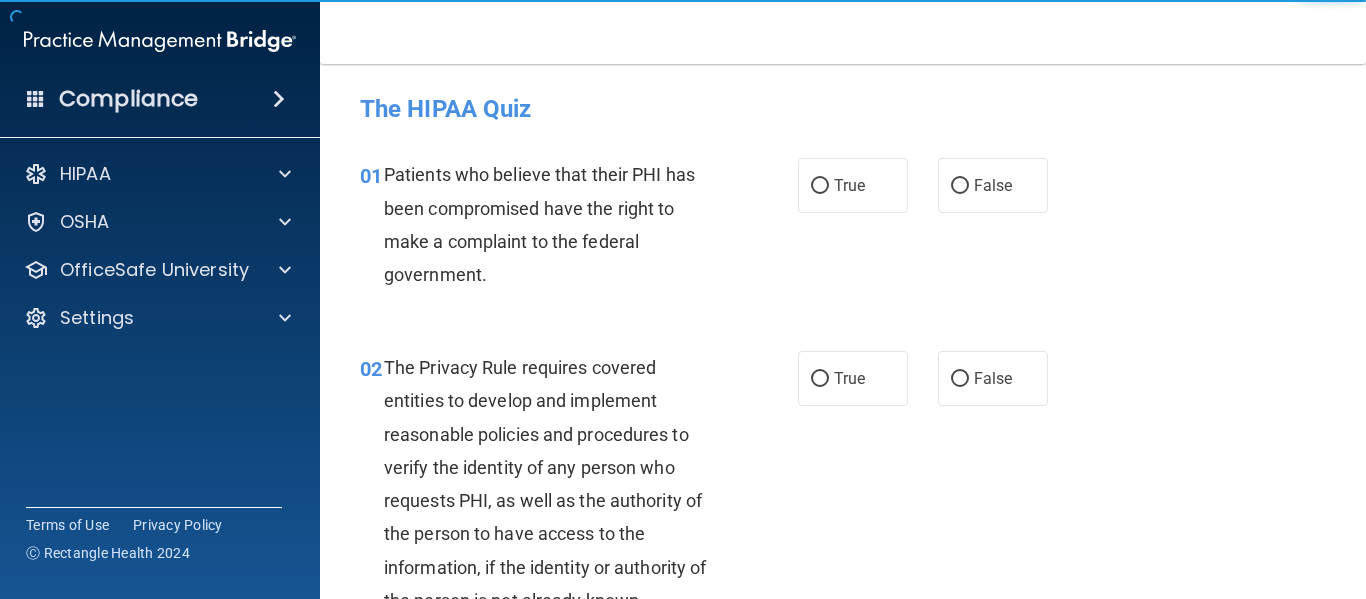 scroll, scrollTop: 0, scrollLeft: 0, axis: both 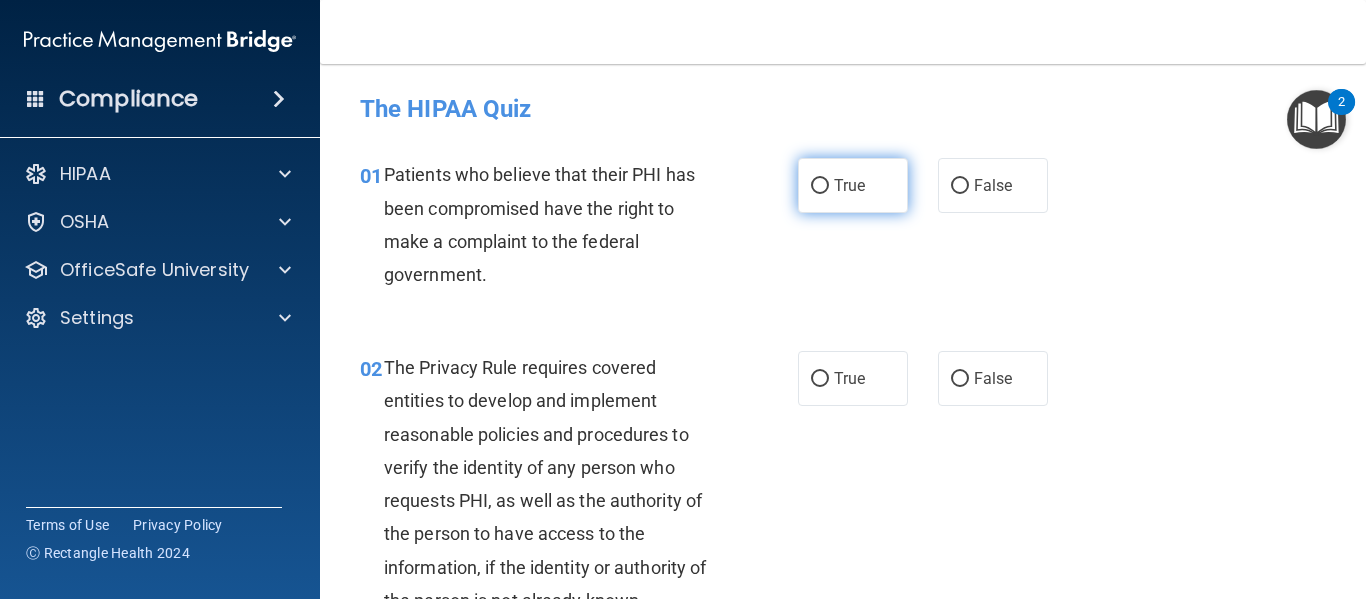 click on "True" at bounding box center (820, 186) 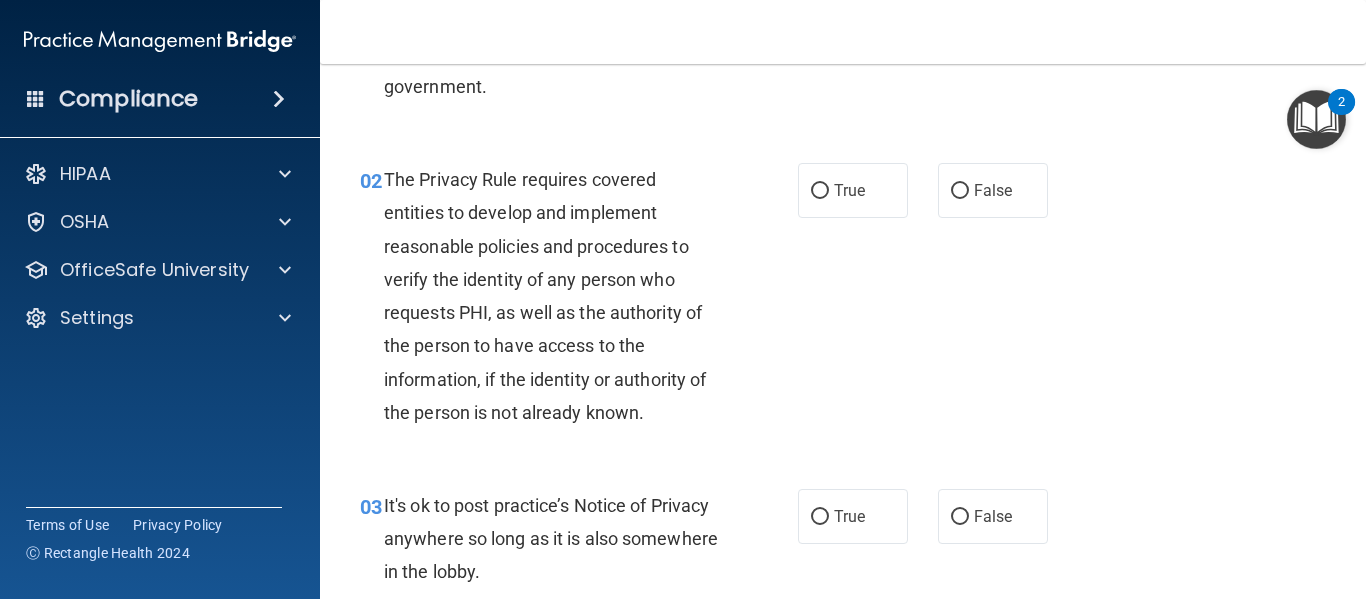 scroll, scrollTop: 187, scrollLeft: 0, axis: vertical 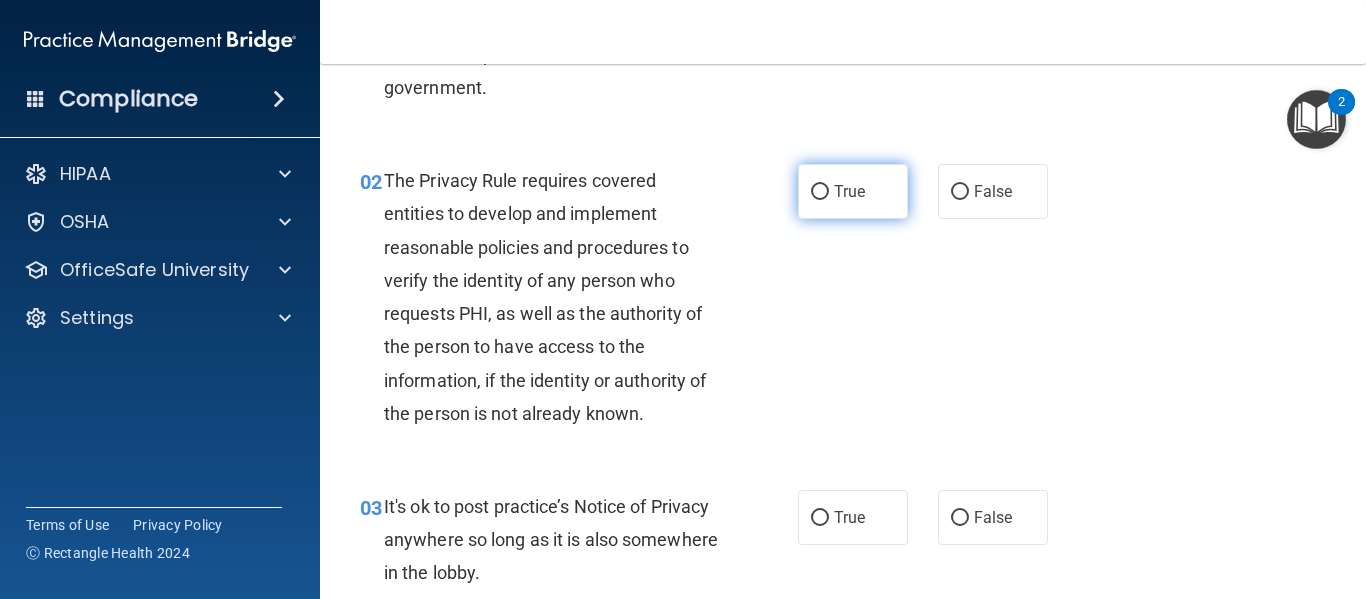 click on "True" at bounding box center [820, 192] 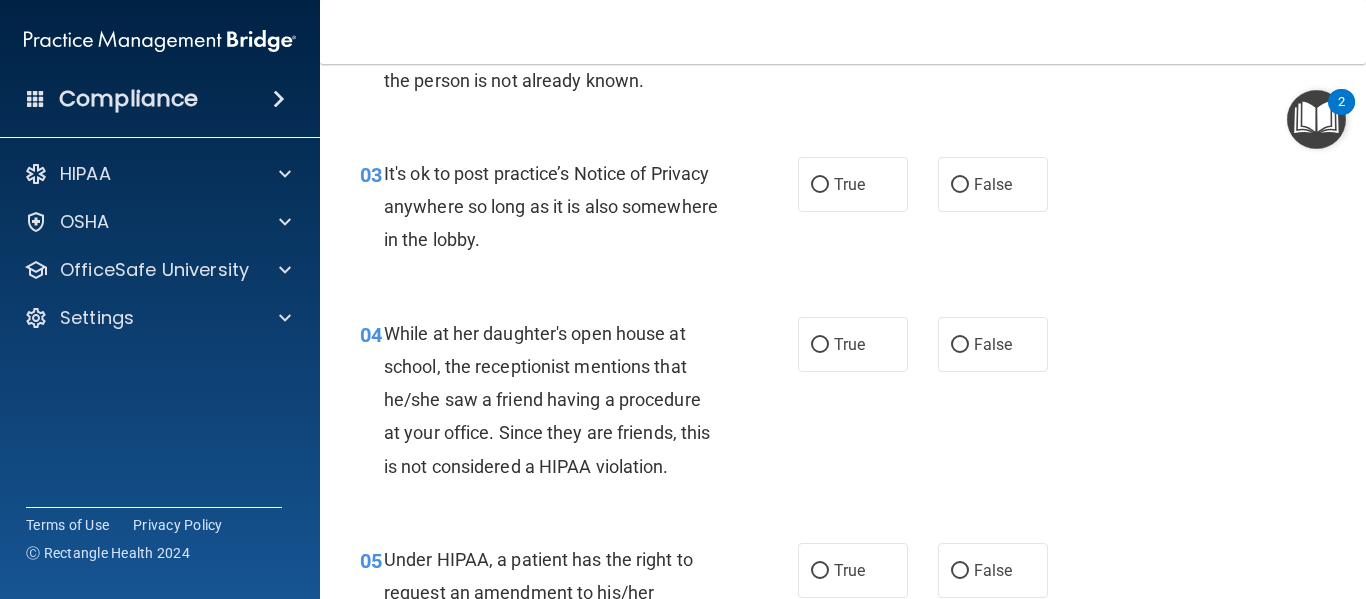 scroll, scrollTop: 521, scrollLeft: 0, axis: vertical 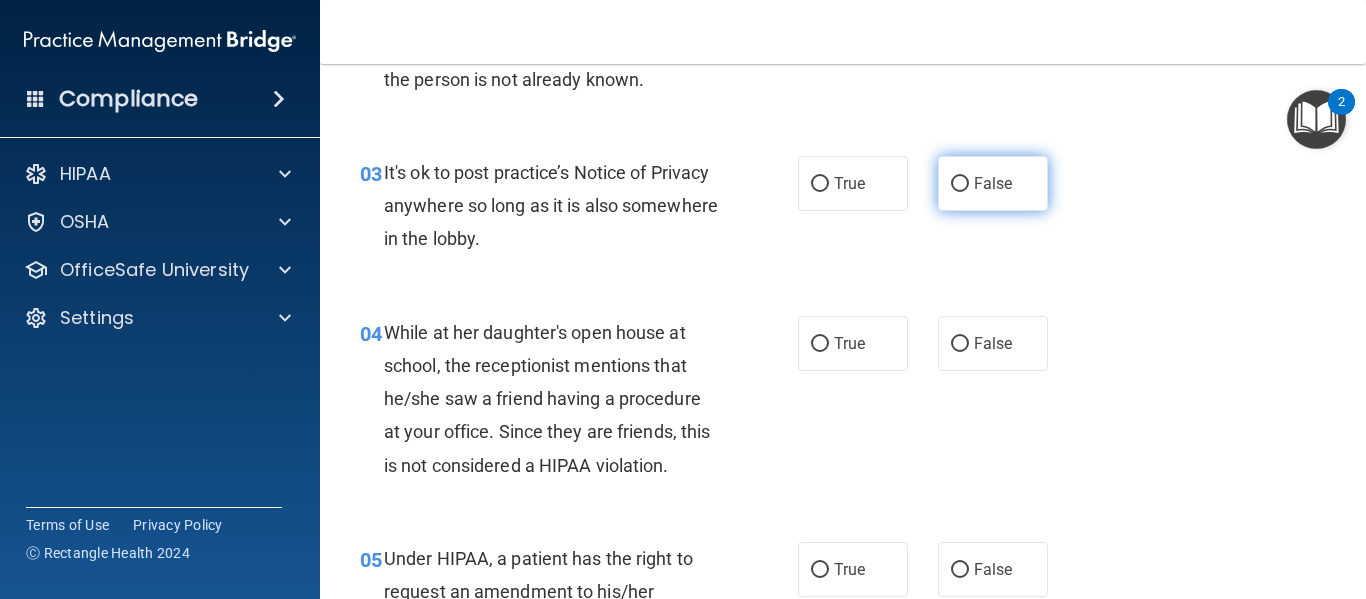 click on "False" at bounding box center (993, 183) 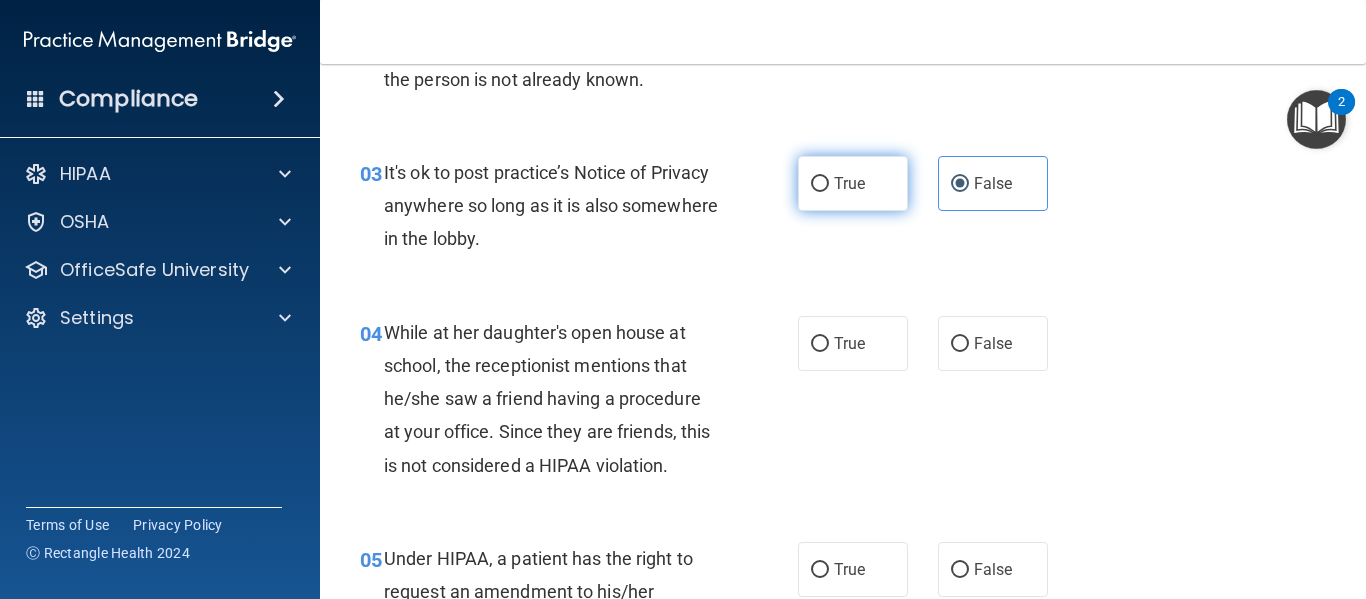 click on "True" at bounding box center [849, 183] 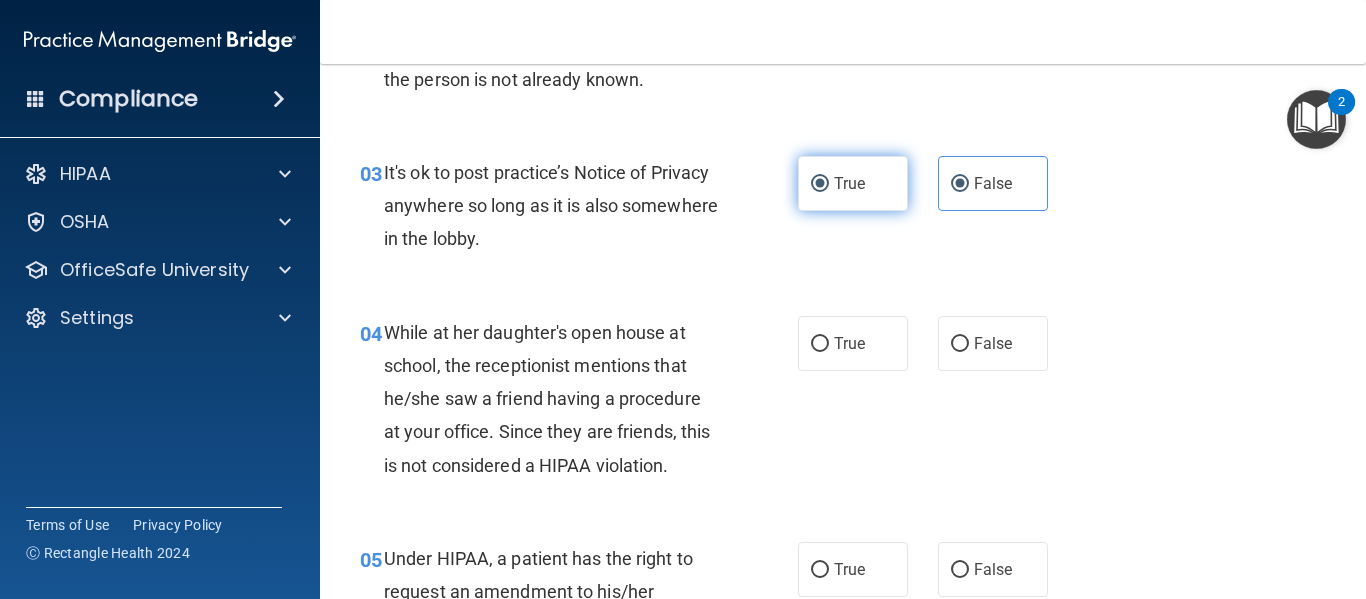 radio on "false" 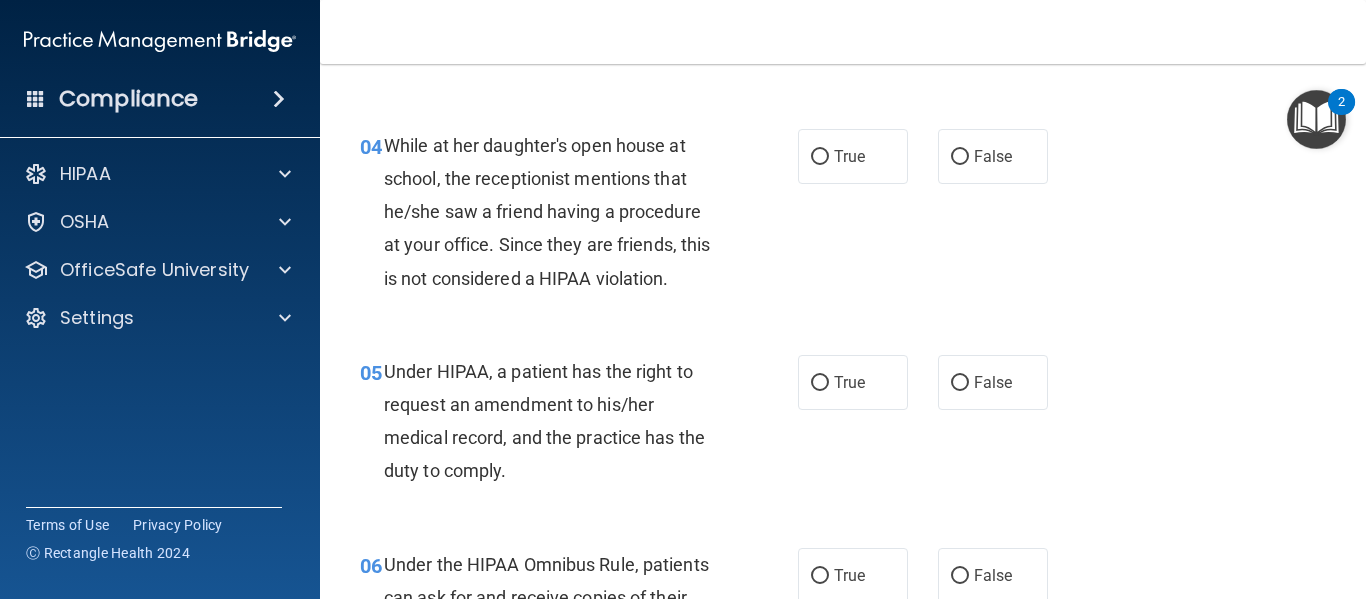 scroll, scrollTop: 716, scrollLeft: 0, axis: vertical 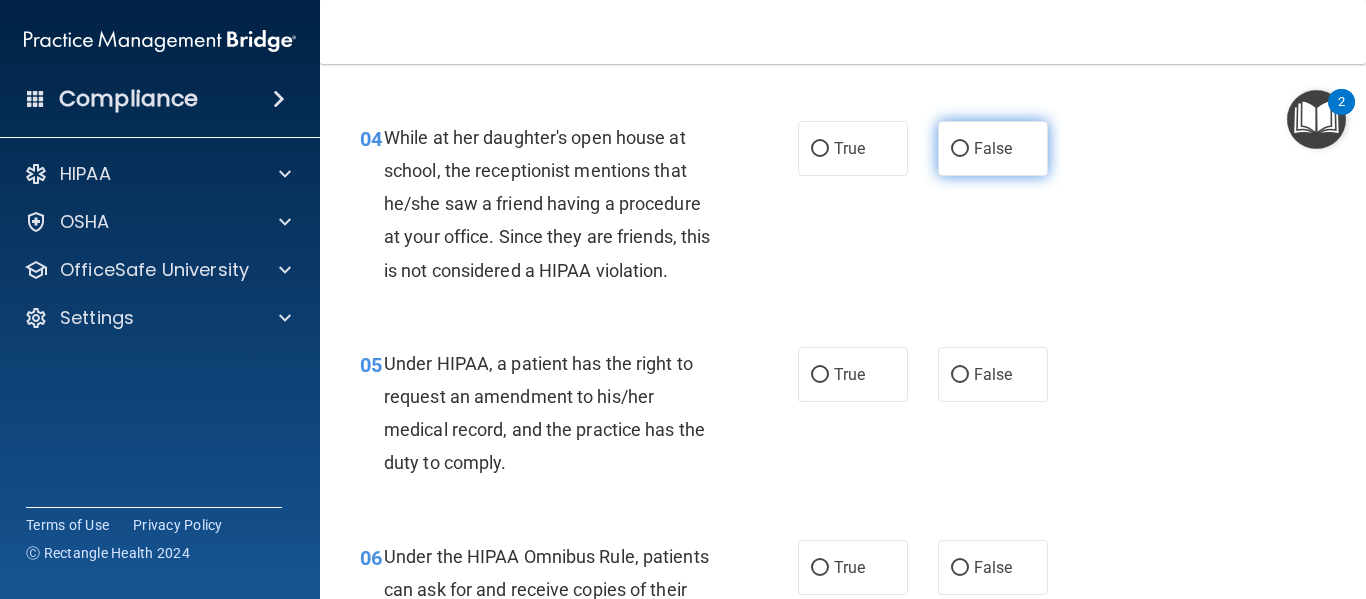 click on "False" at bounding box center [960, 149] 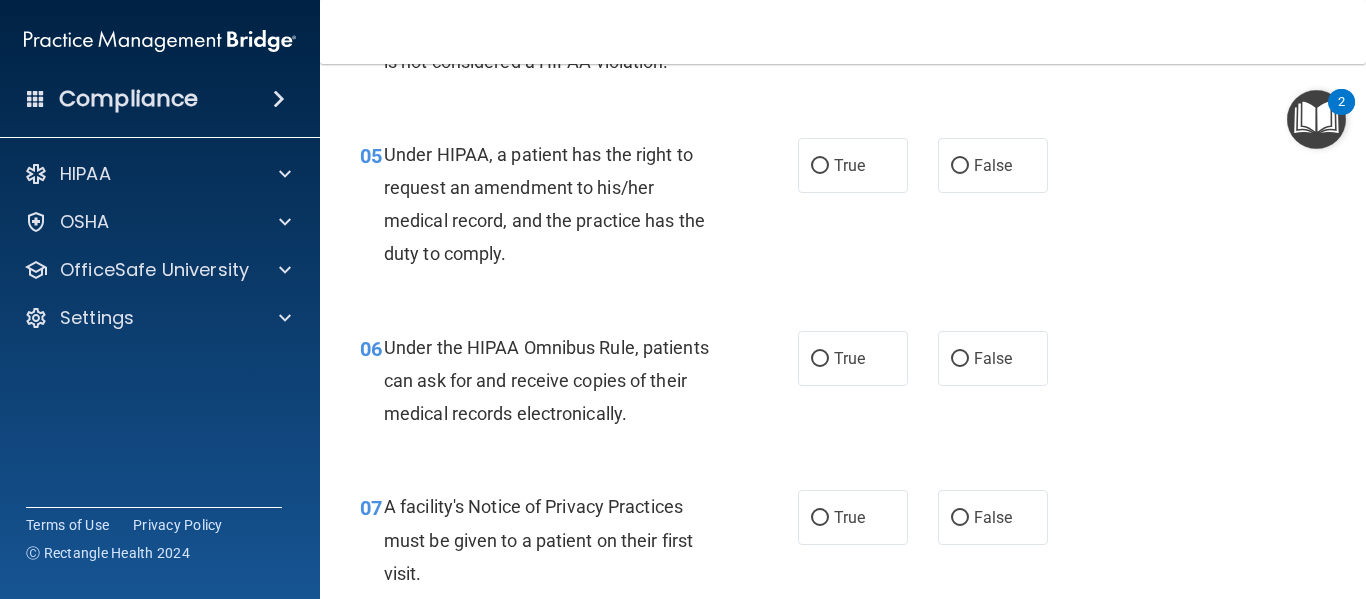 scroll, scrollTop: 927, scrollLeft: 0, axis: vertical 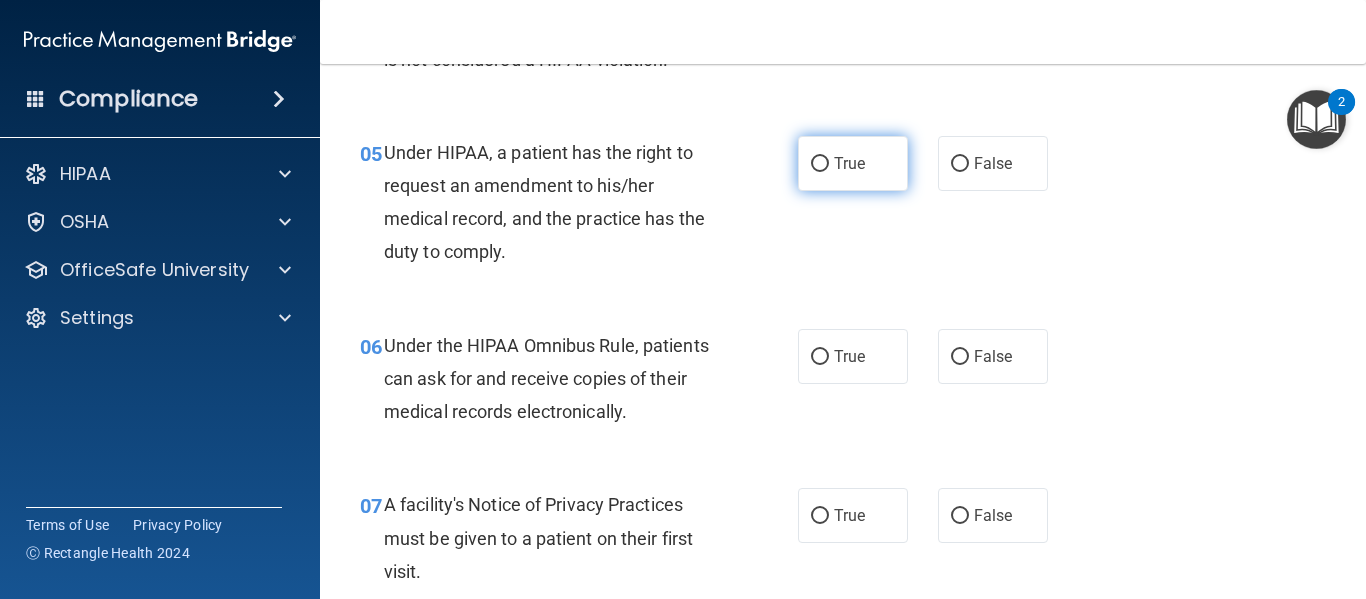 click on "True" at bounding box center [853, 163] 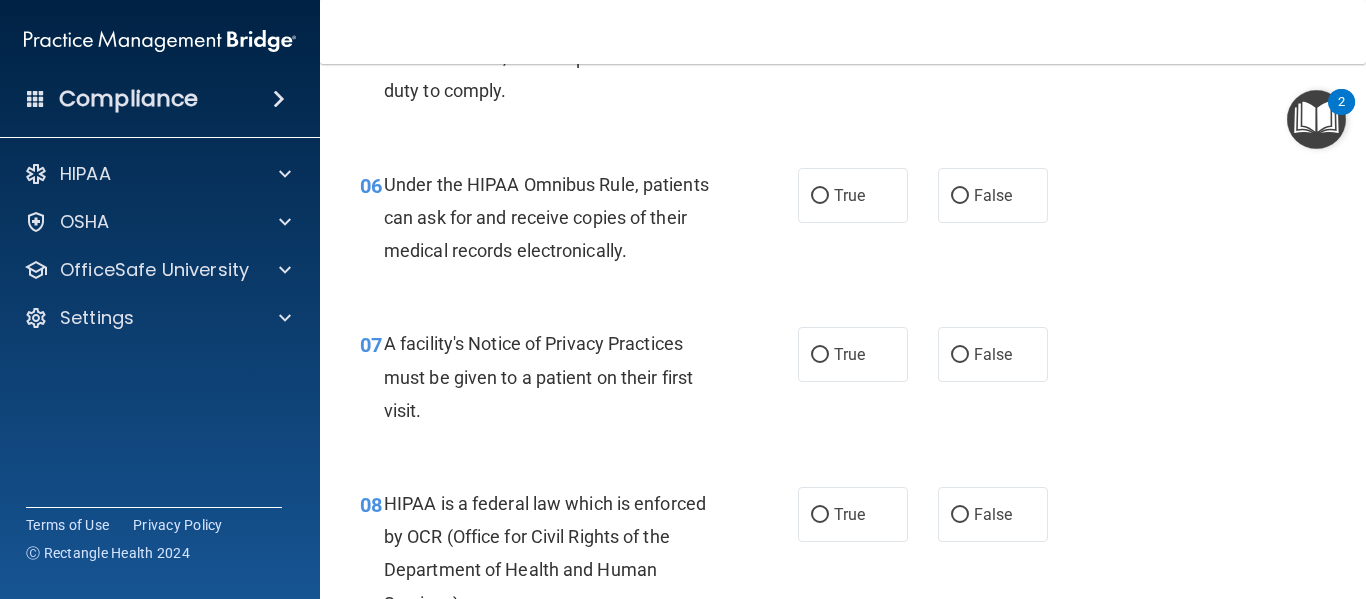 scroll, scrollTop: 1103, scrollLeft: 0, axis: vertical 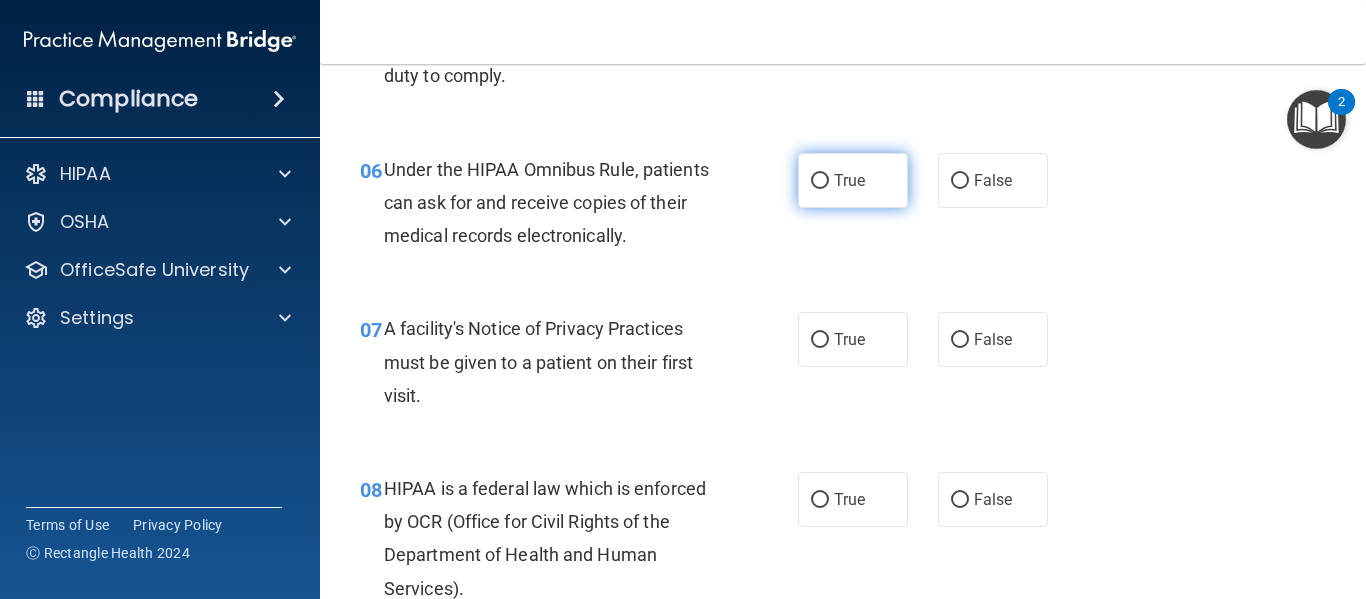 click on "True" at bounding box center [853, 180] 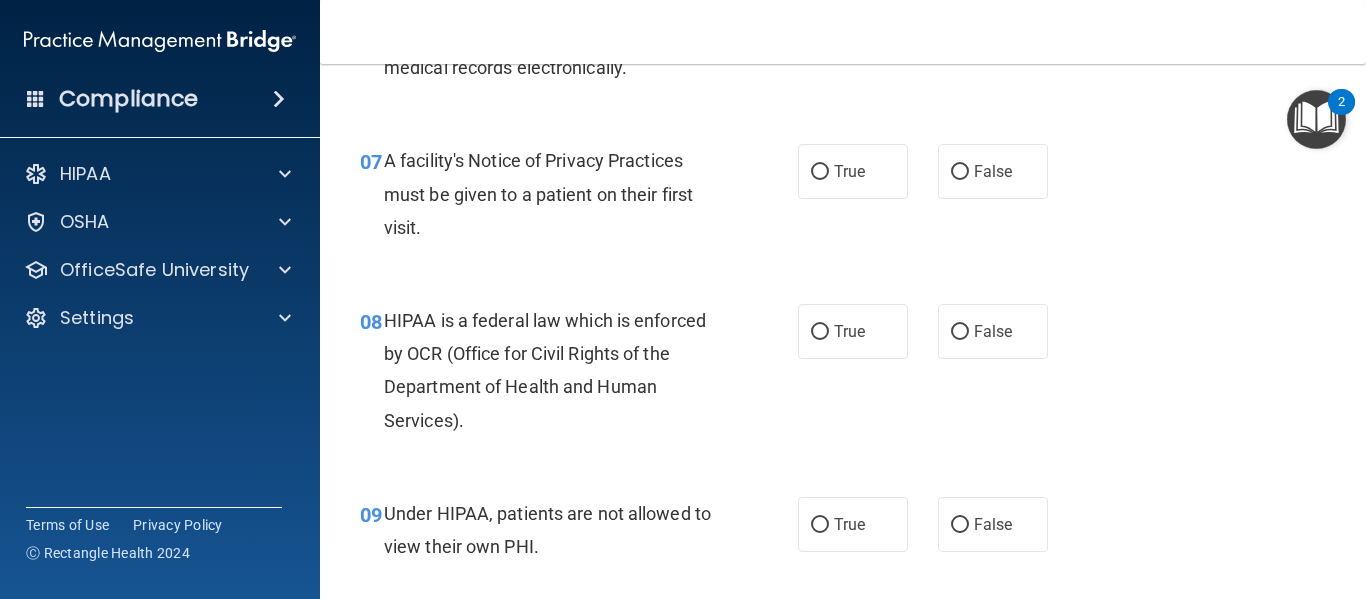 scroll, scrollTop: 1273, scrollLeft: 0, axis: vertical 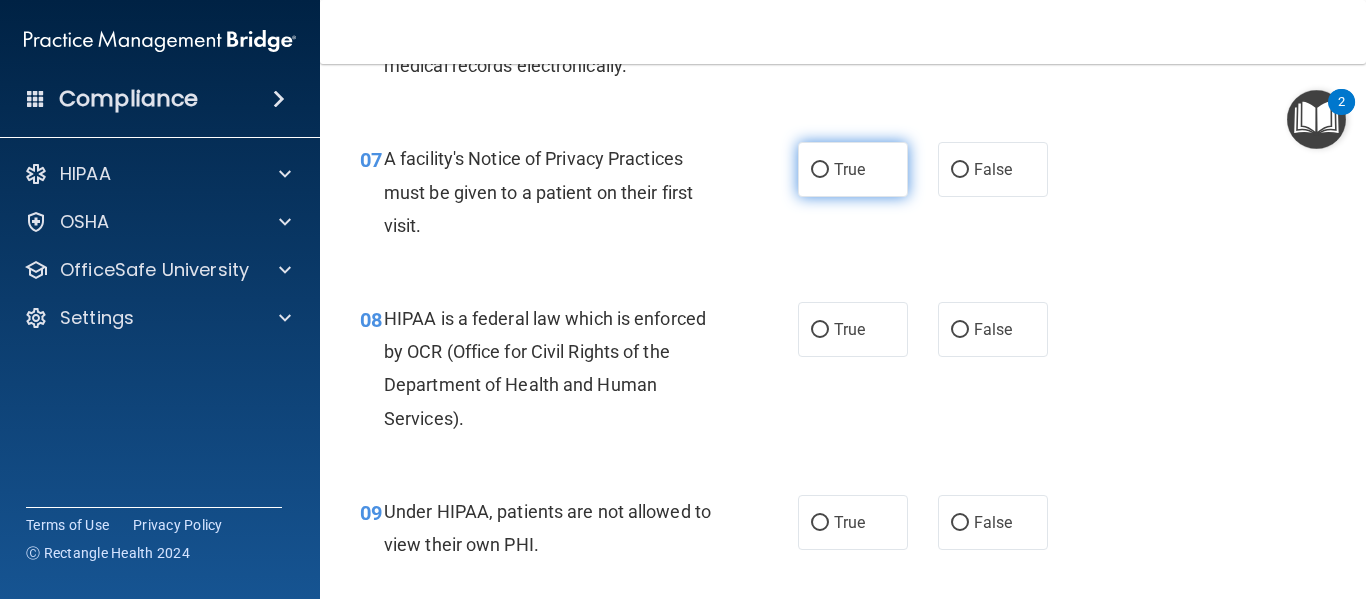 click on "True" at bounding box center (853, 169) 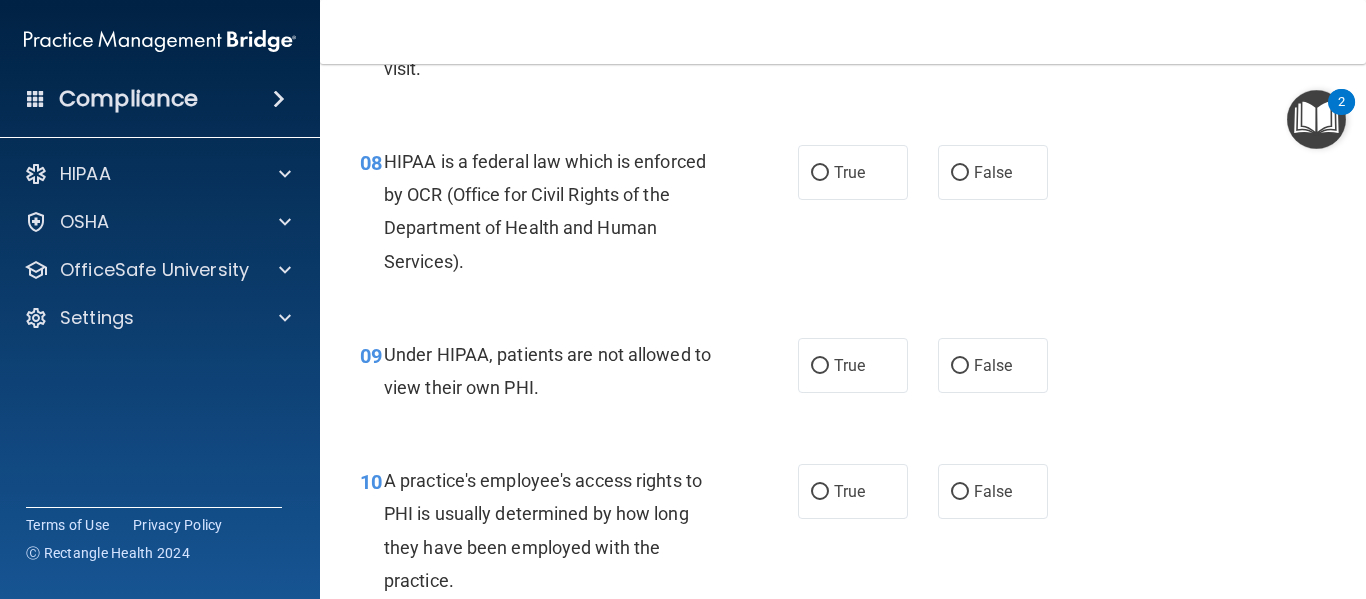 scroll, scrollTop: 1432, scrollLeft: 0, axis: vertical 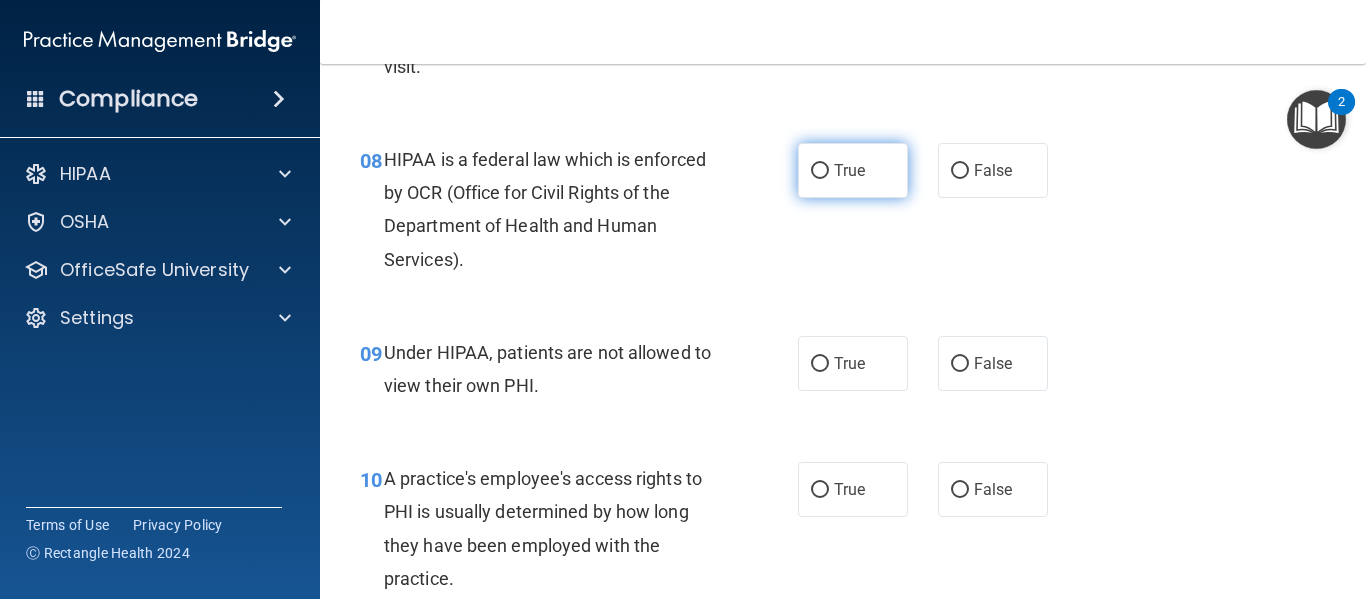 click on "True" at bounding box center [853, 170] 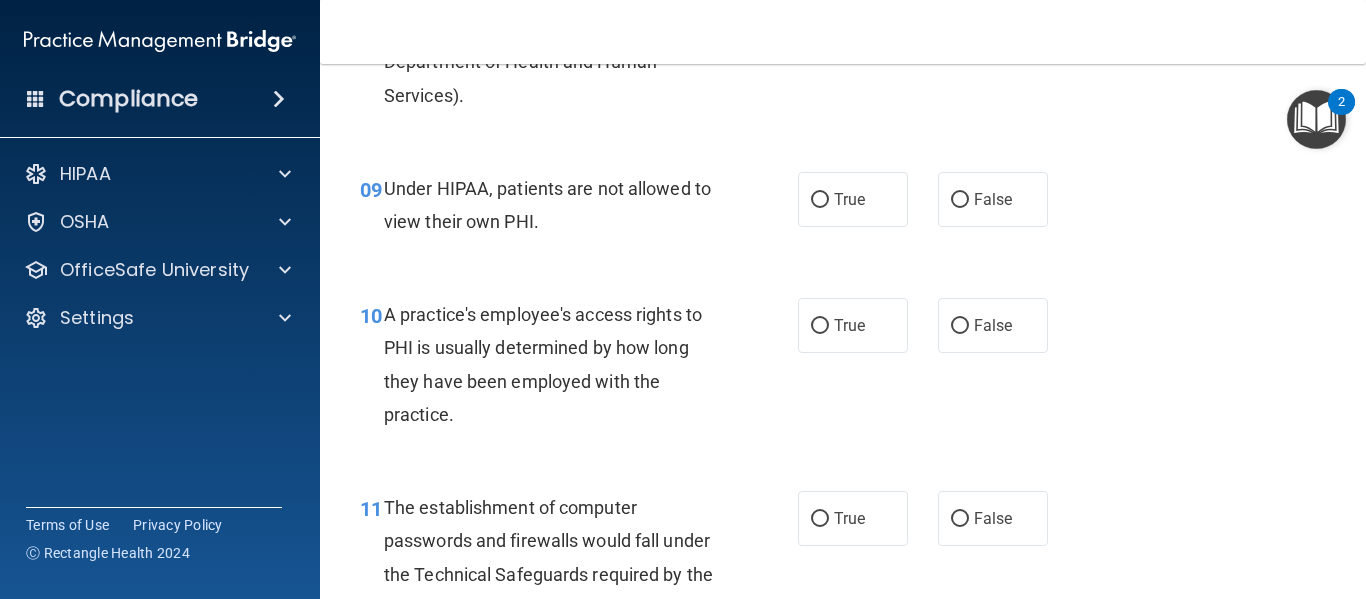 scroll, scrollTop: 1599, scrollLeft: 0, axis: vertical 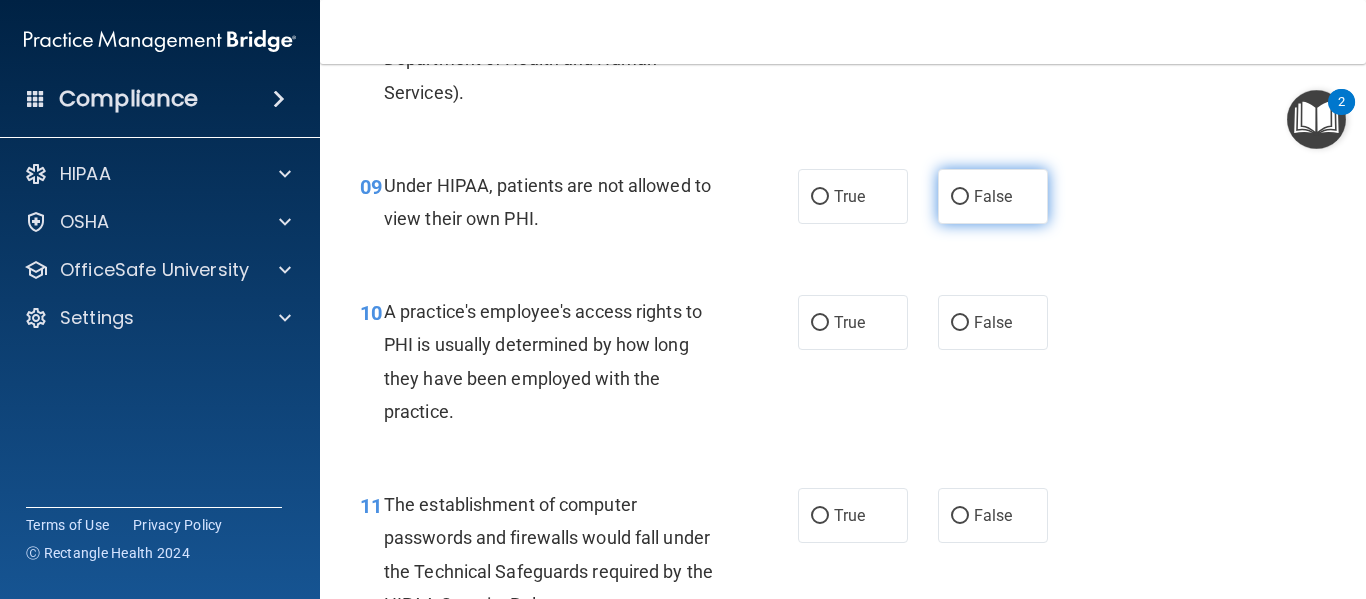 click on "False" at bounding box center [993, 196] 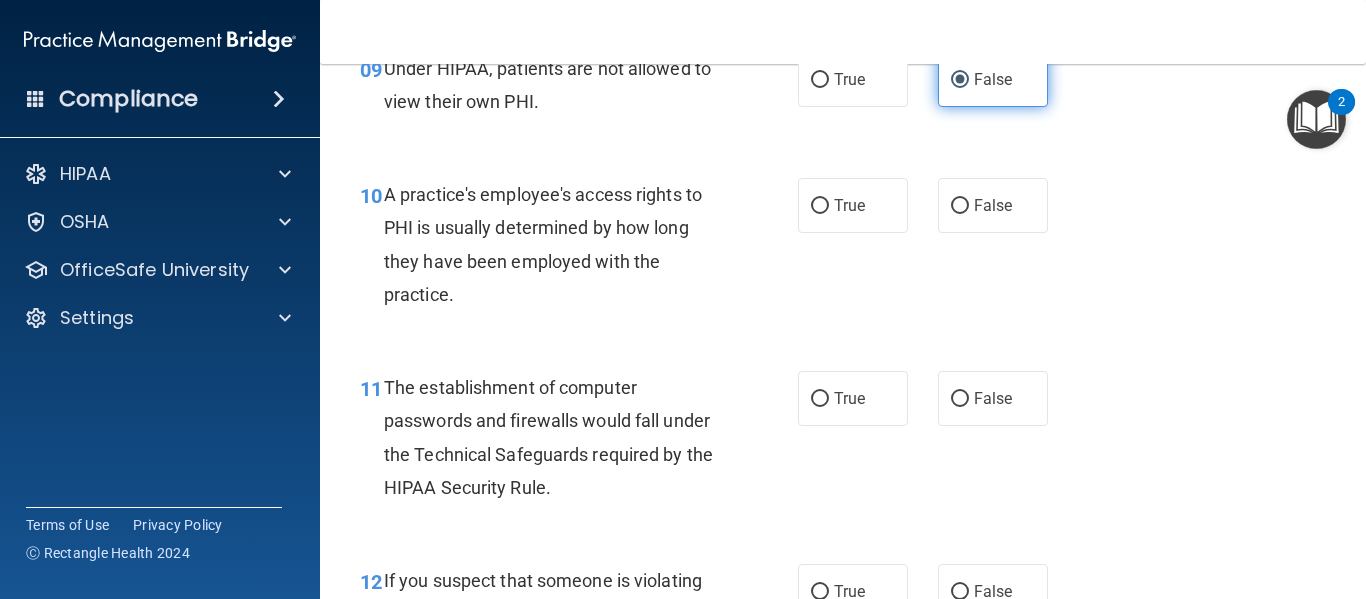 scroll, scrollTop: 1729, scrollLeft: 0, axis: vertical 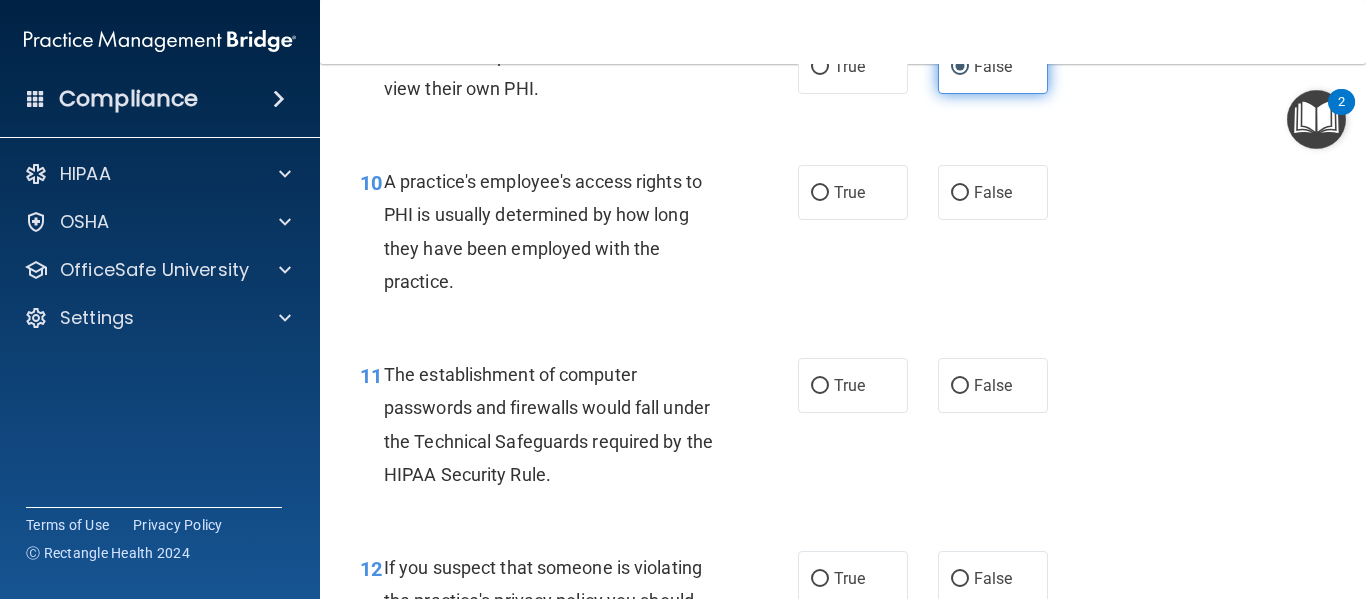 click on "False" at bounding box center (993, 192) 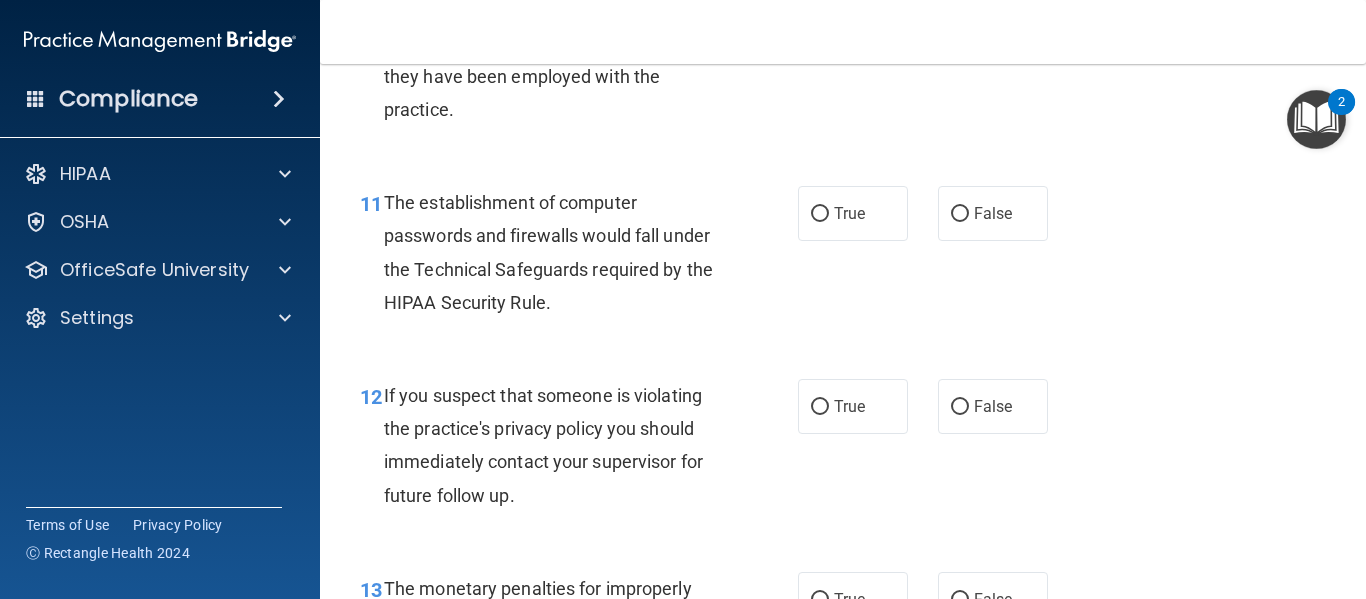 scroll, scrollTop: 1904, scrollLeft: 0, axis: vertical 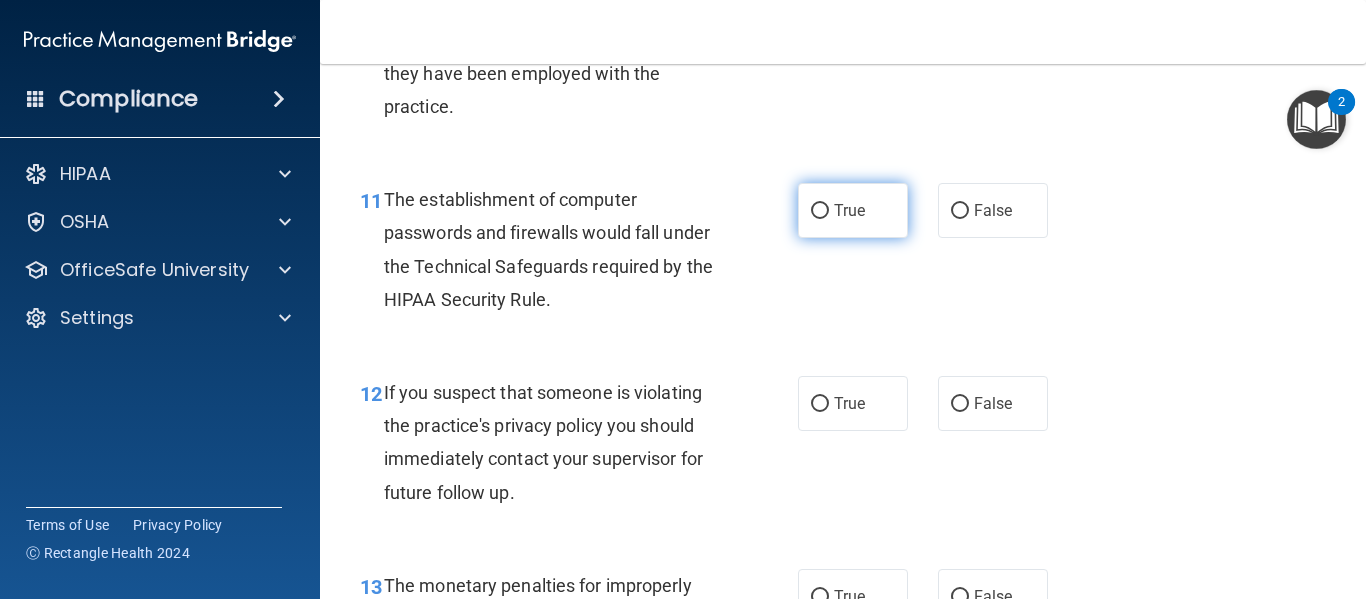 click on "True" at bounding box center [849, 210] 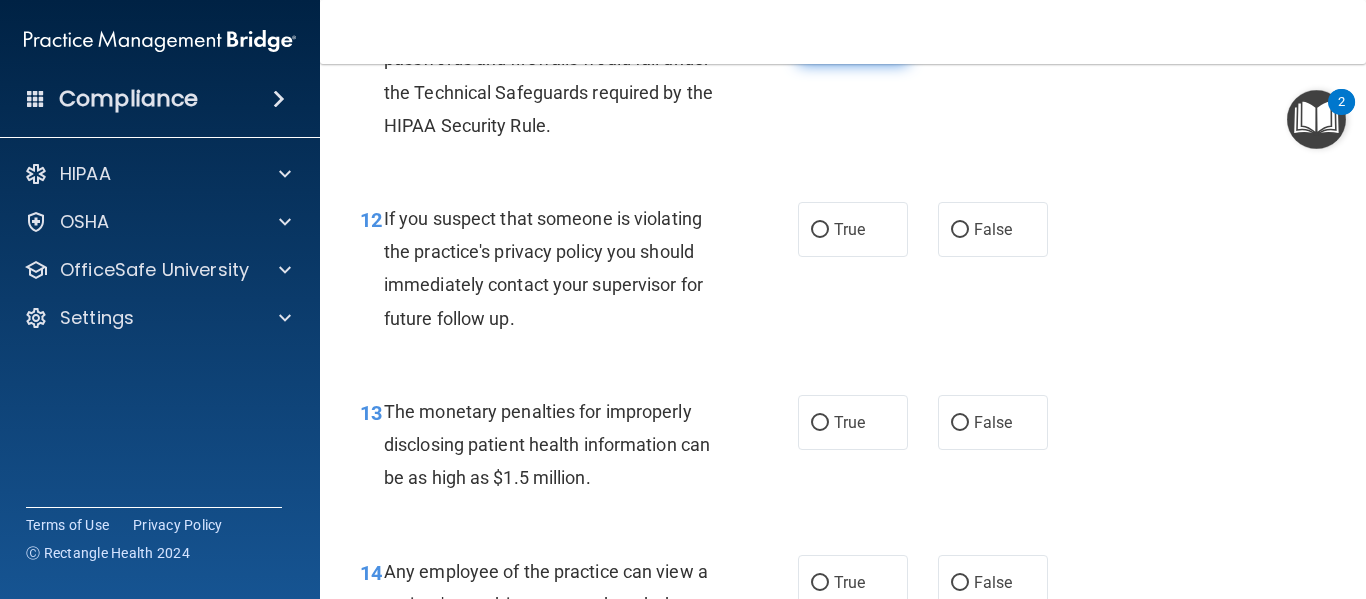 scroll, scrollTop: 2089, scrollLeft: 0, axis: vertical 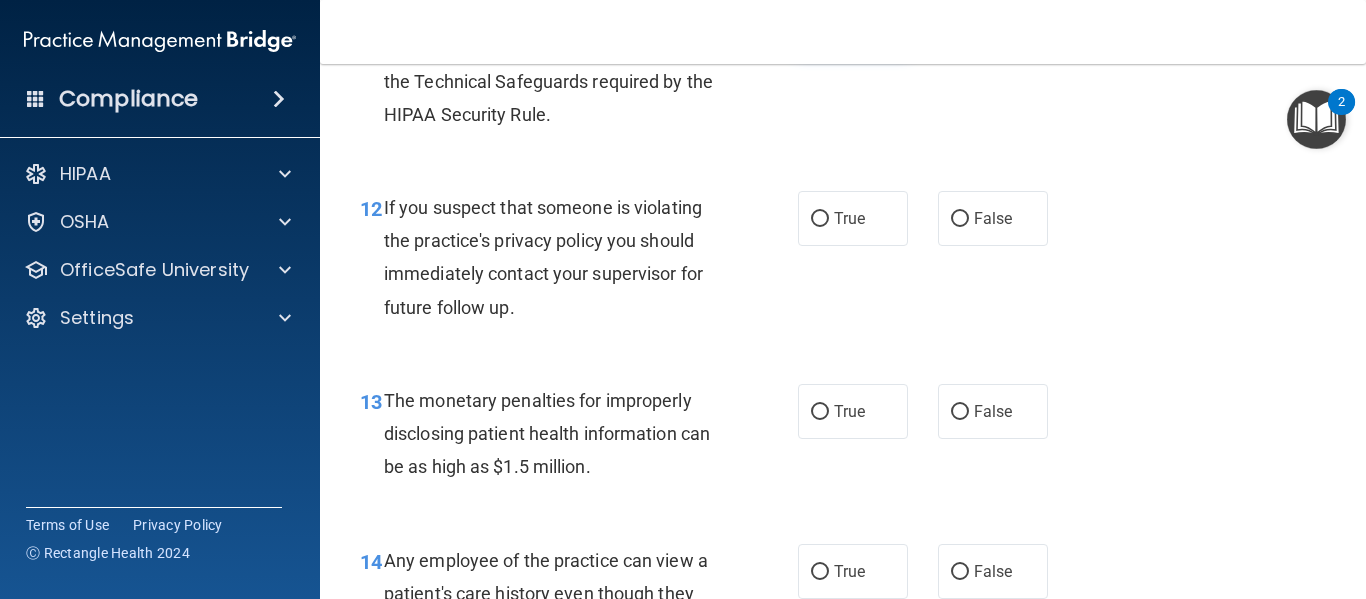 click on "True" at bounding box center [853, 218] 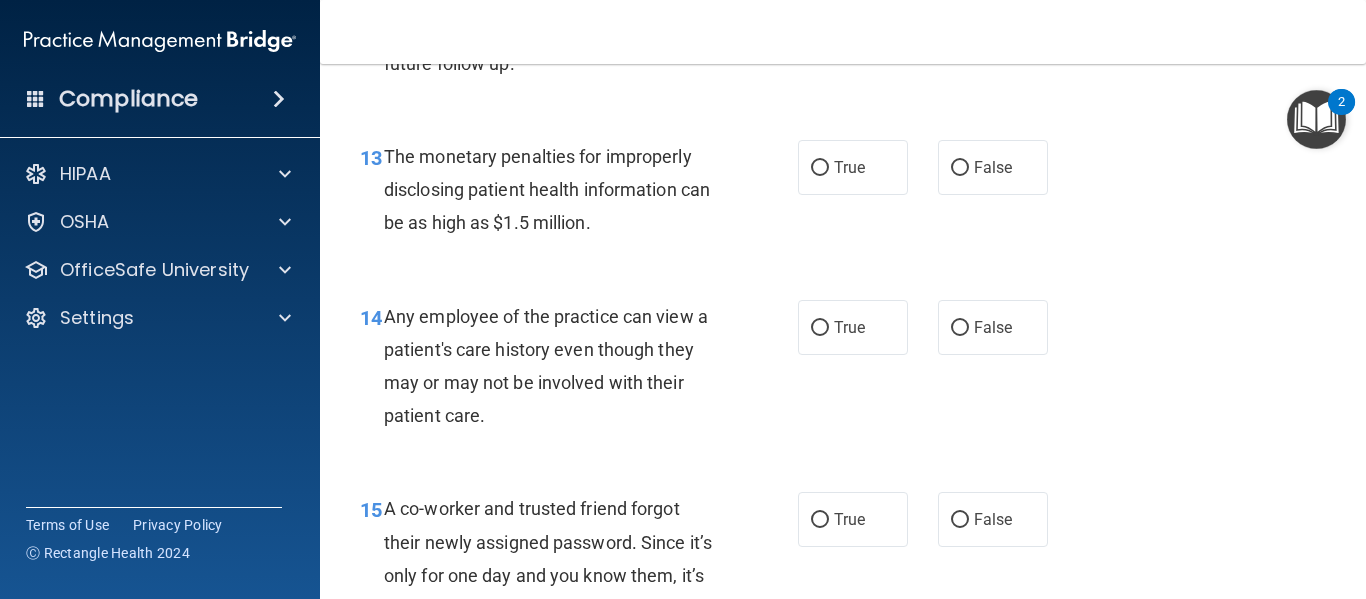 scroll, scrollTop: 2334, scrollLeft: 0, axis: vertical 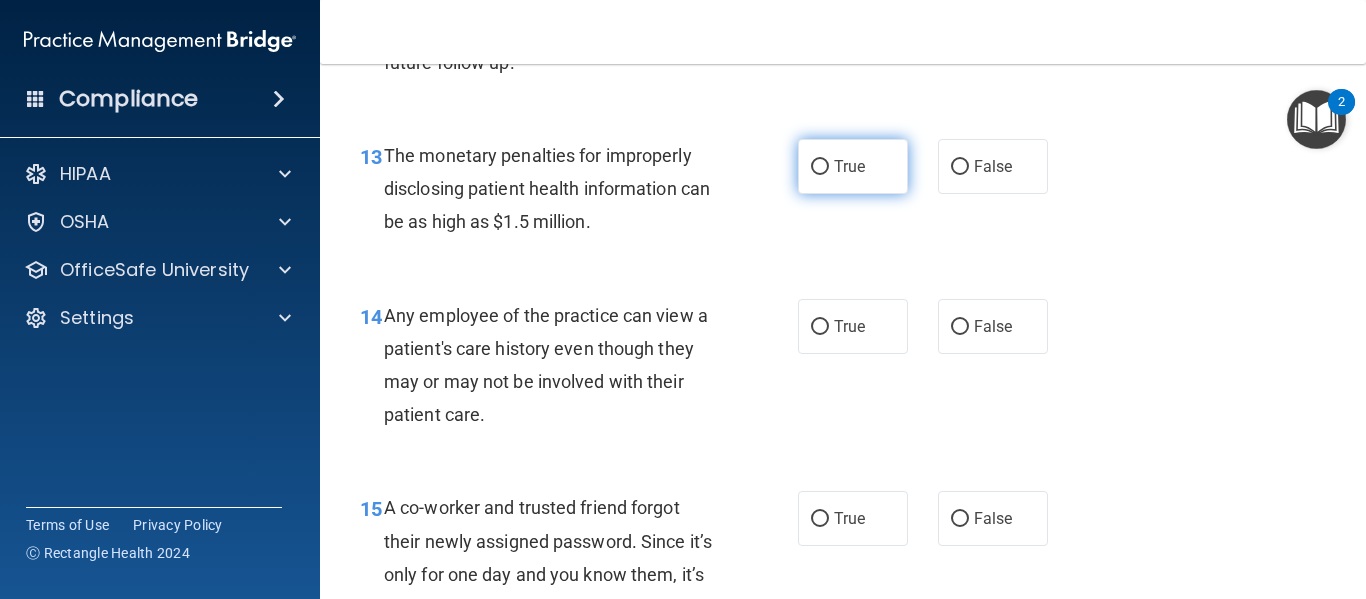 click on "True" at bounding box center (849, 166) 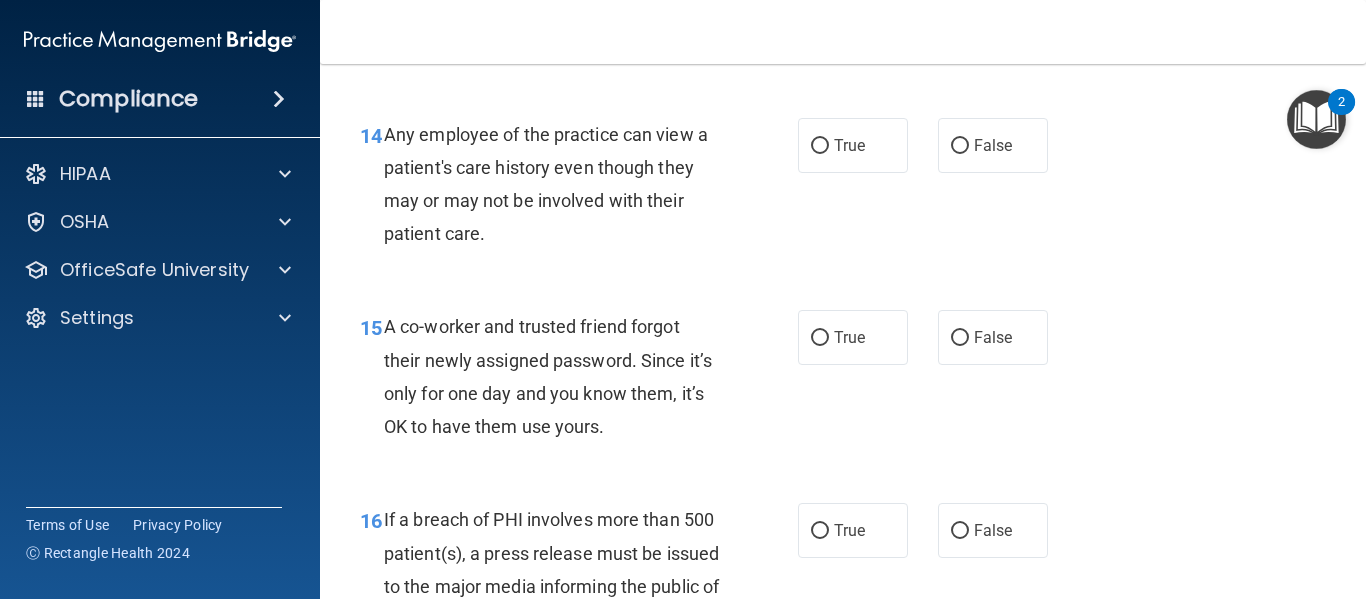 scroll, scrollTop: 2523, scrollLeft: 0, axis: vertical 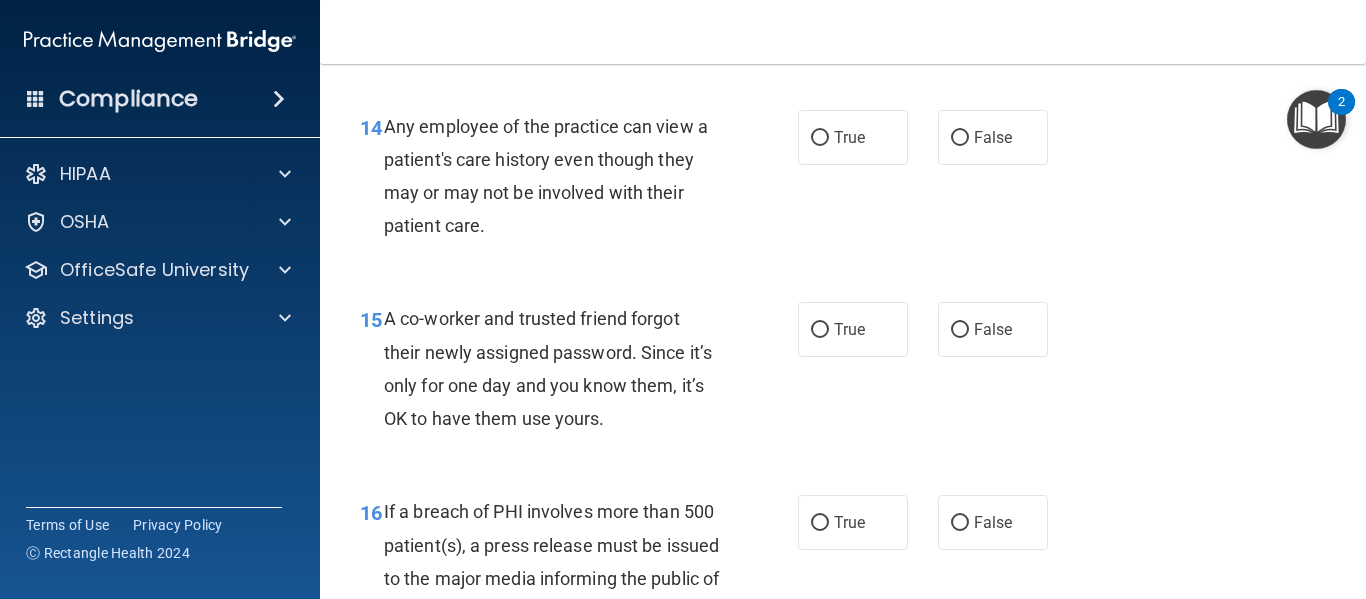 click on "True" at bounding box center [853, 137] 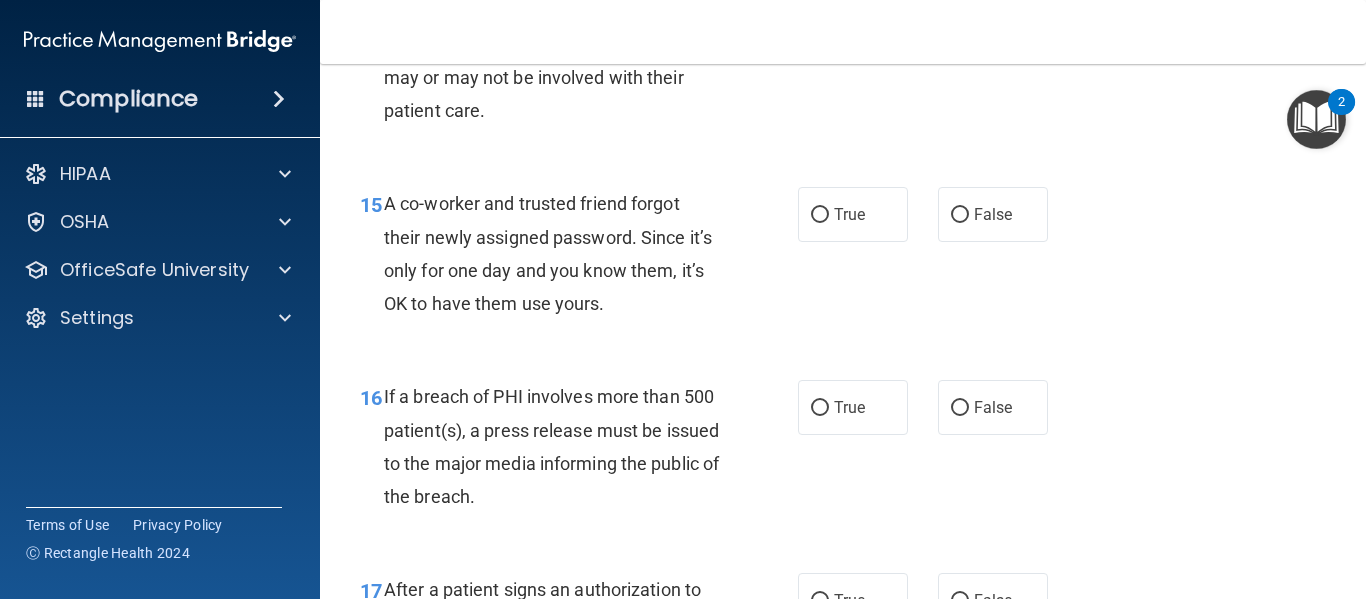 scroll, scrollTop: 2641, scrollLeft: 0, axis: vertical 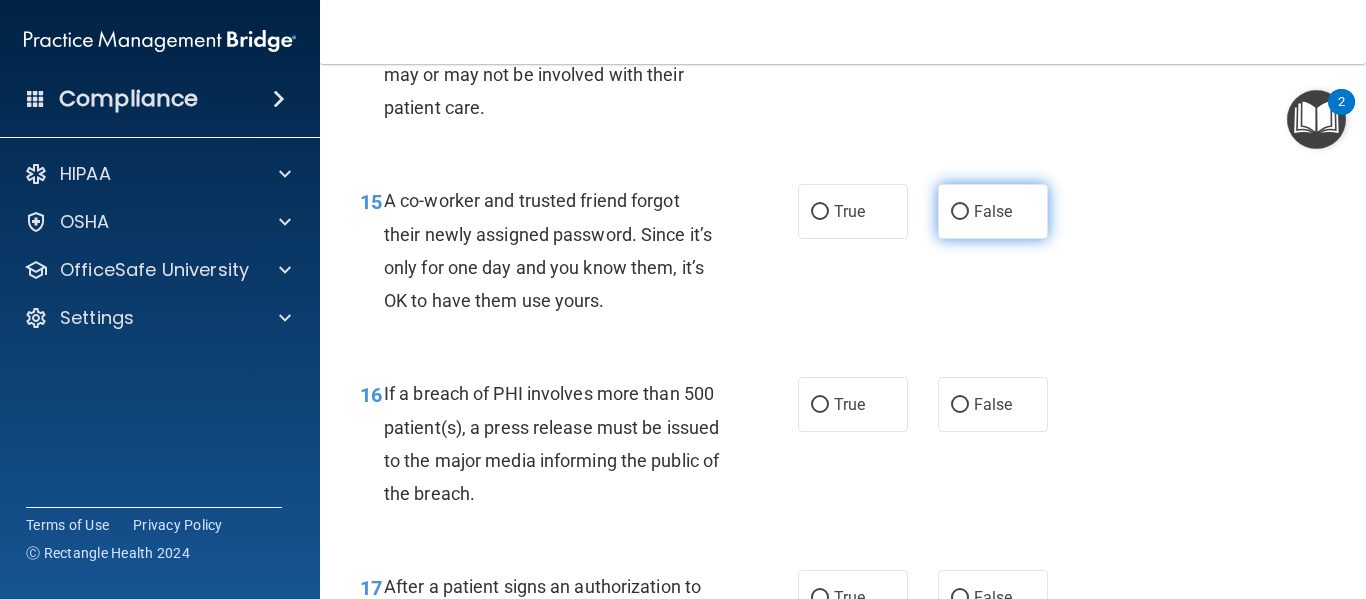 click on "False" at bounding box center [993, 211] 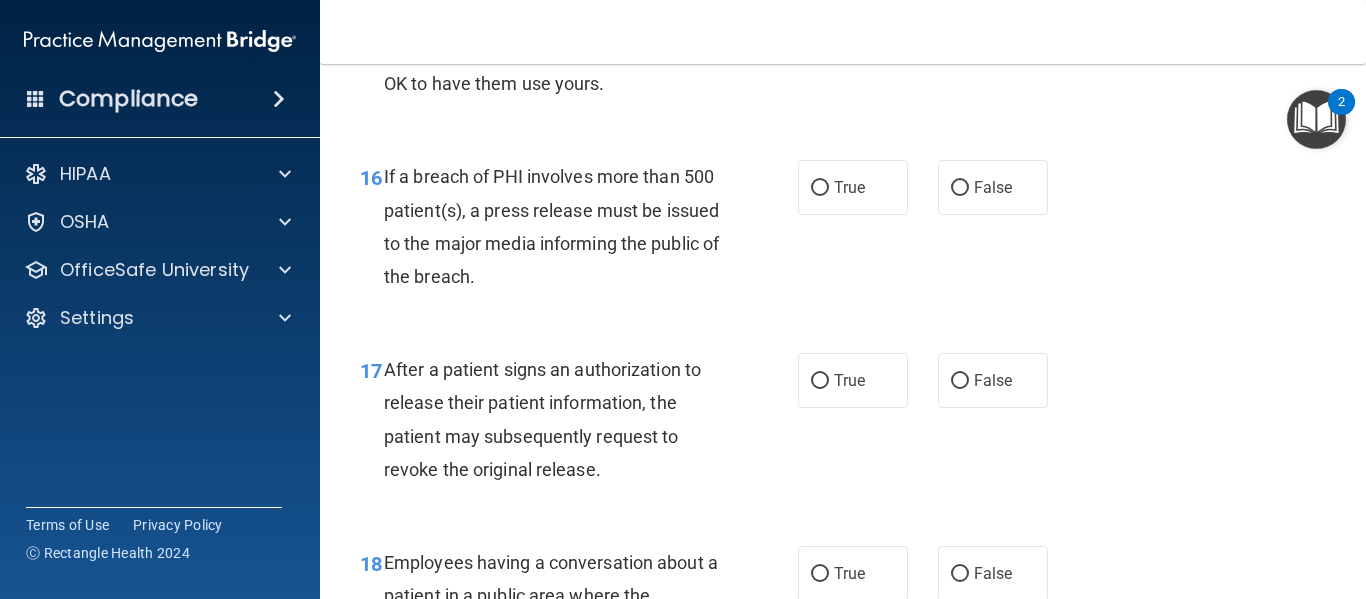 scroll, scrollTop: 2857, scrollLeft: 0, axis: vertical 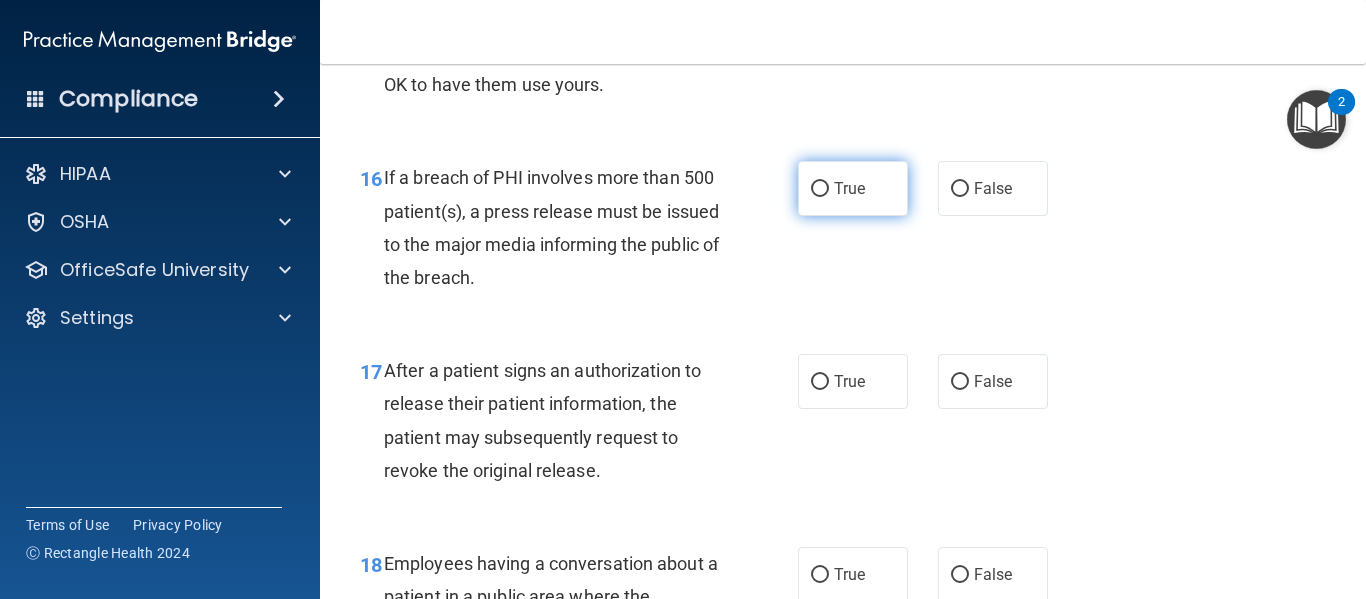 click on "True" at bounding box center (853, 188) 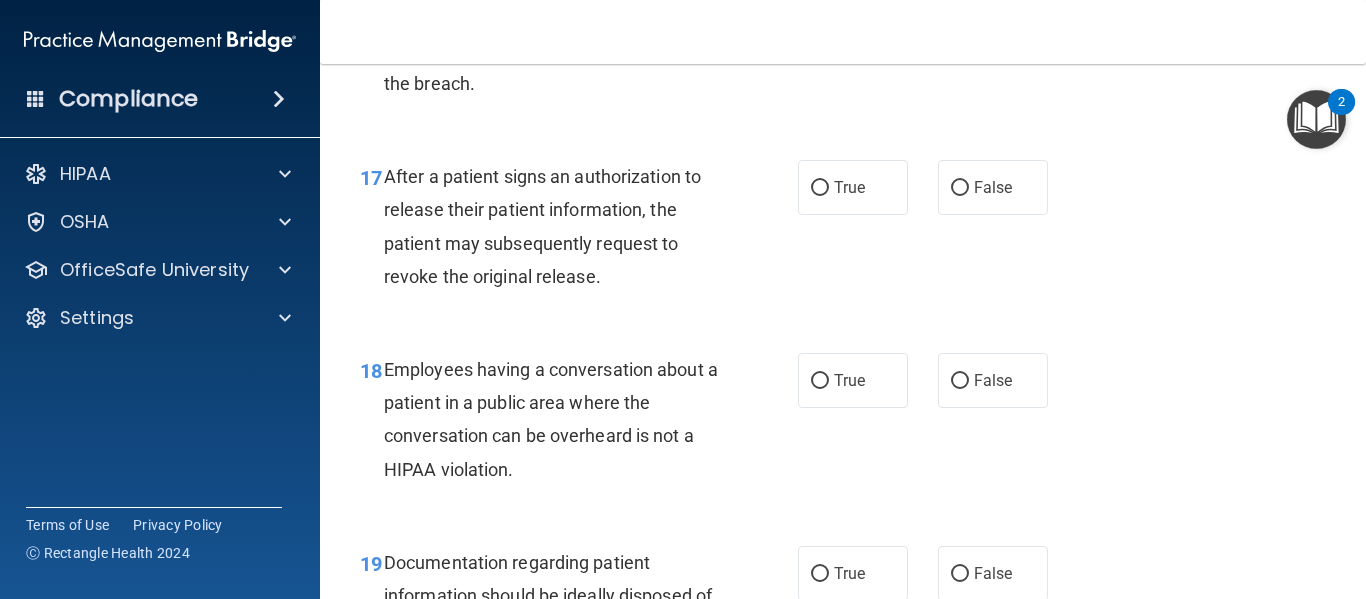 scroll, scrollTop: 3055, scrollLeft: 0, axis: vertical 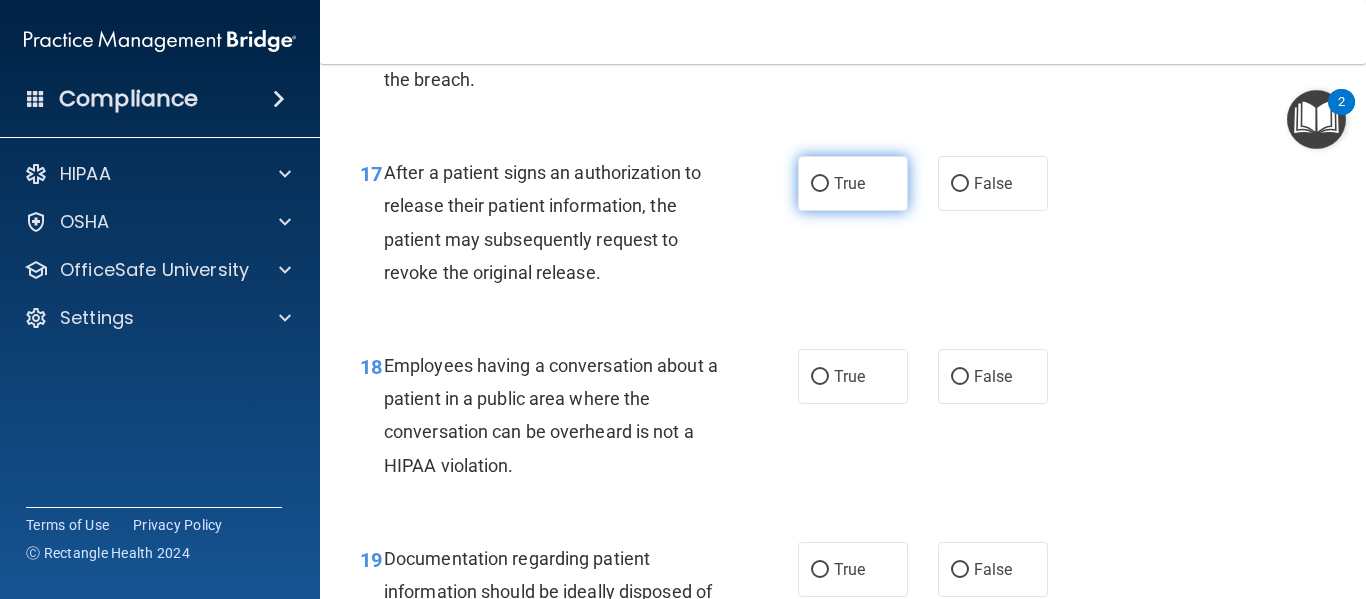 click on "True" at bounding box center [849, 183] 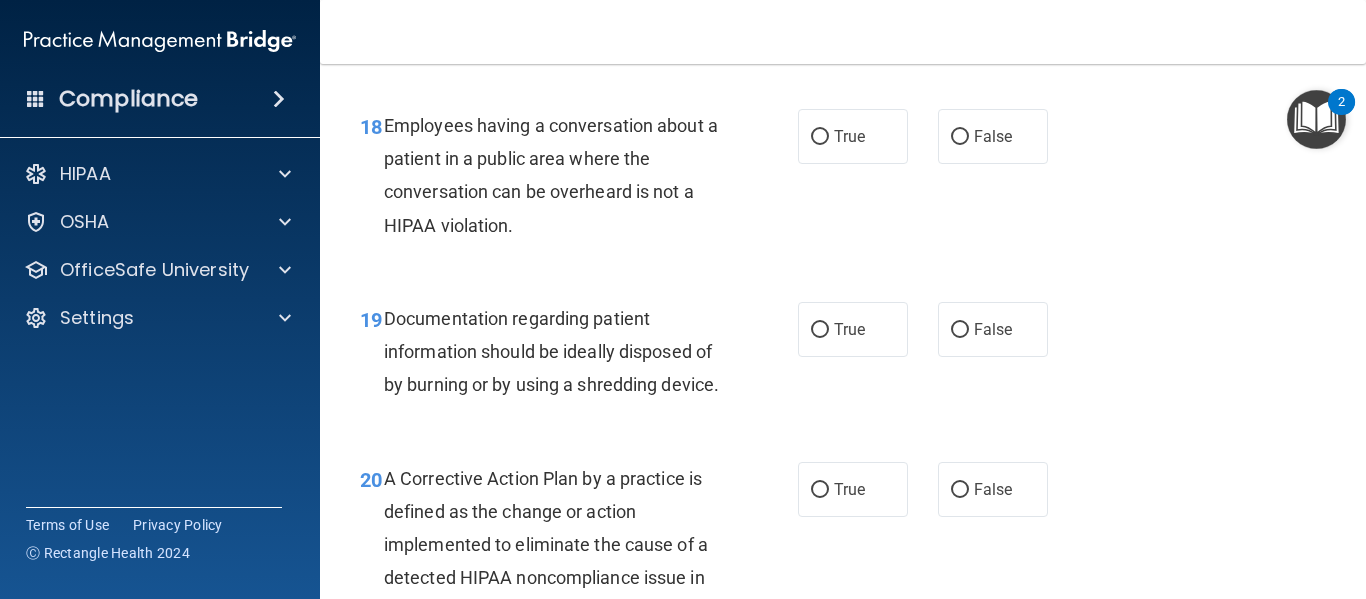 scroll, scrollTop: 3298, scrollLeft: 0, axis: vertical 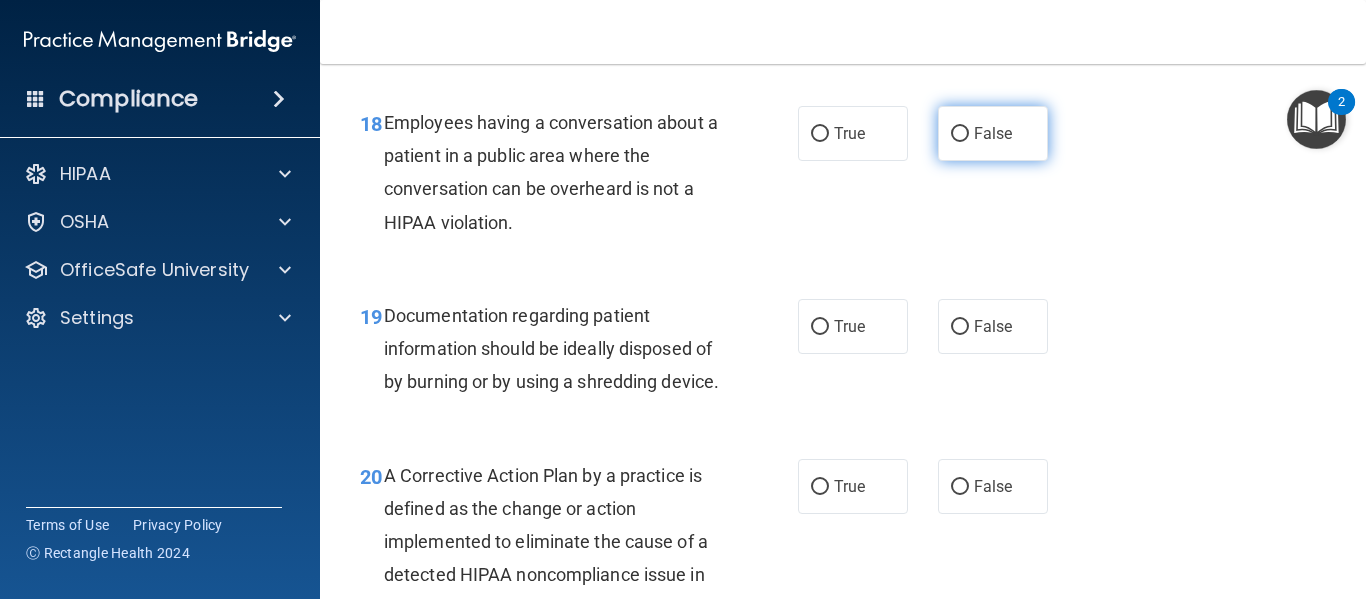 click on "False" at bounding box center [993, 133] 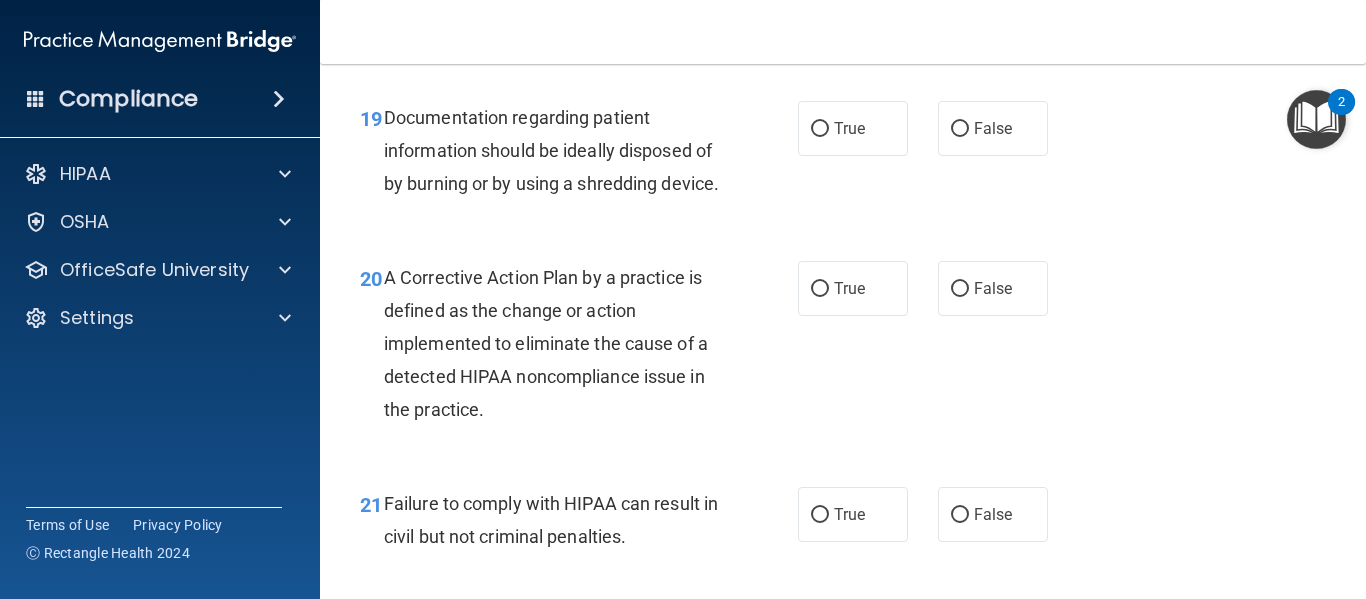 scroll, scrollTop: 3499, scrollLeft: 0, axis: vertical 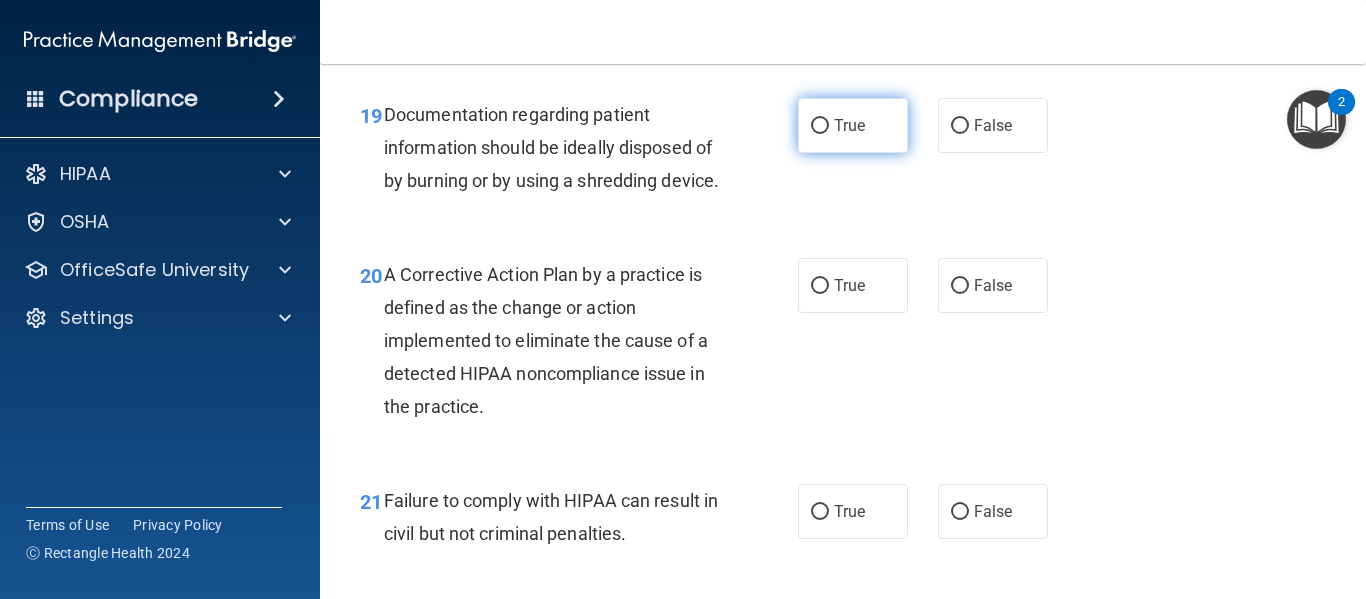 click on "True" at bounding box center (849, 125) 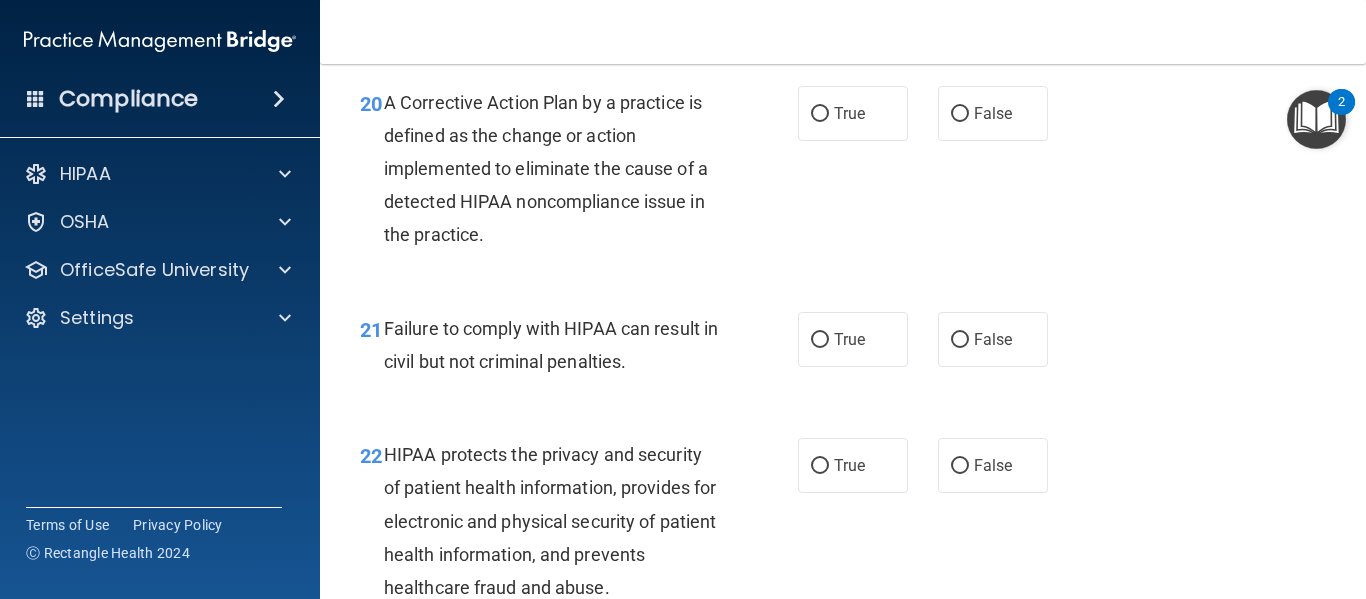 scroll, scrollTop: 3678, scrollLeft: 0, axis: vertical 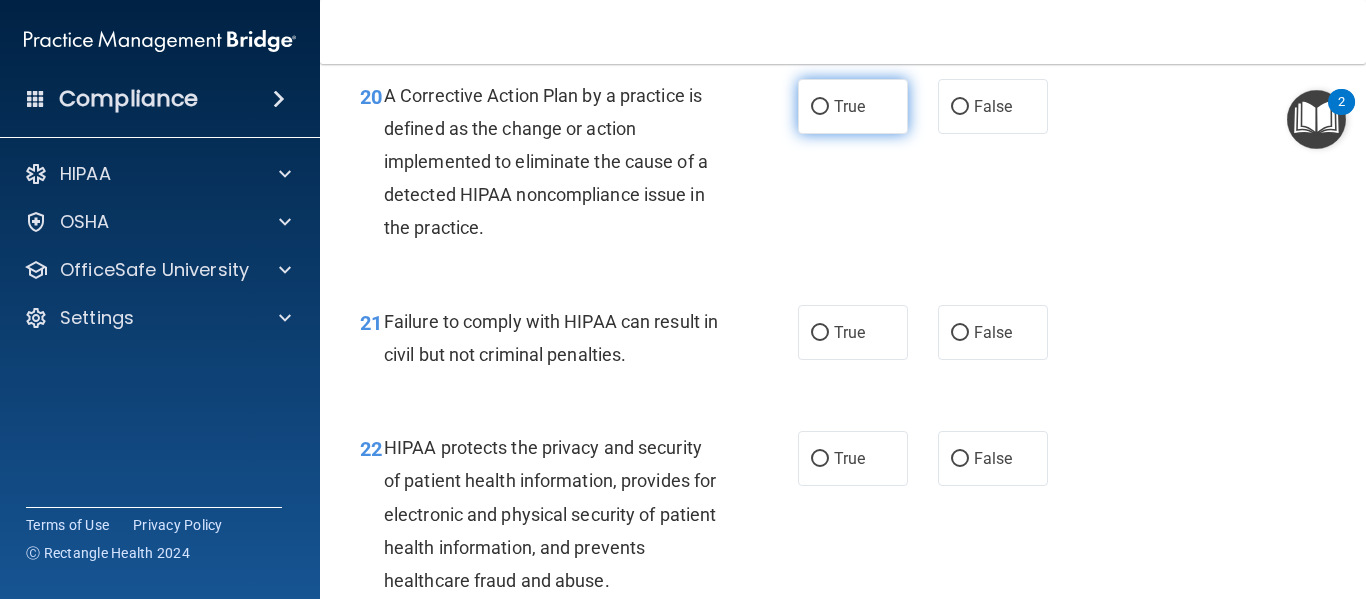click on "True" at bounding box center [849, 106] 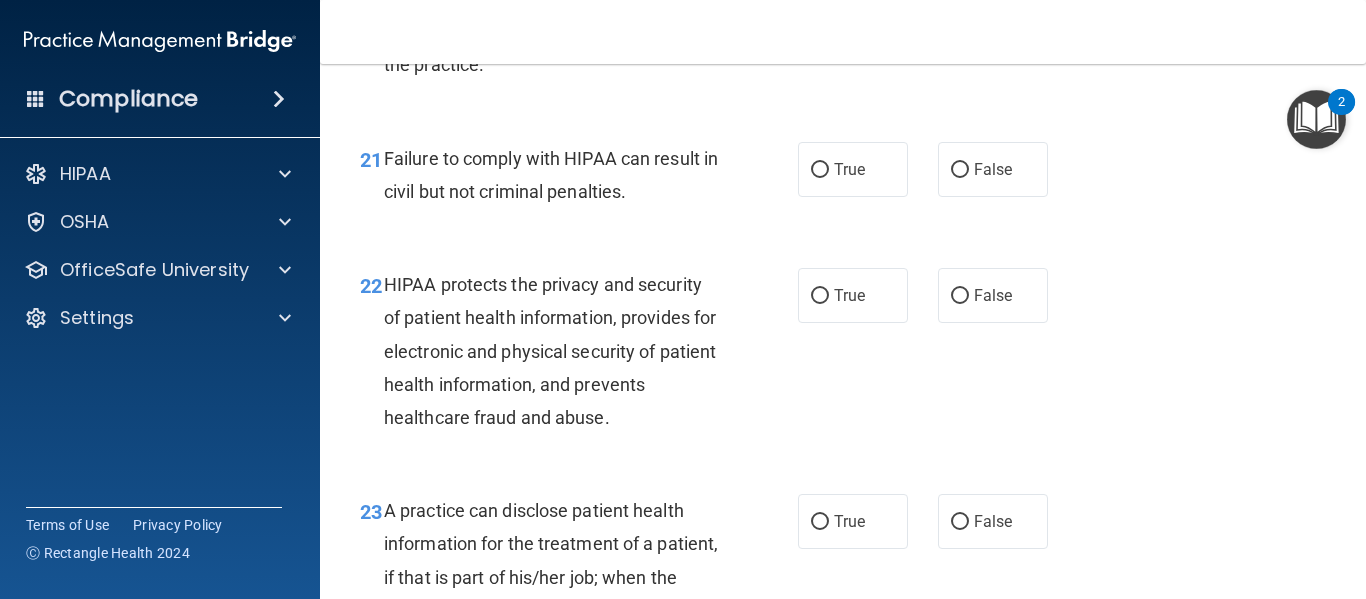 scroll, scrollTop: 3843, scrollLeft: 0, axis: vertical 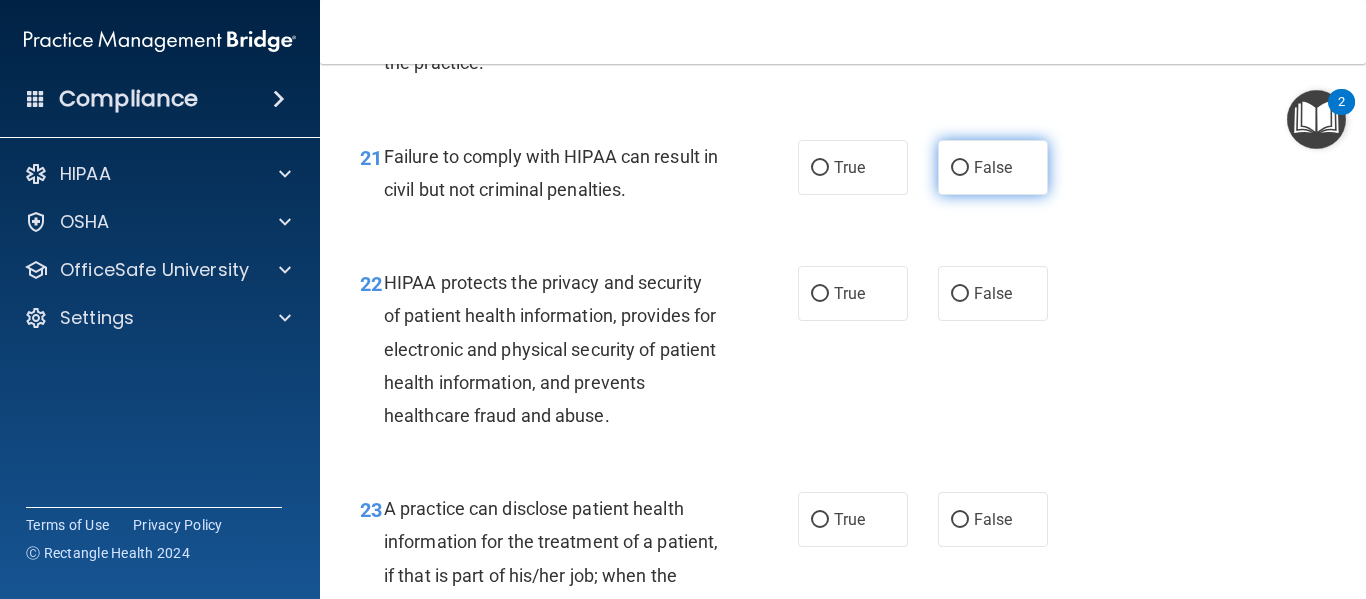 click on "False" at bounding box center (993, 167) 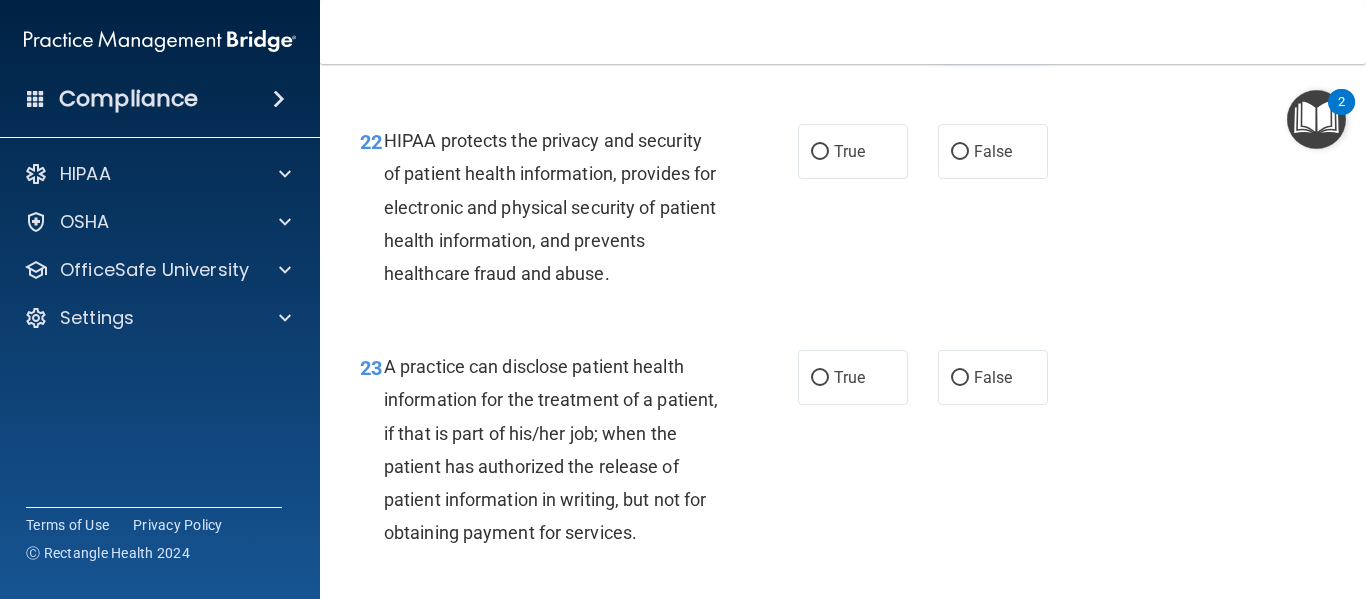 scroll, scrollTop: 3988, scrollLeft: 0, axis: vertical 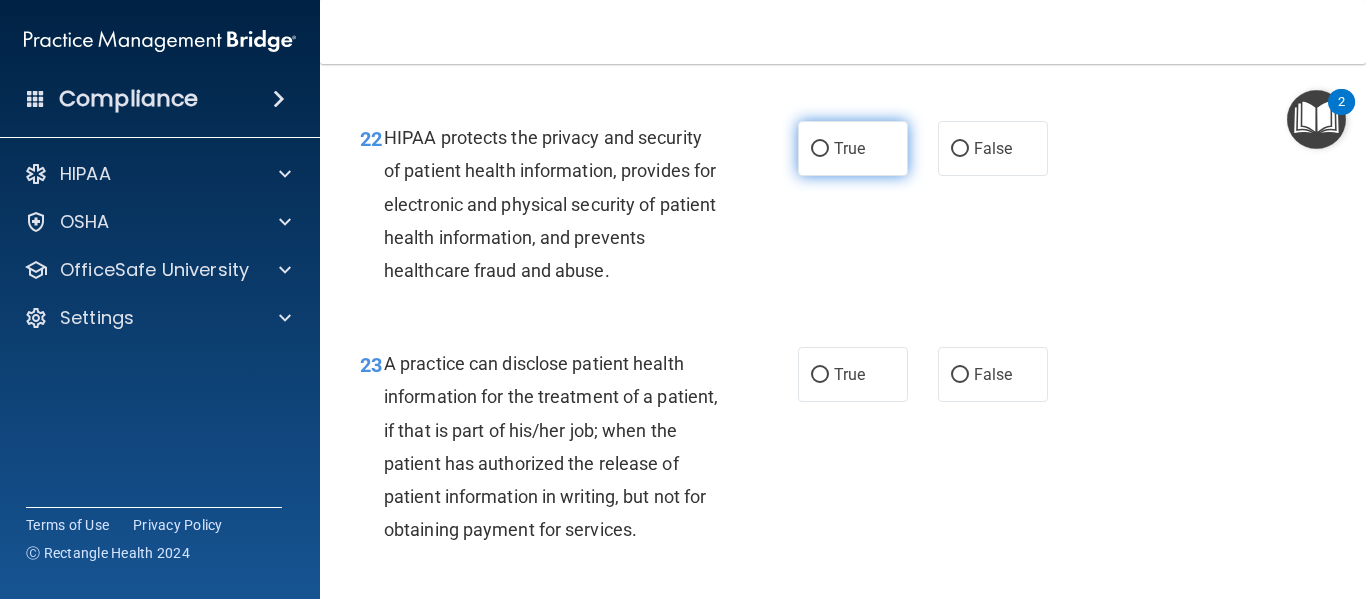 click on "True" at bounding box center (853, 148) 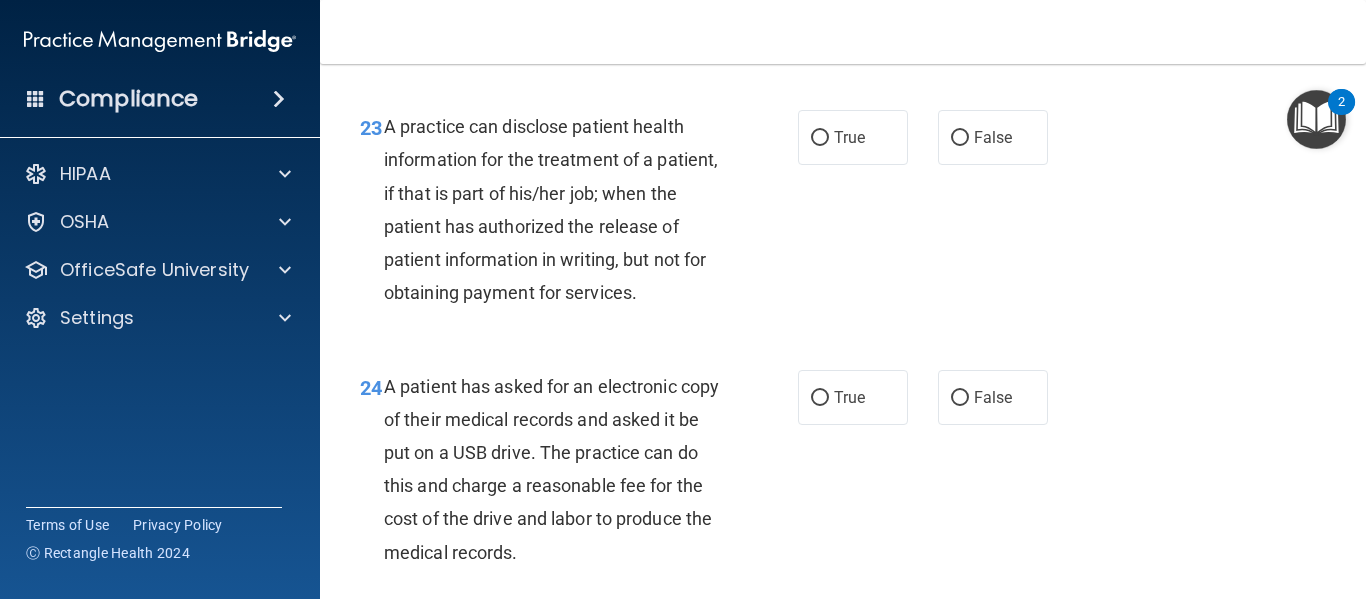 scroll, scrollTop: 4230, scrollLeft: 0, axis: vertical 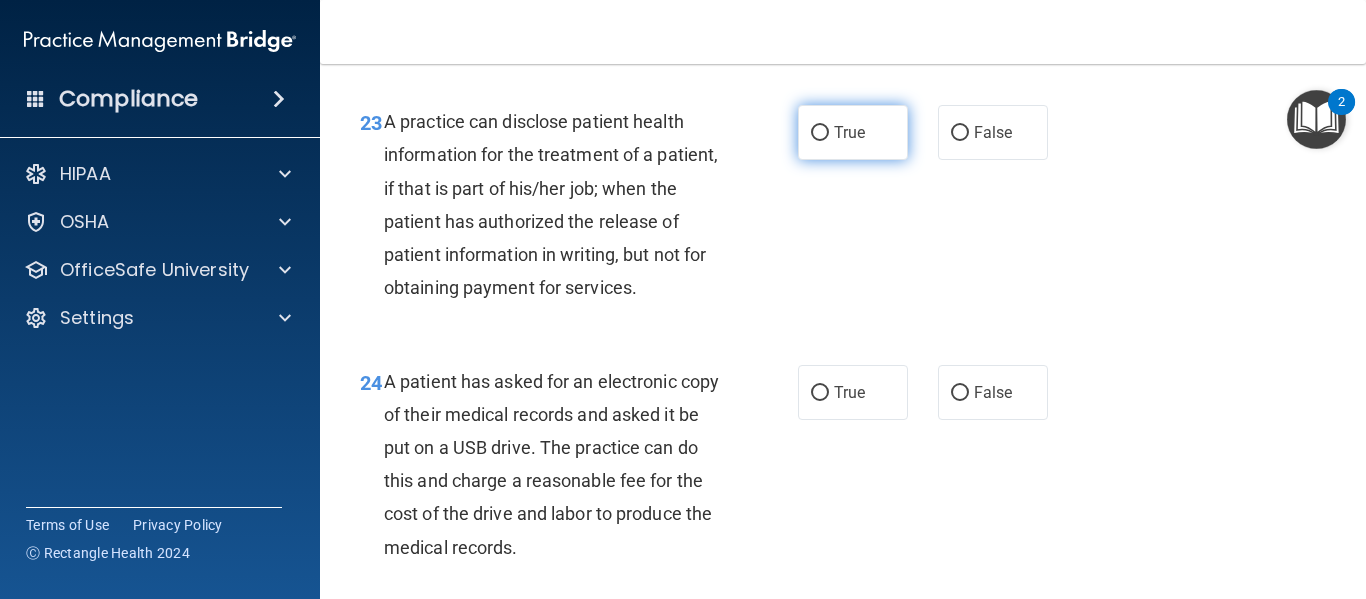 click on "True" at bounding box center [849, 132] 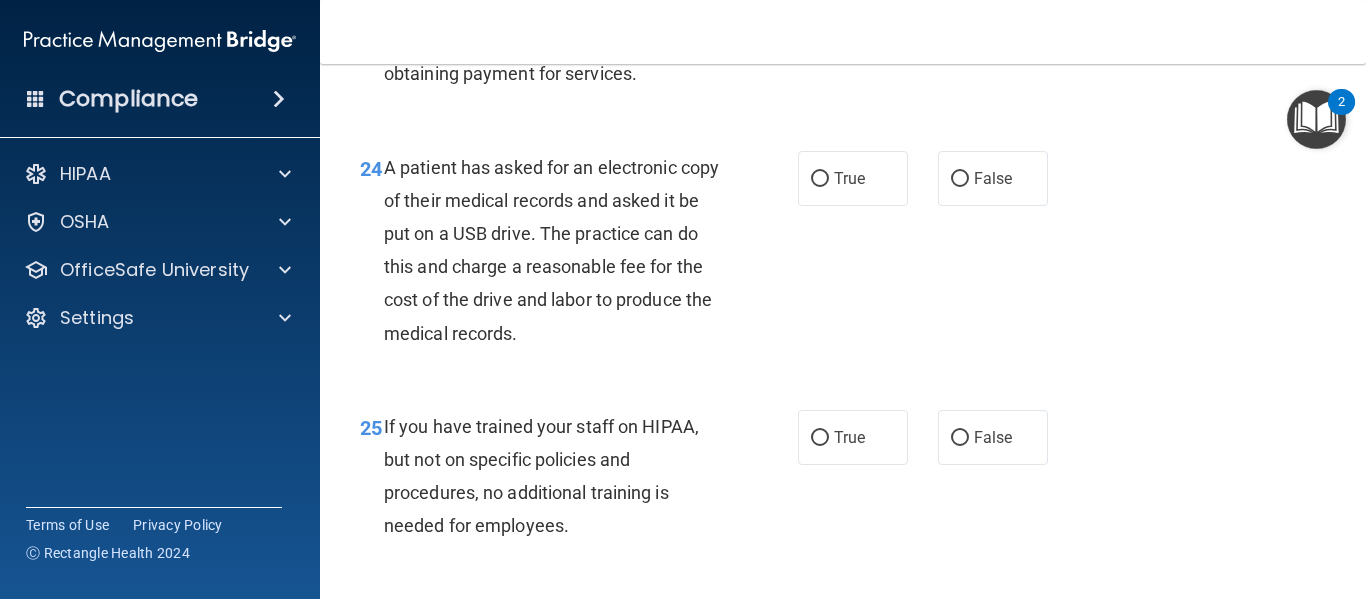 scroll, scrollTop: 4448, scrollLeft: 0, axis: vertical 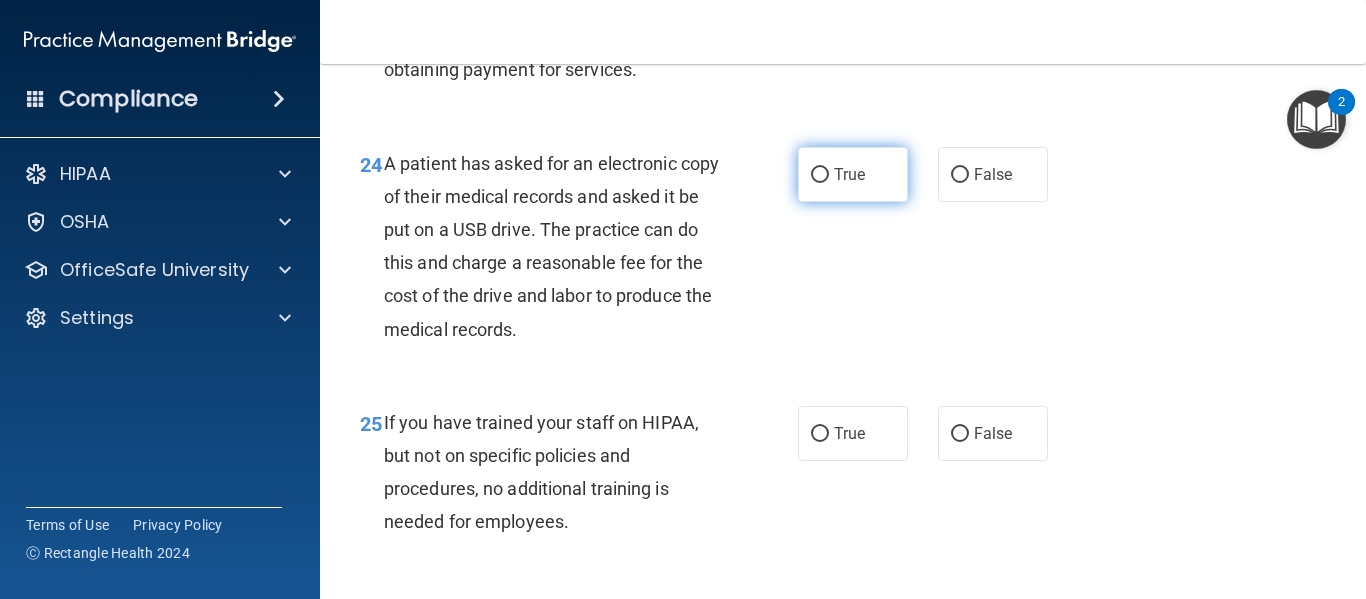 click on "True" at bounding box center [853, 174] 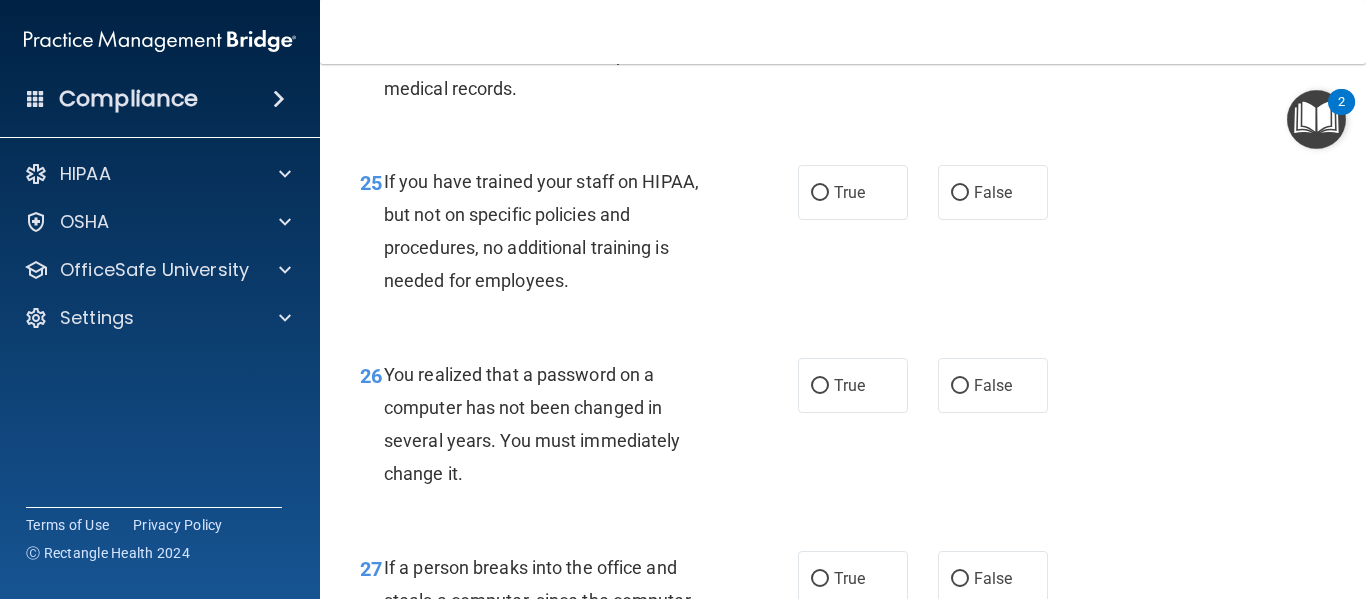 scroll, scrollTop: 4694, scrollLeft: 0, axis: vertical 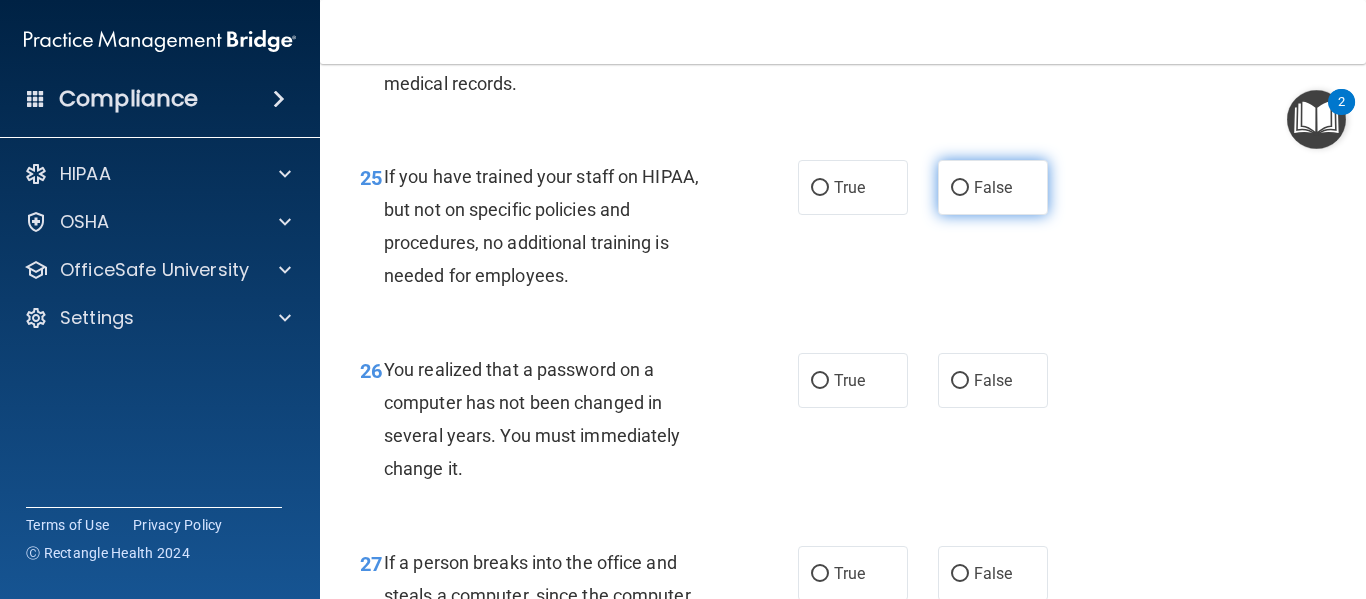 click on "False" at bounding box center (993, 187) 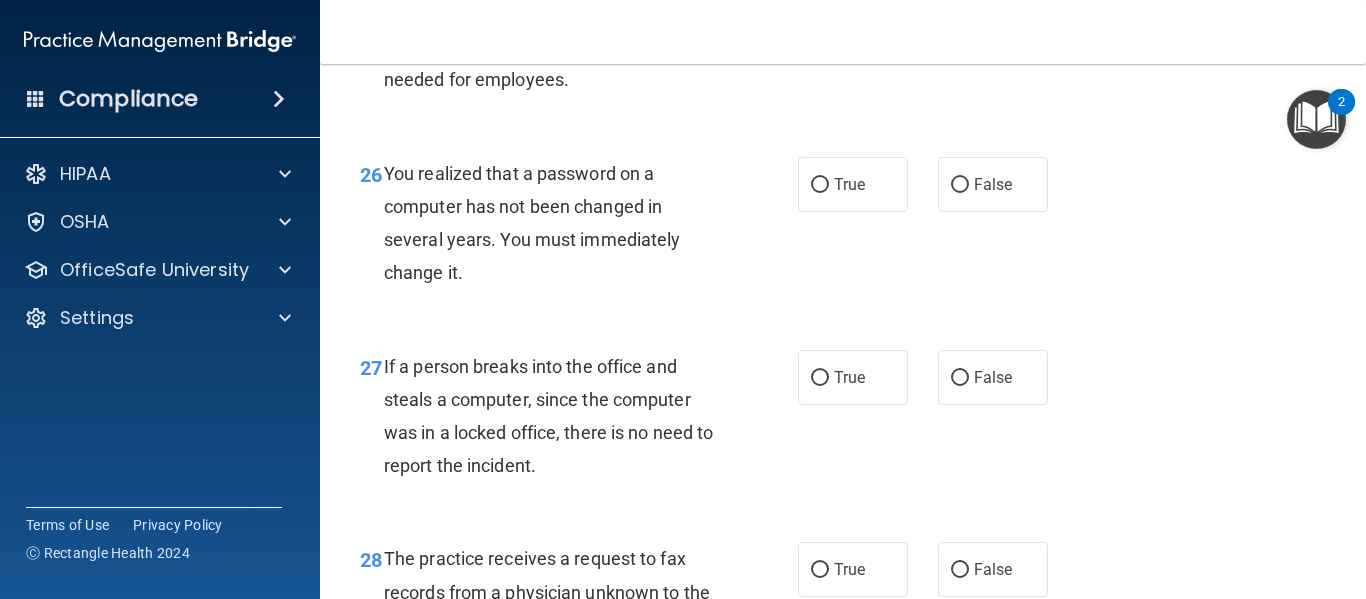 scroll, scrollTop: 4914, scrollLeft: 0, axis: vertical 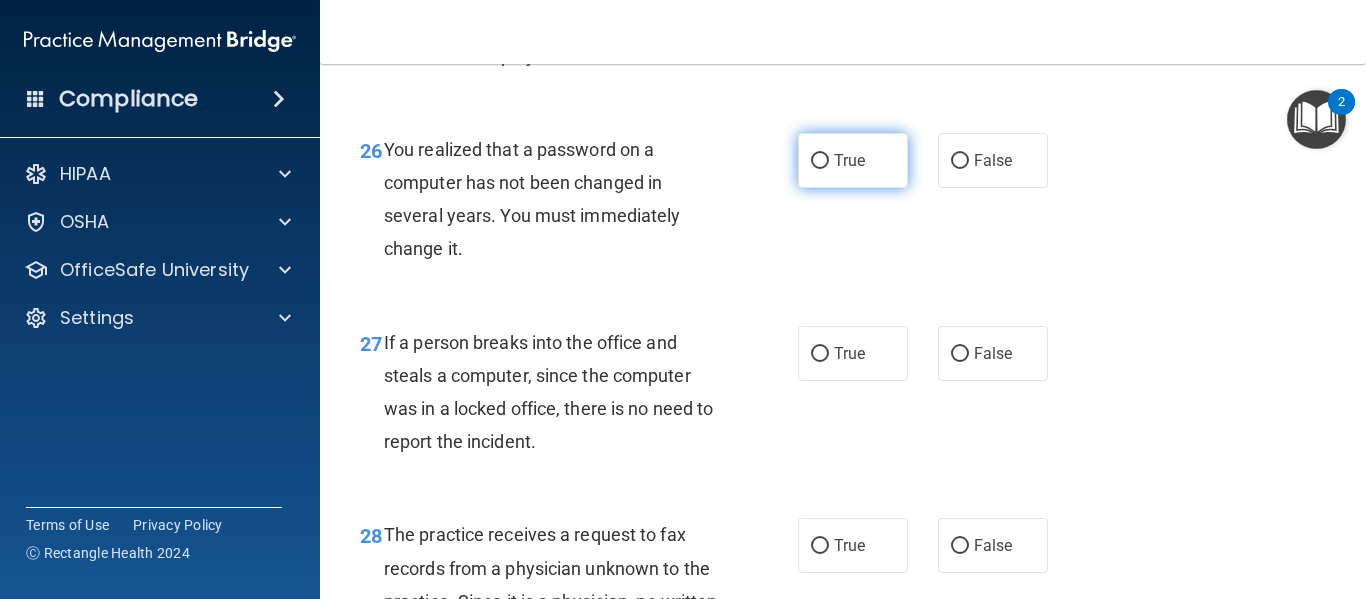 click on "True" at bounding box center (853, 160) 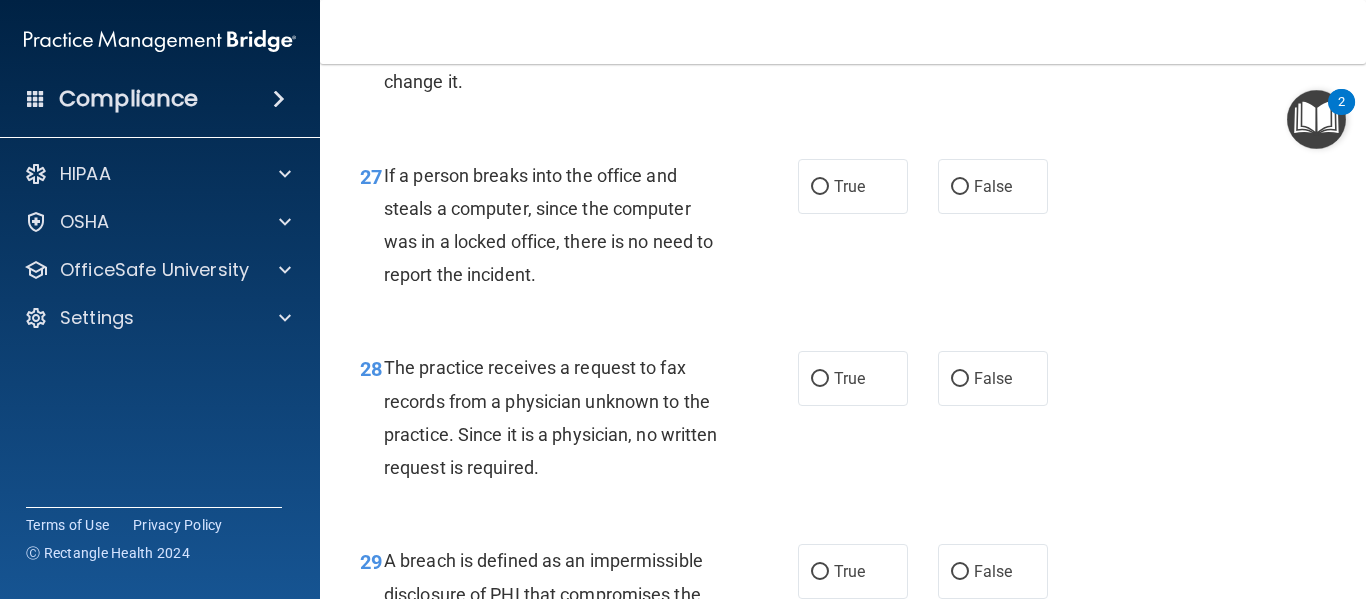 scroll, scrollTop: 5119, scrollLeft: 0, axis: vertical 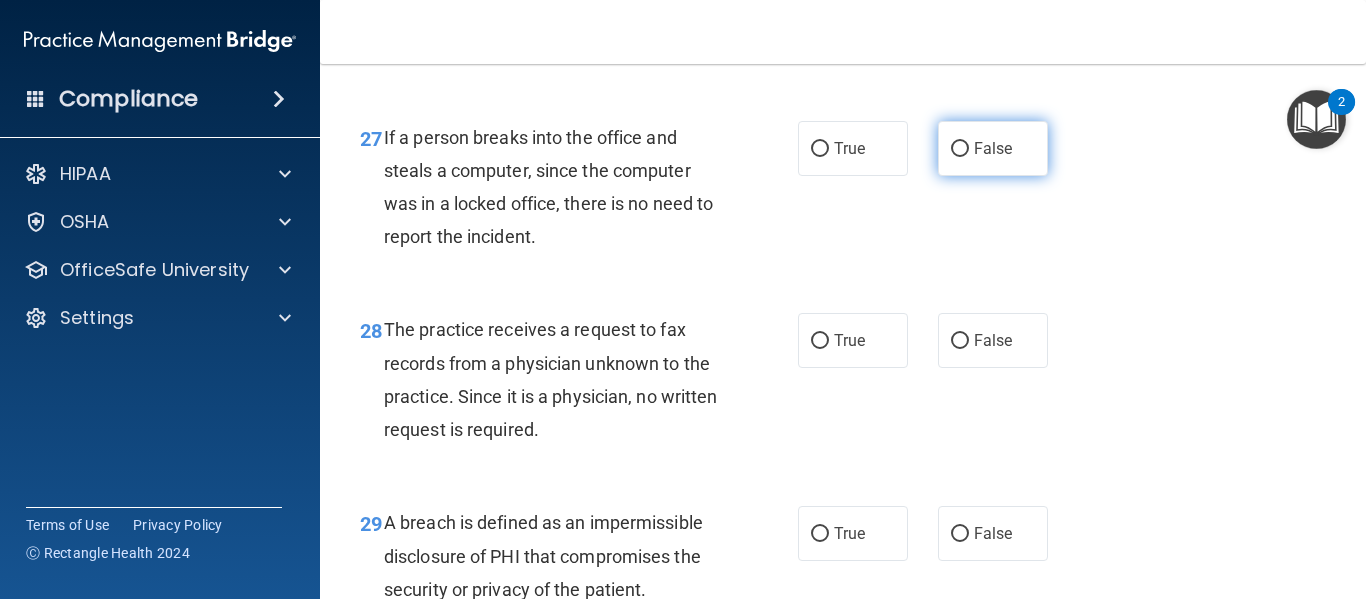 click on "False" at bounding box center (993, 148) 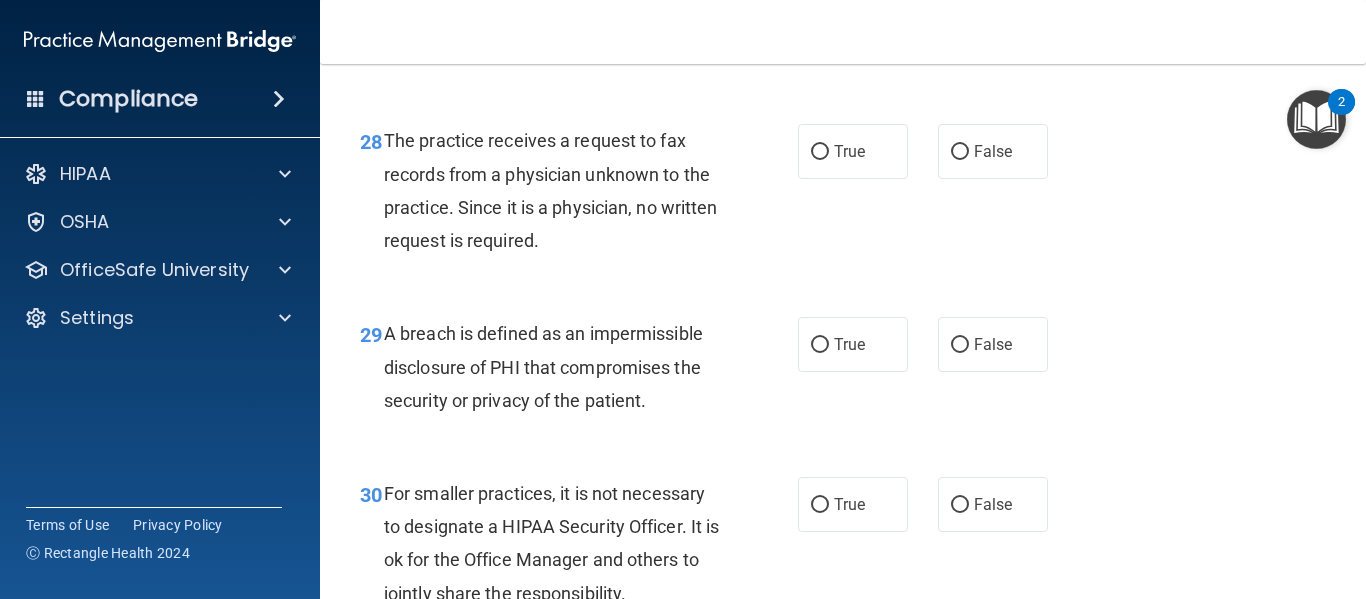 scroll, scrollTop: 5327, scrollLeft: 0, axis: vertical 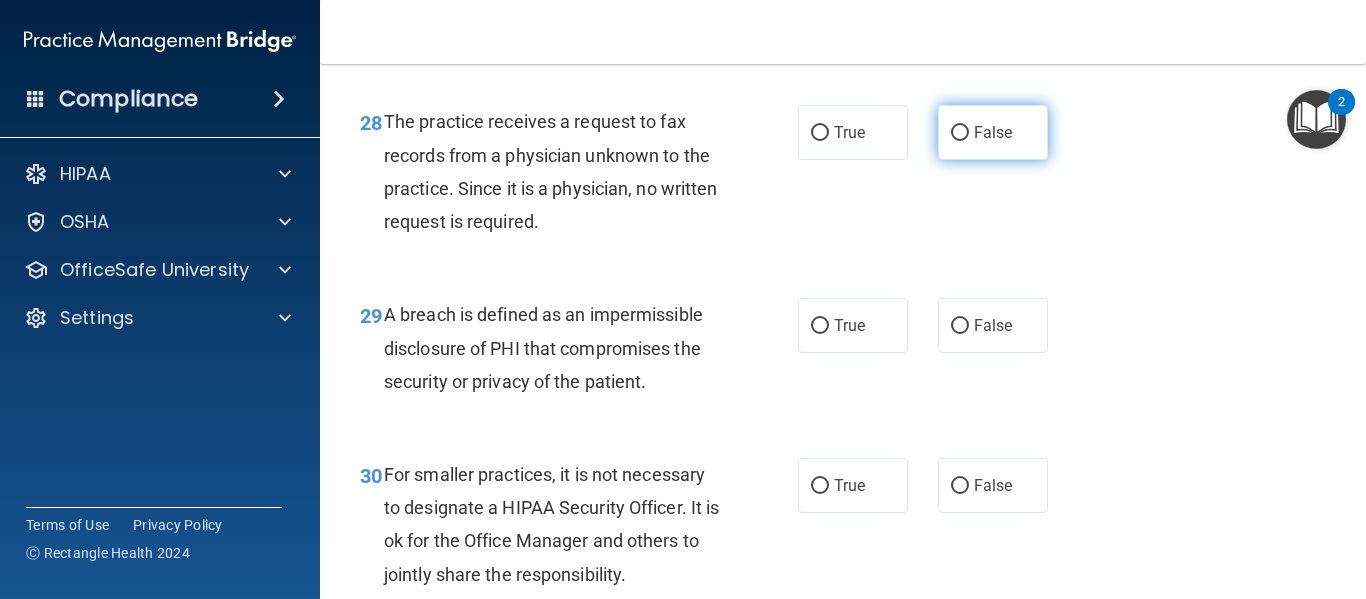 click on "False" at bounding box center (993, 132) 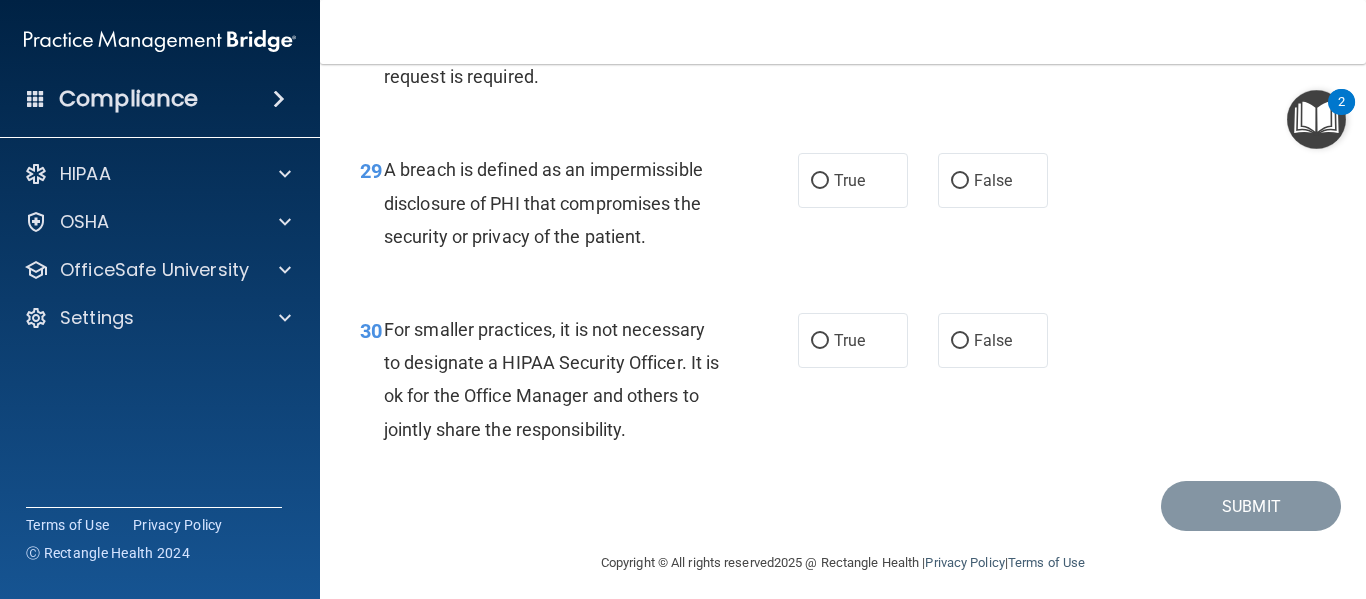 scroll, scrollTop: 5518, scrollLeft: 0, axis: vertical 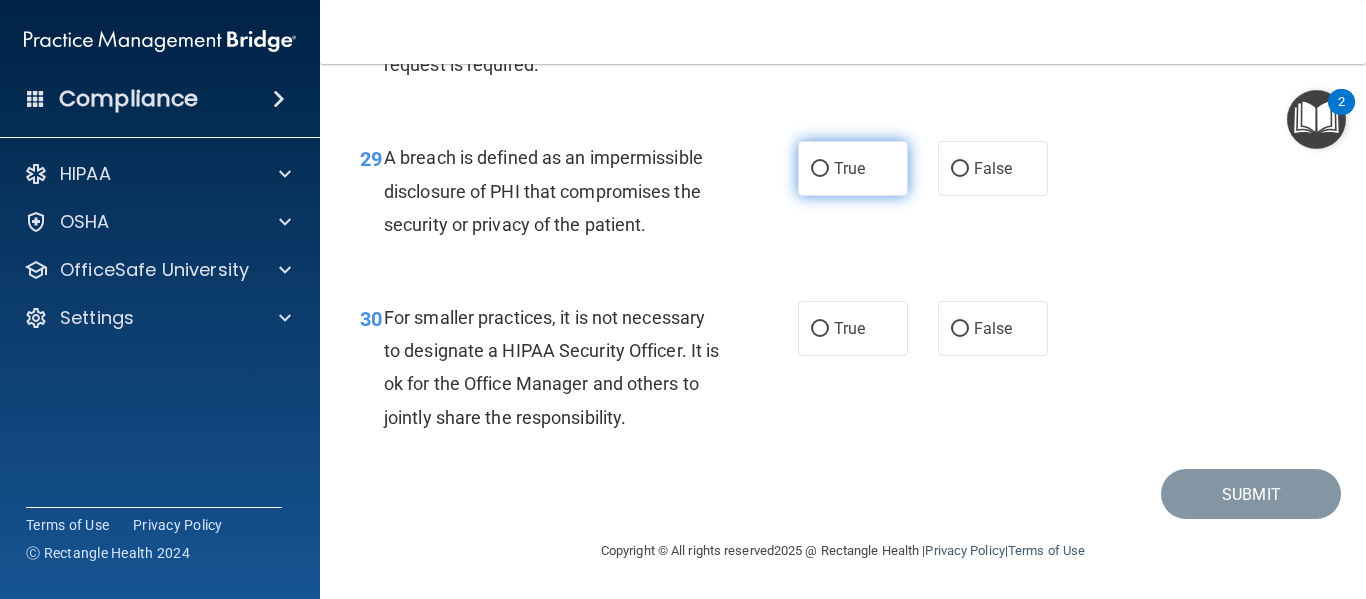 click on "True" at bounding box center (853, 168) 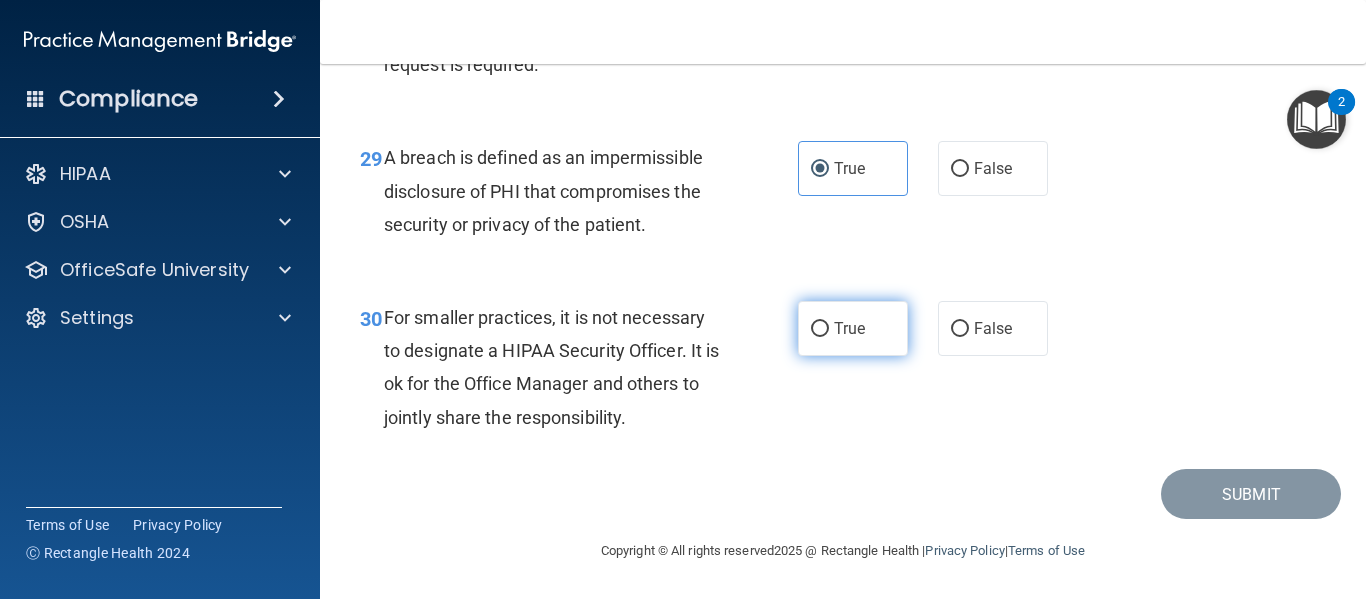 click on "True" at bounding box center [849, 328] 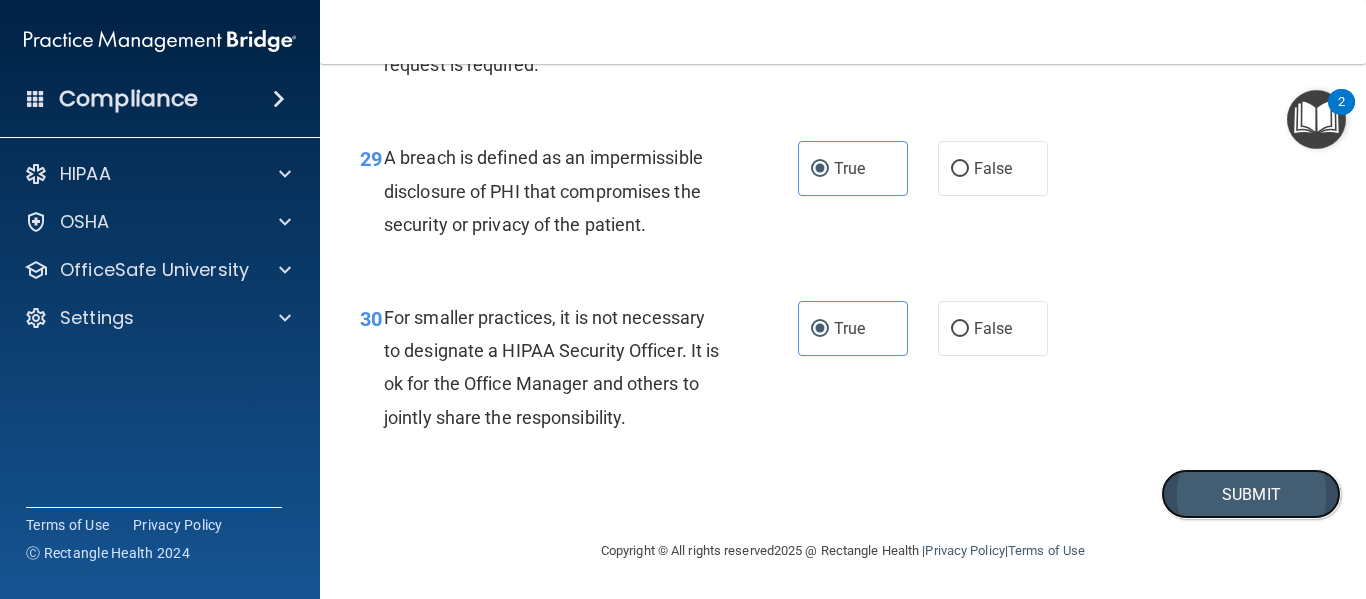 click on "Submit" at bounding box center [1251, 494] 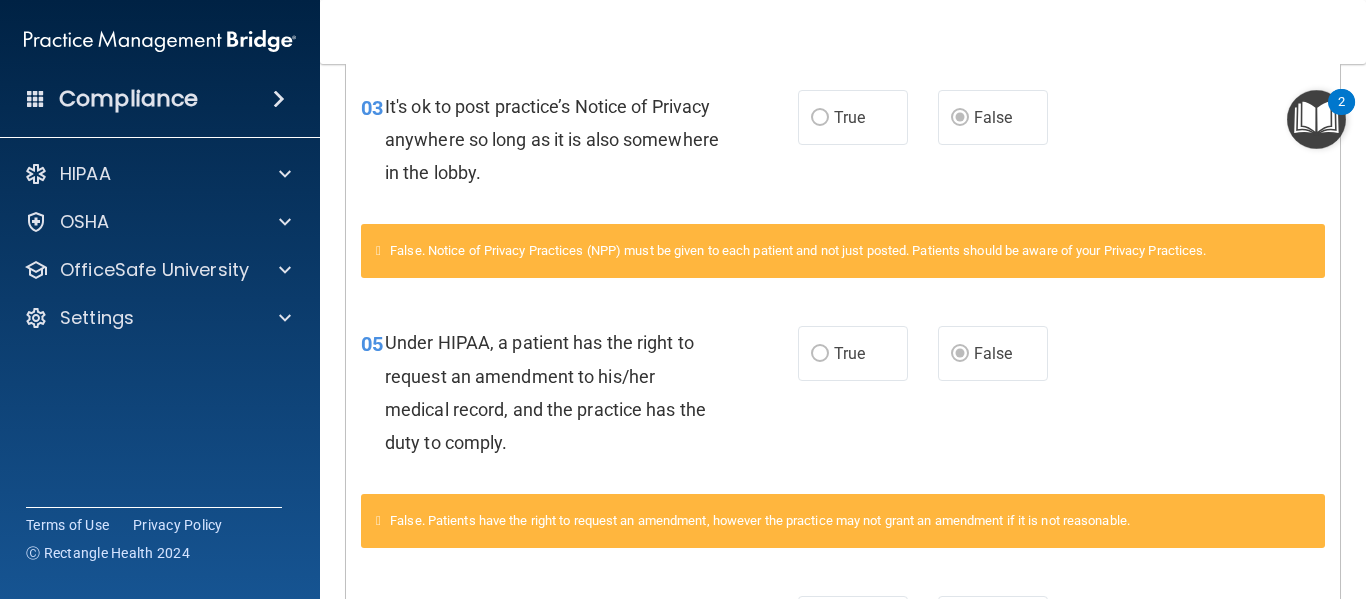 scroll, scrollTop: 0, scrollLeft: 0, axis: both 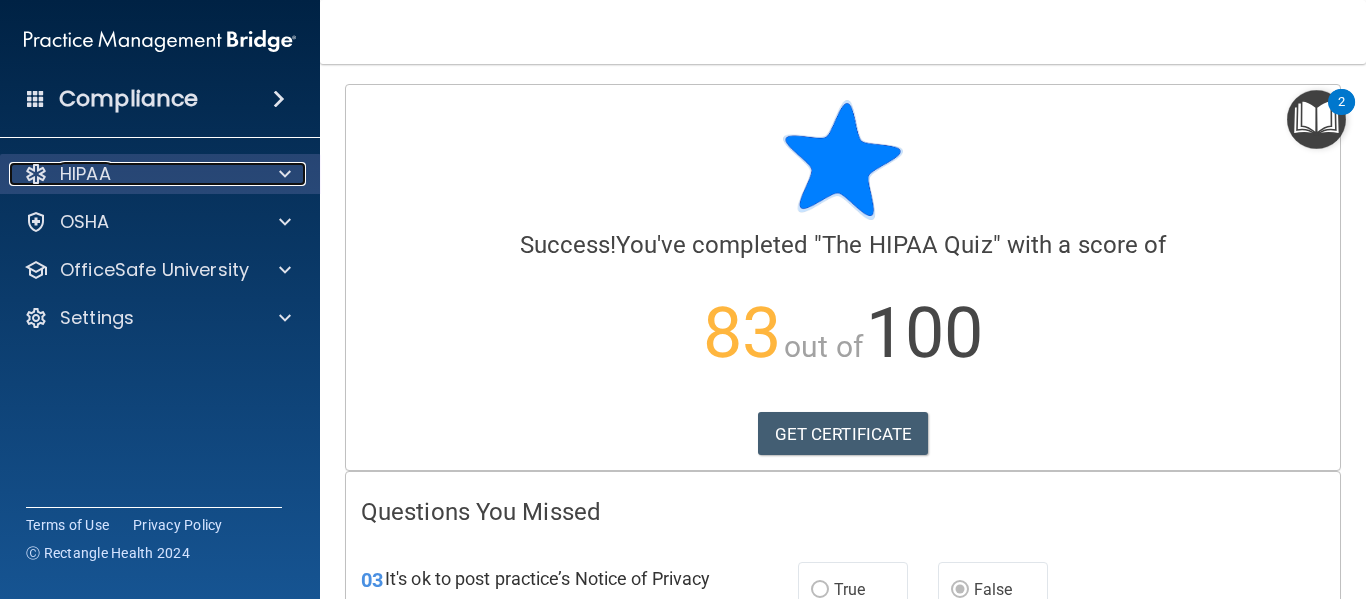 click at bounding box center [282, 174] 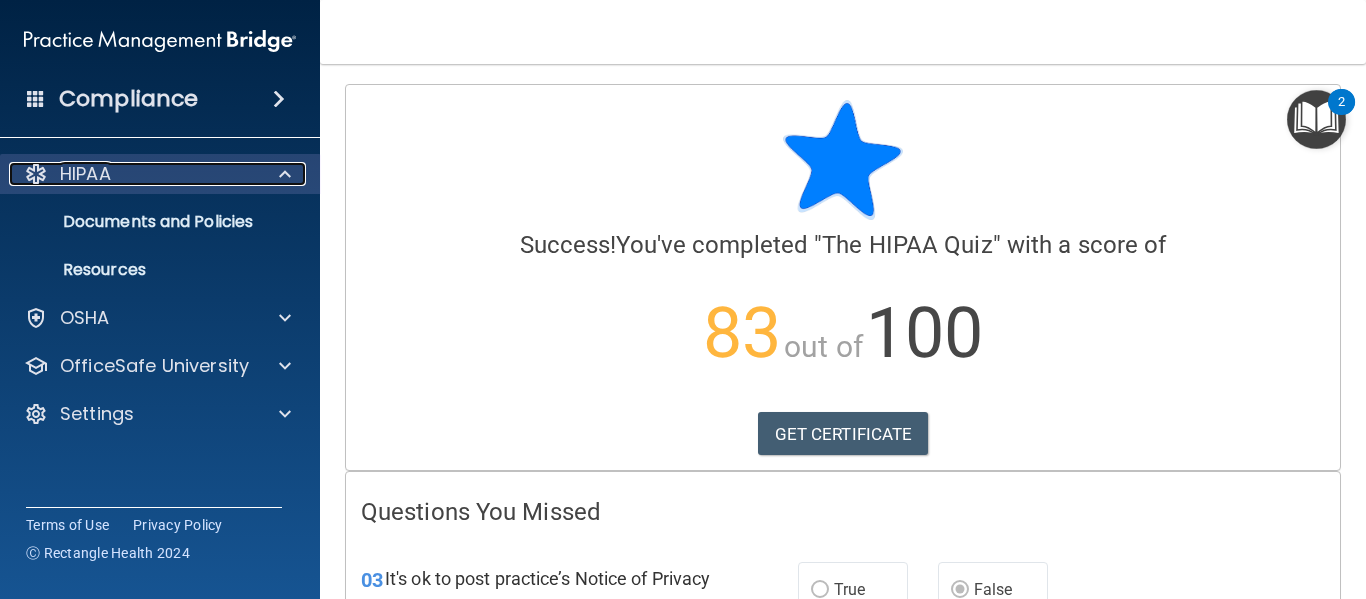 click at bounding box center [282, 174] 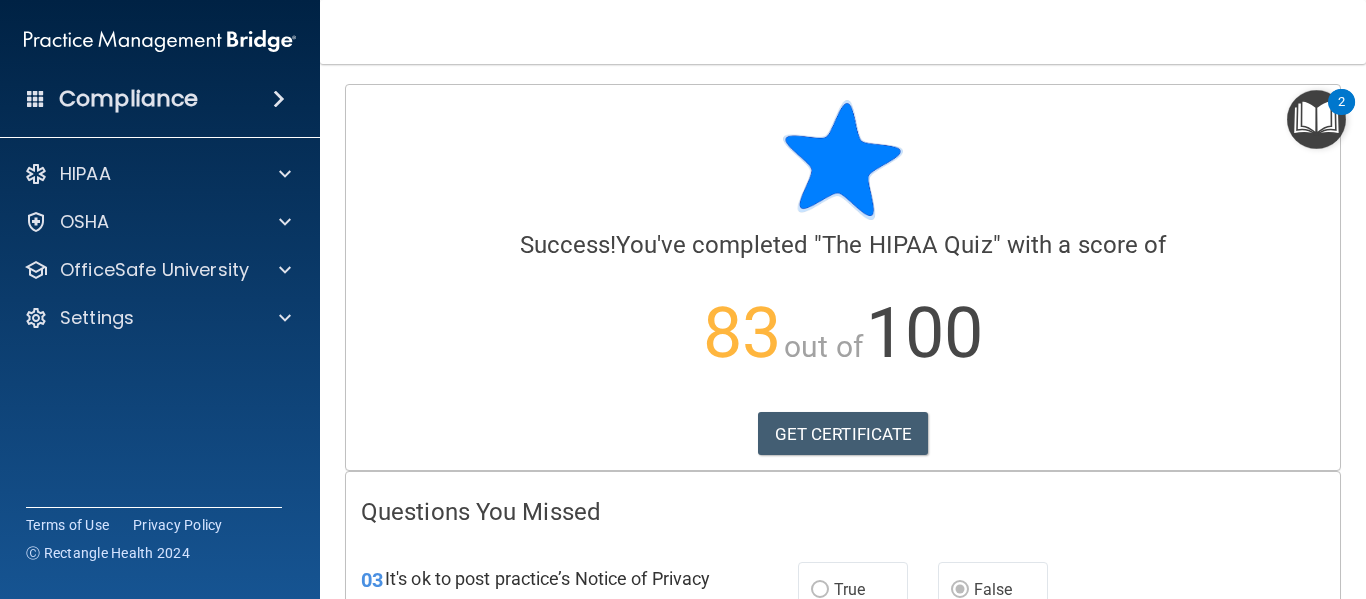 click at bounding box center (1316, 119) 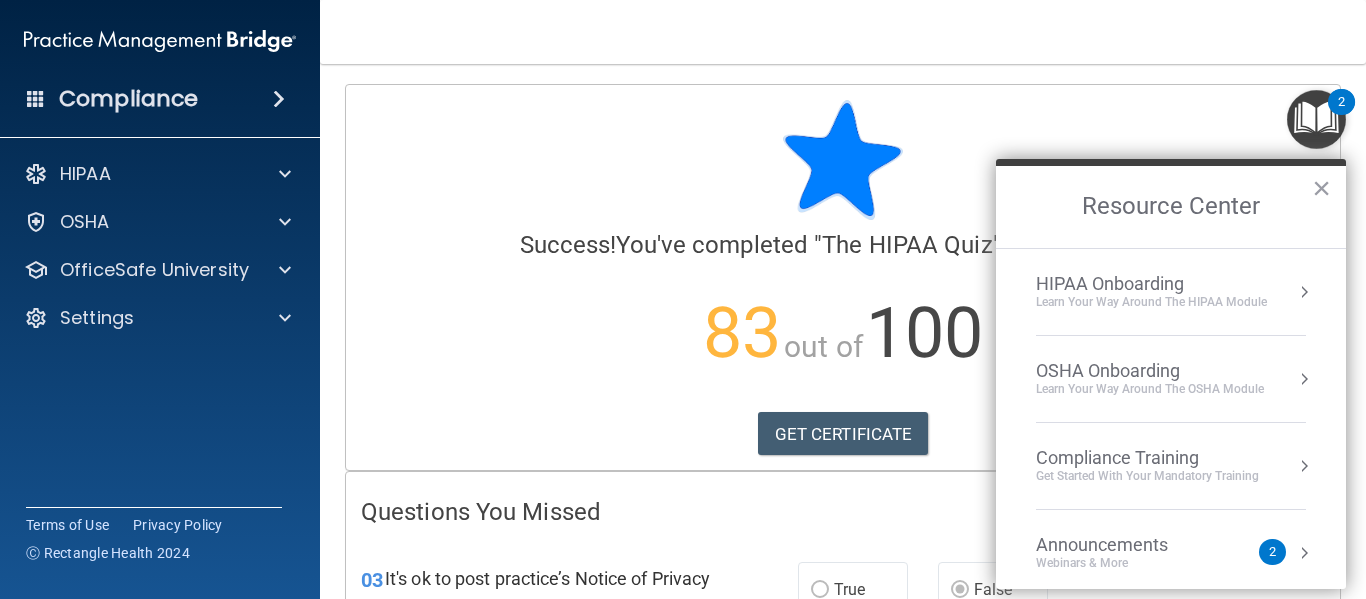 click on "OSHA Onboarding" at bounding box center [1150, 371] 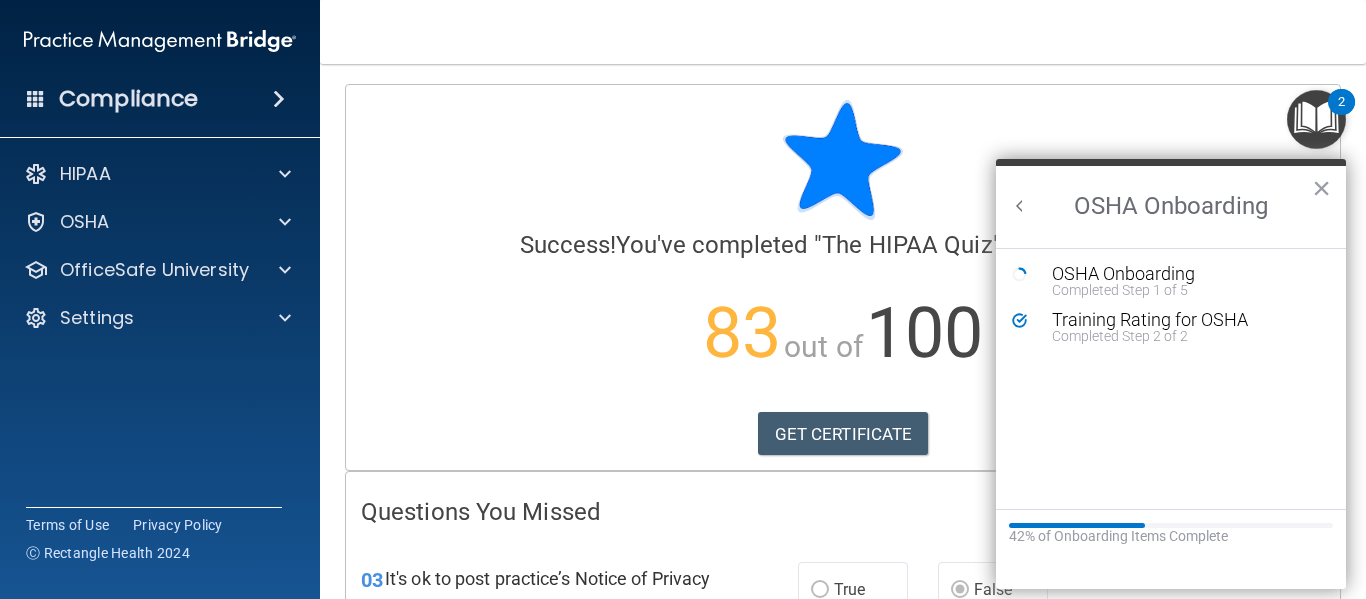 scroll, scrollTop: 0, scrollLeft: 0, axis: both 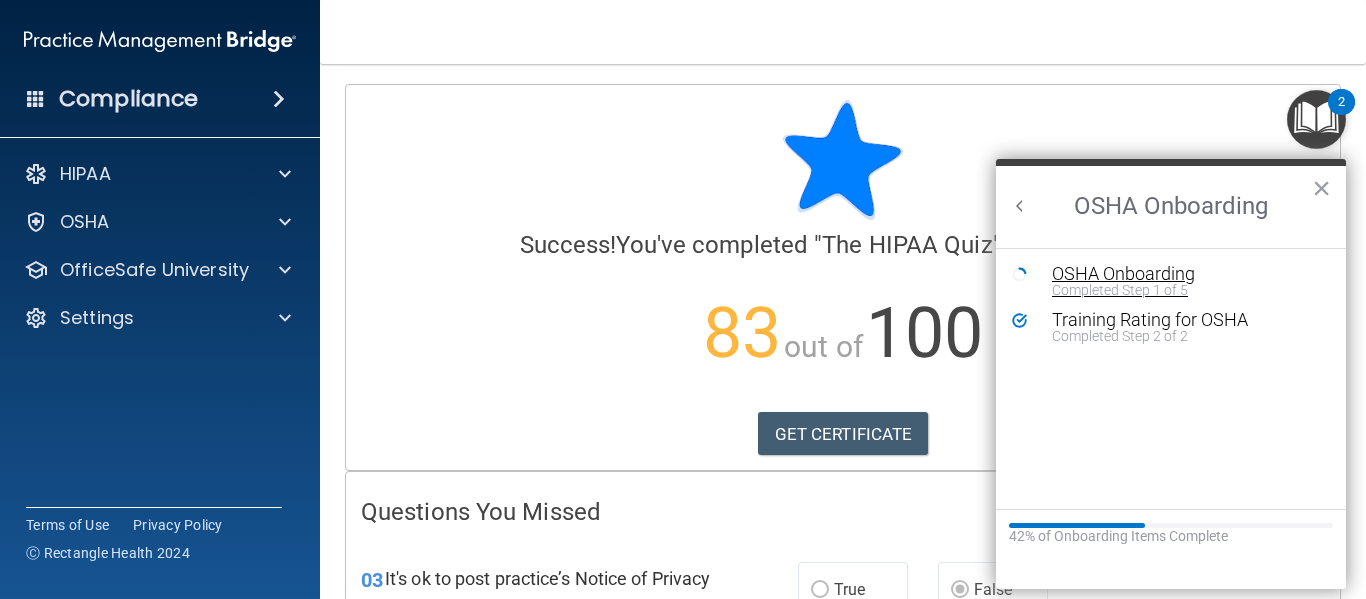 click on "OSHA Onboarding" at bounding box center (1186, 274) 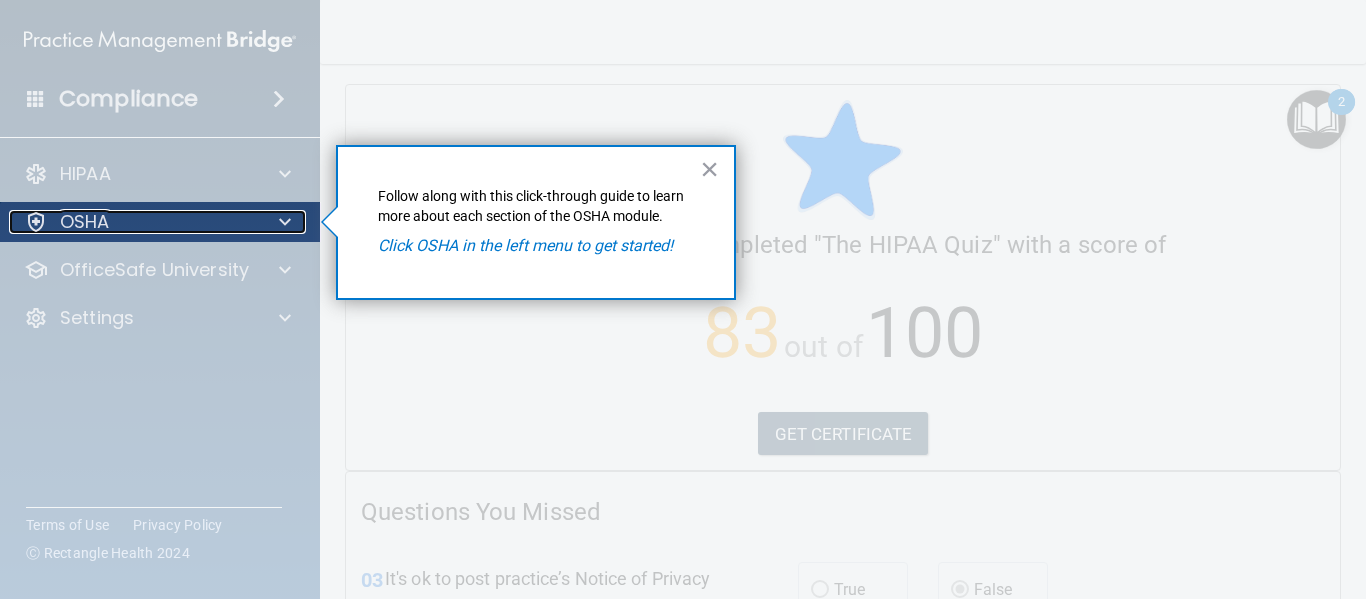 click on "OSHA" at bounding box center (133, 222) 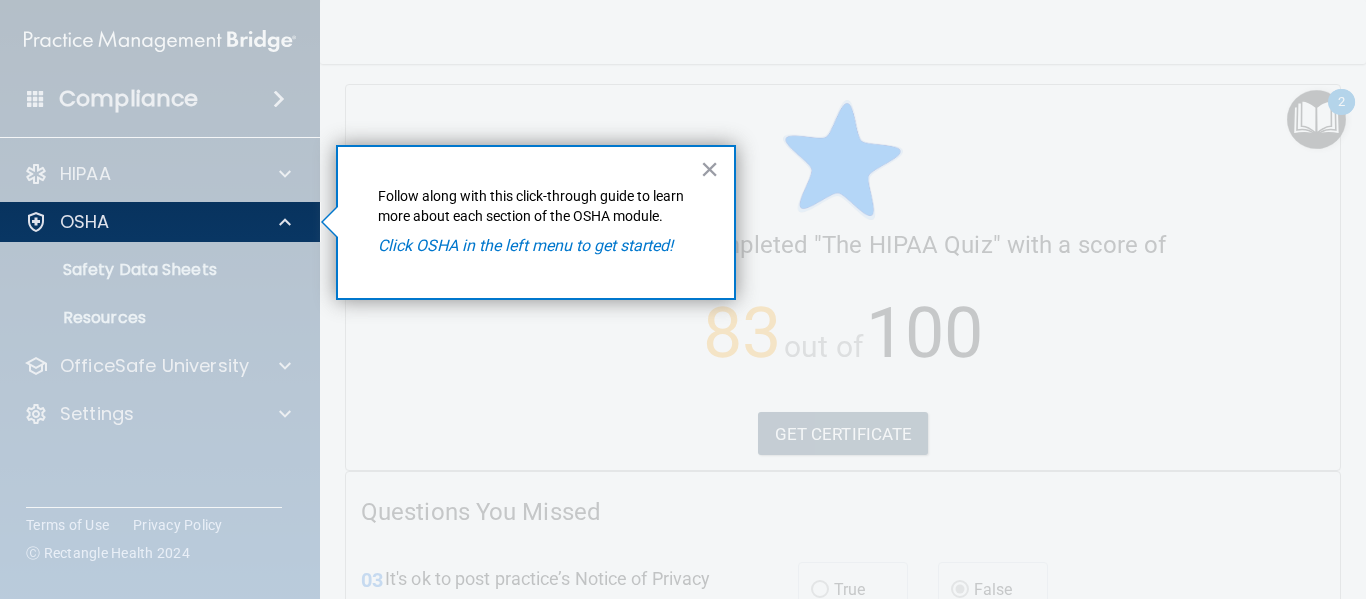 click at bounding box center (160, 420) 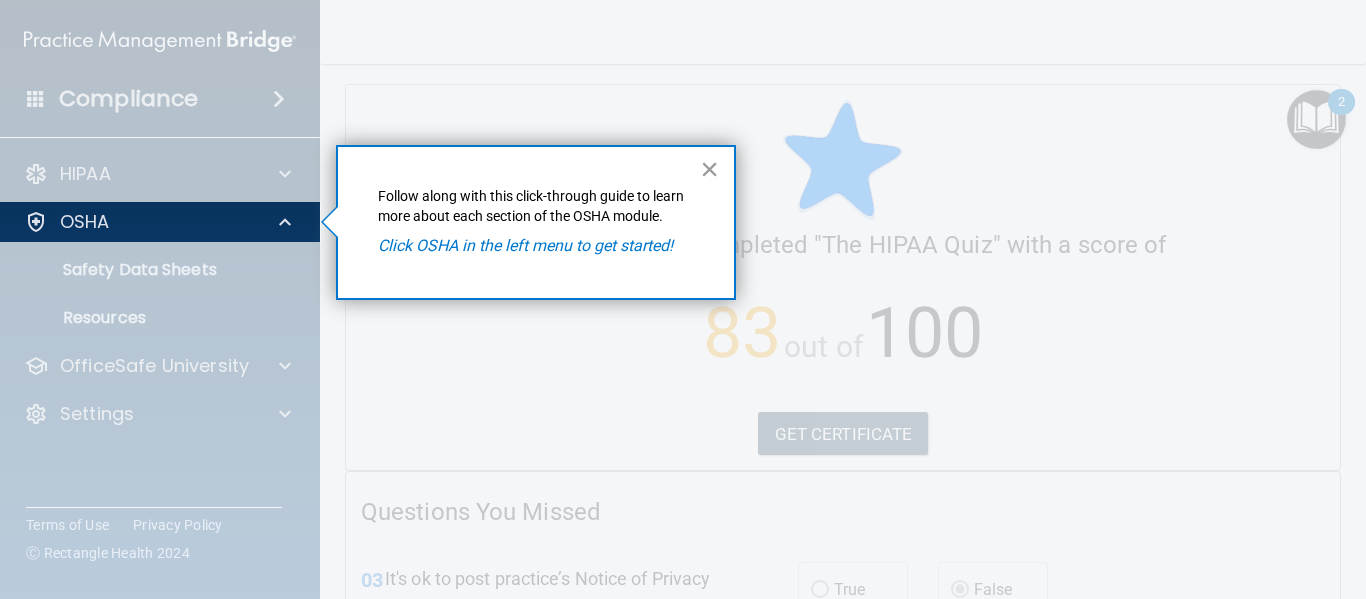 click on "×" at bounding box center [709, 169] 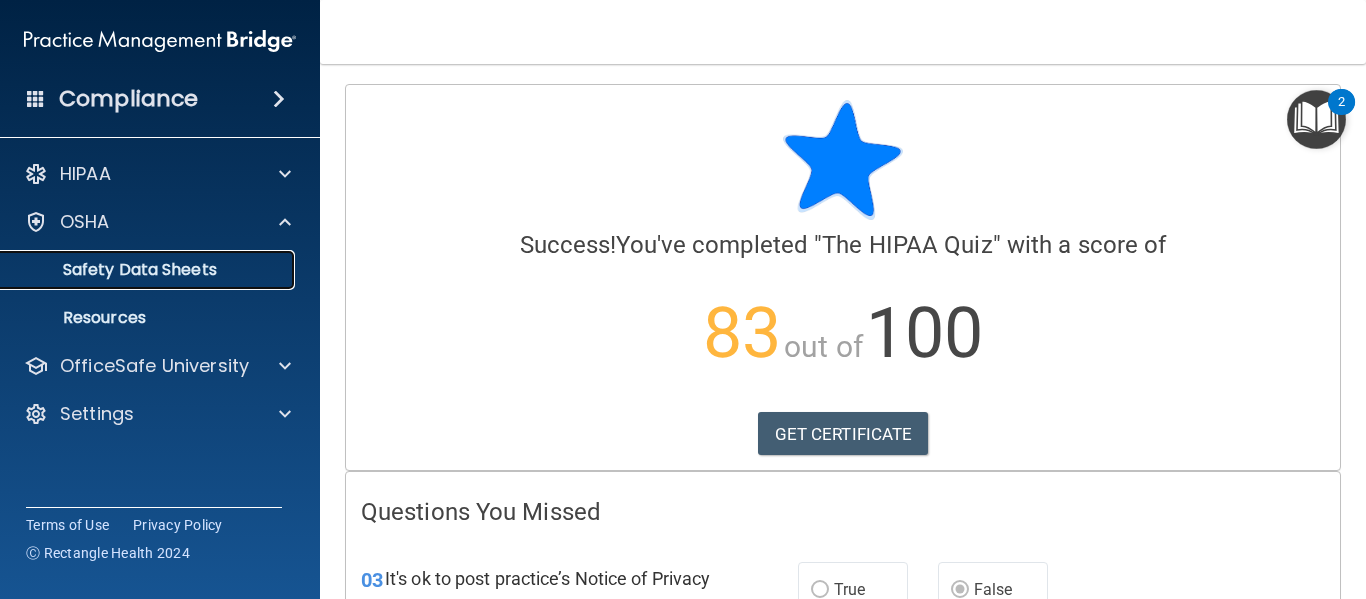 click on "Safety Data Sheets" at bounding box center (149, 270) 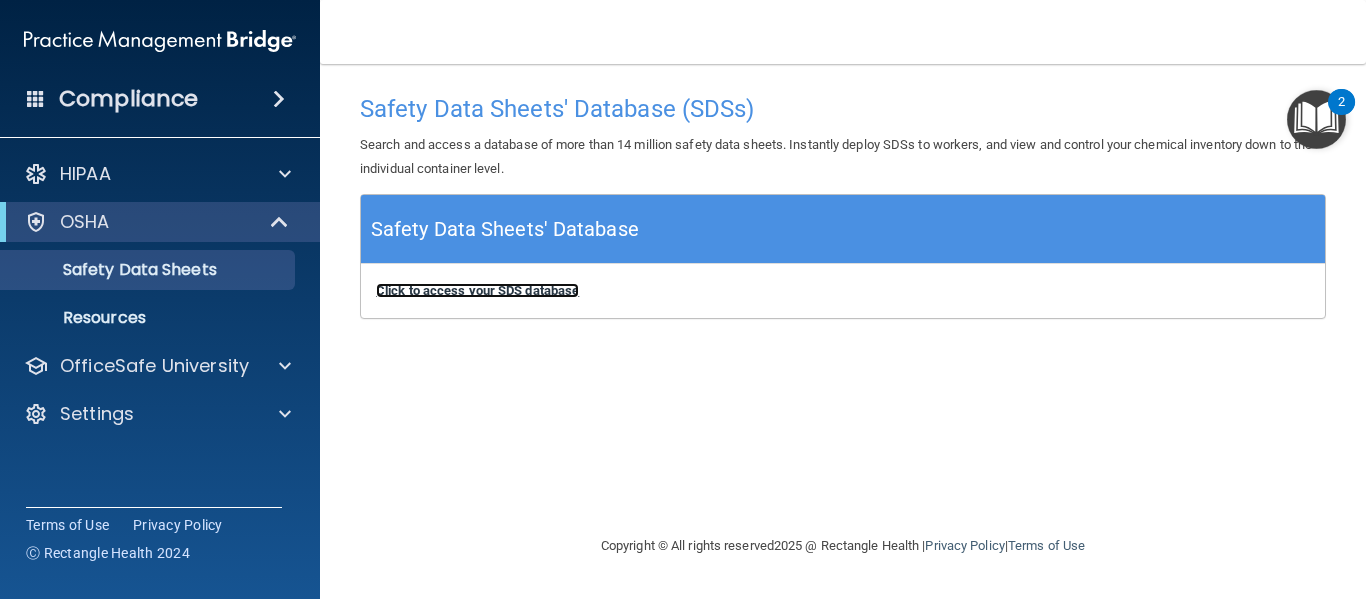 click on "Click to access your SDS database" at bounding box center [477, 290] 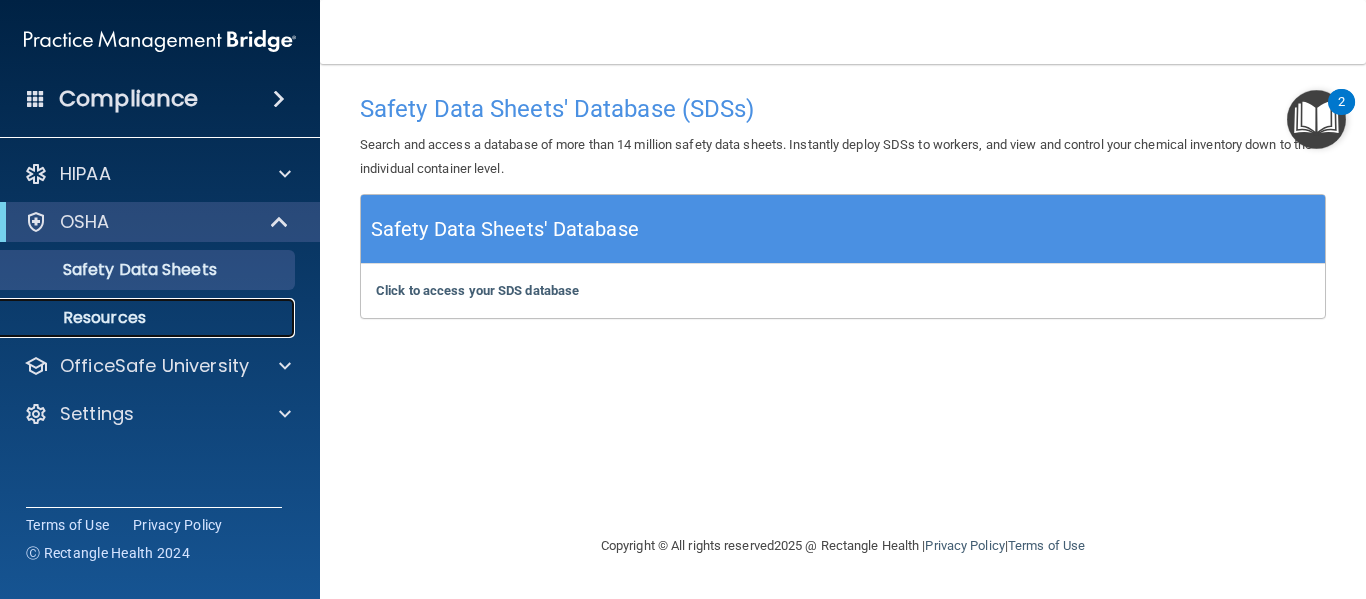 click on "Resources" at bounding box center [149, 318] 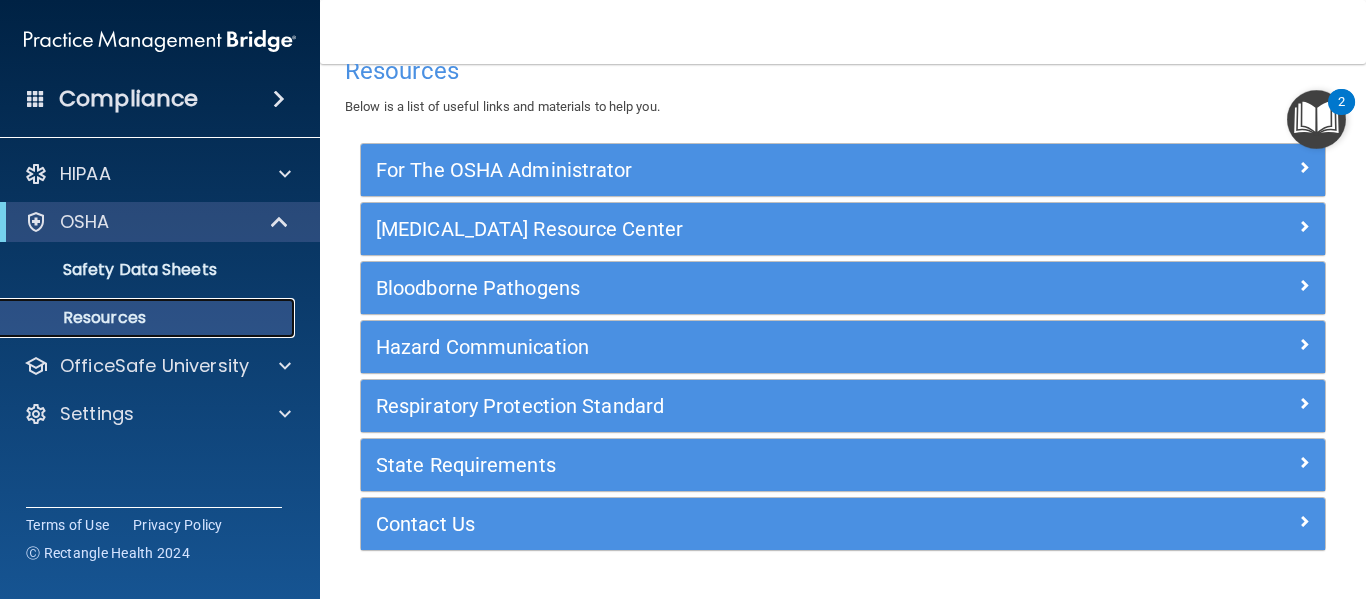 scroll, scrollTop: 0, scrollLeft: 0, axis: both 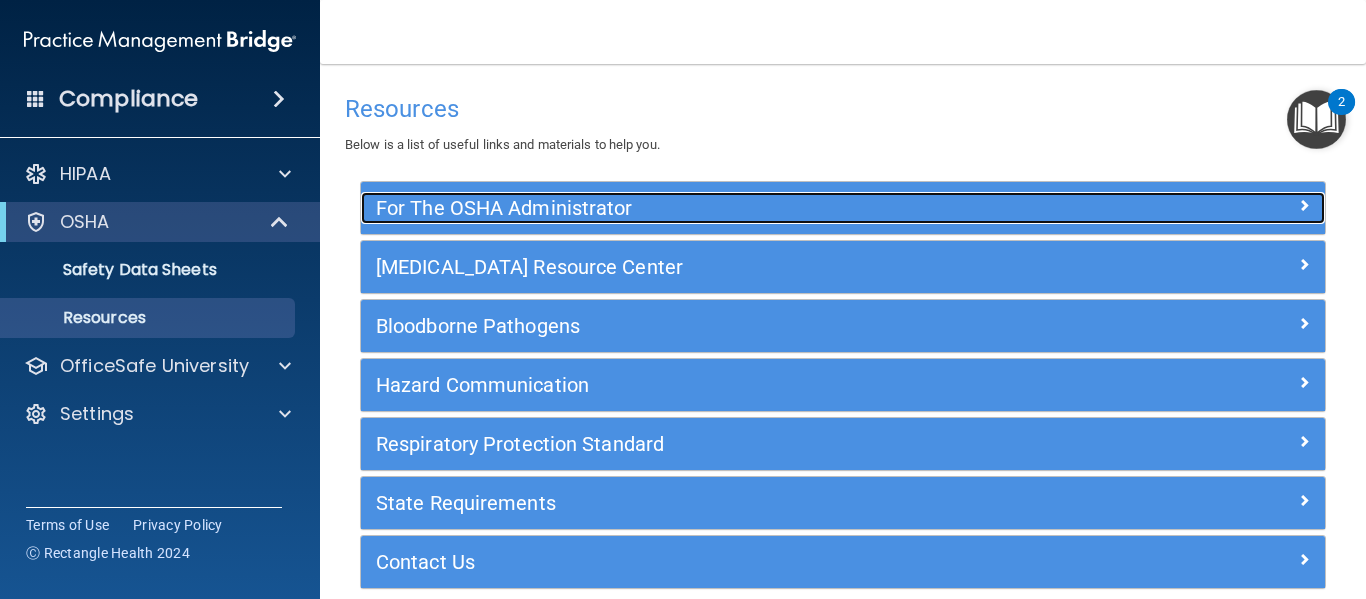 click at bounding box center (1204, 204) 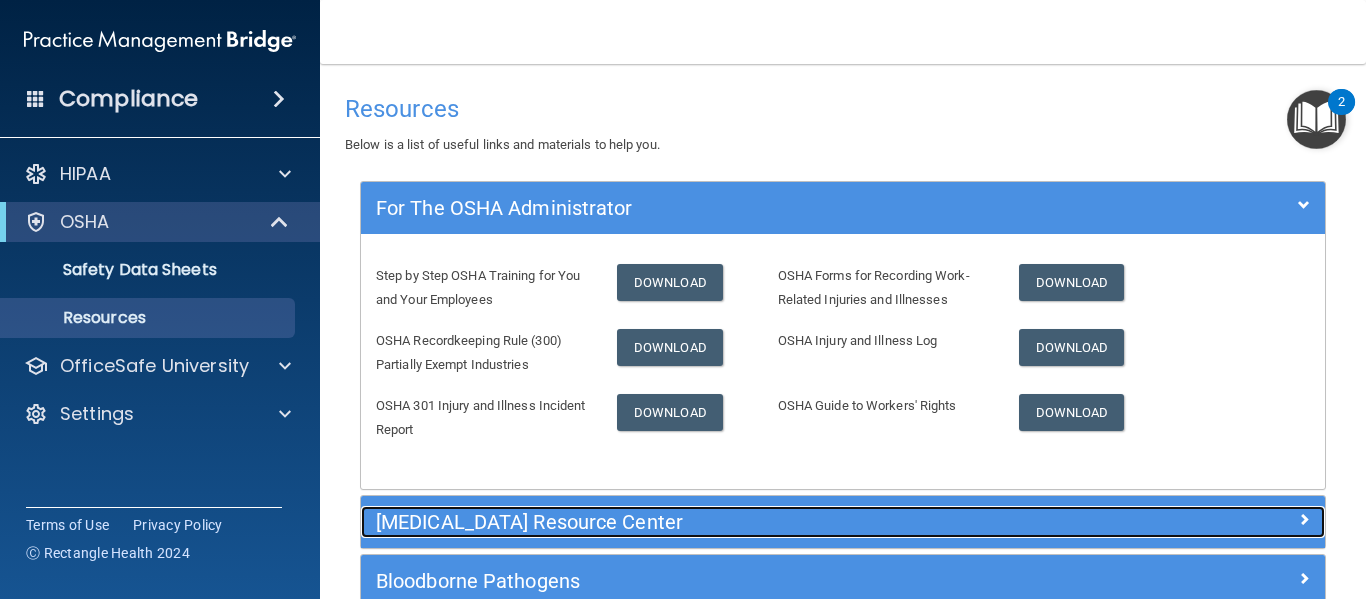 click on "COVID-19 Resource Center" at bounding box center [722, 522] 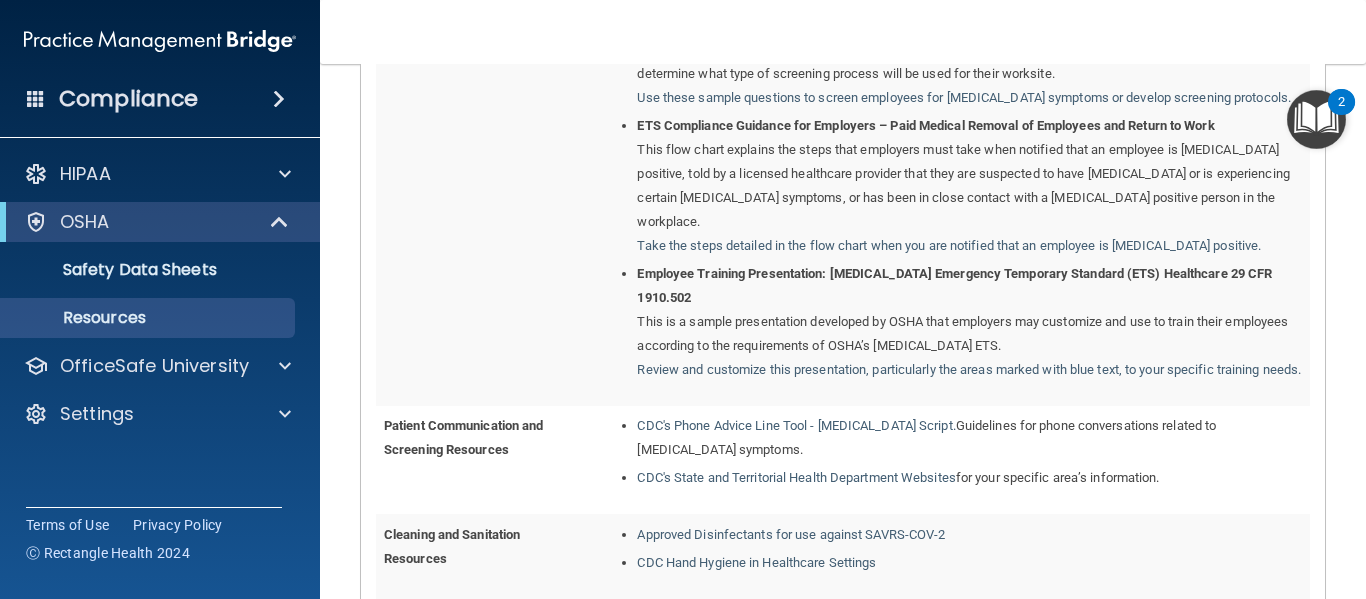 scroll, scrollTop: 2004, scrollLeft: 0, axis: vertical 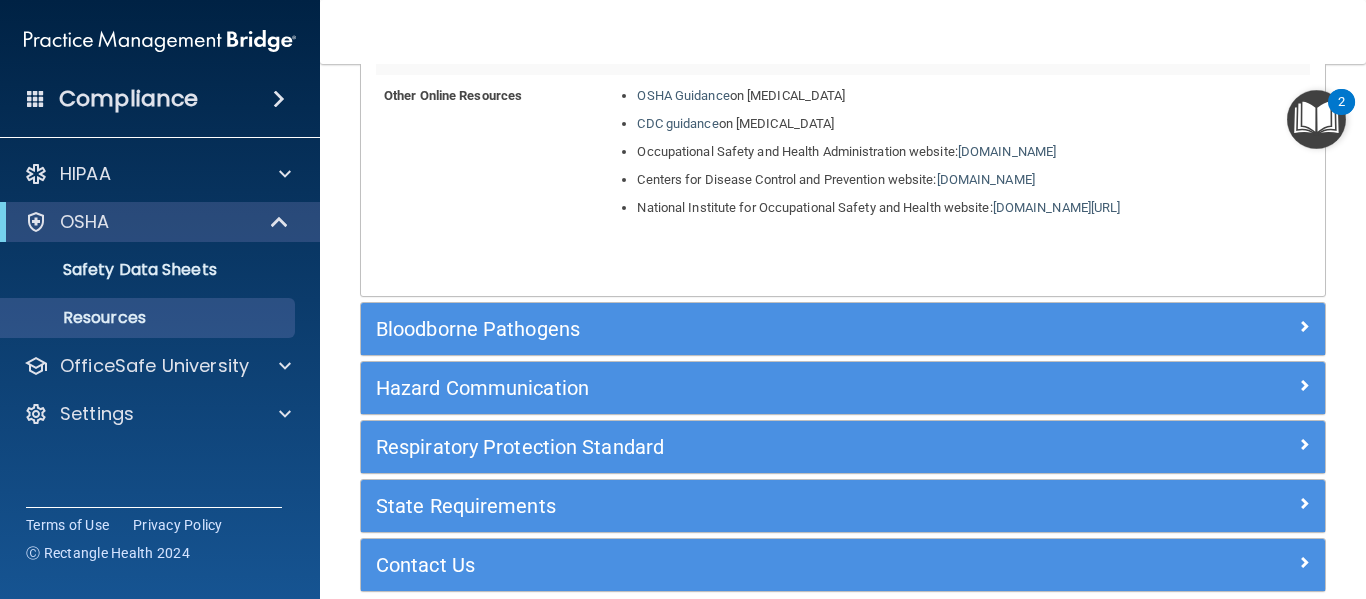 click on "Bloodborne Pathogens" at bounding box center [843, 329] 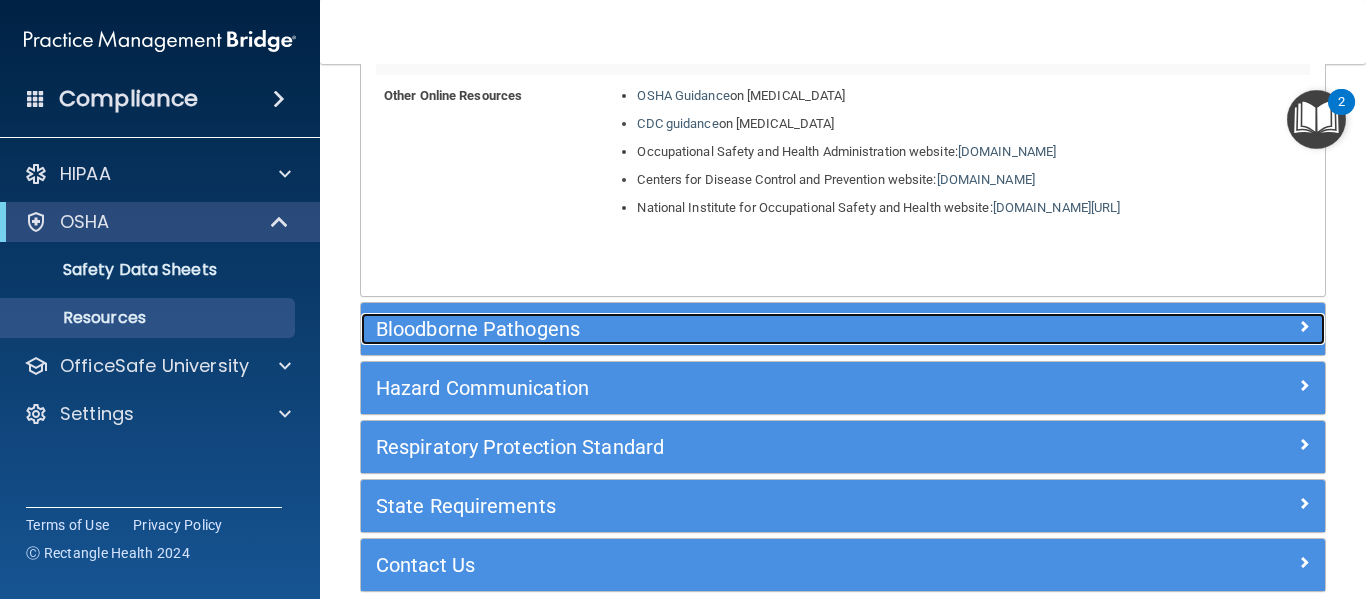 click on "Bloodborne Pathogens" at bounding box center [722, 329] 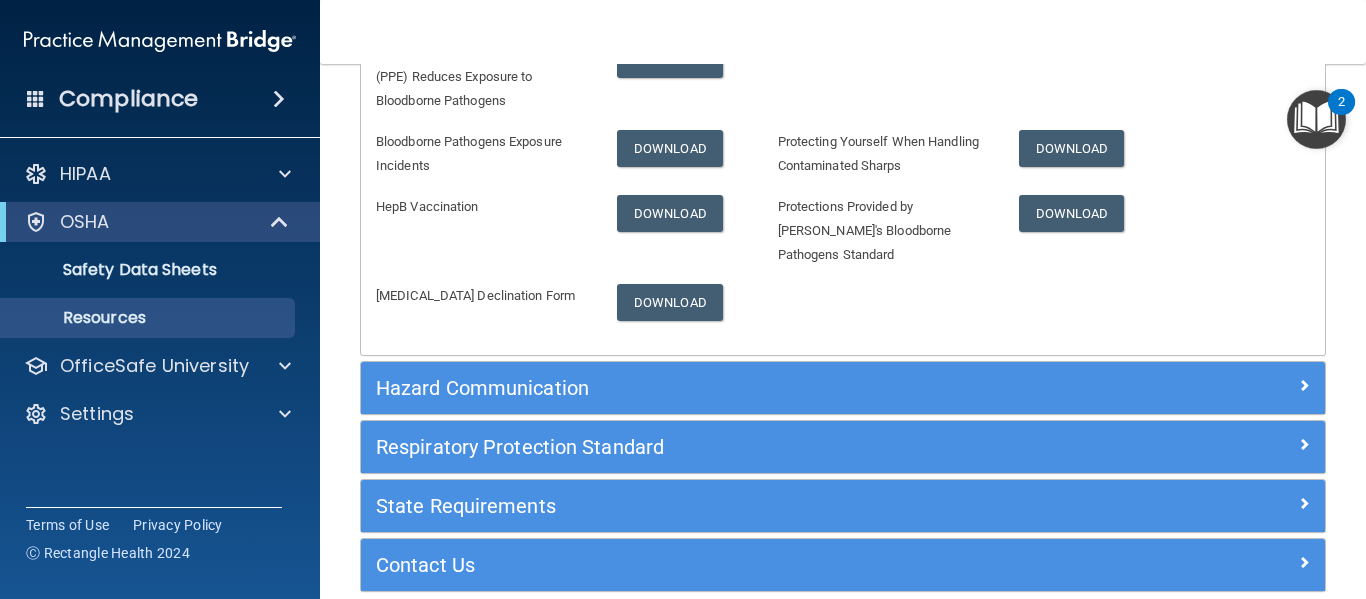 scroll, scrollTop: 242, scrollLeft: 0, axis: vertical 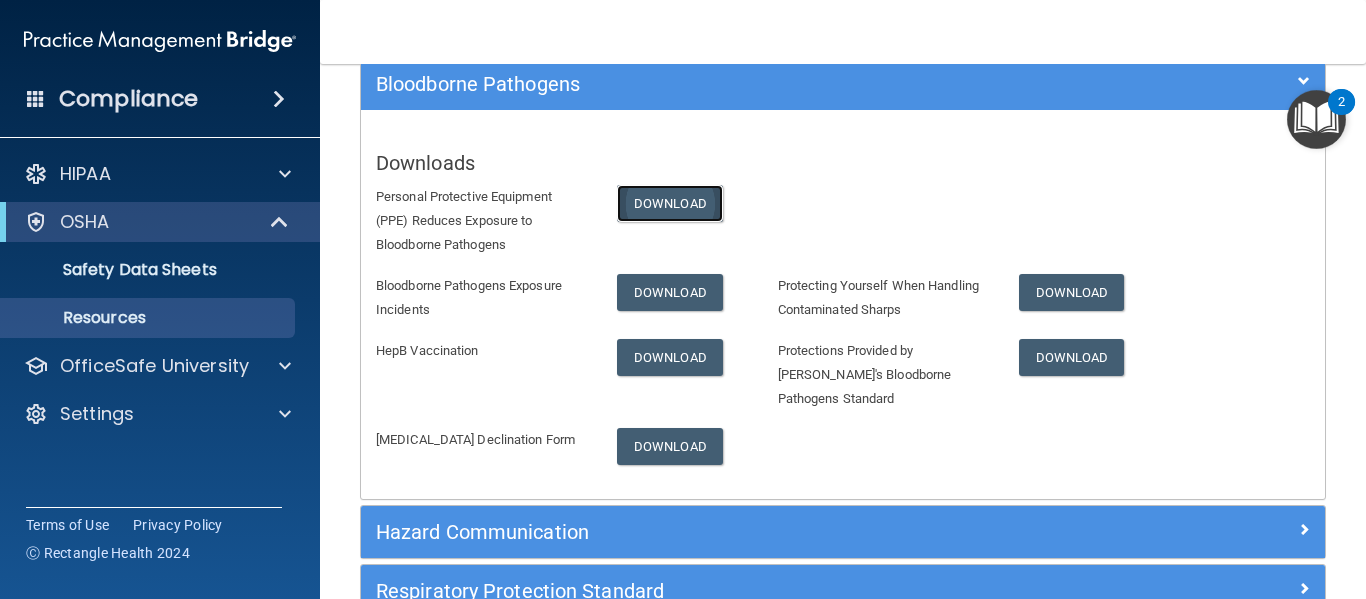 click on "Download" at bounding box center [670, 203] 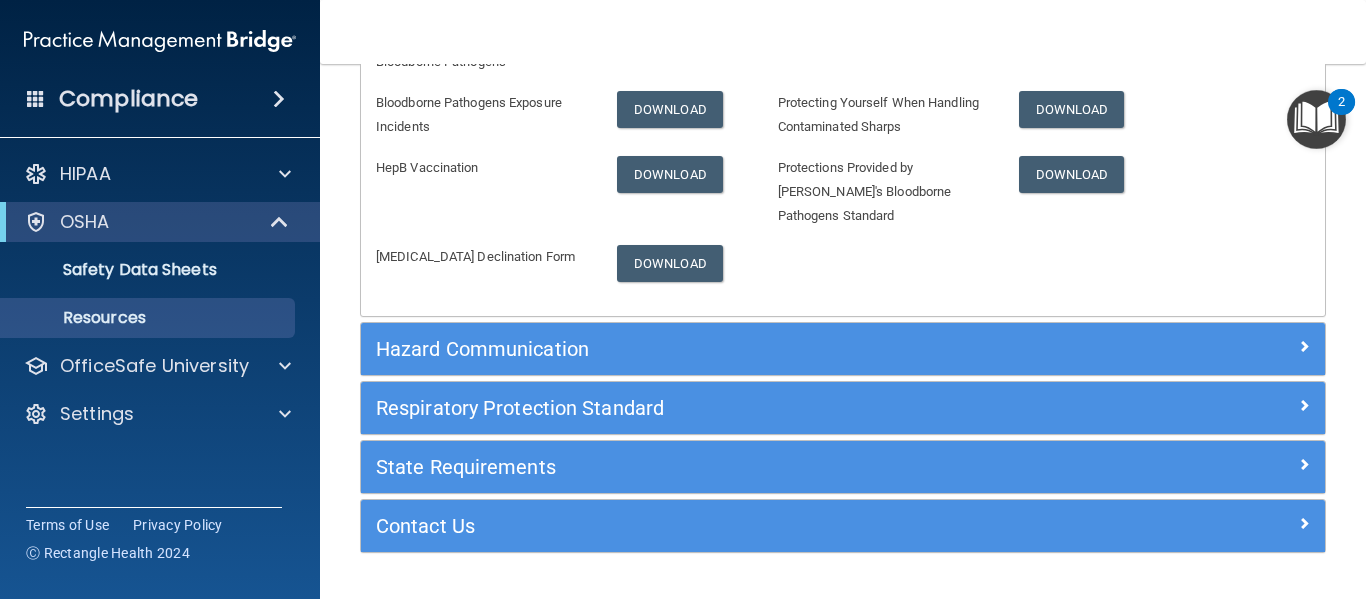 scroll, scrollTop: 482, scrollLeft: 0, axis: vertical 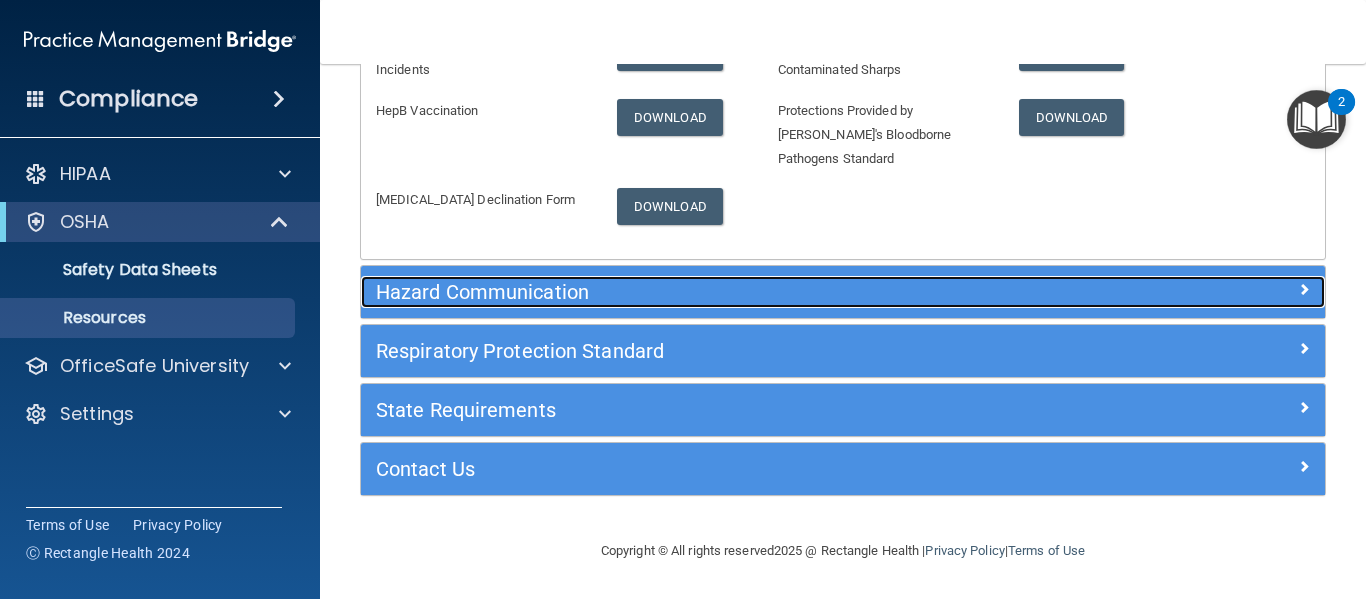 click on "Hazard Communication" at bounding box center (722, 292) 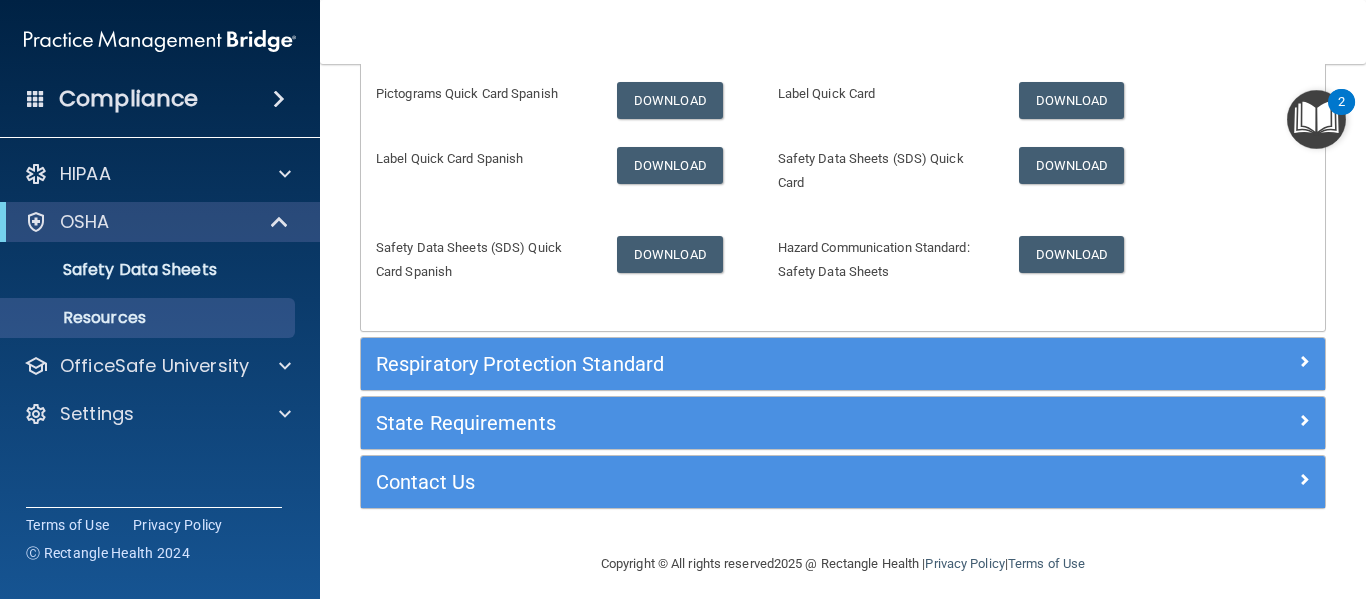 scroll, scrollTop: 595, scrollLeft: 0, axis: vertical 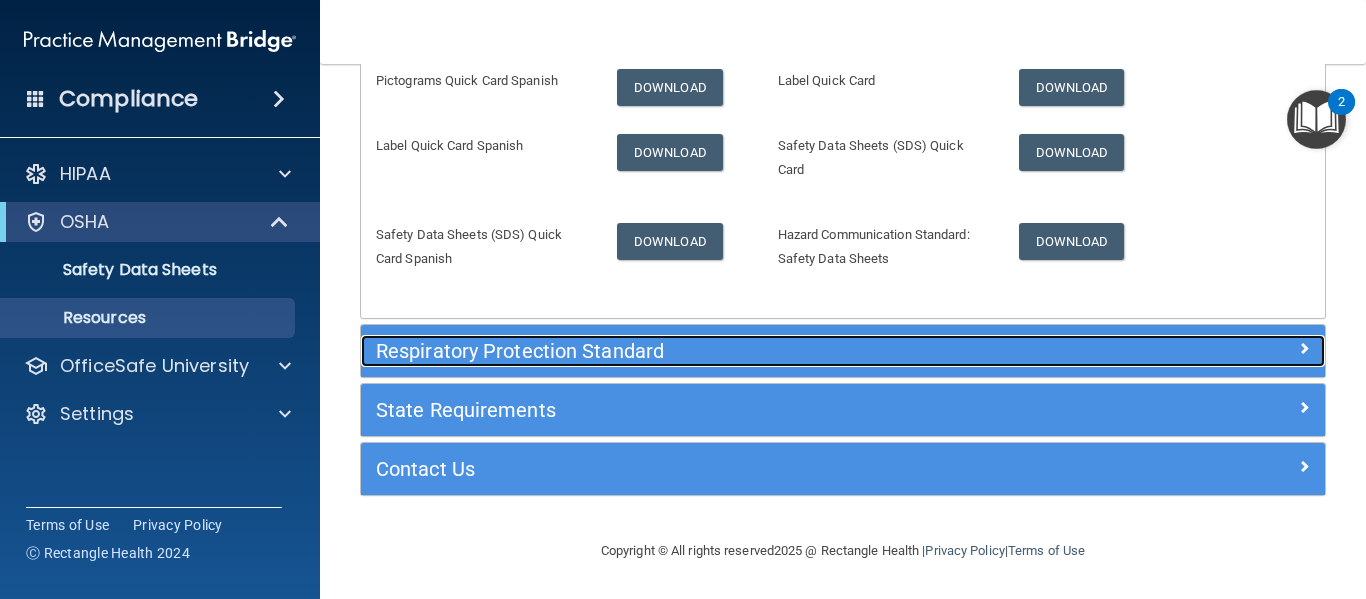 click on "Respiratory Protection Standard" at bounding box center (722, 351) 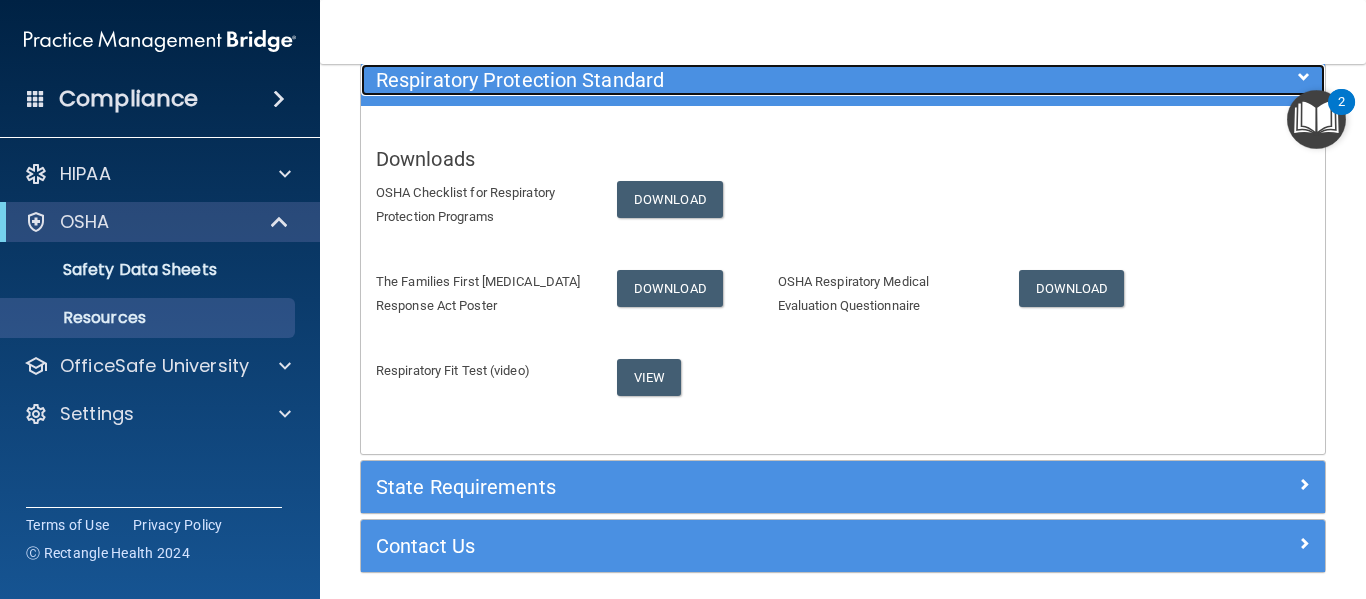 scroll, scrollTop: 441, scrollLeft: 0, axis: vertical 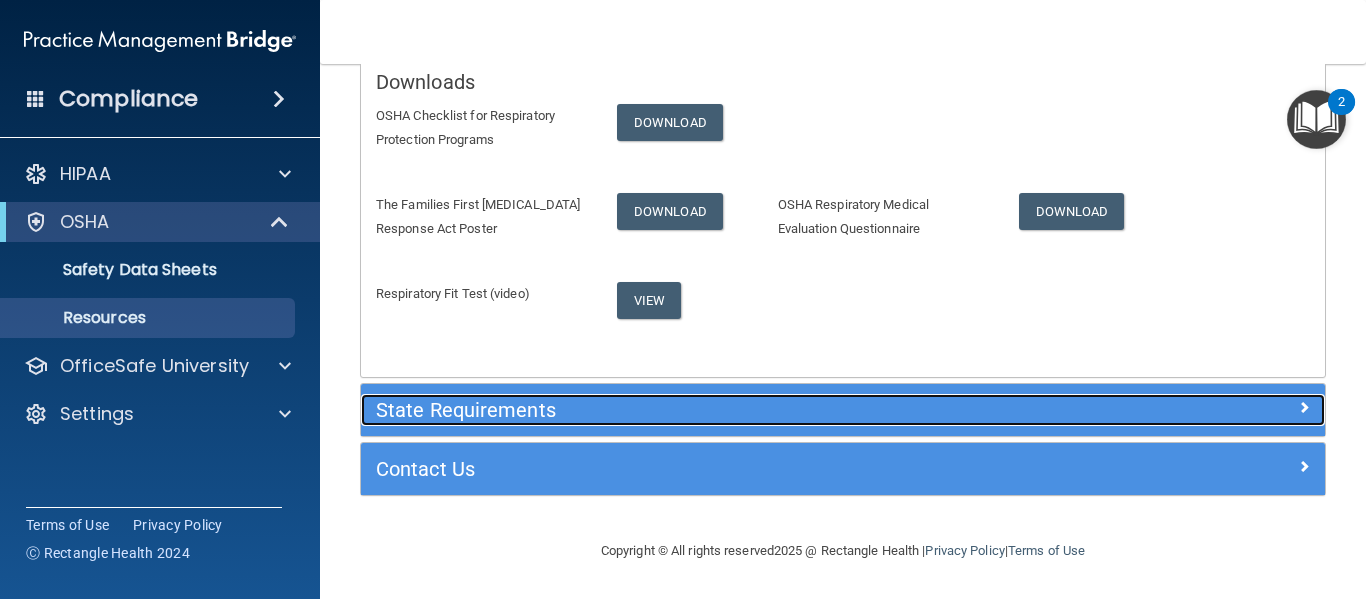 click on "State Requirements" at bounding box center (722, 410) 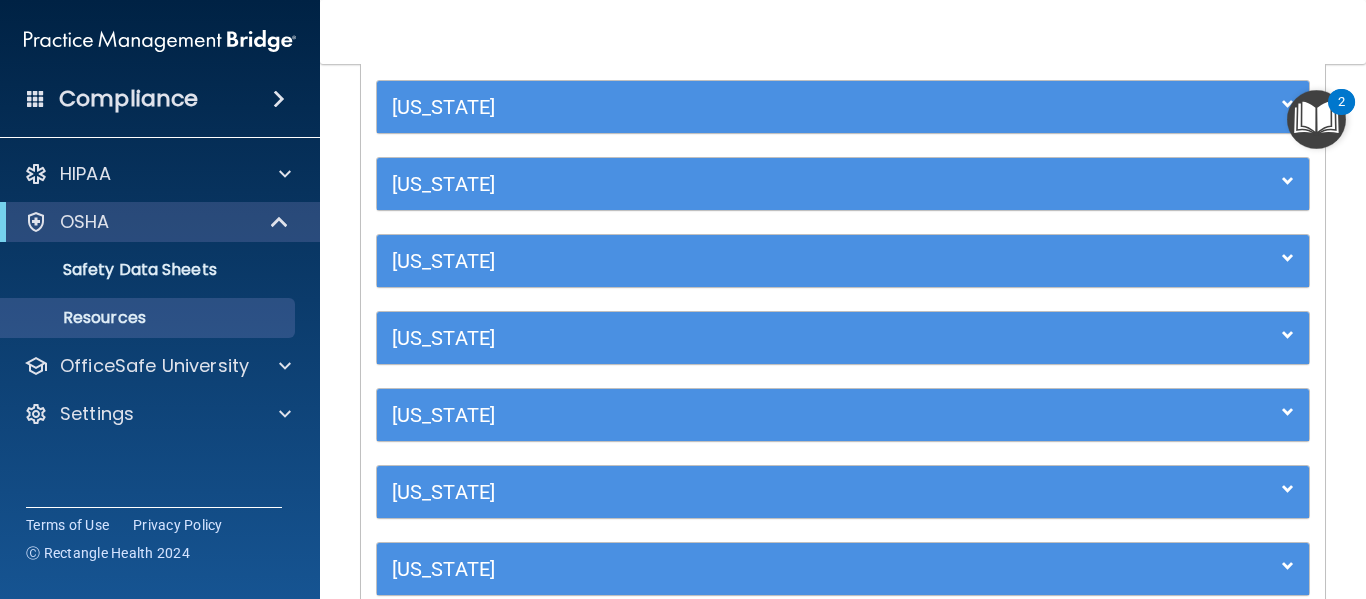 scroll, scrollTop: 982, scrollLeft: 0, axis: vertical 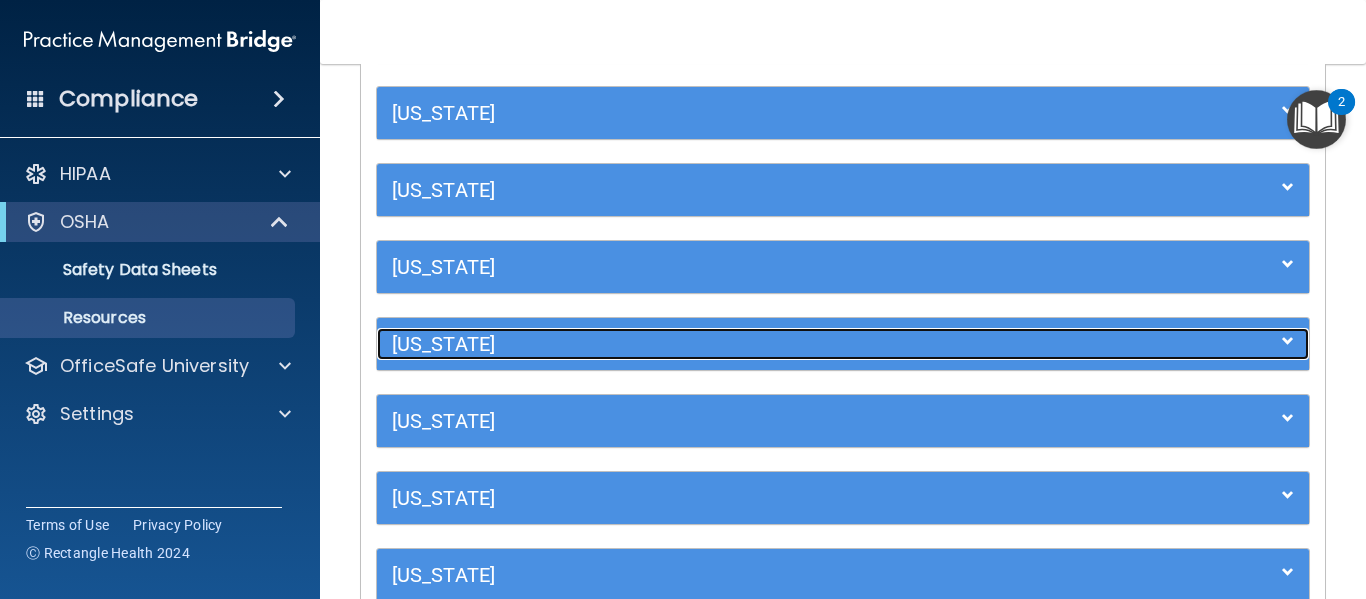 click on "New Mexico" at bounding box center (726, 344) 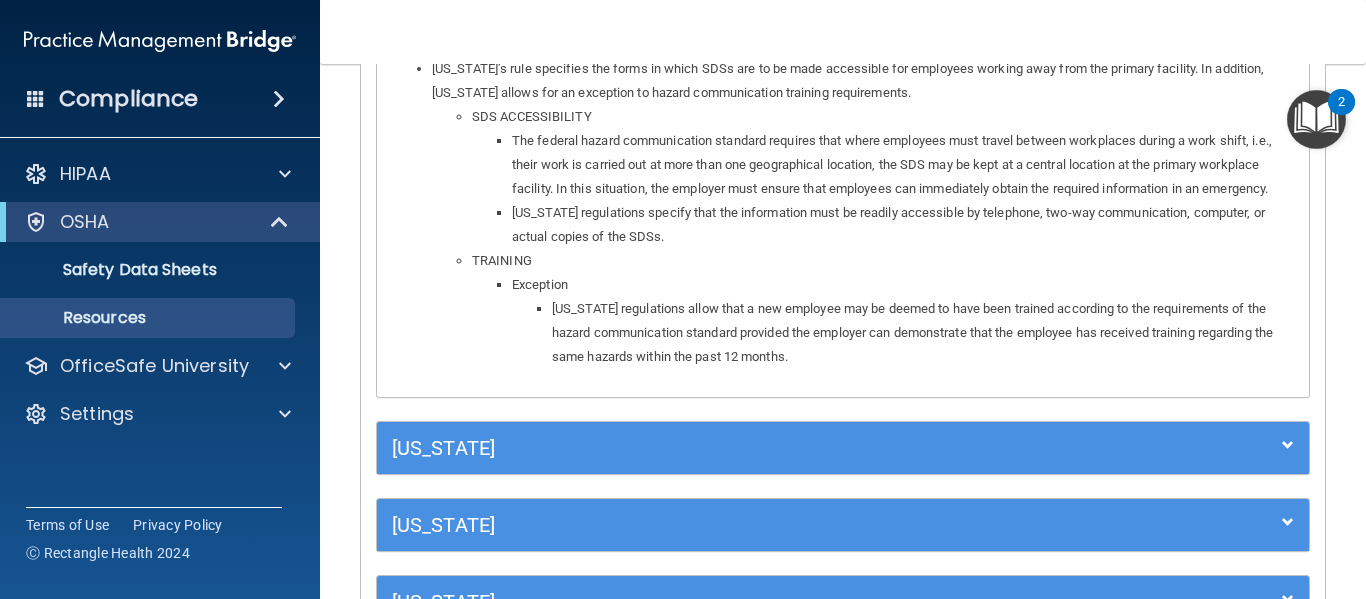 scroll, scrollTop: 1749, scrollLeft: 0, axis: vertical 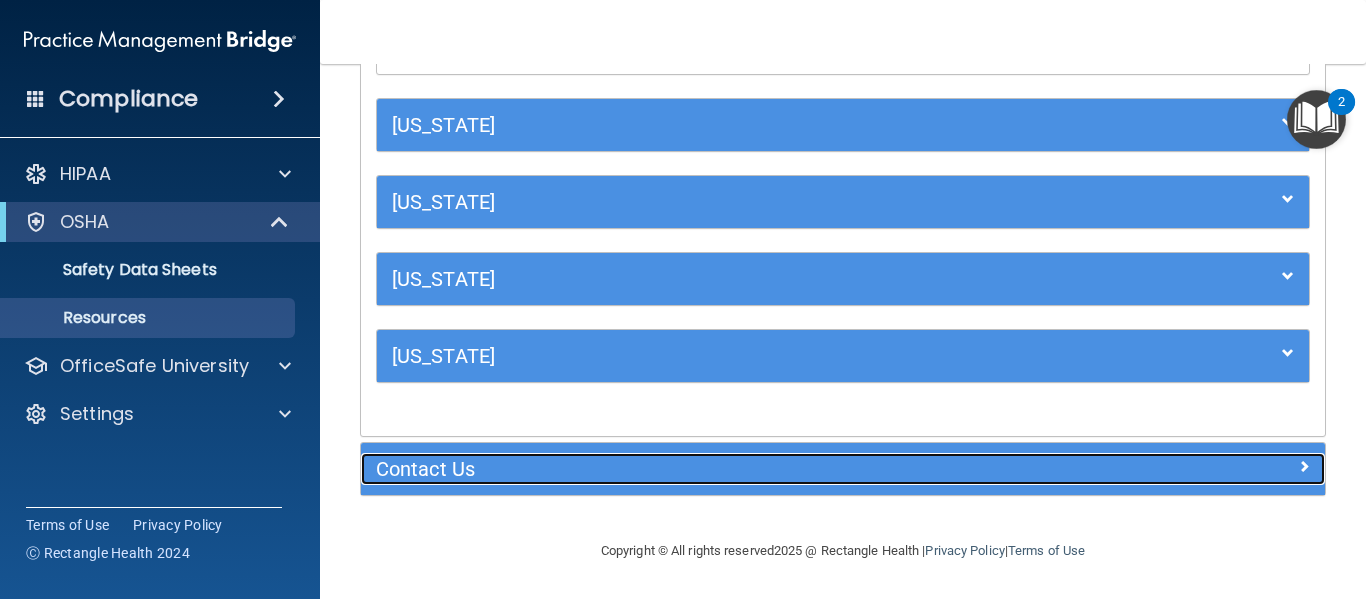 click on "Contact Us" at bounding box center [722, 469] 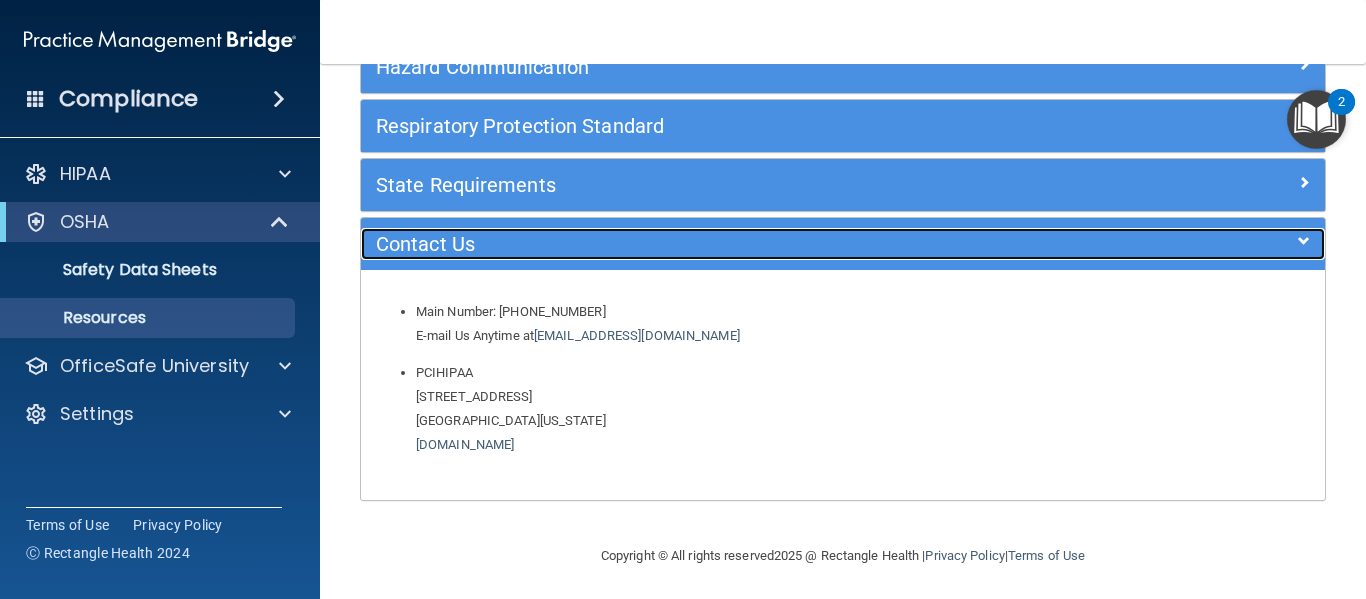 scroll, scrollTop: 323, scrollLeft: 0, axis: vertical 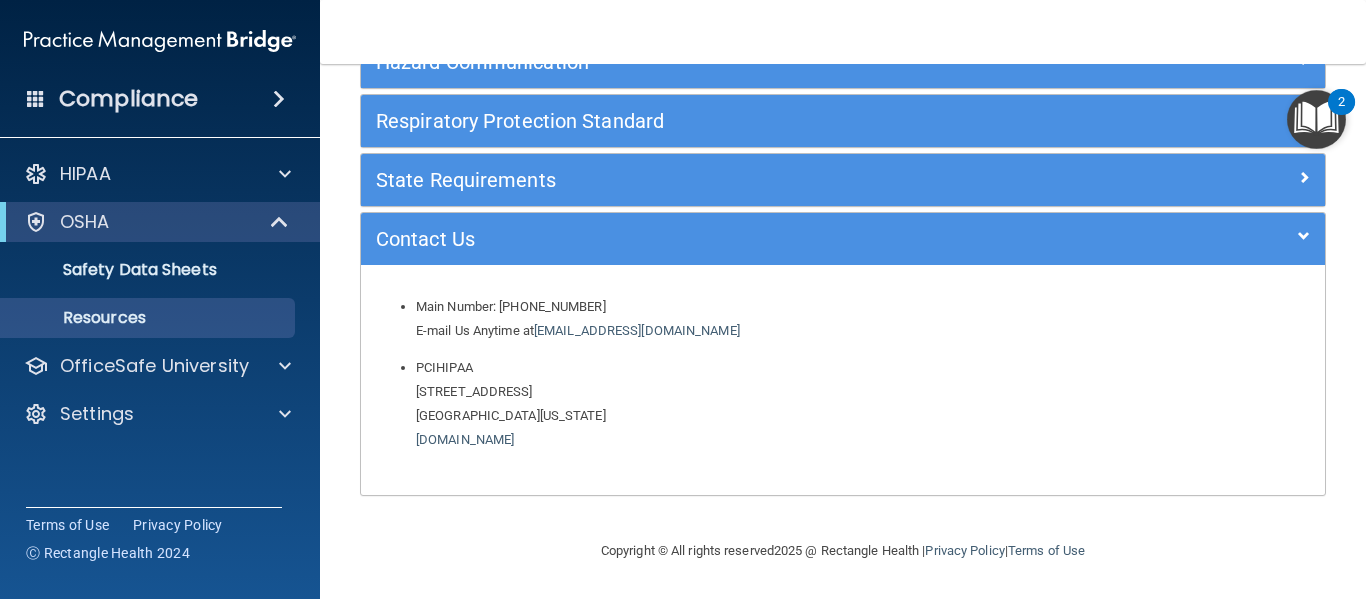 click at bounding box center [1316, 119] 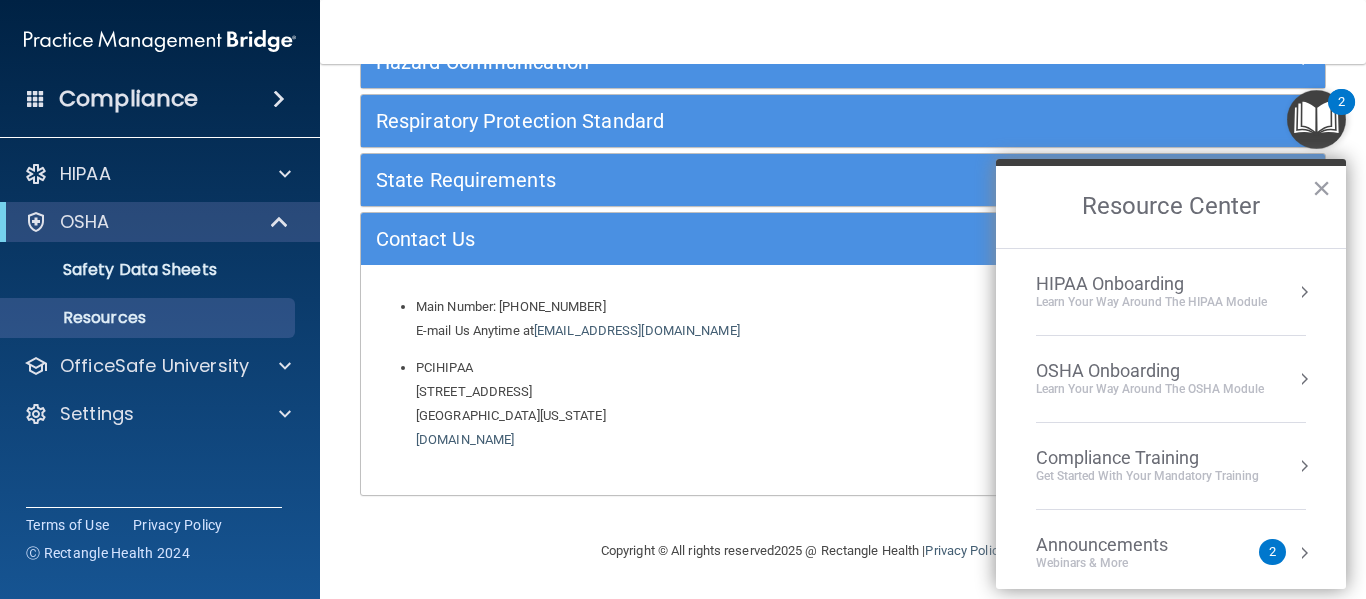 click on "HIPAA Onboarding" at bounding box center [1151, 284] 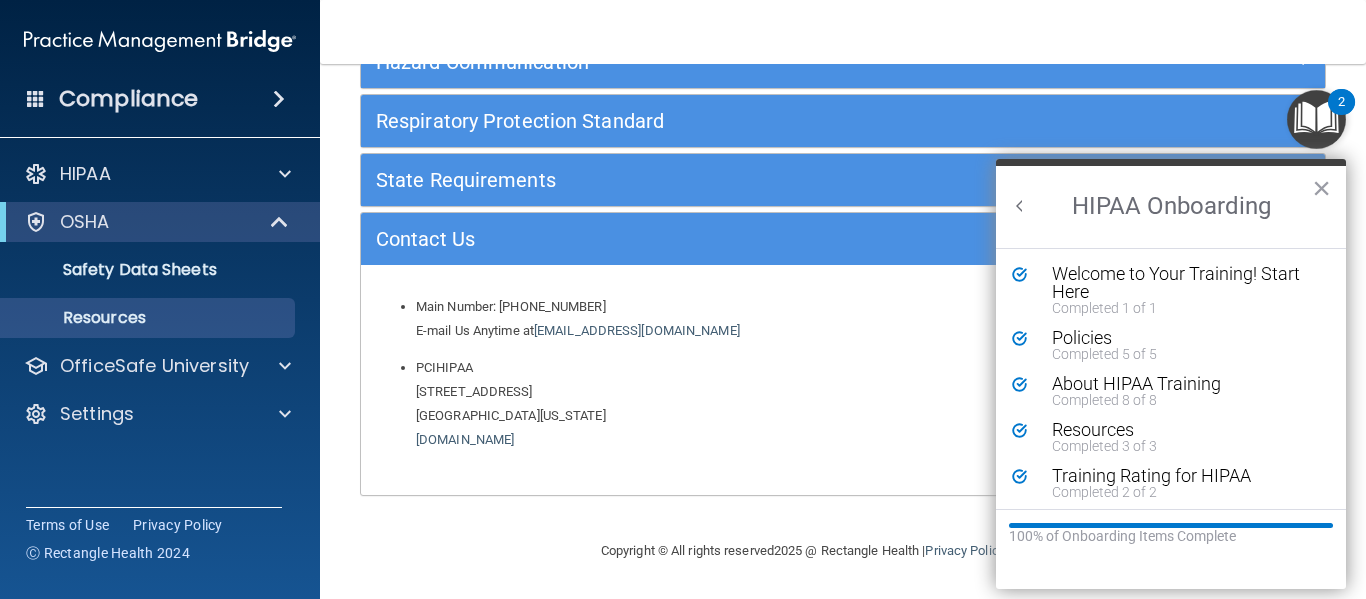 scroll, scrollTop: 0, scrollLeft: 0, axis: both 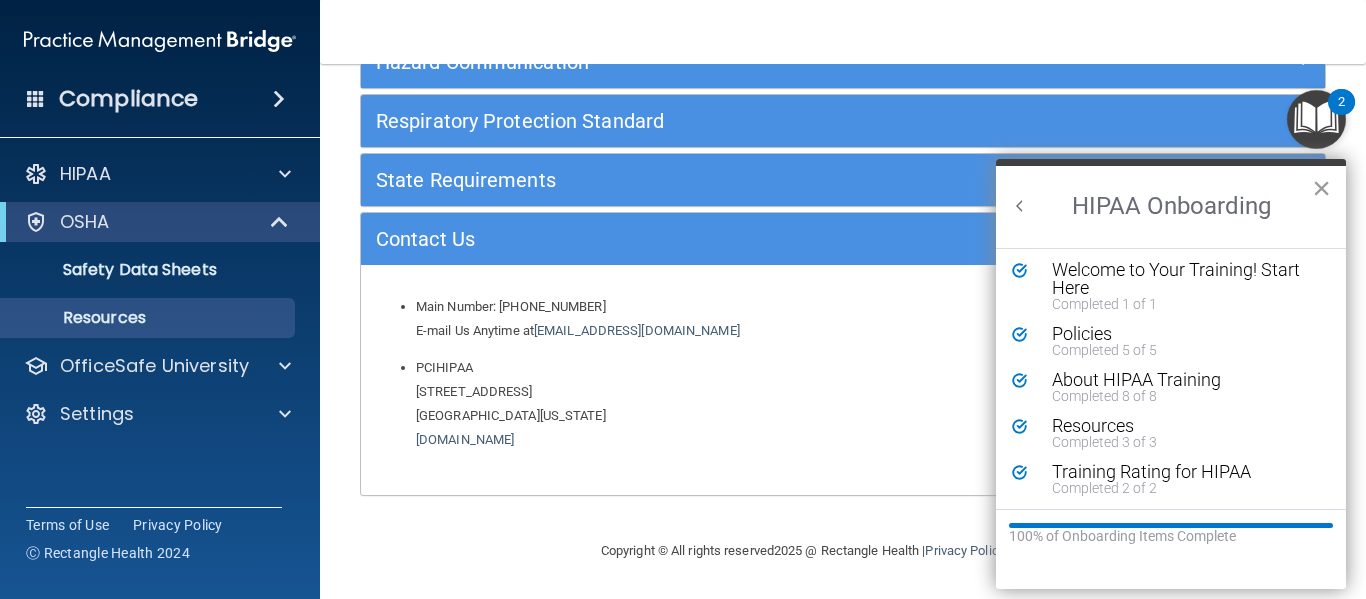 click on "×" at bounding box center (1321, 188) 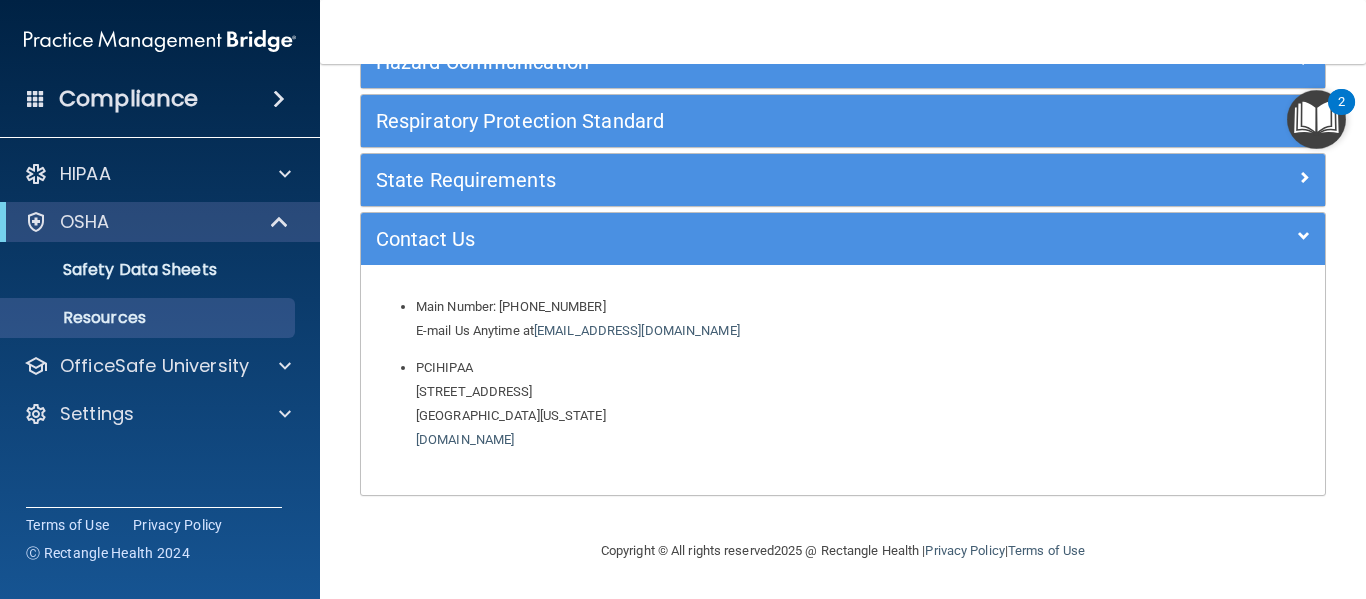 click at bounding box center [1316, 119] 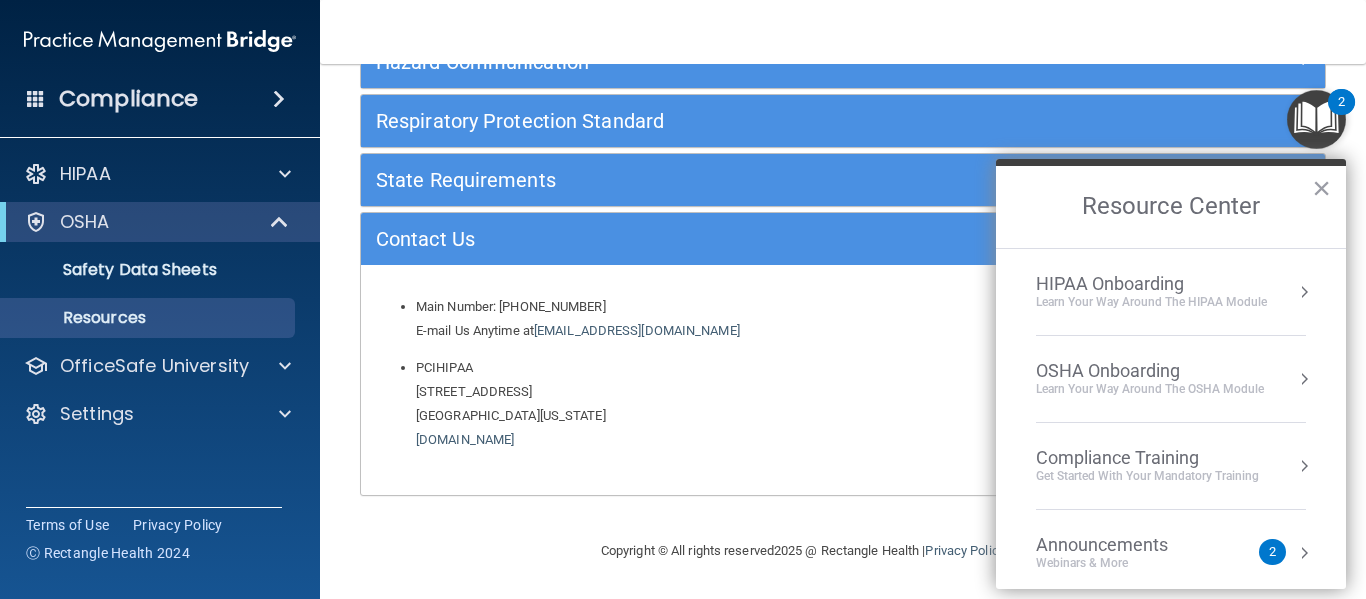 click on "Learn your way around the OSHA module" at bounding box center (1150, 389) 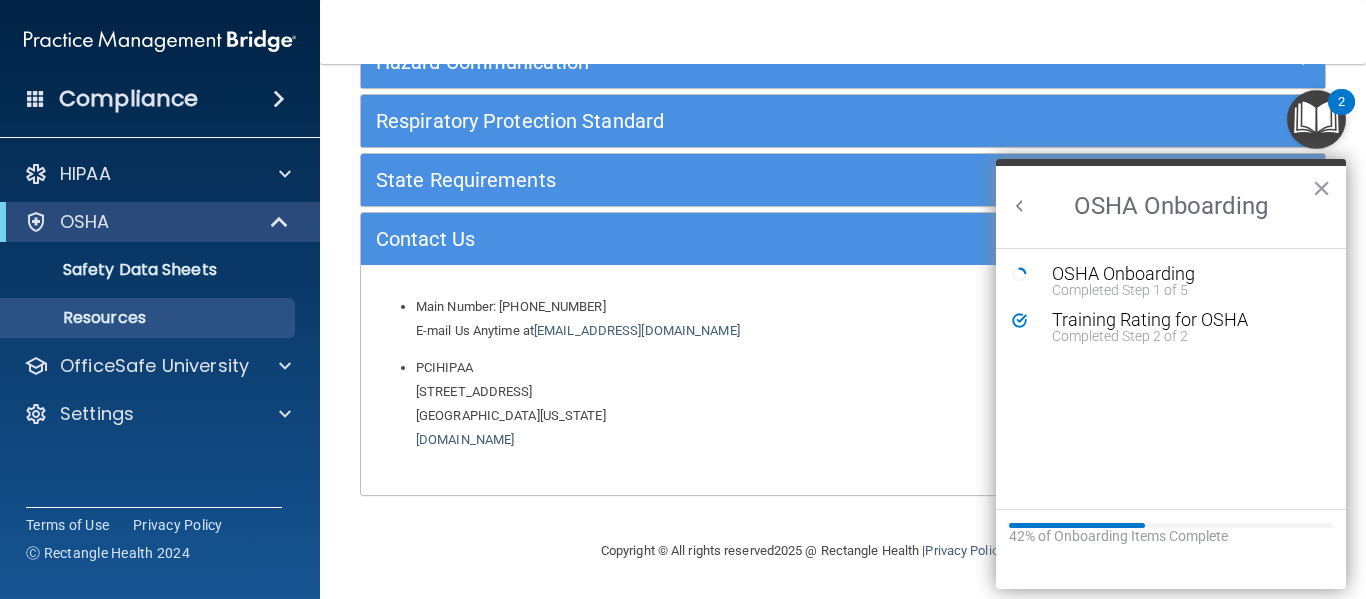 scroll, scrollTop: 0, scrollLeft: 0, axis: both 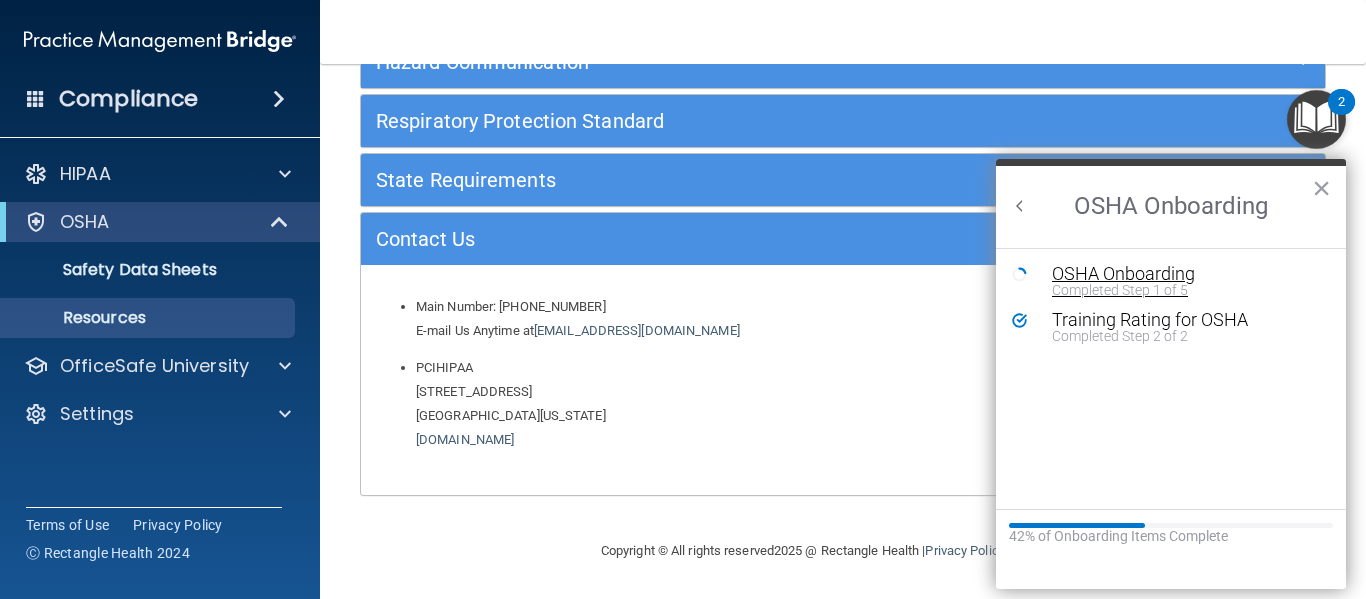 click on "Completed Step 1 of 5" at bounding box center (1186, 290) 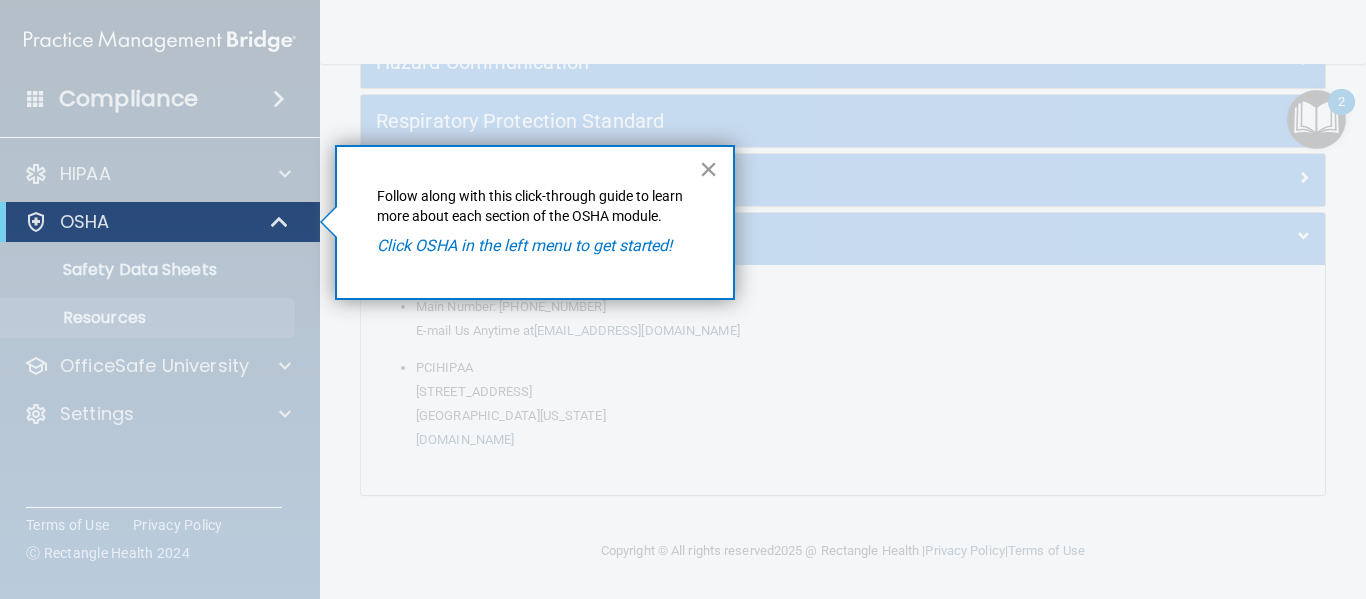 click on "×" at bounding box center [708, 169] 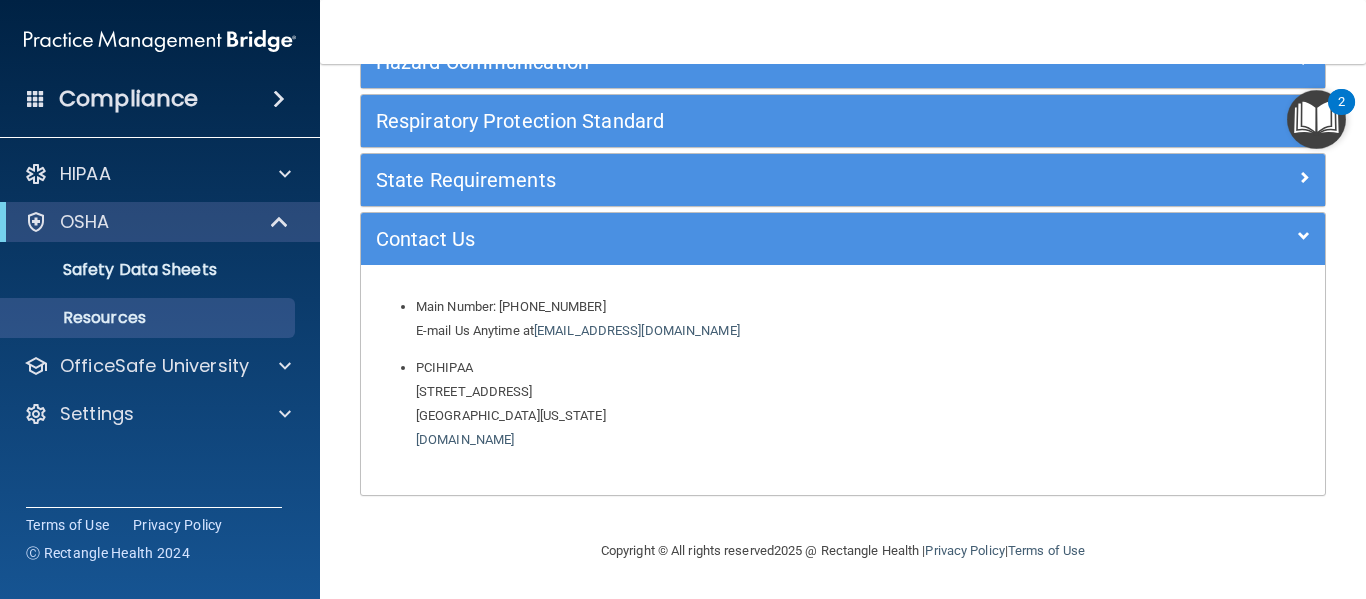 click on "2" at bounding box center [1341, 102] 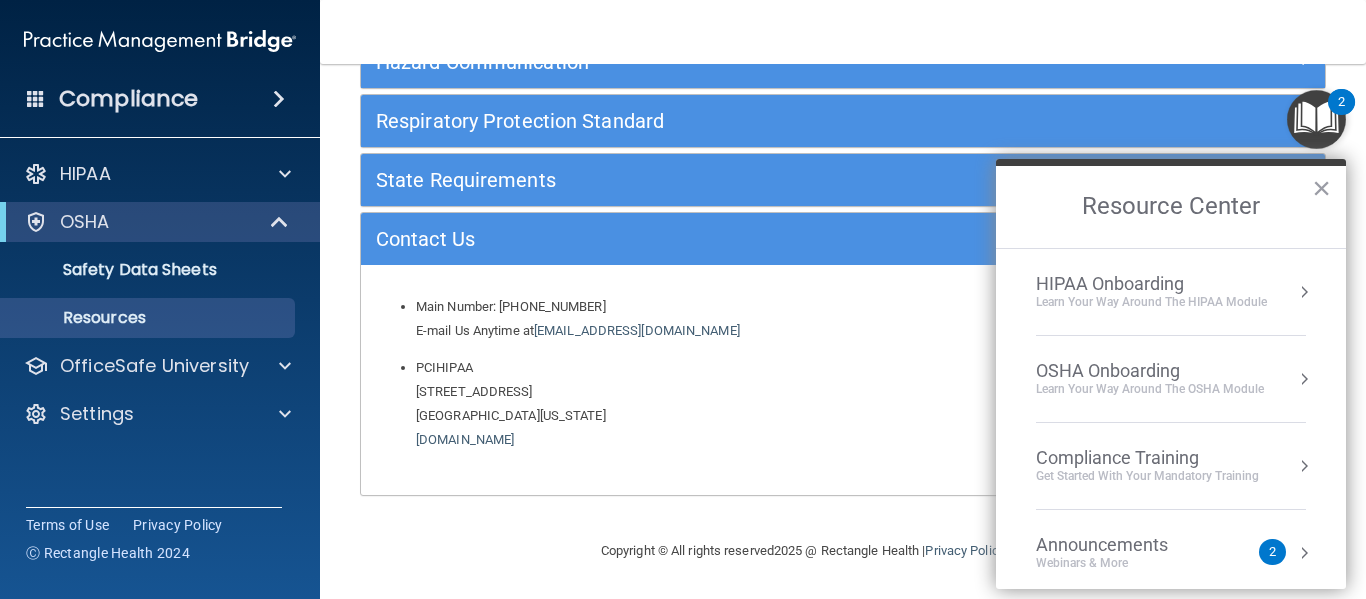 click on "Compliance Training" at bounding box center (1147, 458) 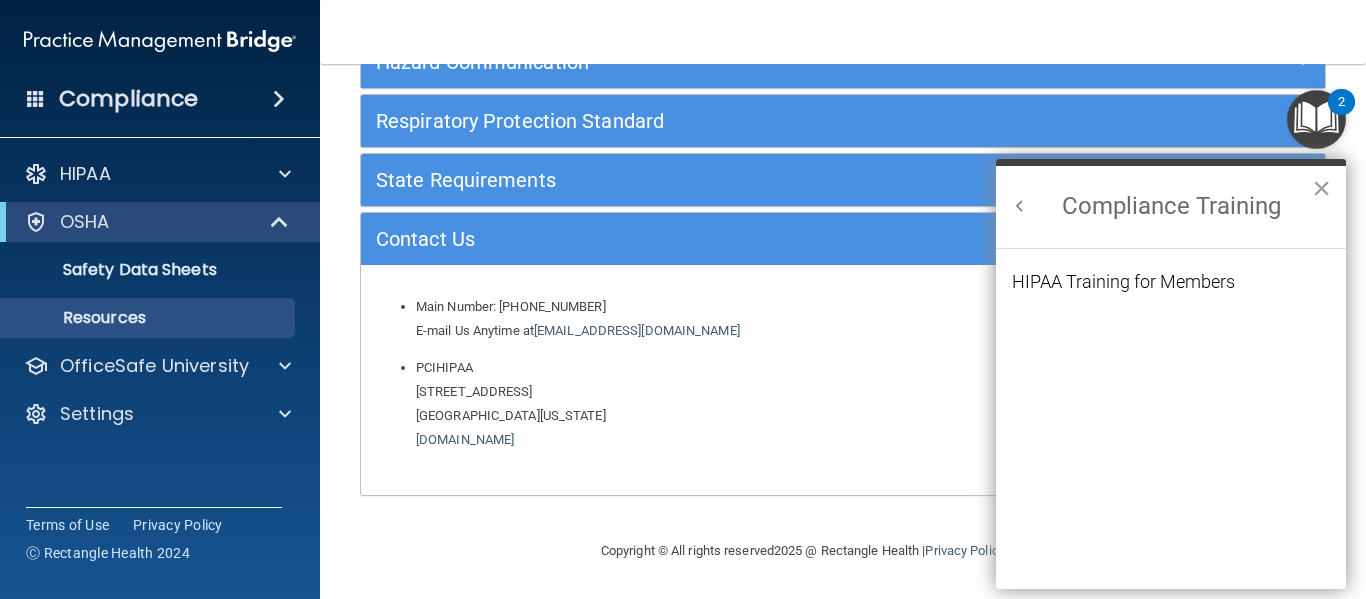 scroll, scrollTop: 0, scrollLeft: 0, axis: both 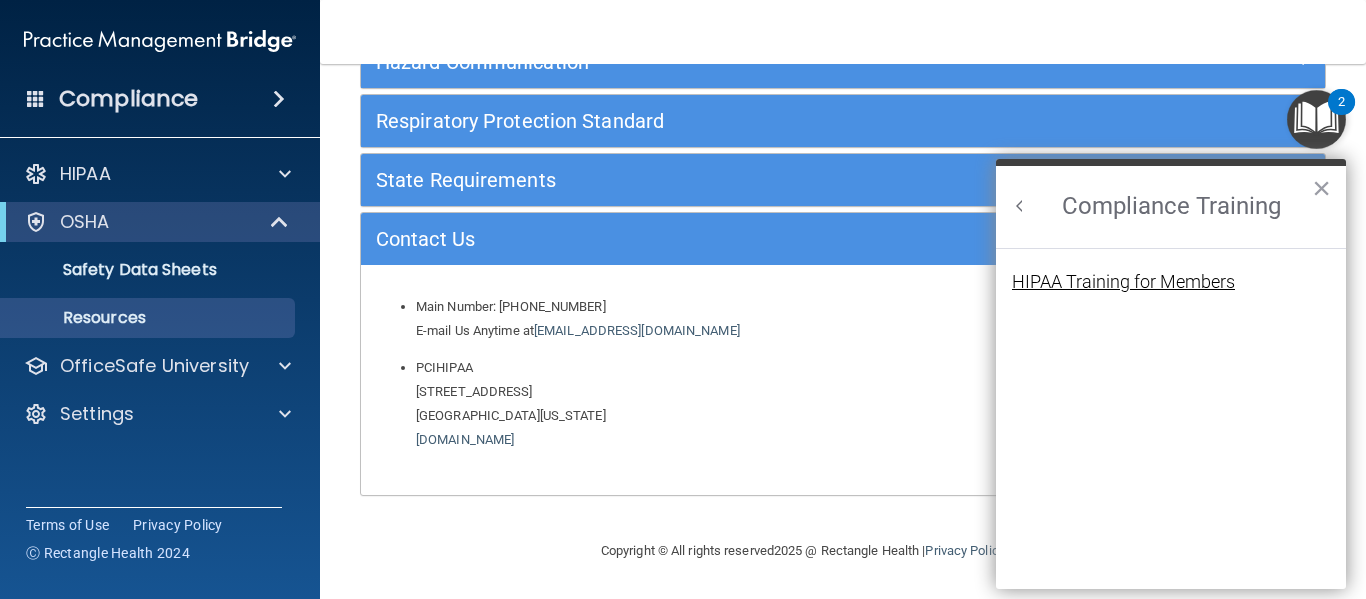 click on "HIPAA Training for Members" at bounding box center (1123, 282) 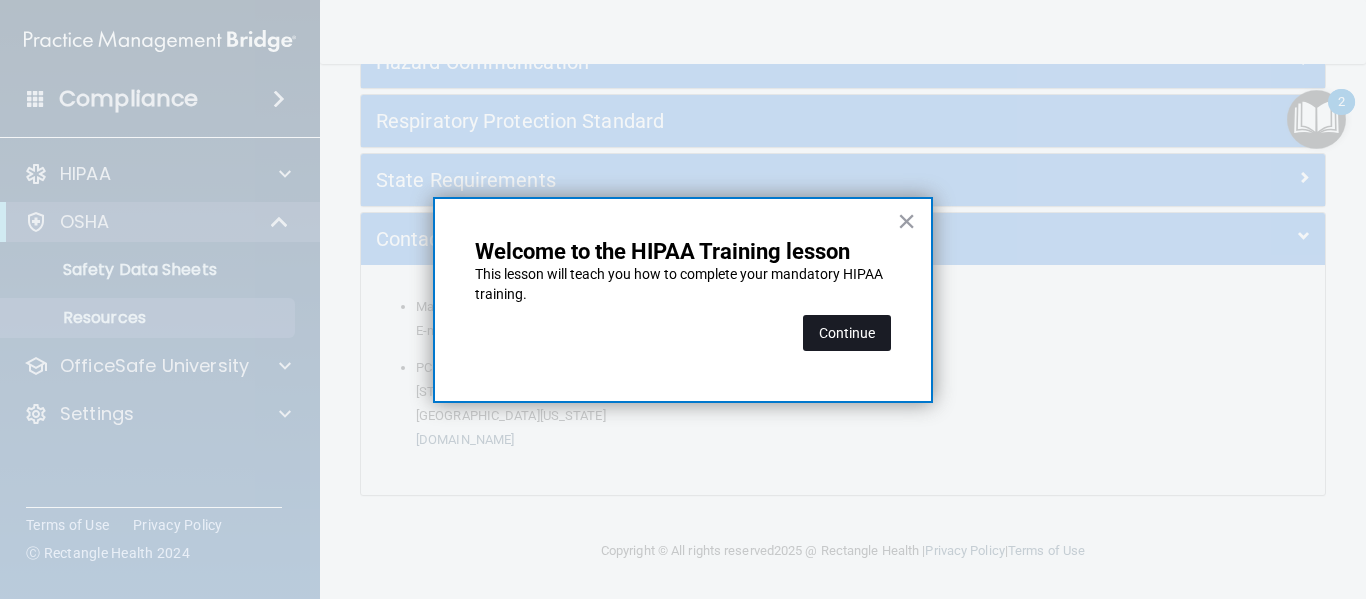 click on "Continue" at bounding box center [847, 333] 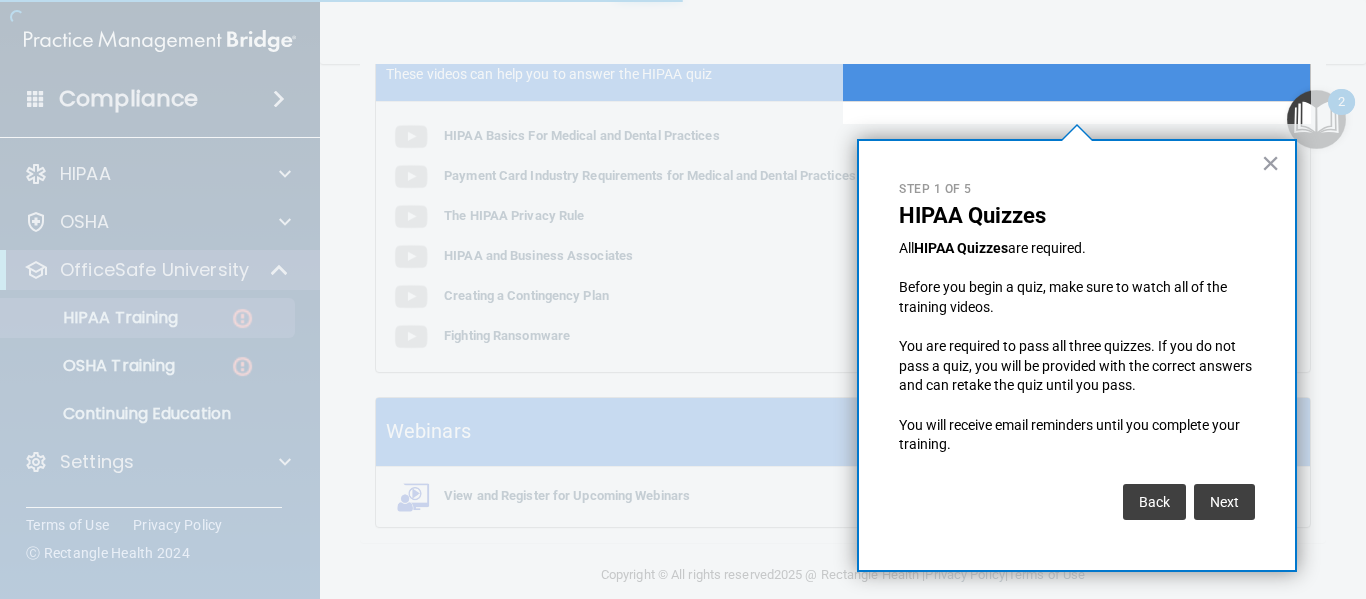 scroll, scrollTop: 155, scrollLeft: 0, axis: vertical 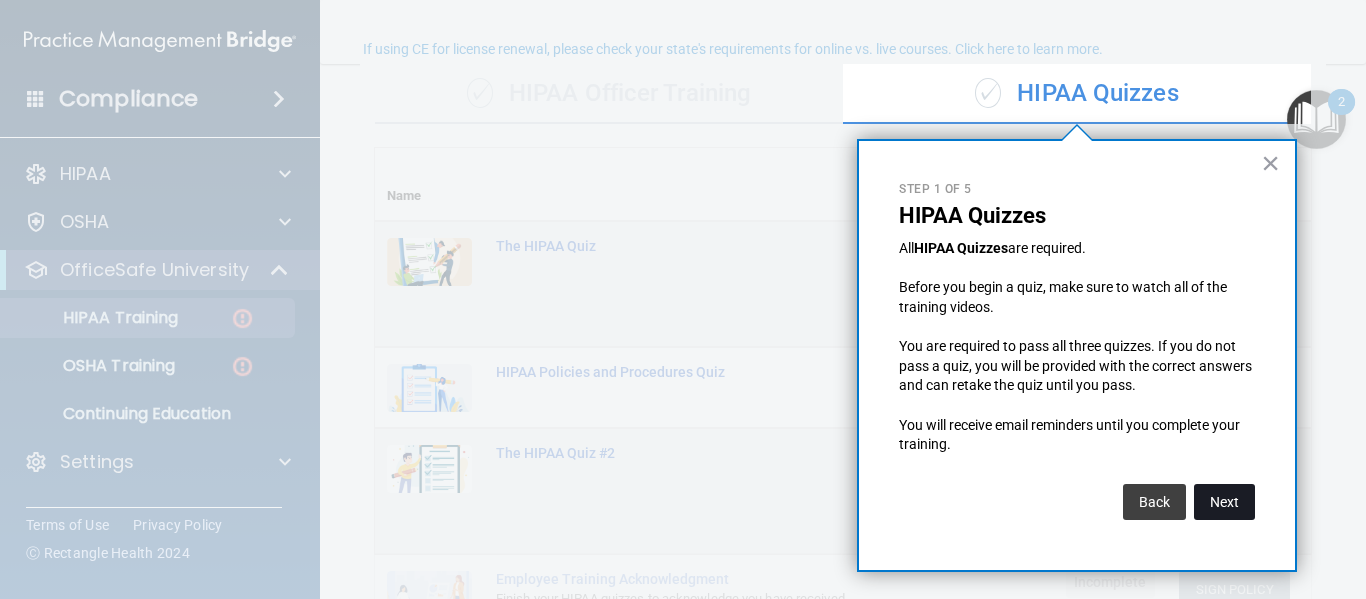 click on "Next" at bounding box center [1224, 502] 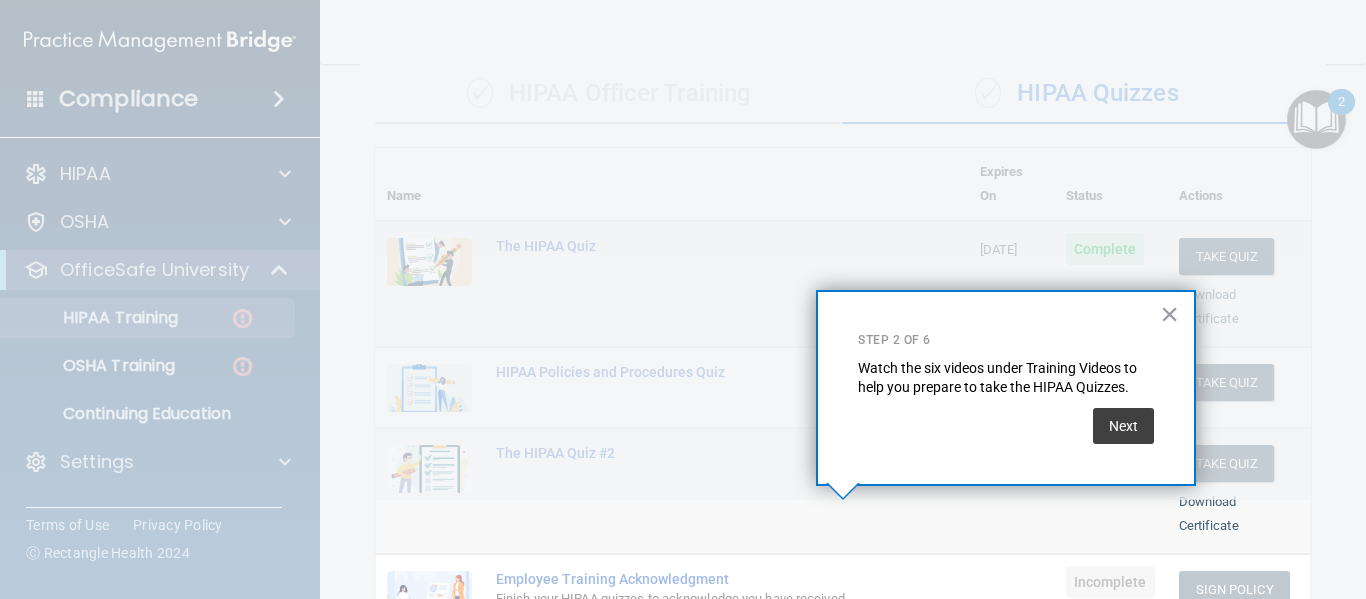scroll, scrollTop: 403, scrollLeft: 0, axis: vertical 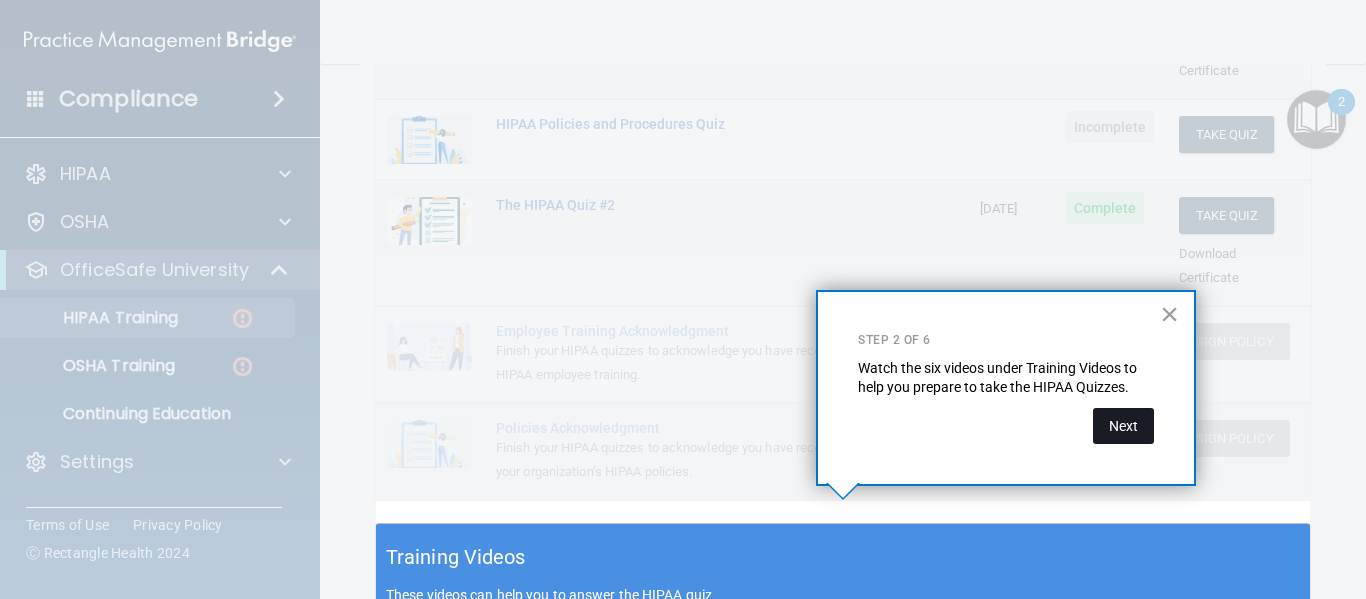 click on "Next" at bounding box center (1123, 426) 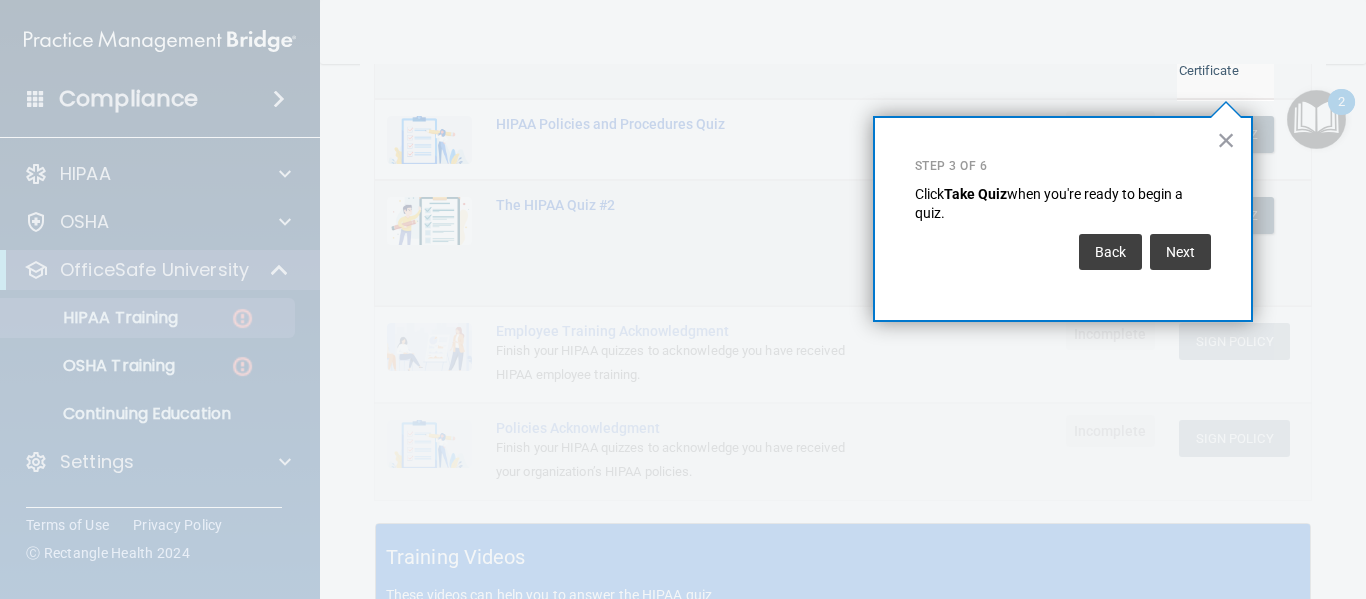 scroll, scrollTop: 305, scrollLeft: 0, axis: vertical 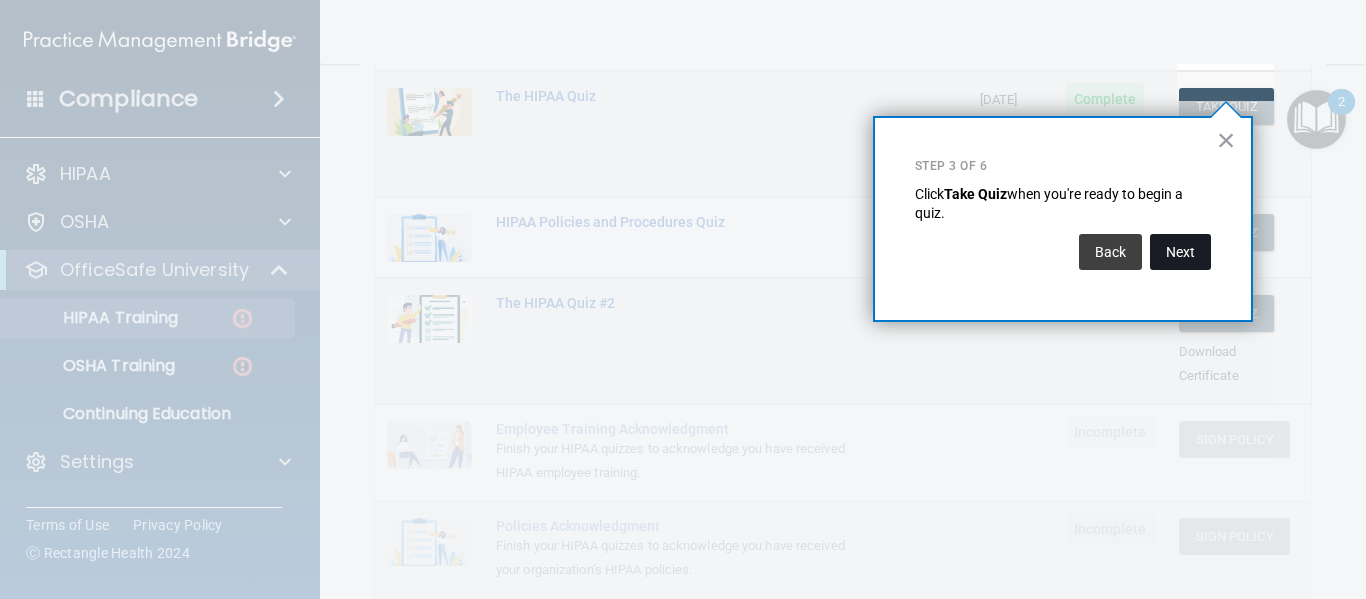 click on "Next" at bounding box center [1180, 252] 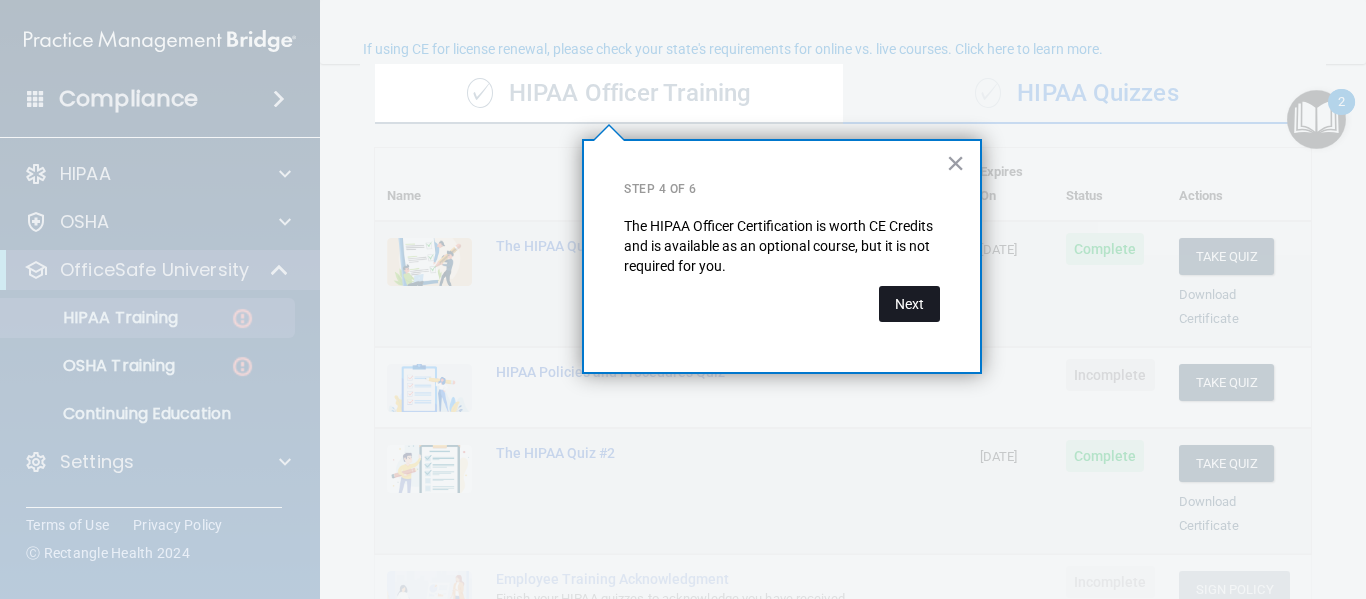 click on "Next" at bounding box center (909, 304) 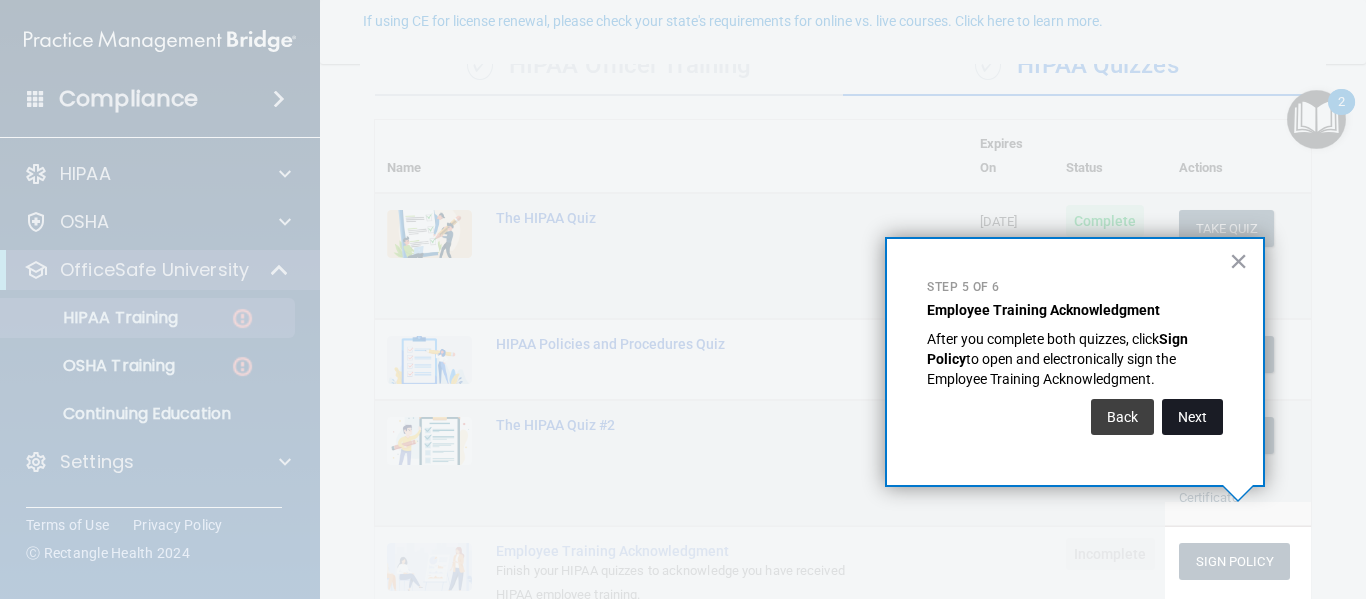 click on "Next" at bounding box center (1192, 417) 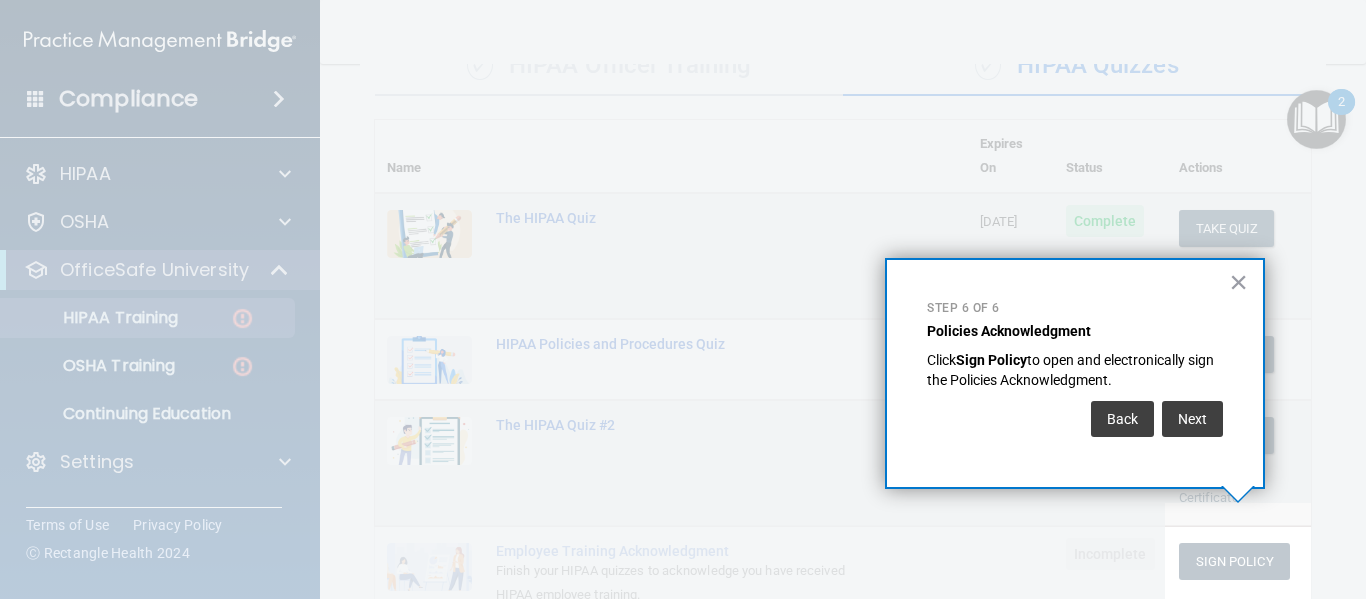 scroll, scrollTop: 279, scrollLeft: 0, axis: vertical 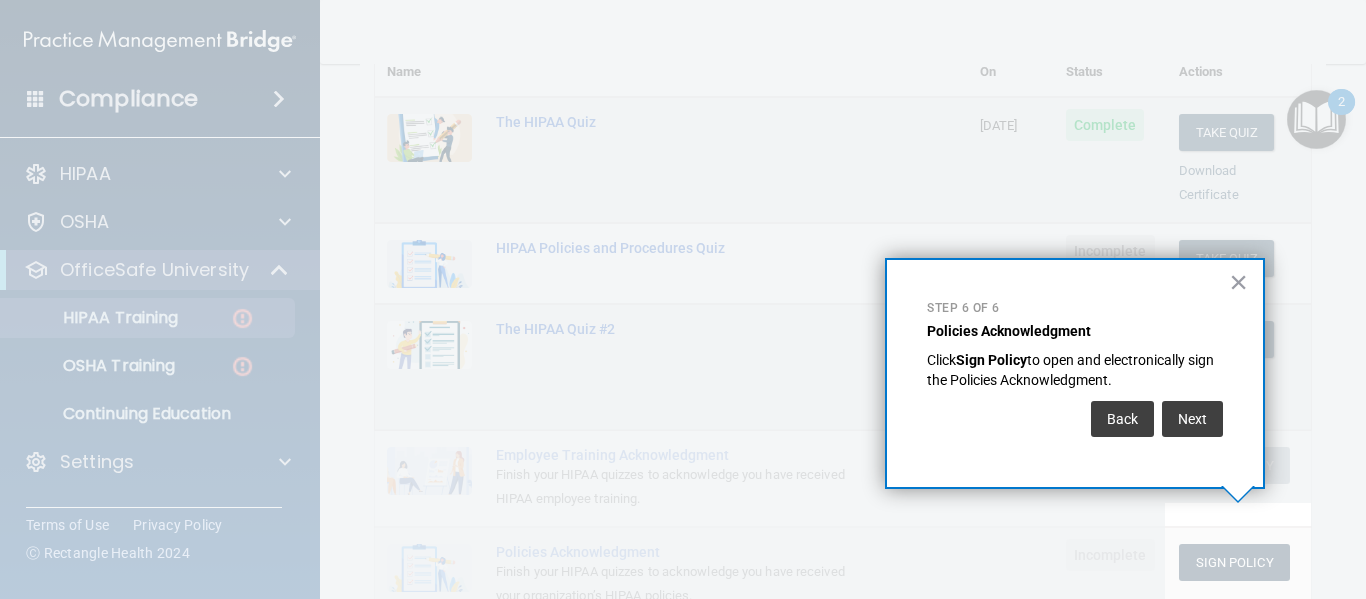 click on "Next" at bounding box center [1192, 419] 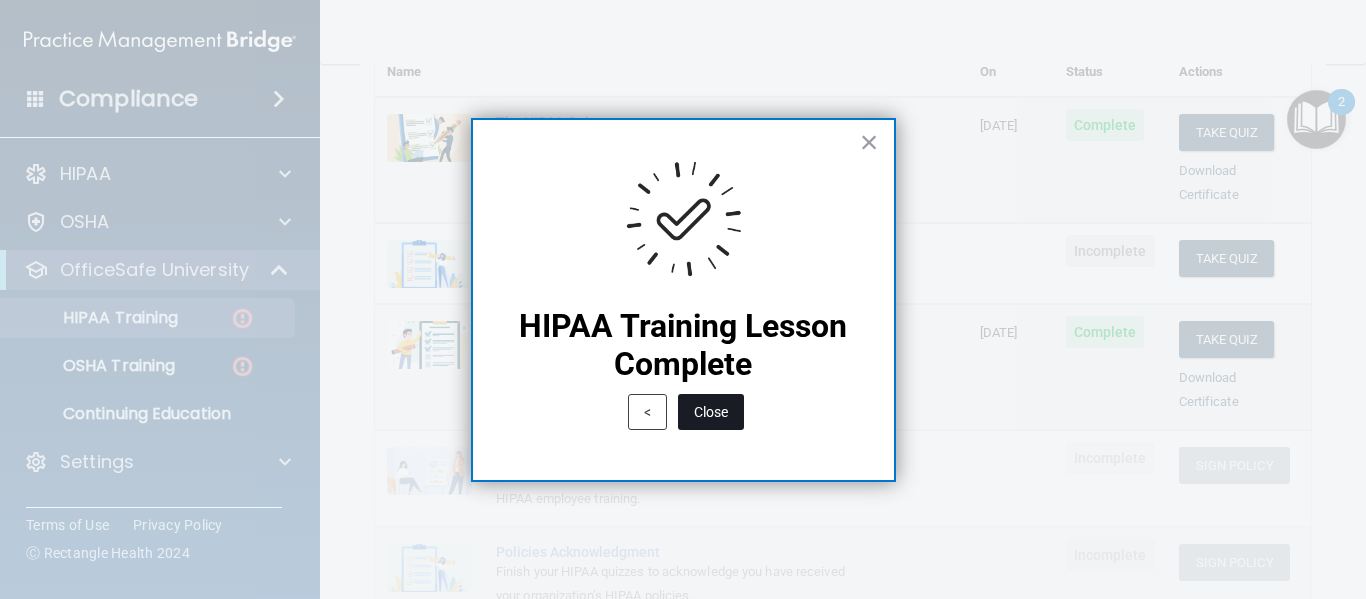 click on "Close" at bounding box center [711, 412] 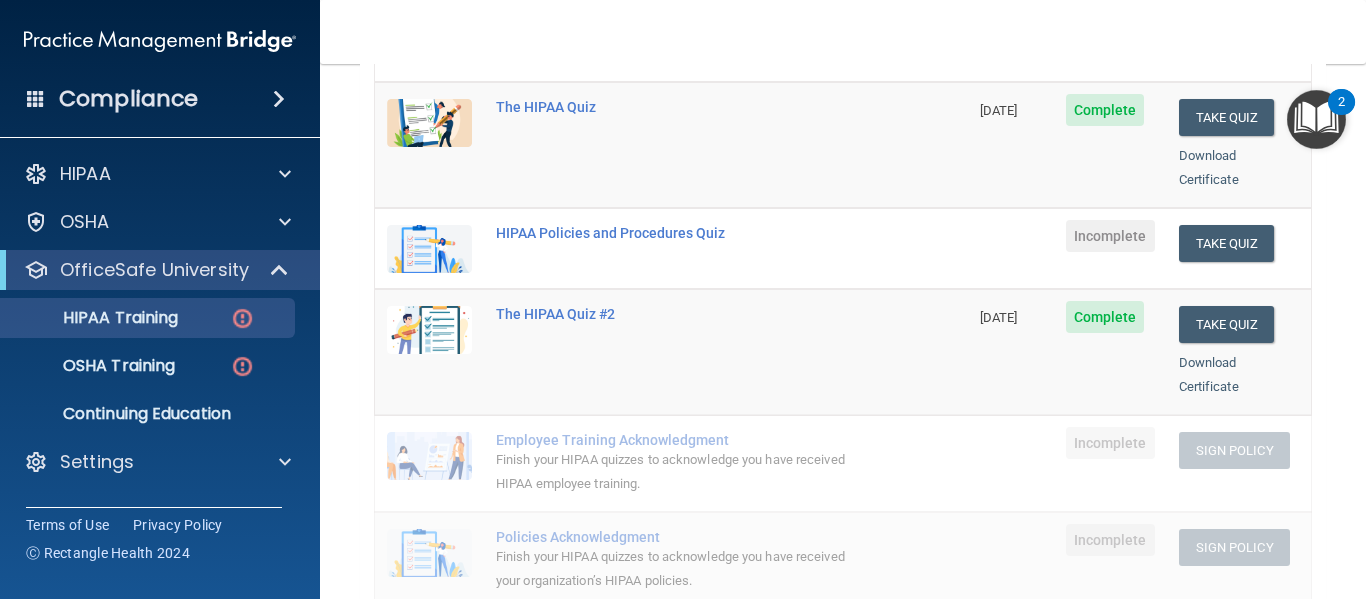 scroll, scrollTop: 299, scrollLeft: 0, axis: vertical 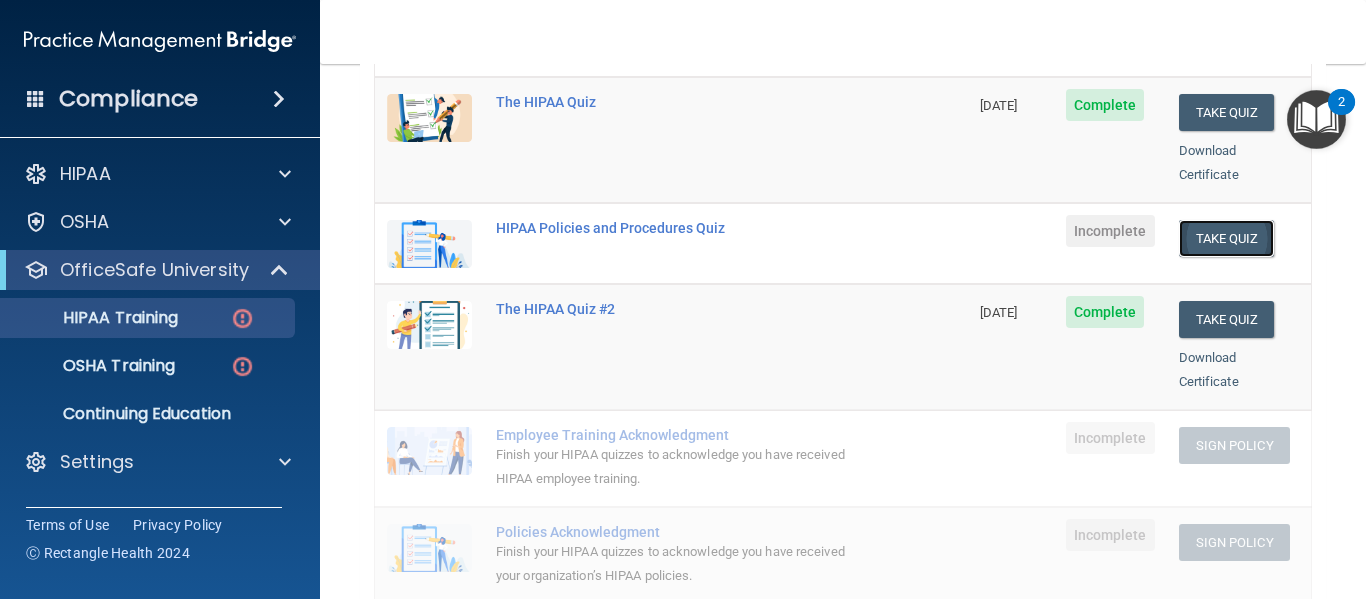 click on "Take Quiz" at bounding box center [1227, 238] 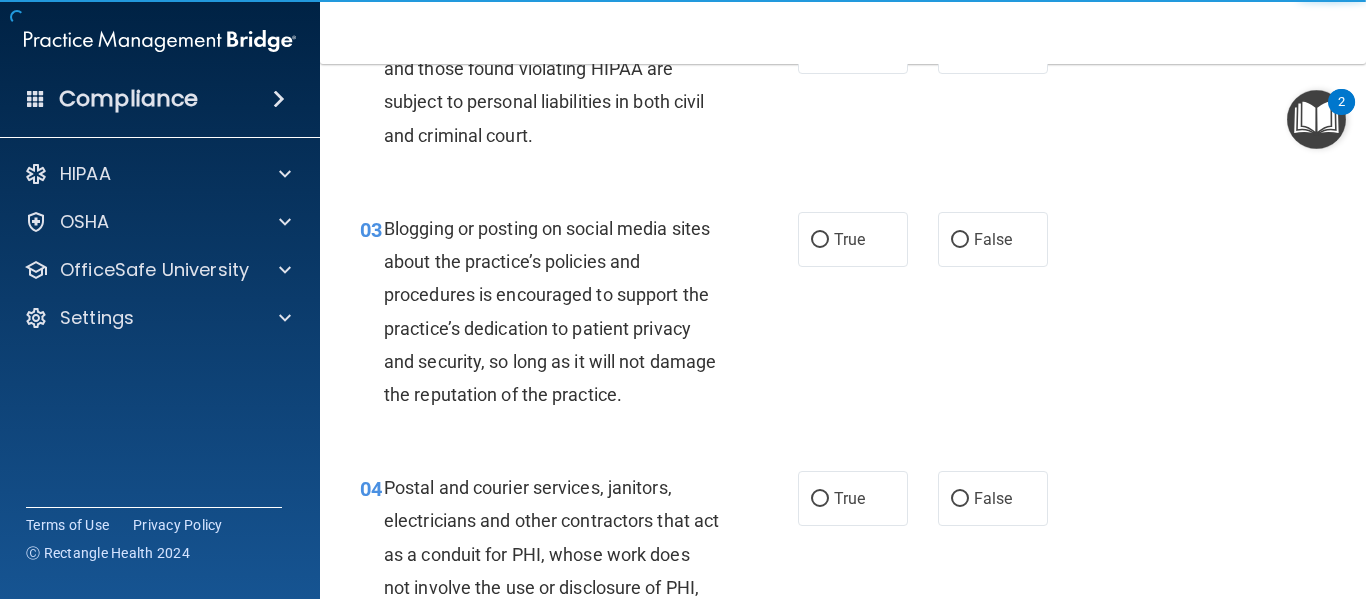 scroll, scrollTop: 0, scrollLeft: 0, axis: both 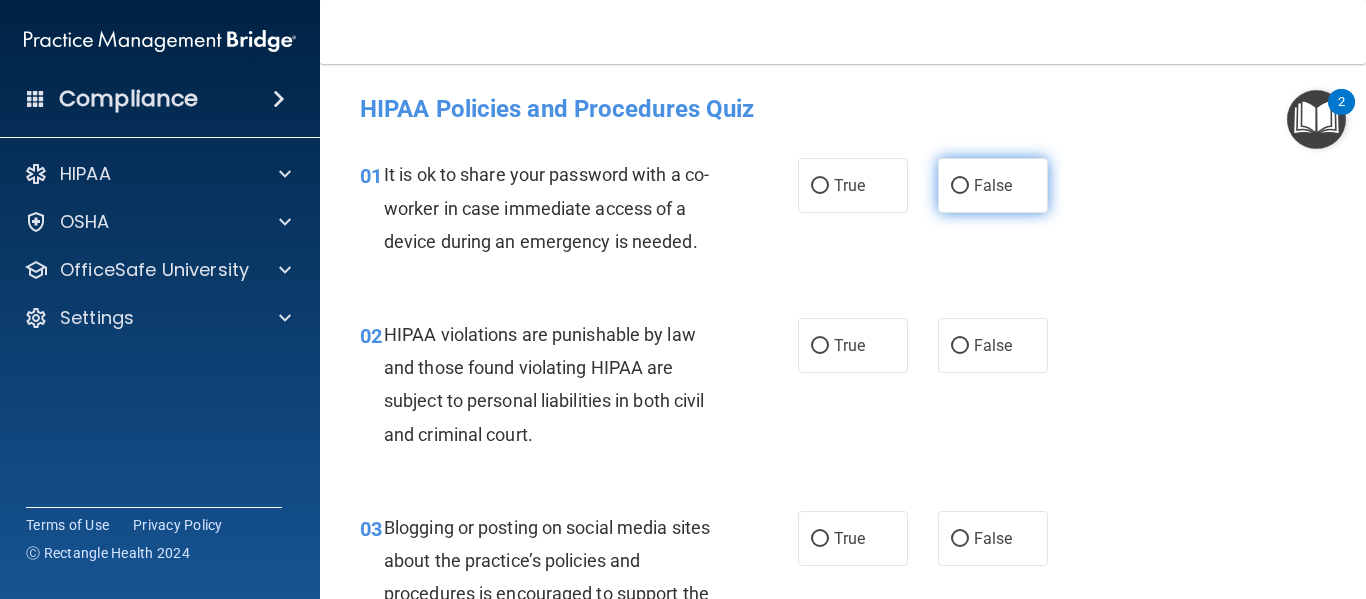click on "False" at bounding box center [993, 185] 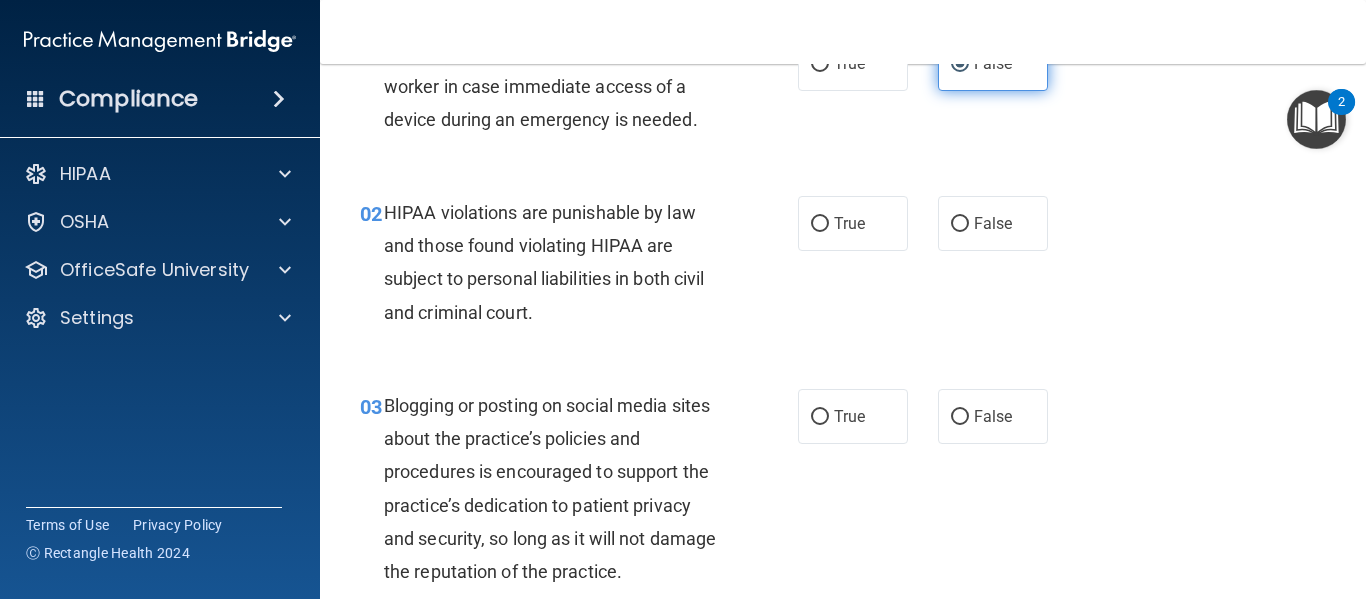 scroll, scrollTop: 128, scrollLeft: 0, axis: vertical 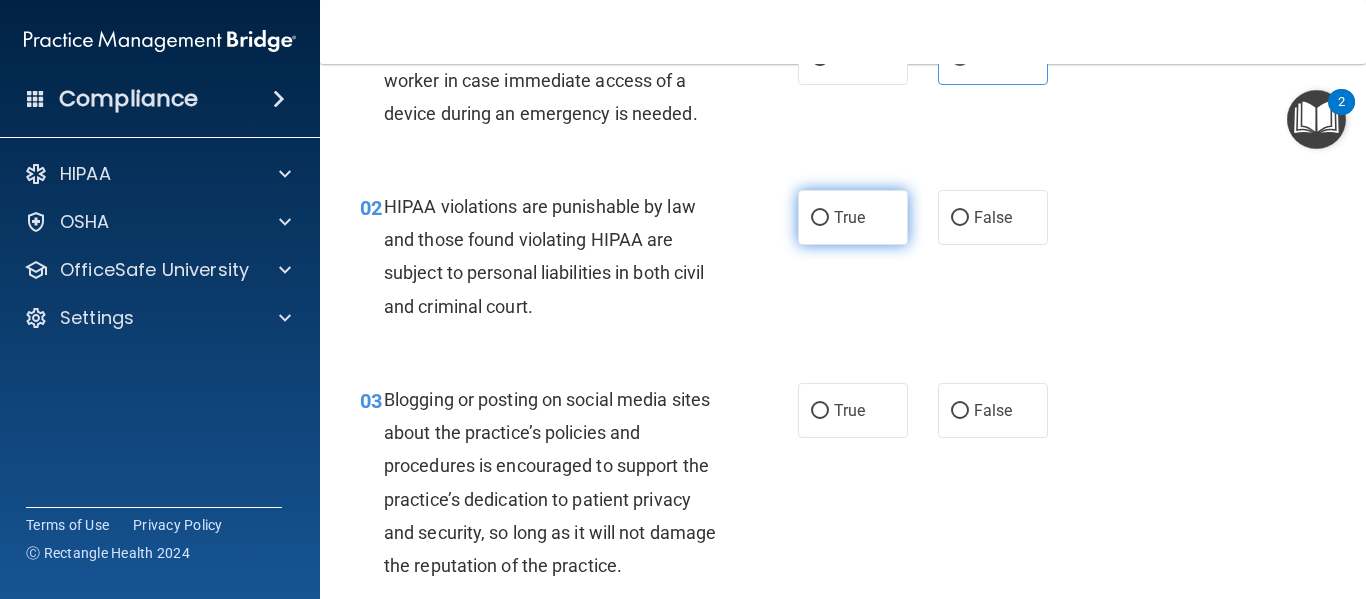 click on "True" at bounding box center (849, 217) 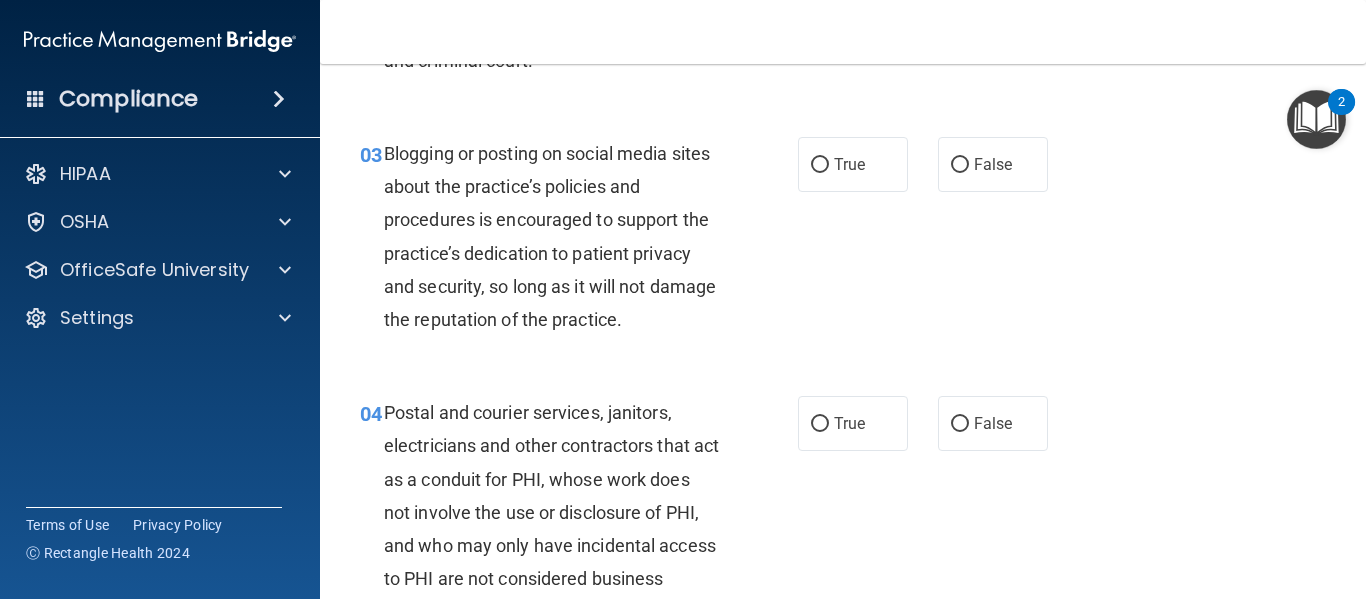 scroll, scrollTop: 376, scrollLeft: 0, axis: vertical 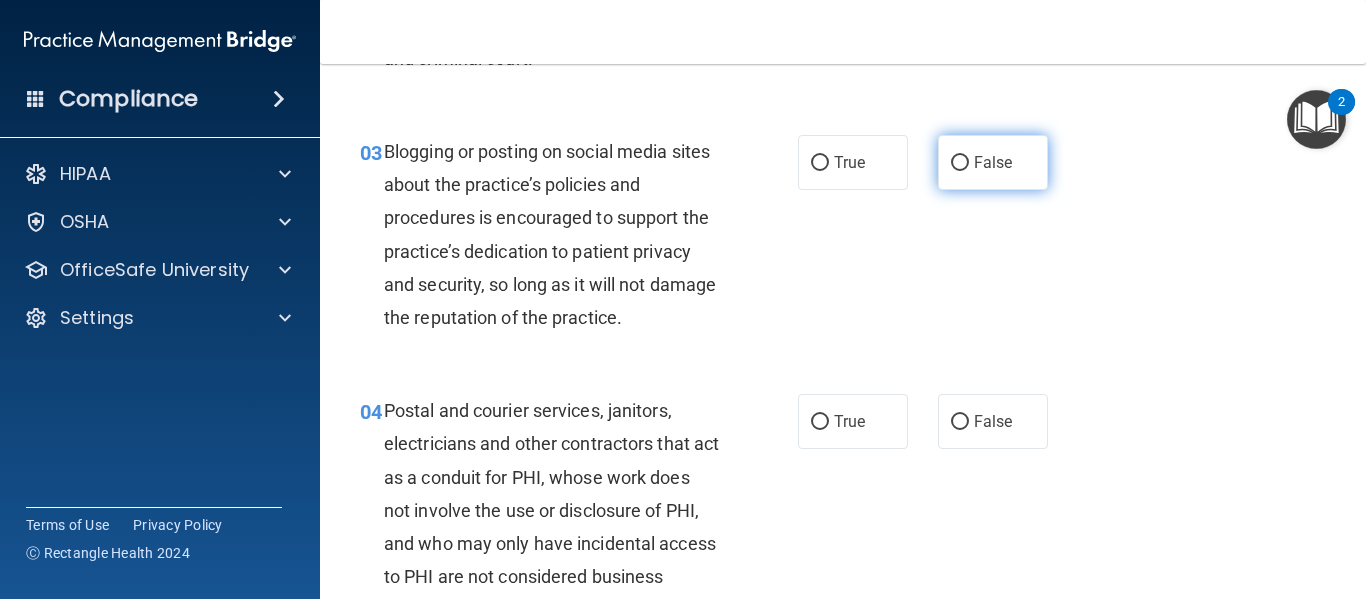 click on "False" at bounding box center [960, 163] 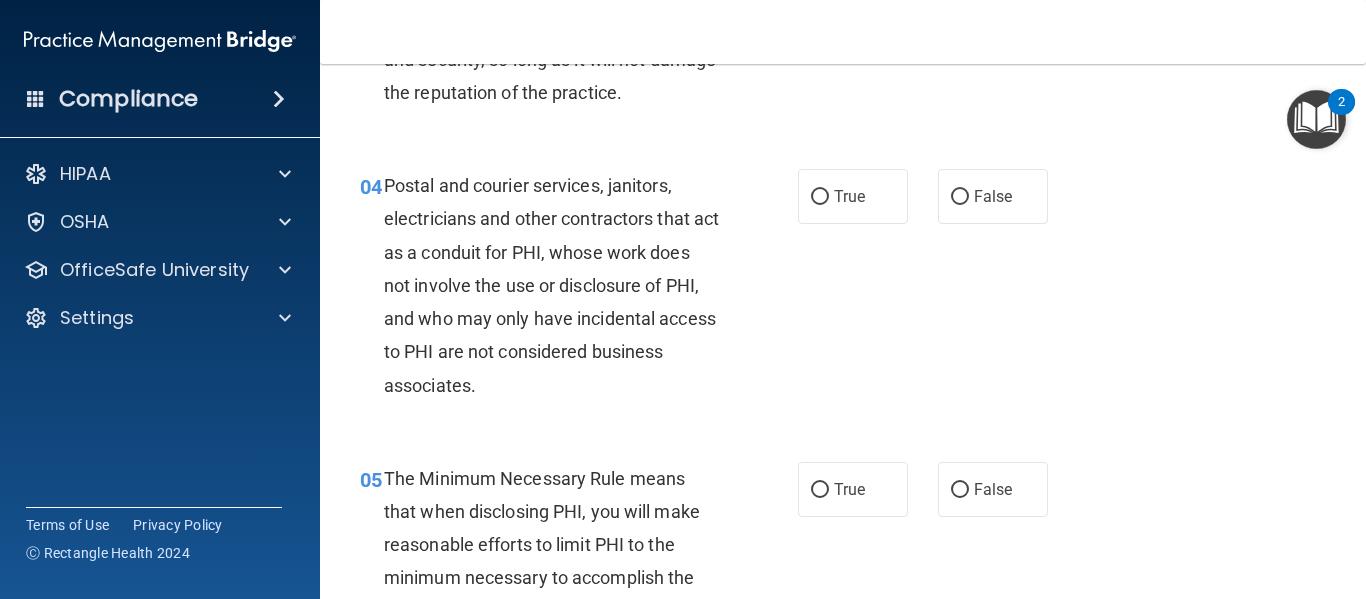 scroll, scrollTop: 613, scrollLeft: 0, axis: vertical 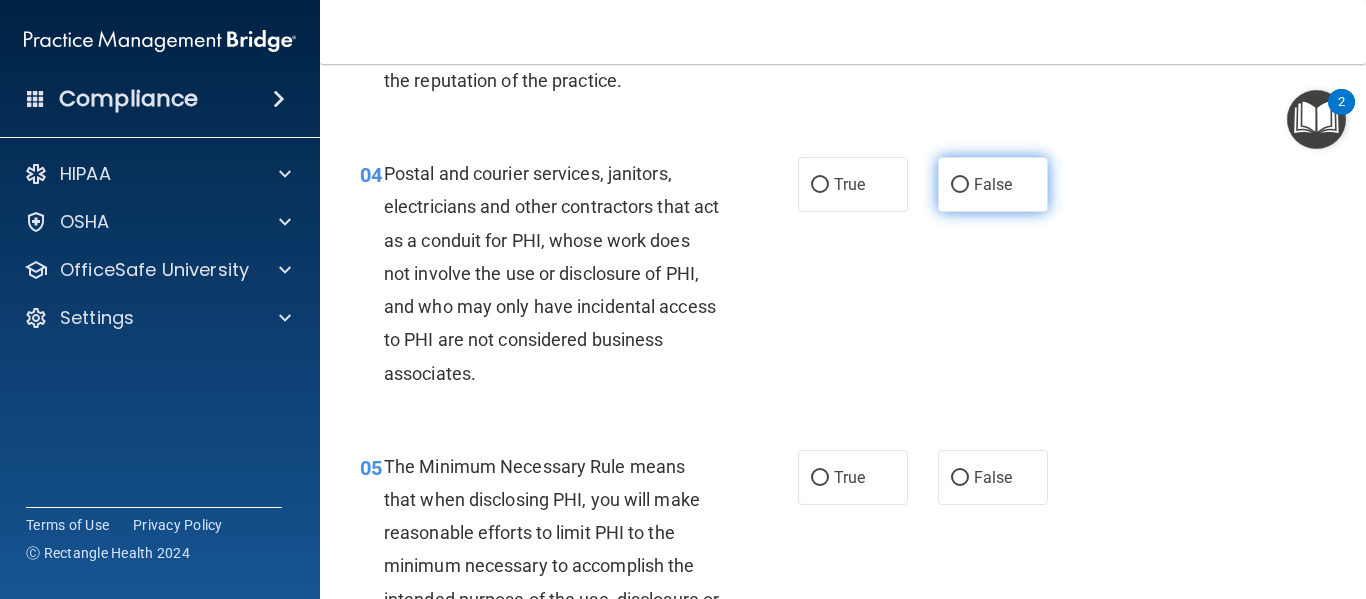 click on "False" at bounding box center [993, 184] 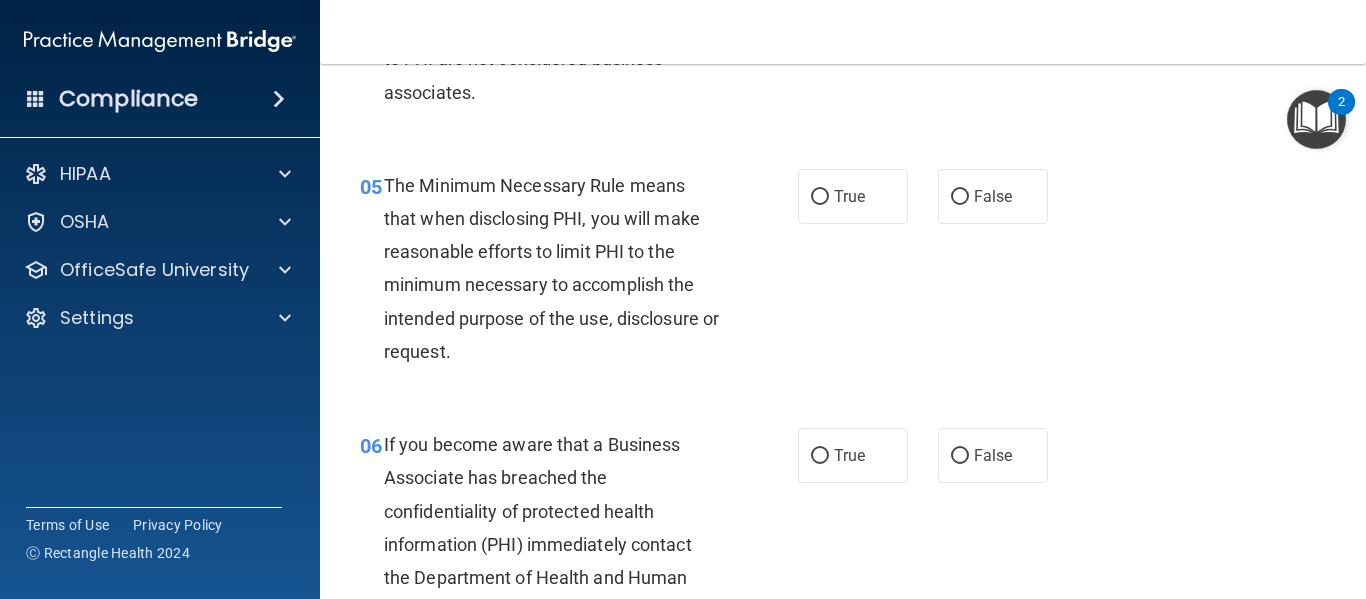 scroll, scrollTop: 903, scrollLeft: 0, axis: vertical 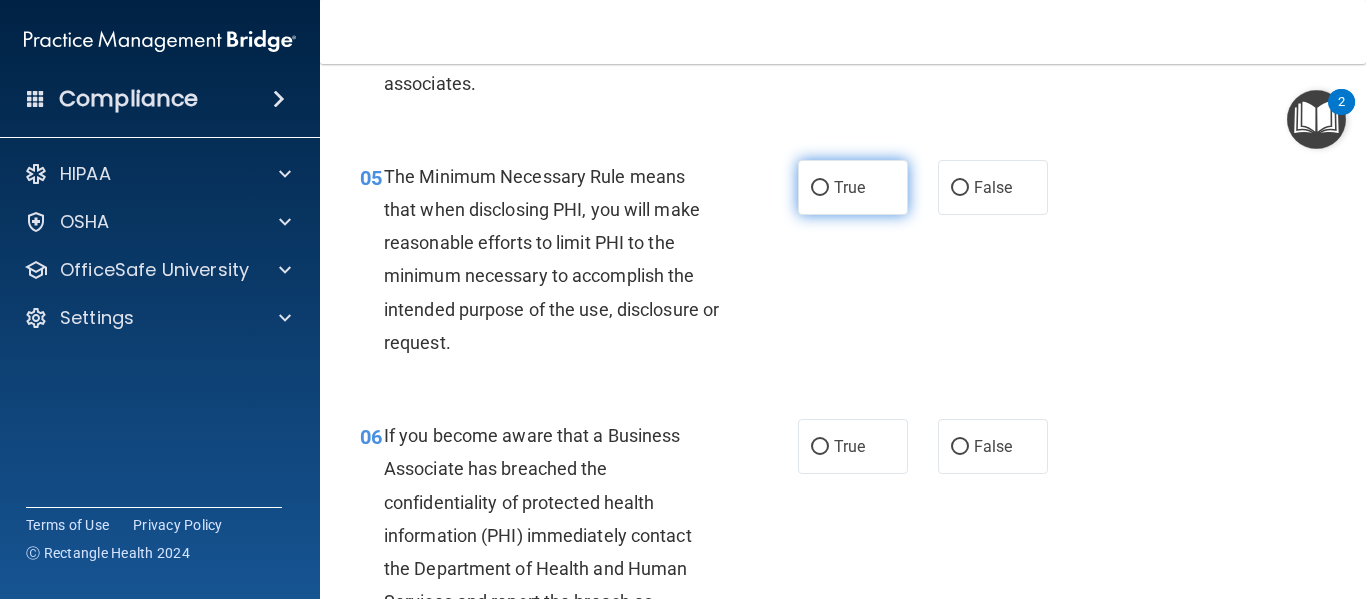 click on "True" at bounding box center (853, 187) 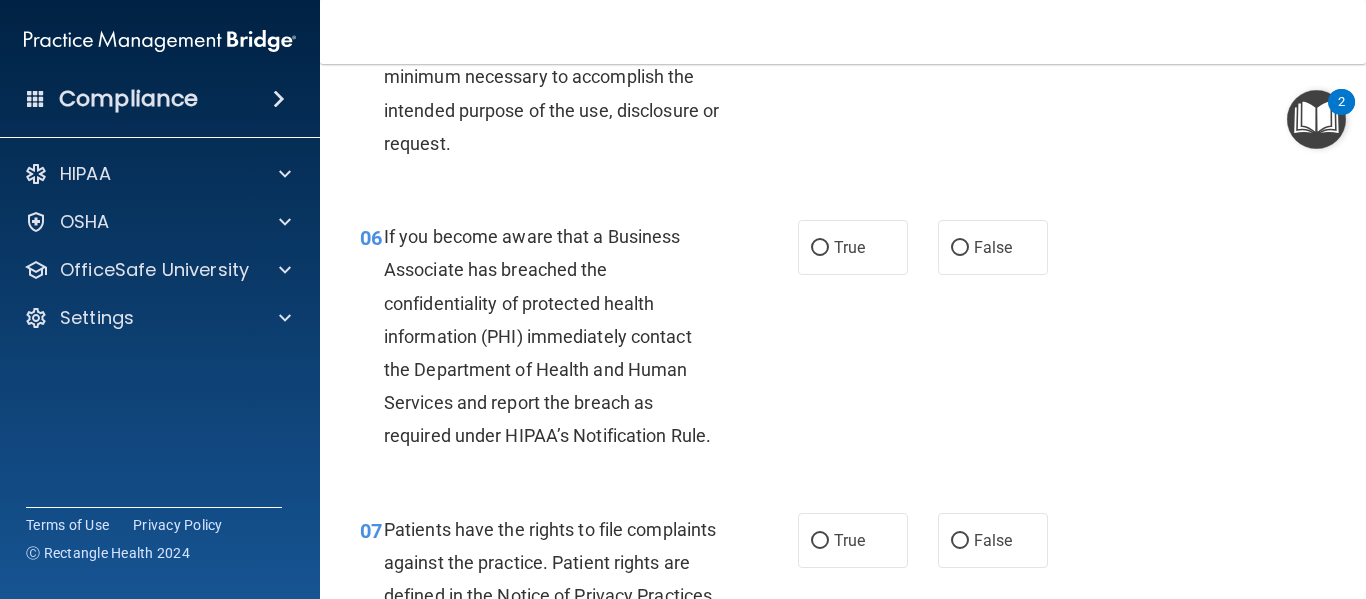 scroll, scrollTop: 1109, scrollLeft: 0, axis: vertical 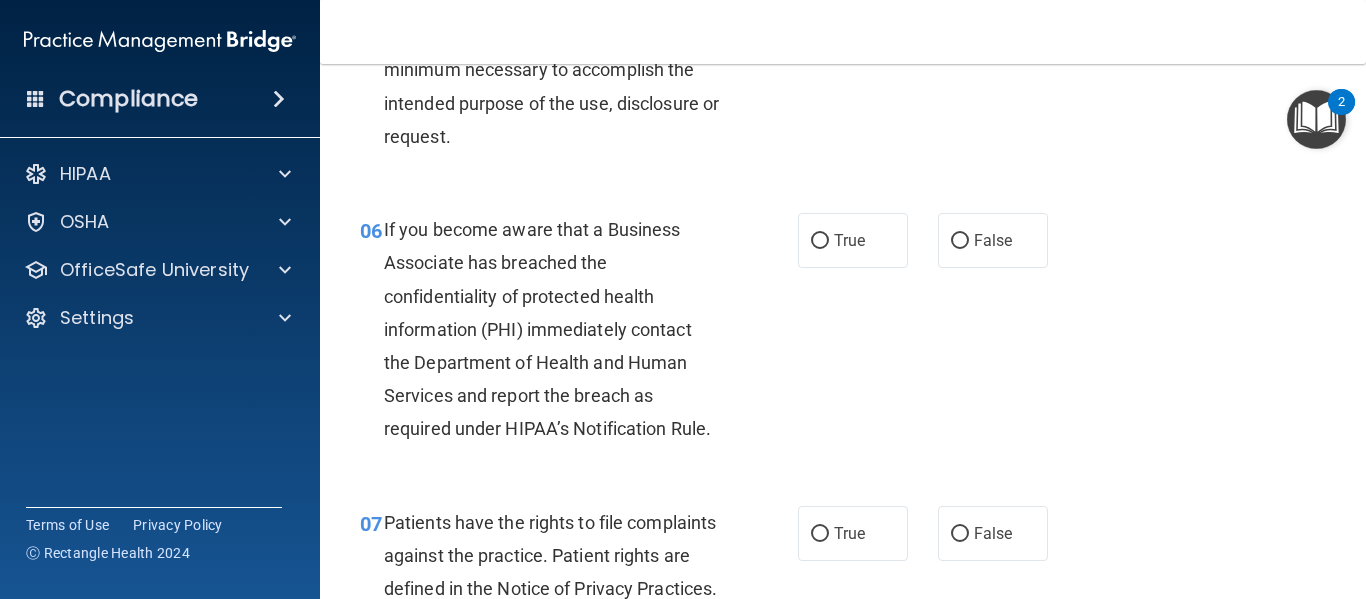 click on "True" at bounding box center [849, 240] 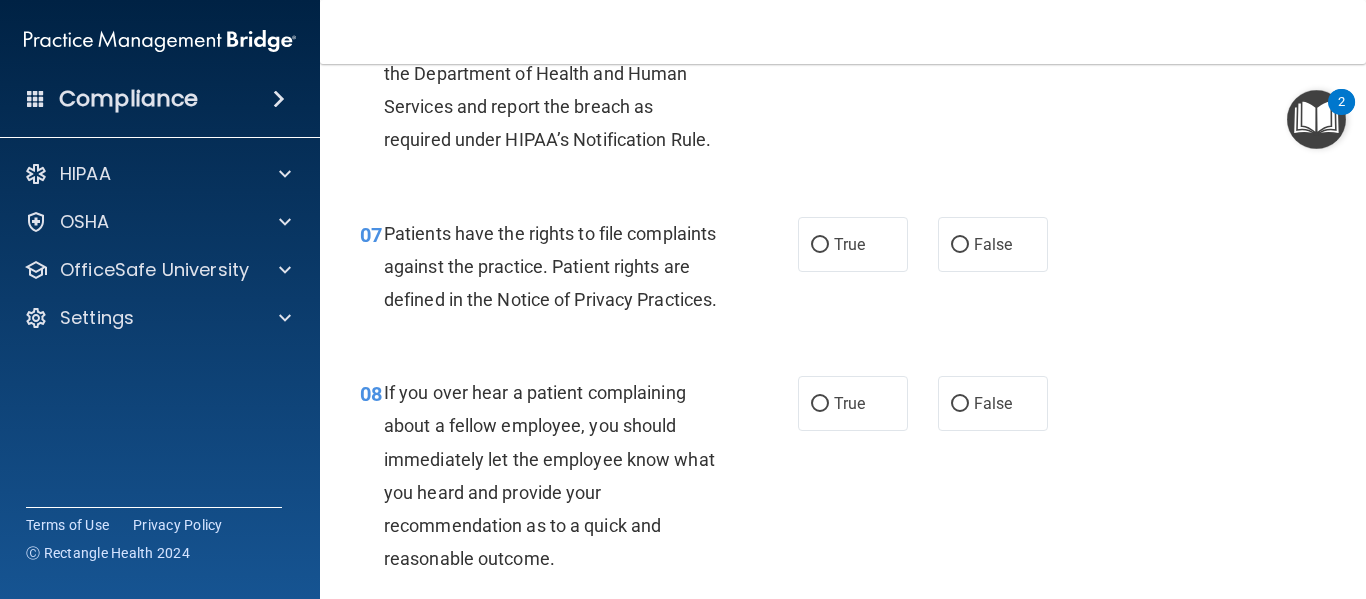 scroll, scrollTop: 1437, scrollLeft: 0, axis: vertical 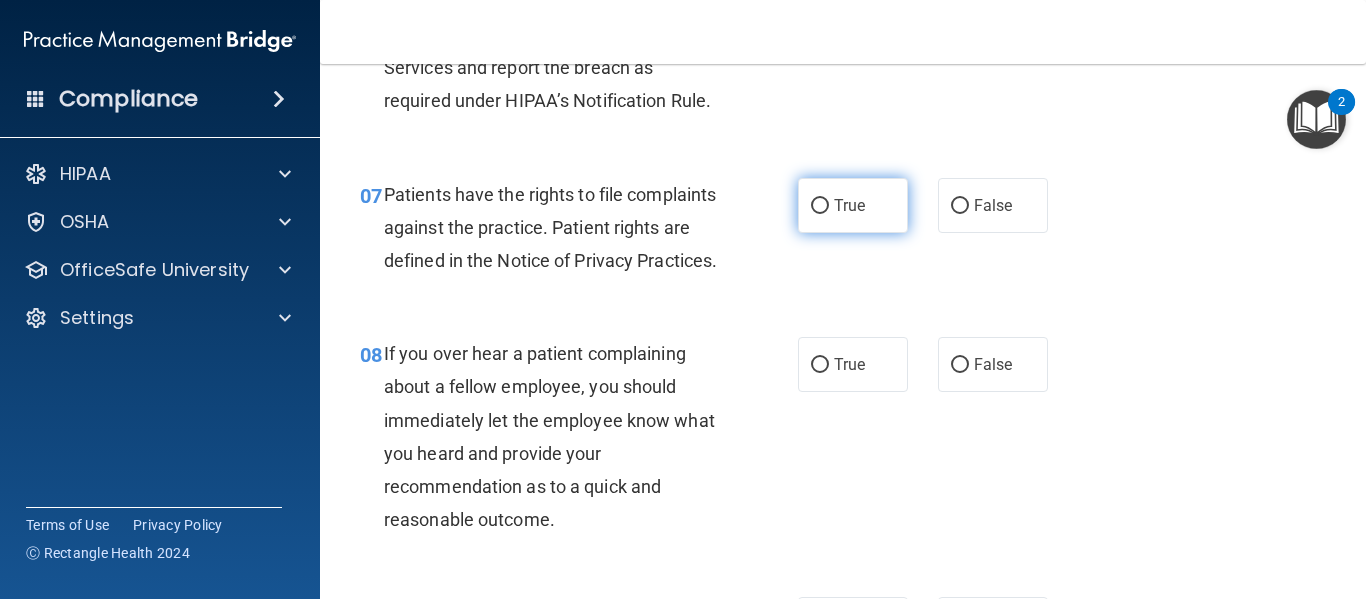 click on "True" at bounding box center (849, 205) 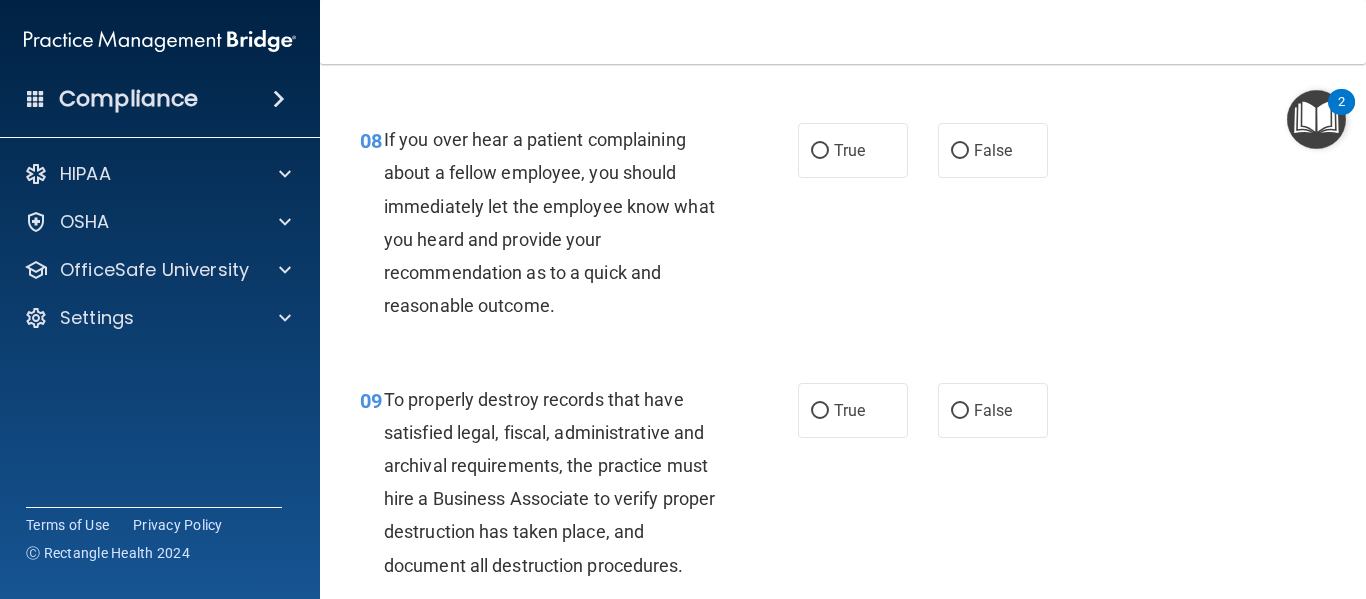 scroll, scrollTop: 1656, scrollLeft: 0, axis: vertical 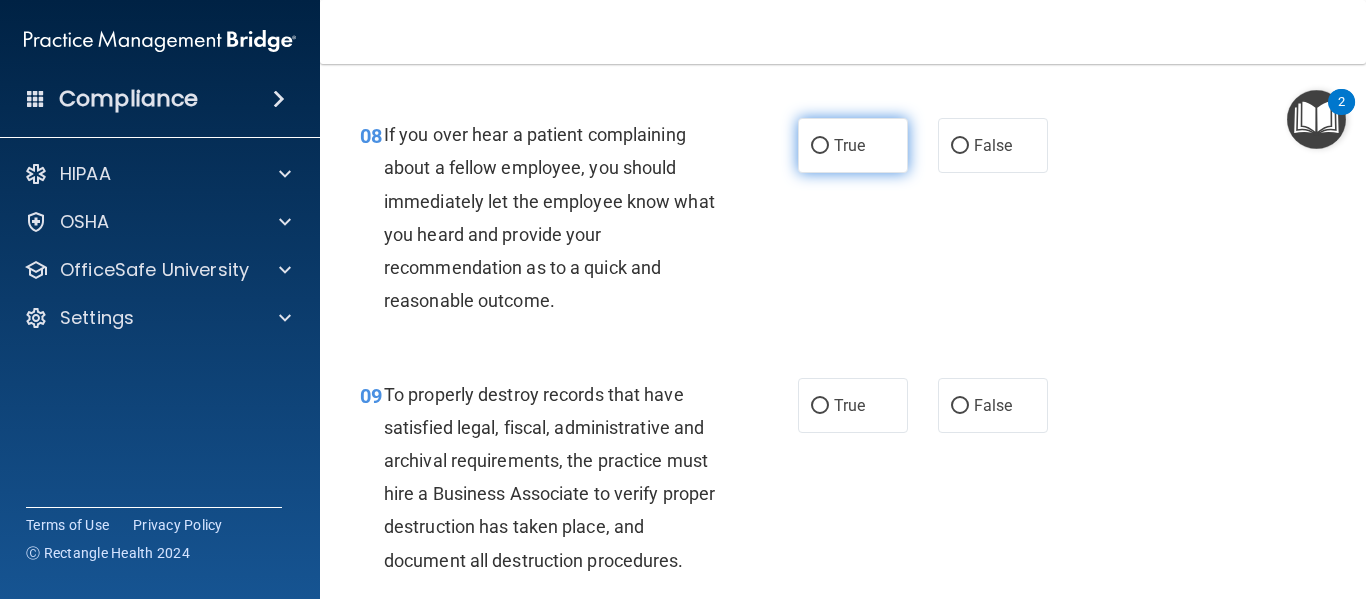 click on "True" at bounding box center [849, 145] 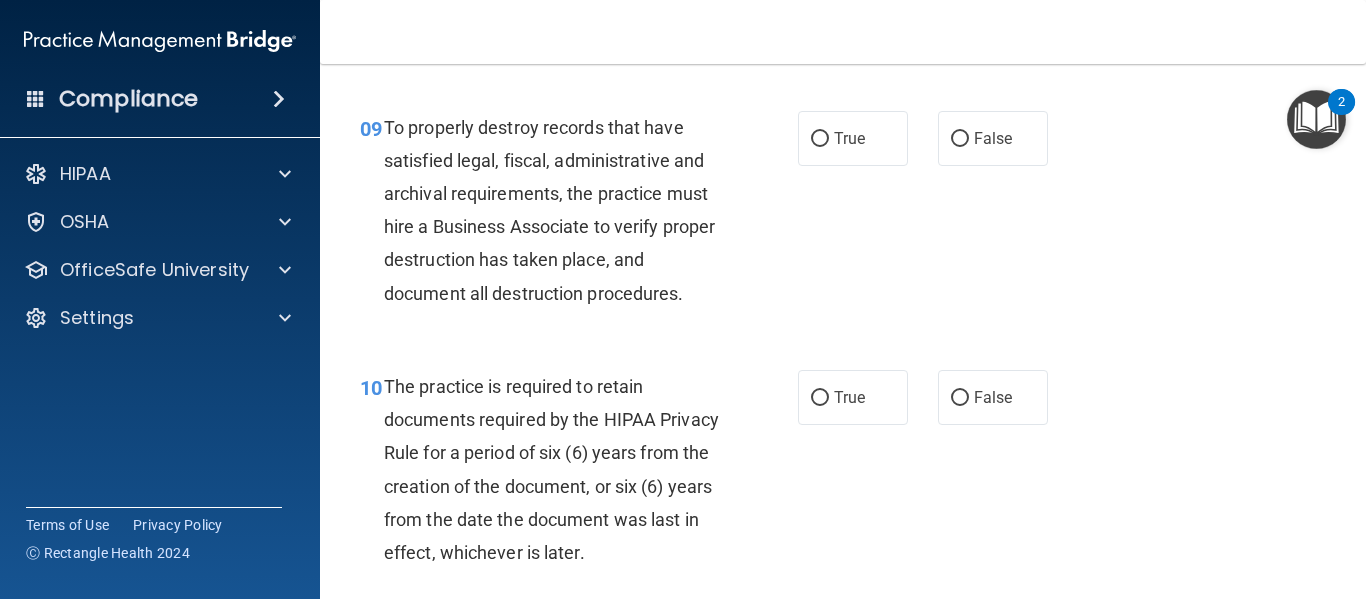 scroll, scrollTop: 1925, scrollLeft: 0, axis: vertical 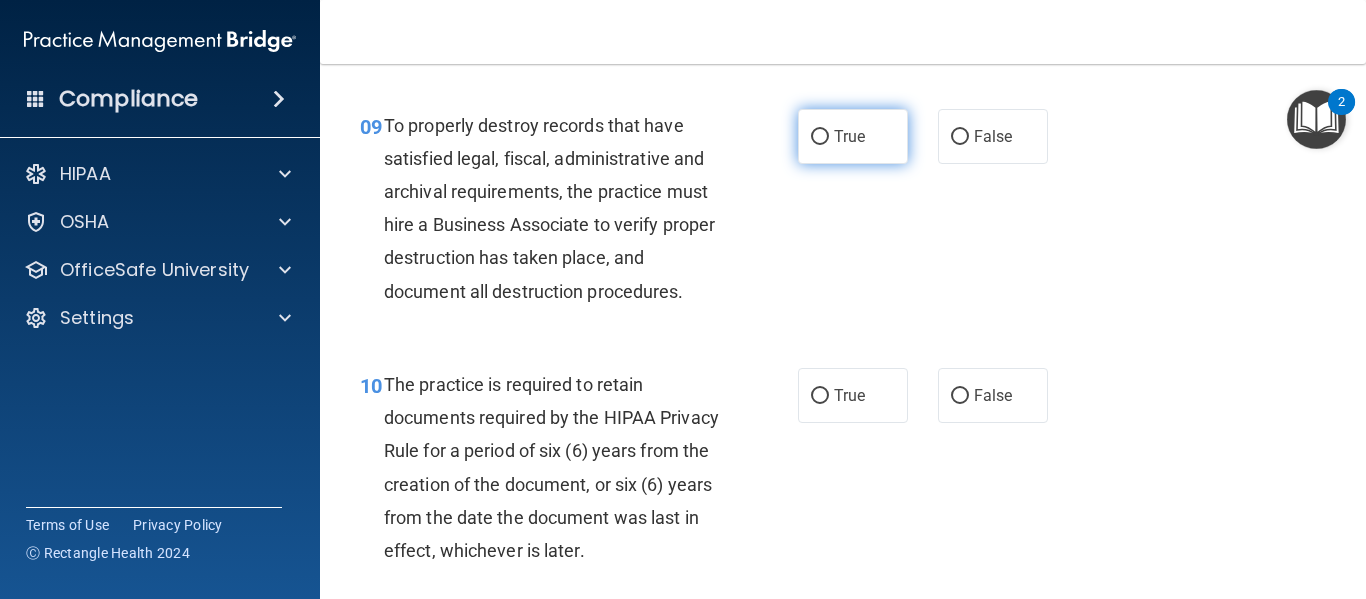 click on "True" at bounding box center [849, 136] 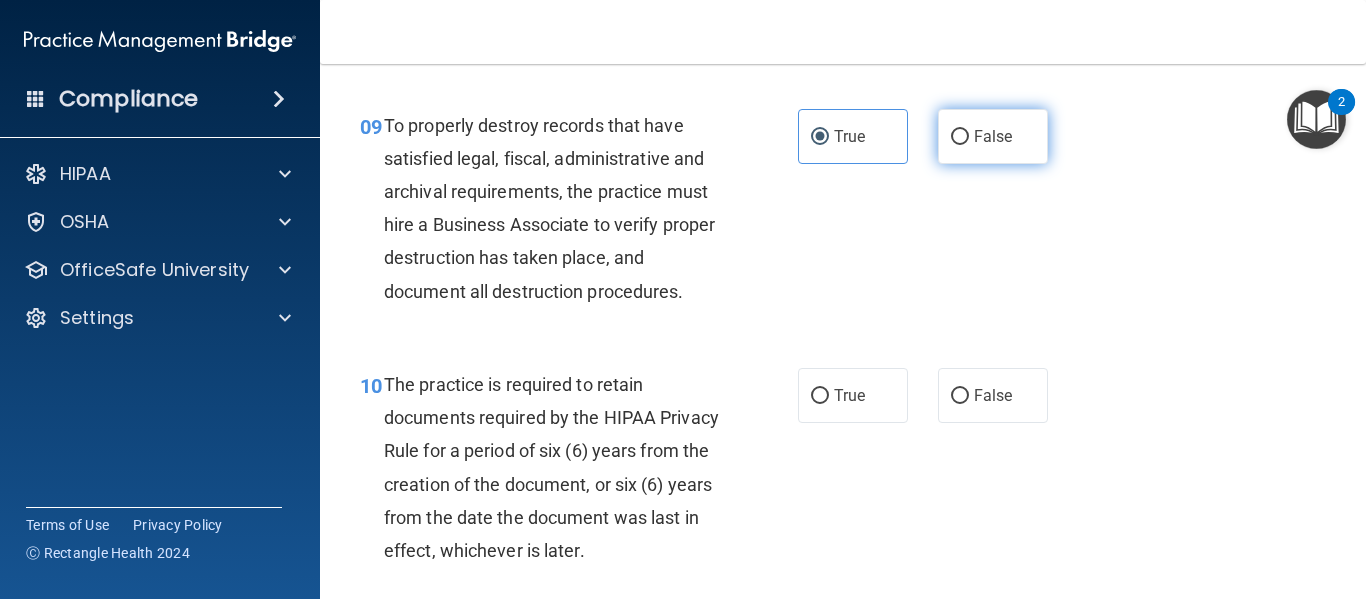 click on "False" at bounding box center [993, 136] 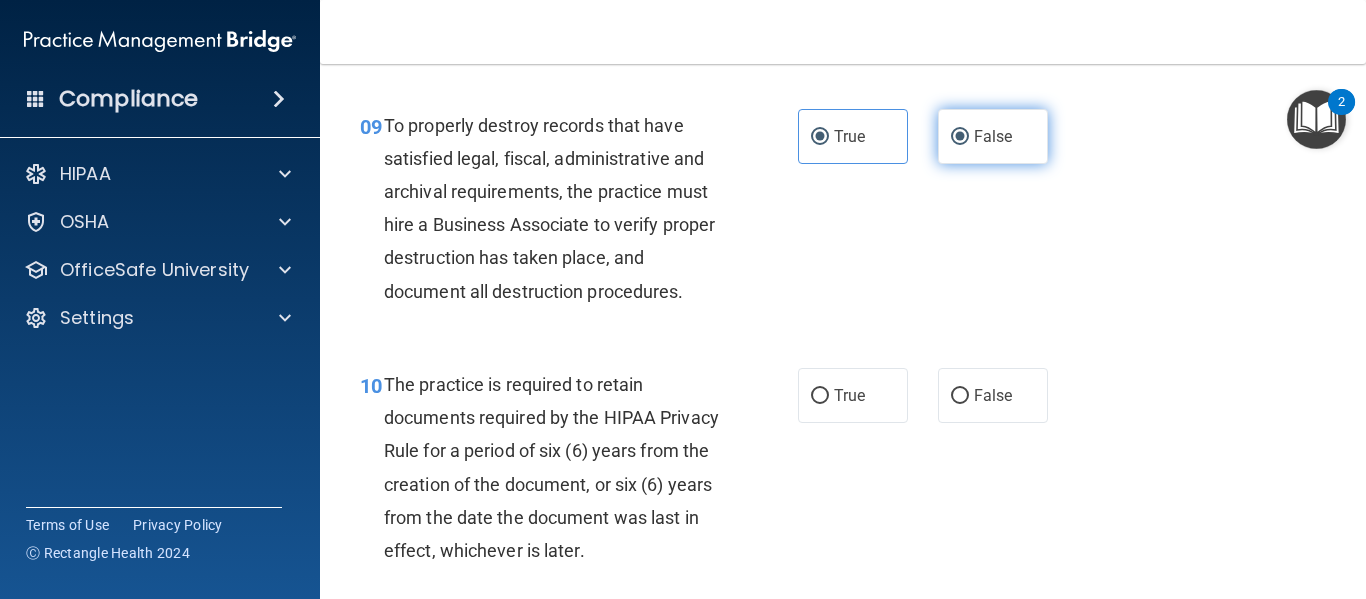 radio on "false" 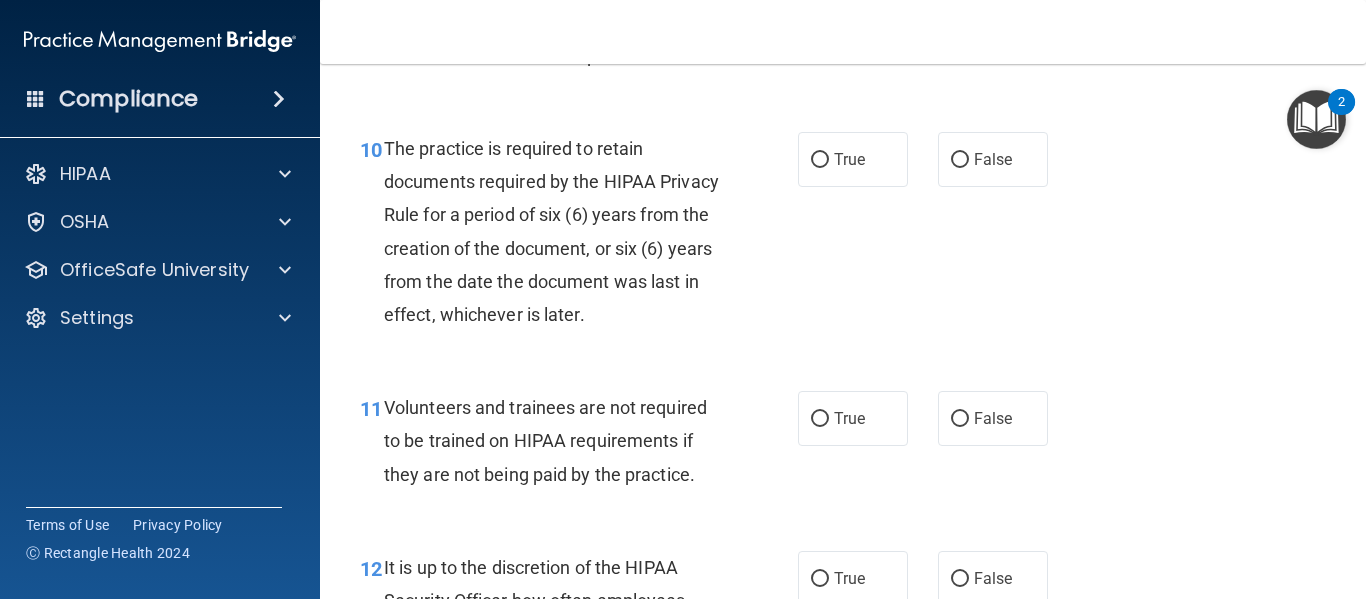 scroll, scrollTop: 2166, scrollLeft: 0, axis: vertical 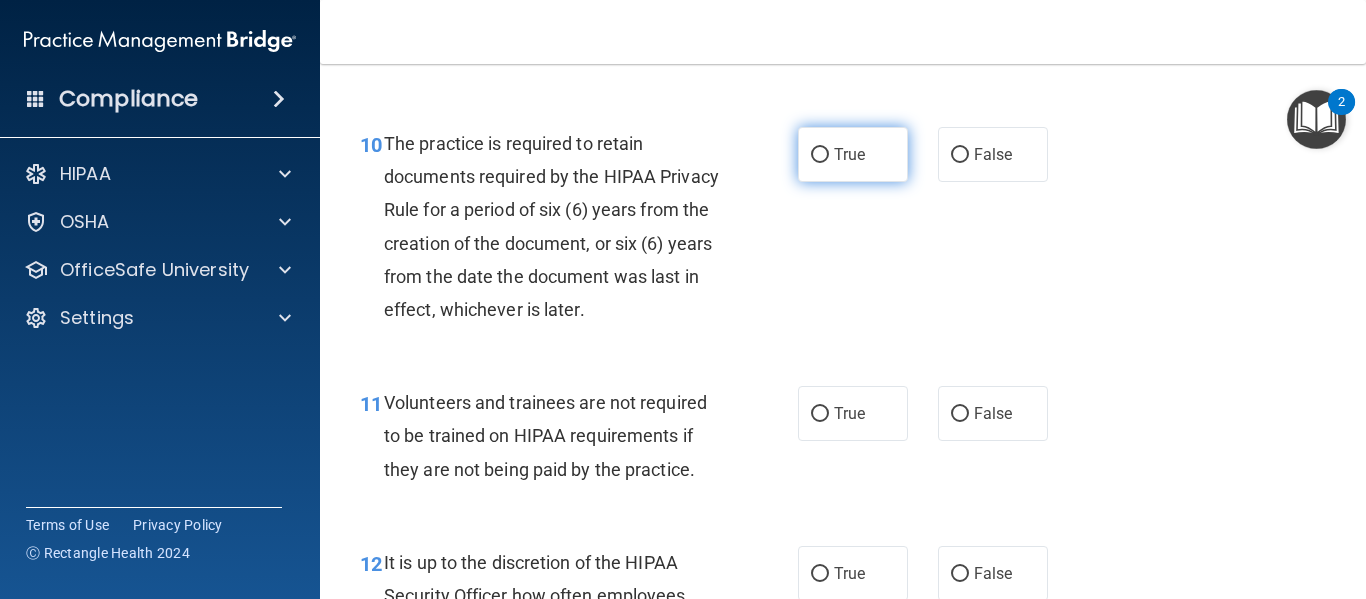 click on "True" at bounding box center (853, 154) 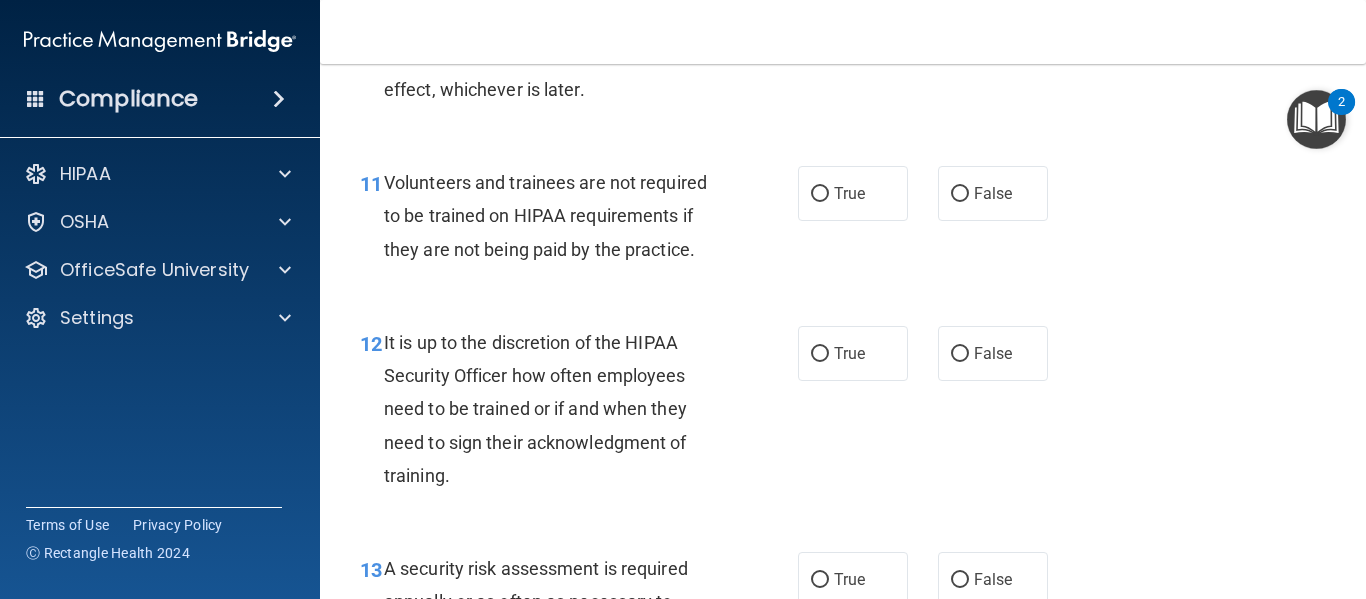 scroll, scrollTop: 2392, scrollLeft: 0, axis: vertical 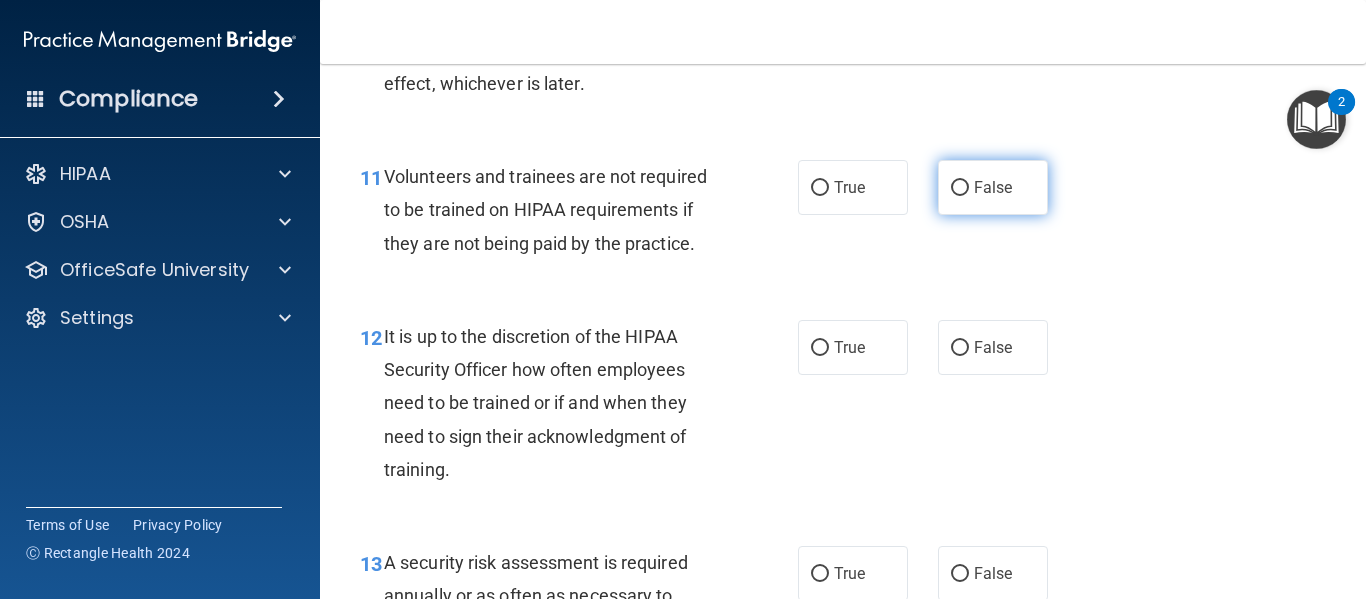 click on "False" at bounding box center [960, 188] 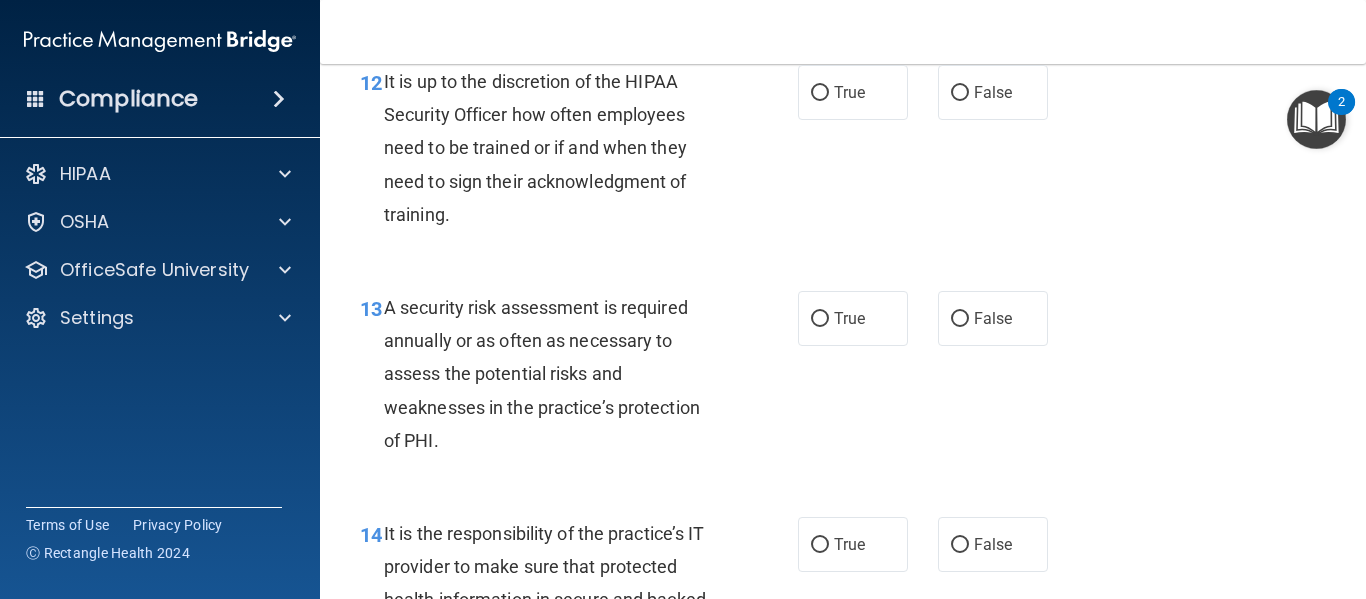 scroll, scrollTop: 2648, scrollLeft: 0, axis: vertical 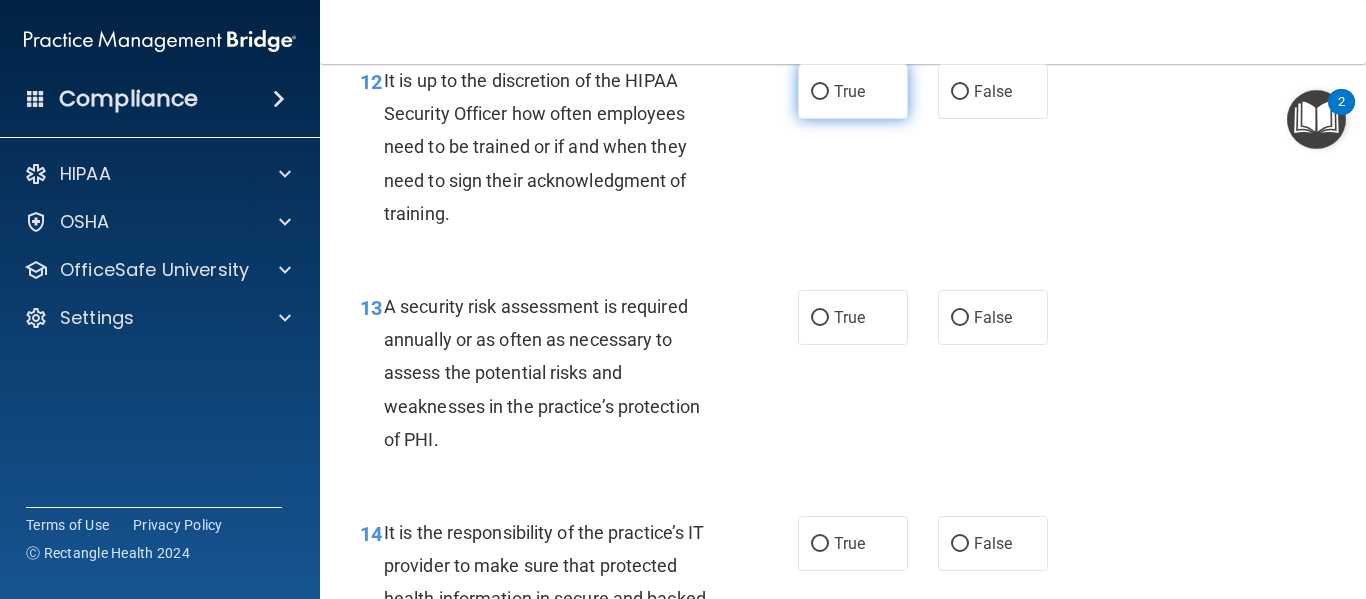 click on "True" at bounding box center (849, 91) 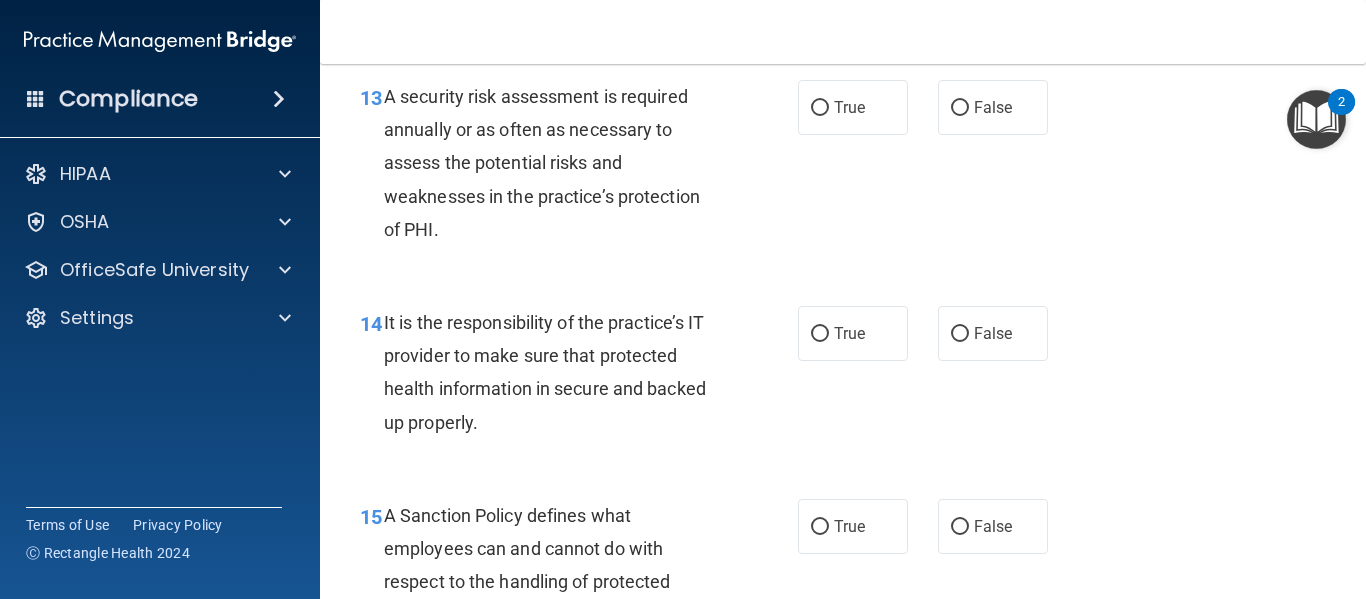 scroll, scrollTop: 2860, scrollLeft: 0, axis: vertical 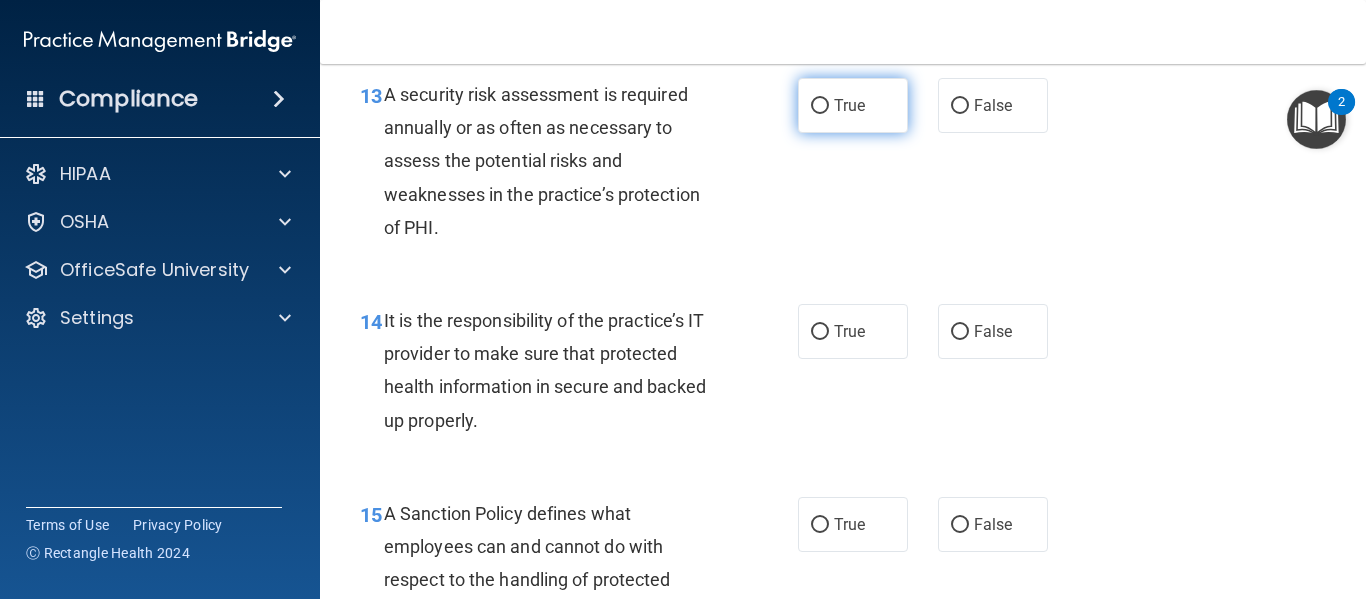 click on "True" at bounding box center (849, 105) 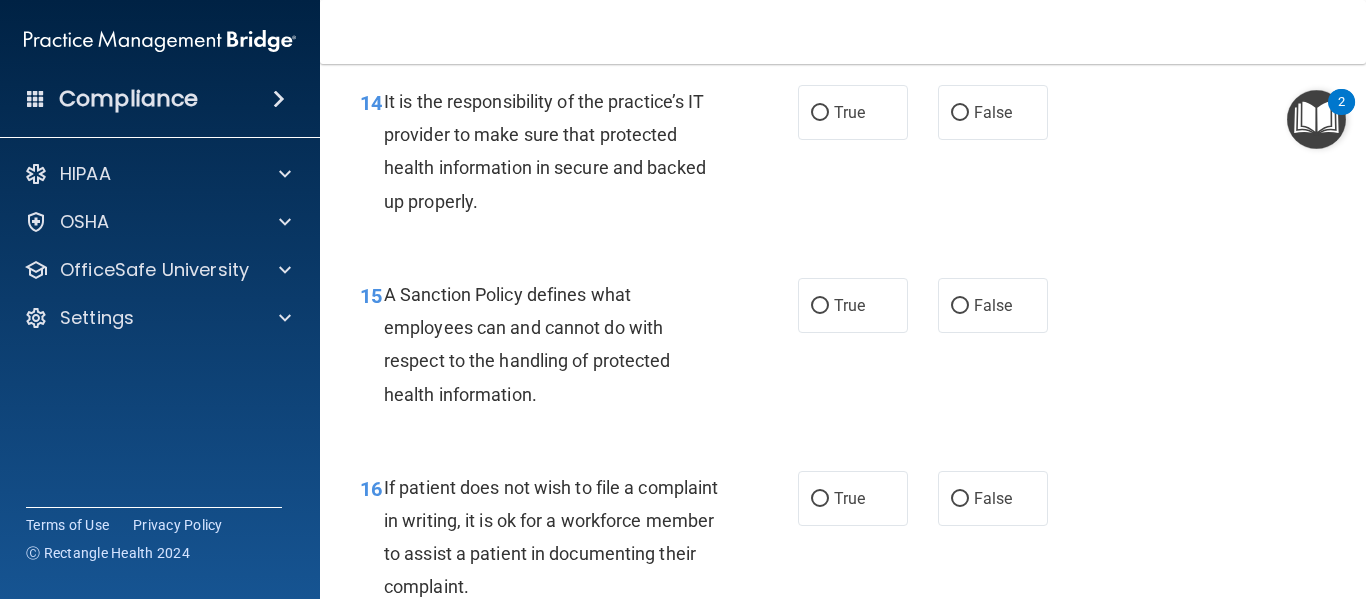 scroll, scrollTop: 3081, scrollLeft: 0, axis: vertical 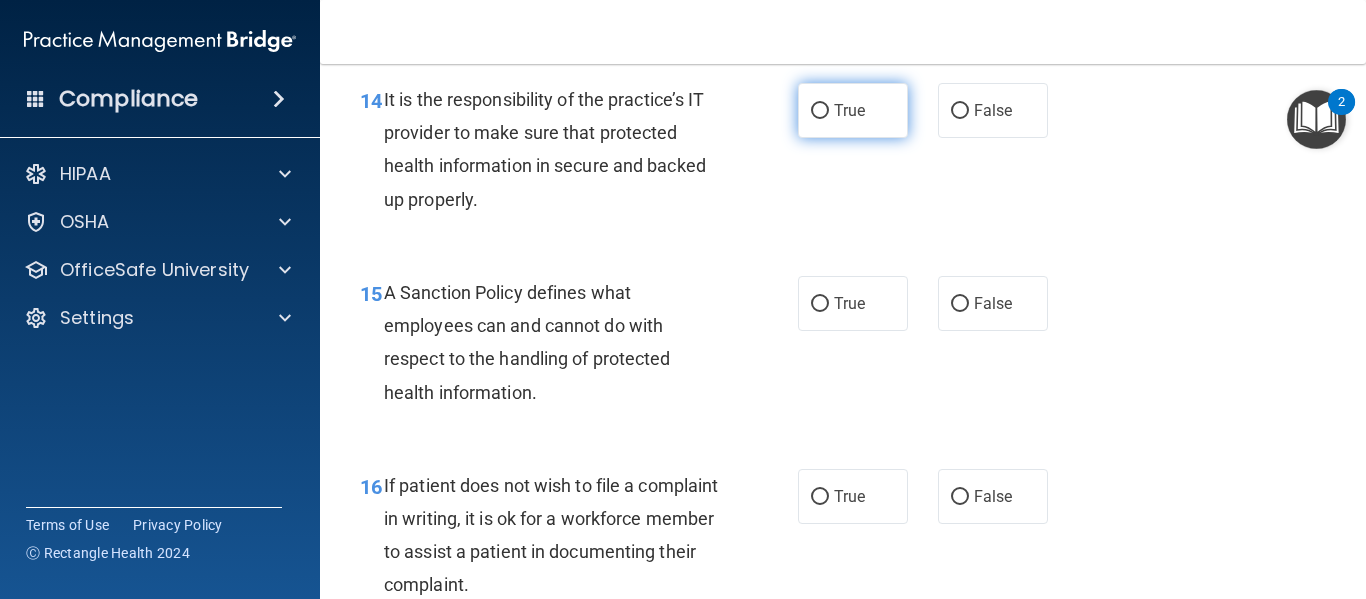 click on "True" at bounding box center [853, 110] 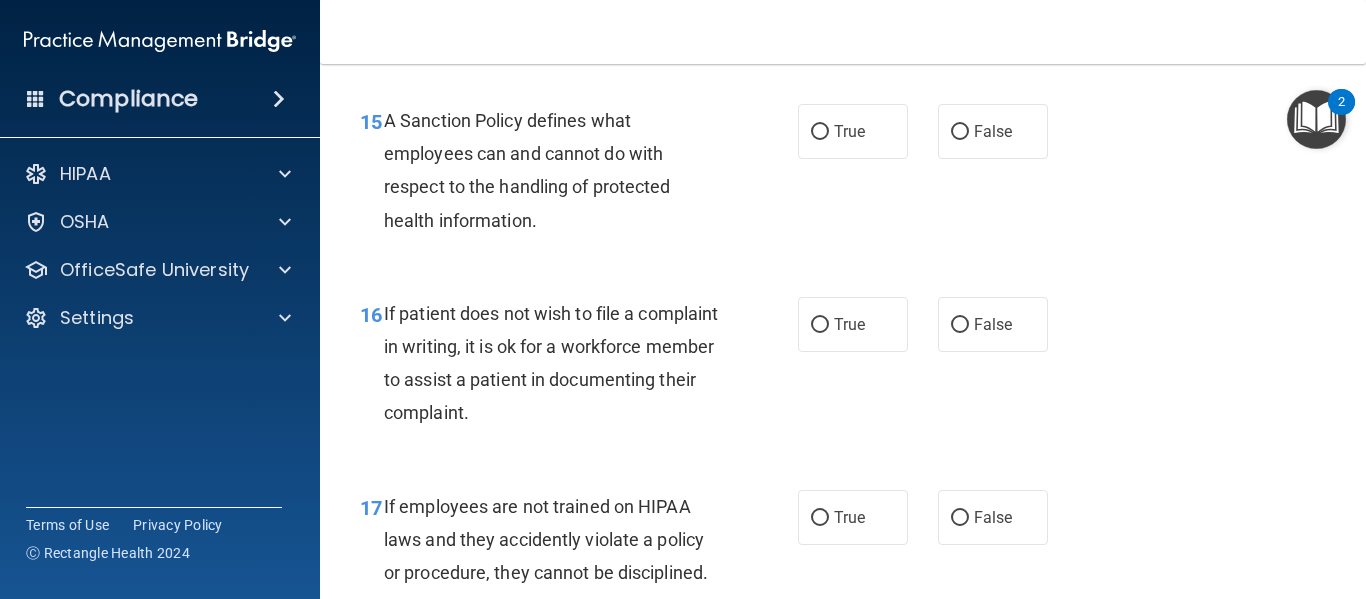 scroll, scrollTop: 3254, scrollLeft: 0, axis: vertical 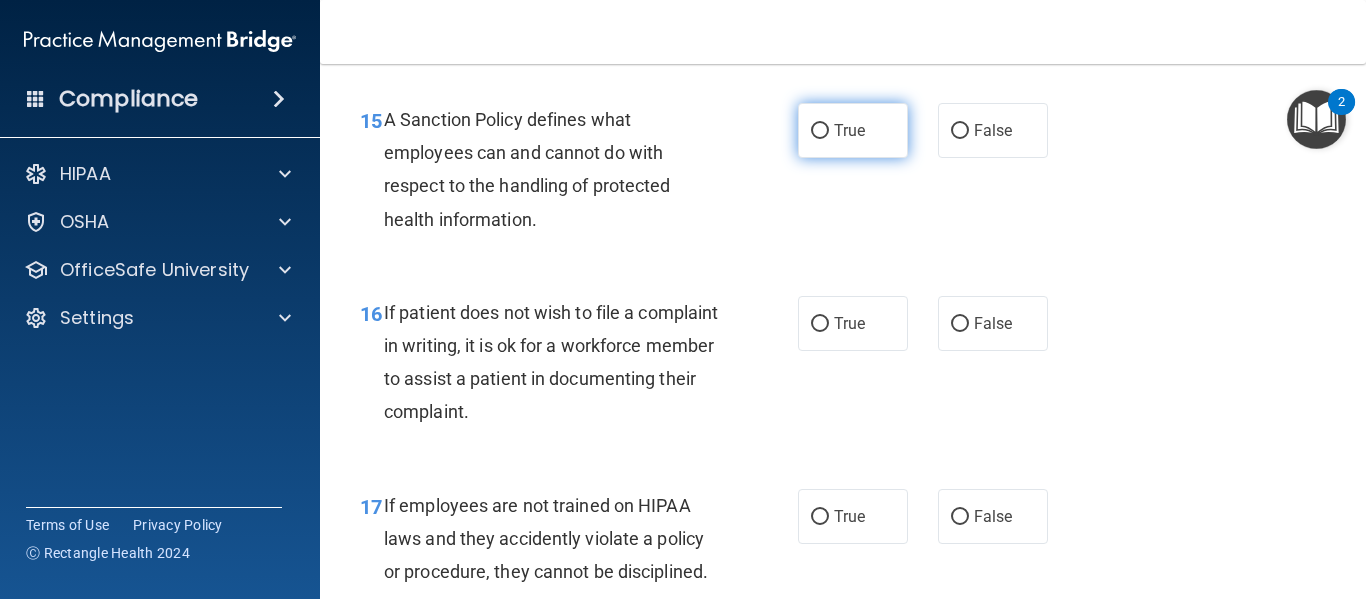click on "True" at bounding box center [853, 130] 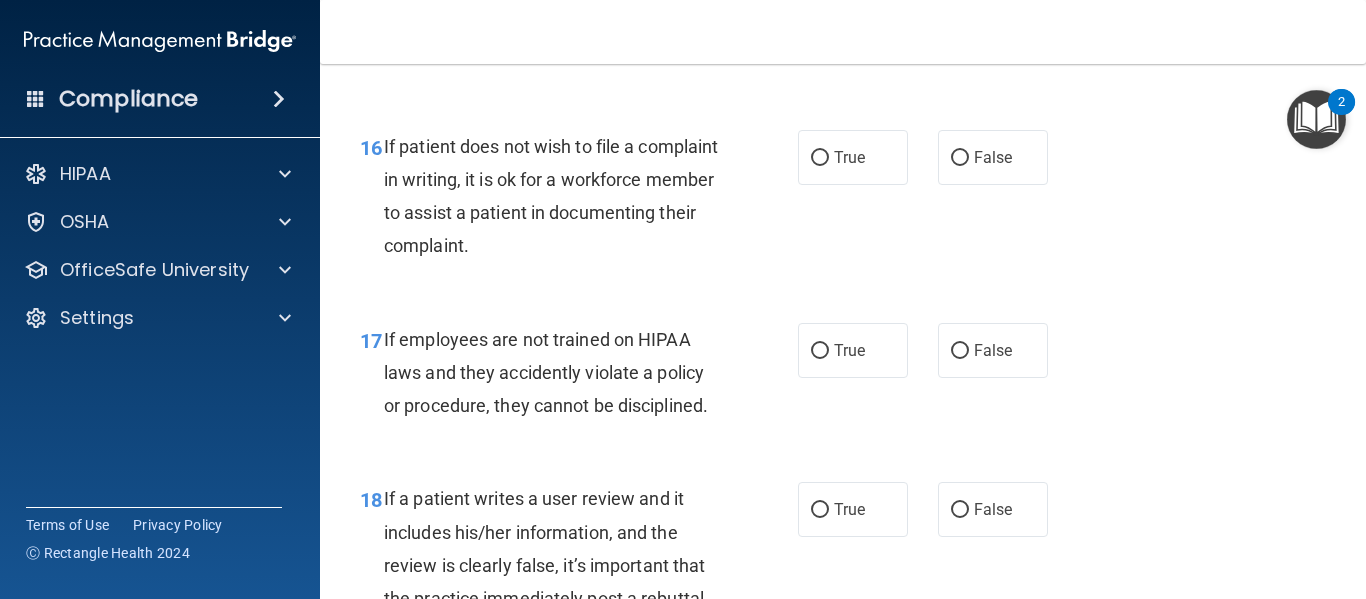 scroll, scrollTop: 3423, scrollLeft: 0, axis: vertical 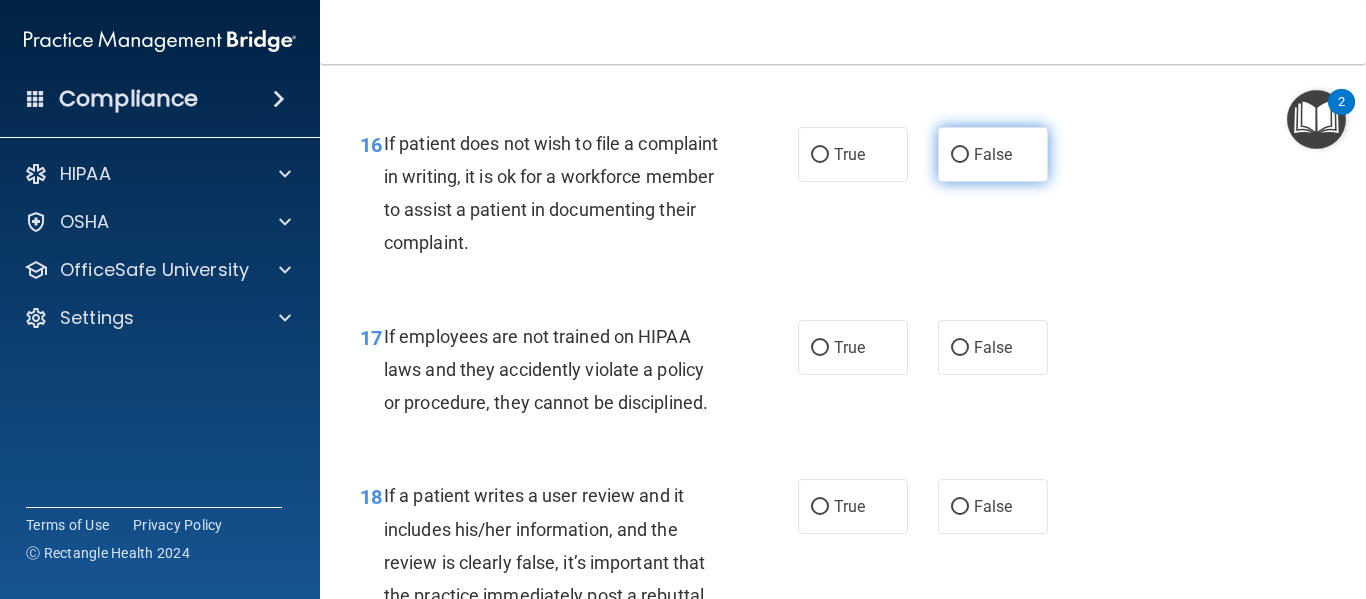 click on "False" at bounding box center (960, 155) 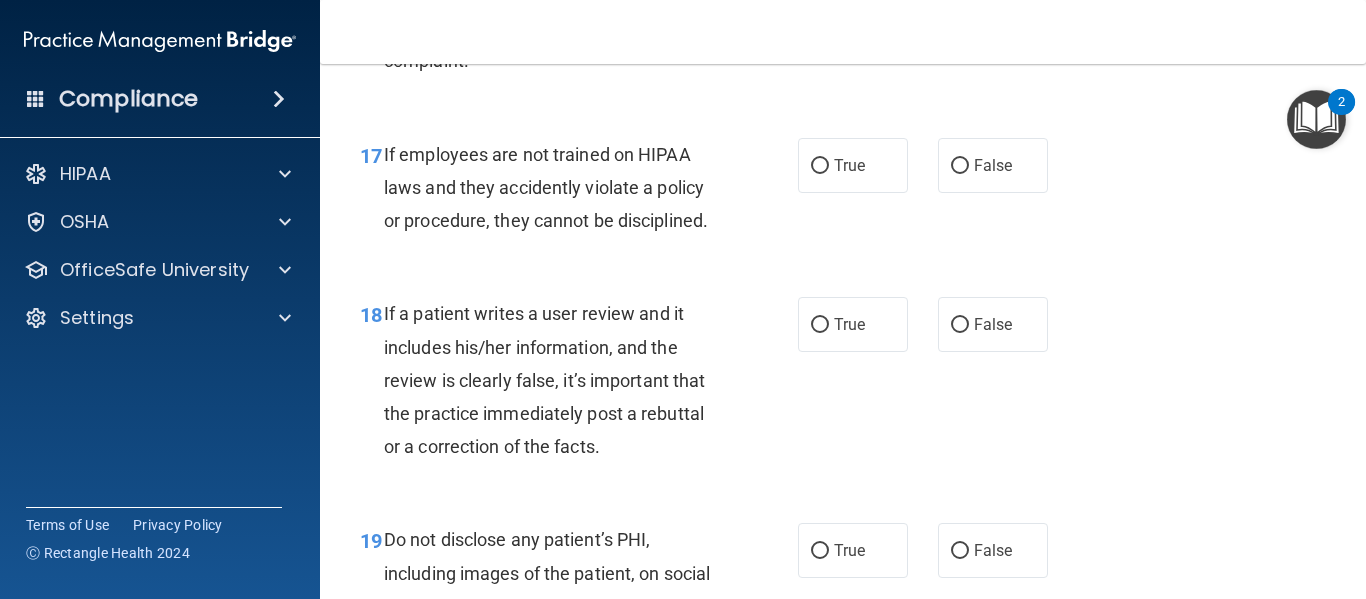 scroll, scrollTop: 3619, scrollLeft: 0, axis: vertical 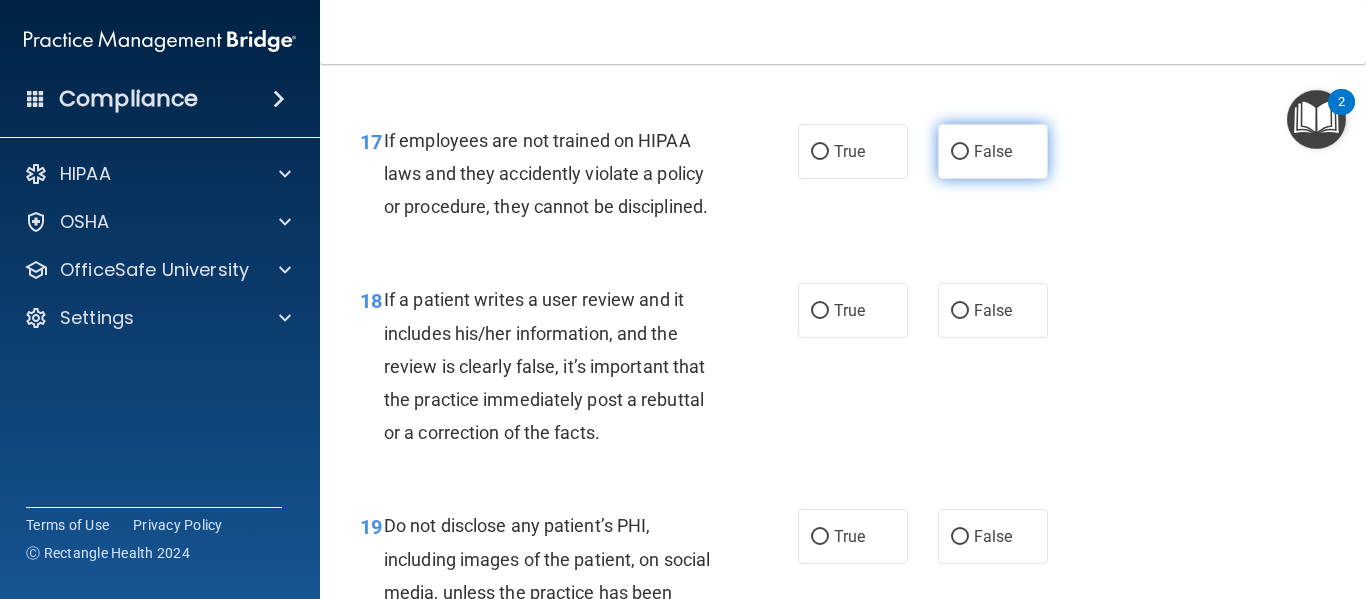 click on "False" at bounding box center [993, 151] 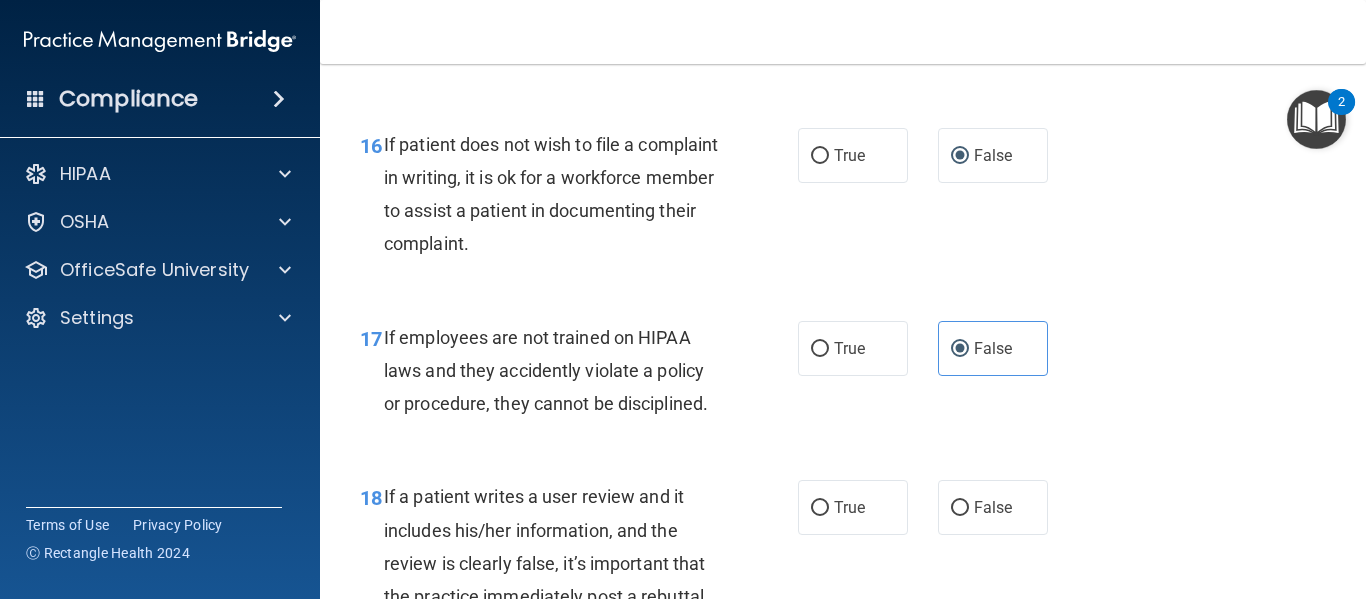 scroll, scrollTop: 3421, scrollLeft: 0, axis: vertical 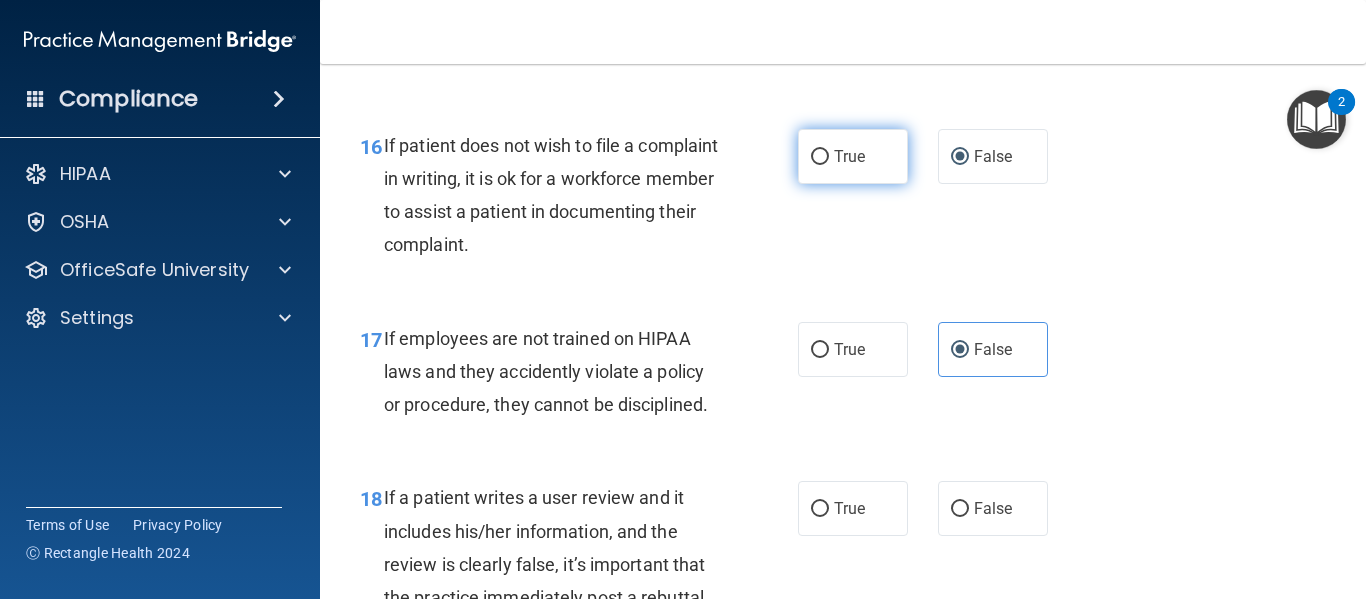 click on "True" at bounding box center [849, 156] 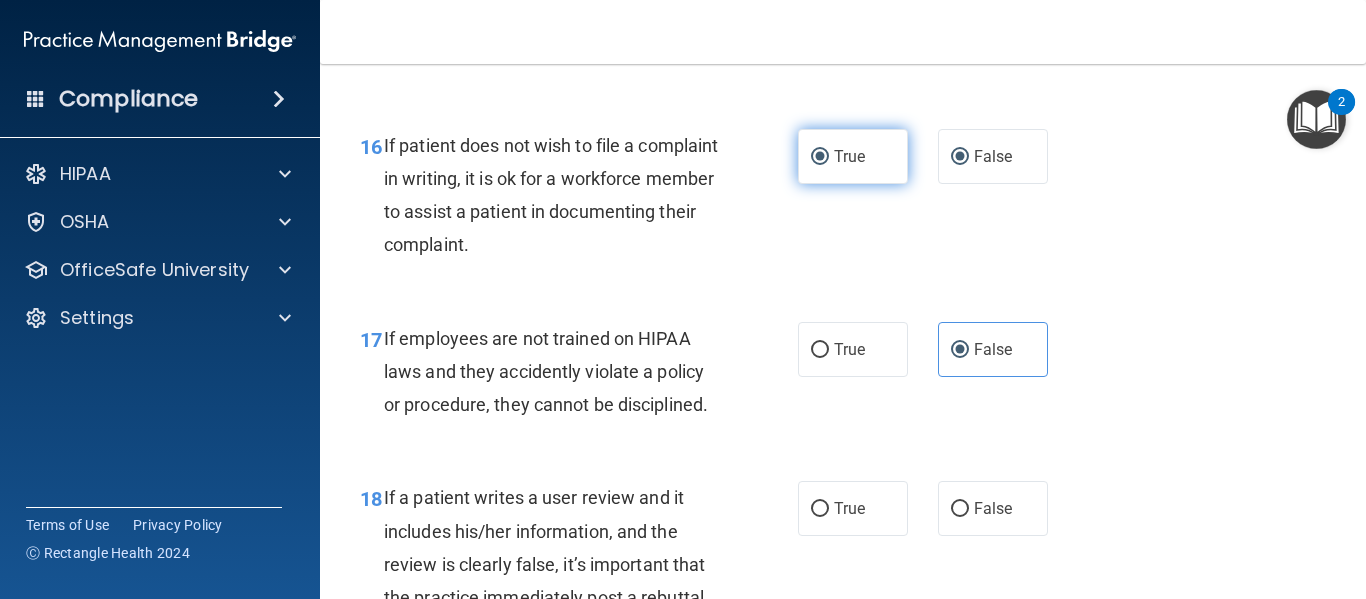 radio on "false" 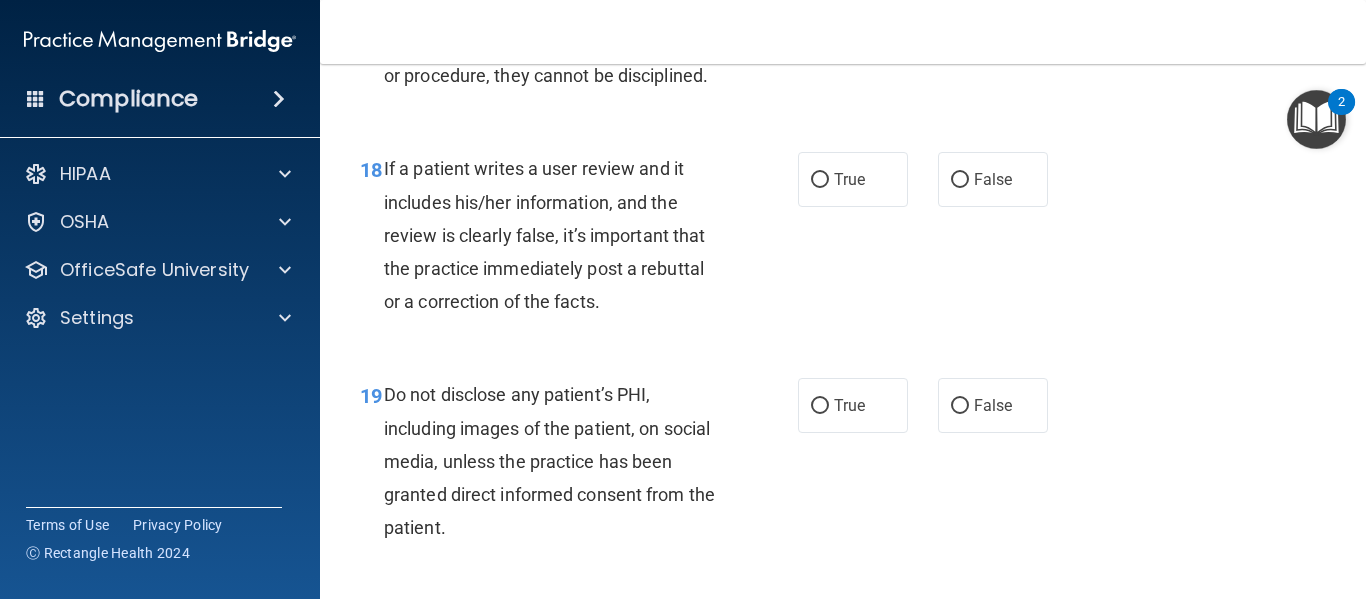 scroll, scrollTop: 3751, scrollLeft: 0, axis: vertical 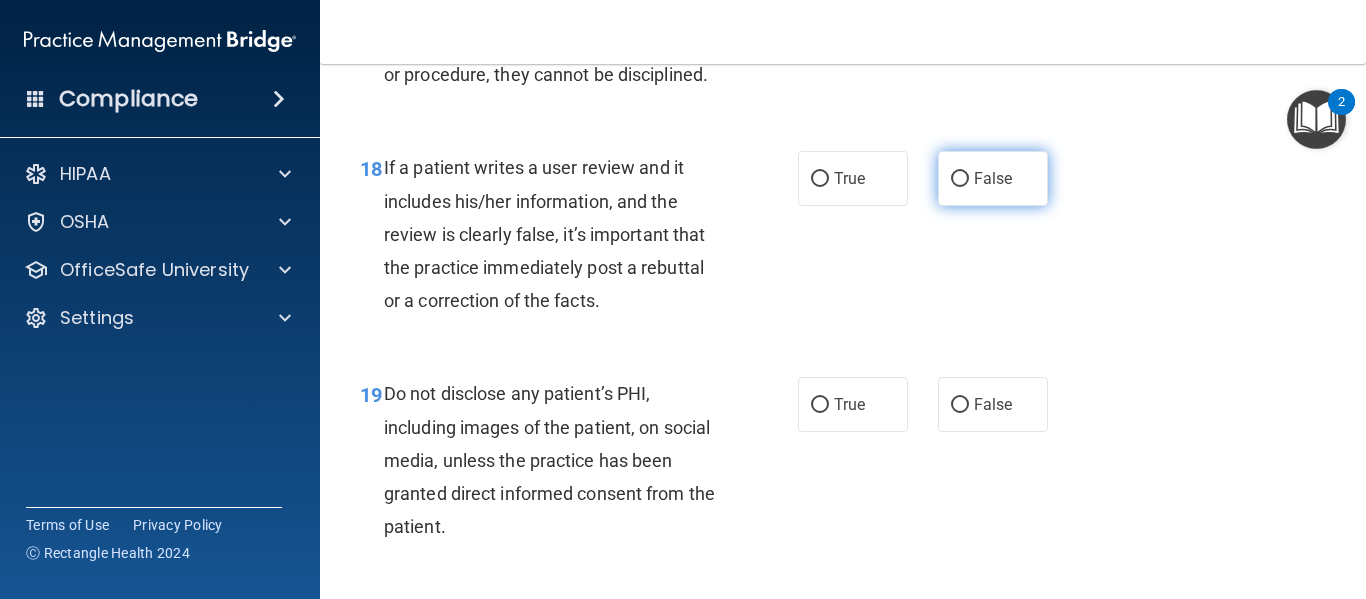 click on "False" at bounding box center [993, 178] 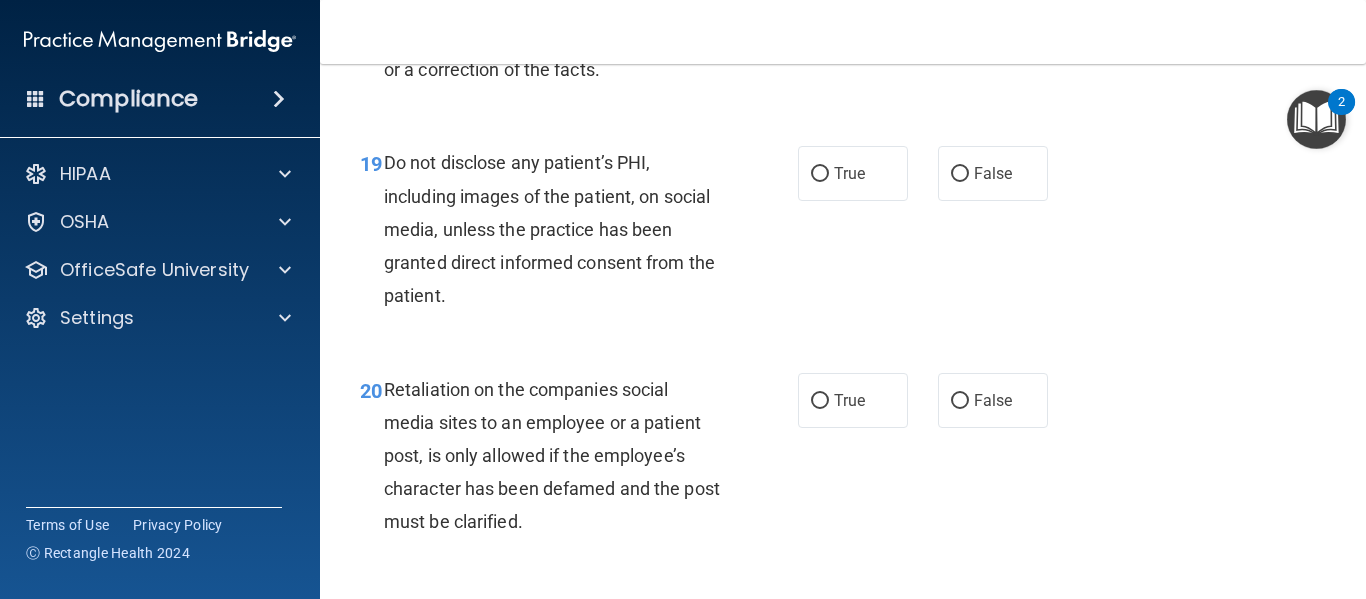 scroll, scrollTop: 3983, scrollLeft: 0, axis: vertical 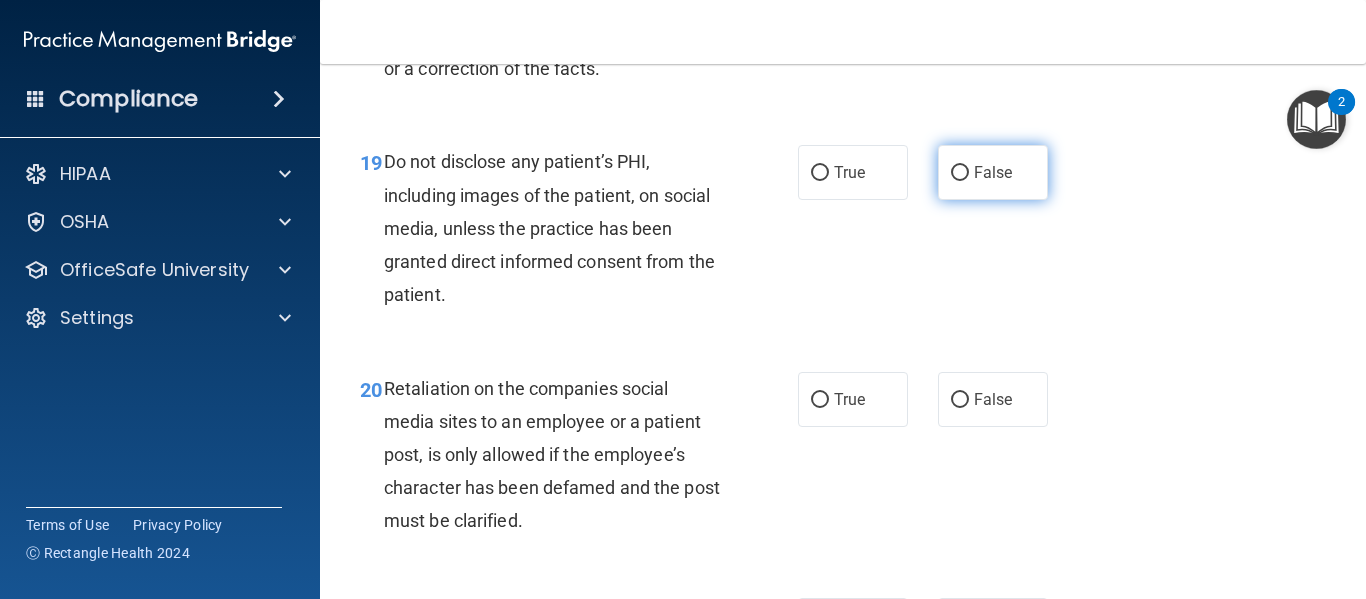 click on "False" at bounding box center [993, 172] 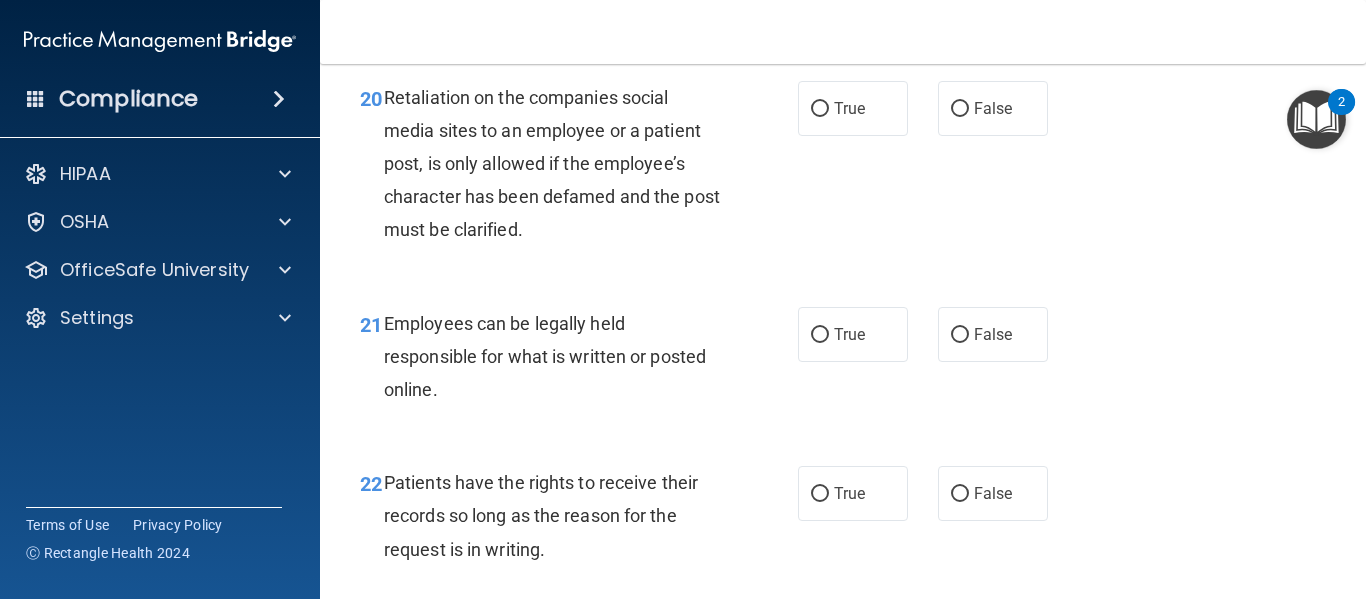 scroll, scrollTop: 4278, scrollLeft: 0, axis: vertical 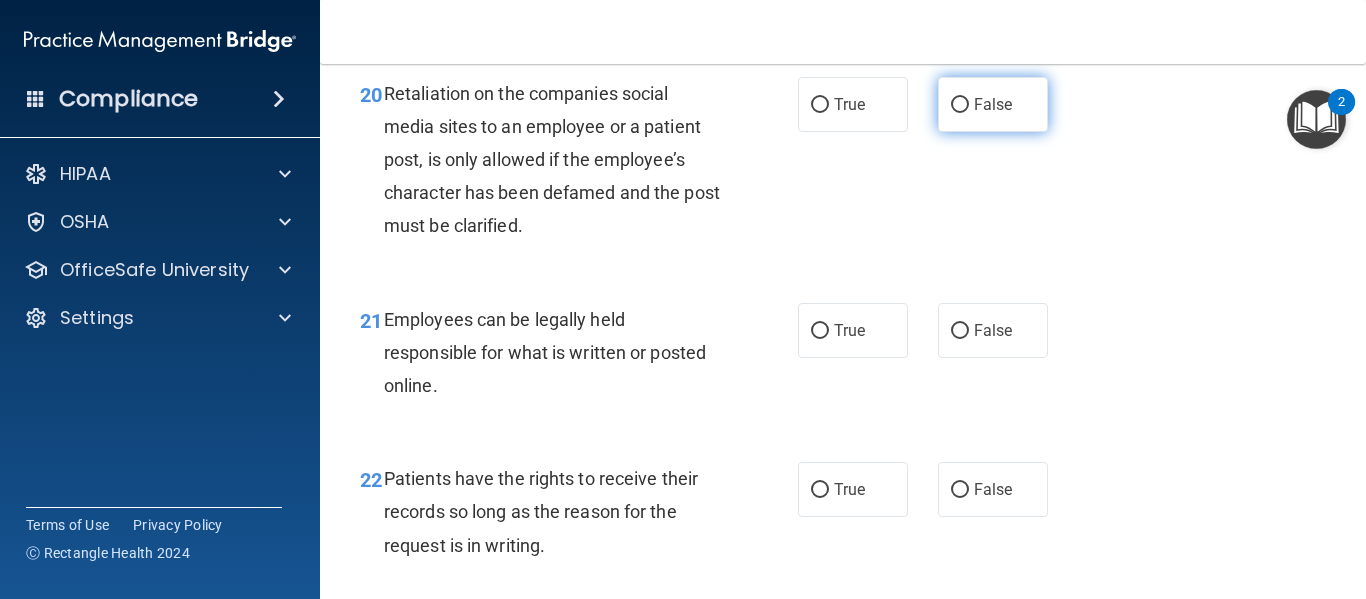 click on "False" at bounding box center [993, 104] 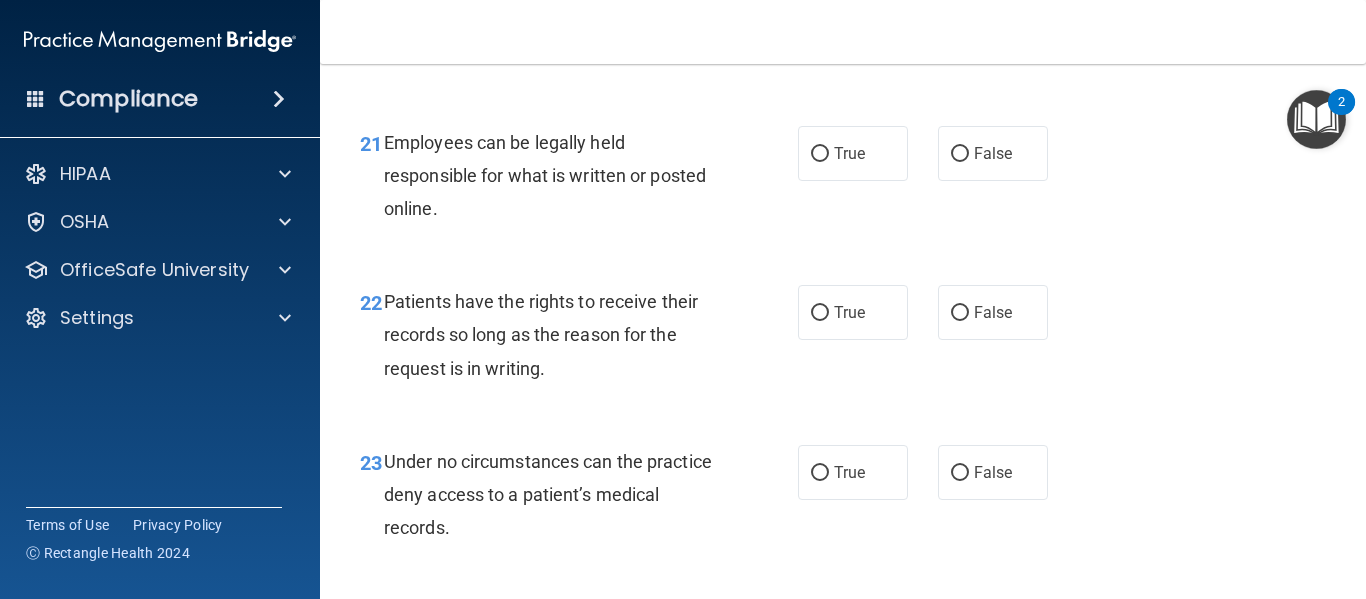 scroll, scrollTop: 4459, scrollLeft: 0, axis: vertical 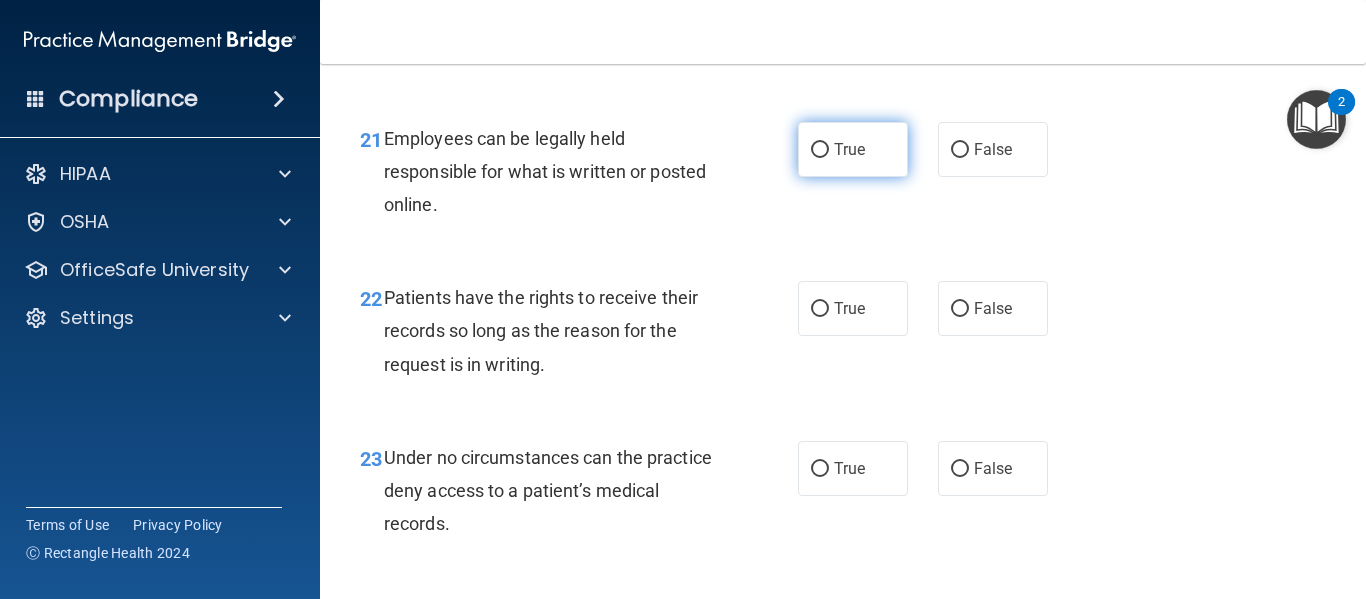 click on "True" at bounding box center (853, 149) 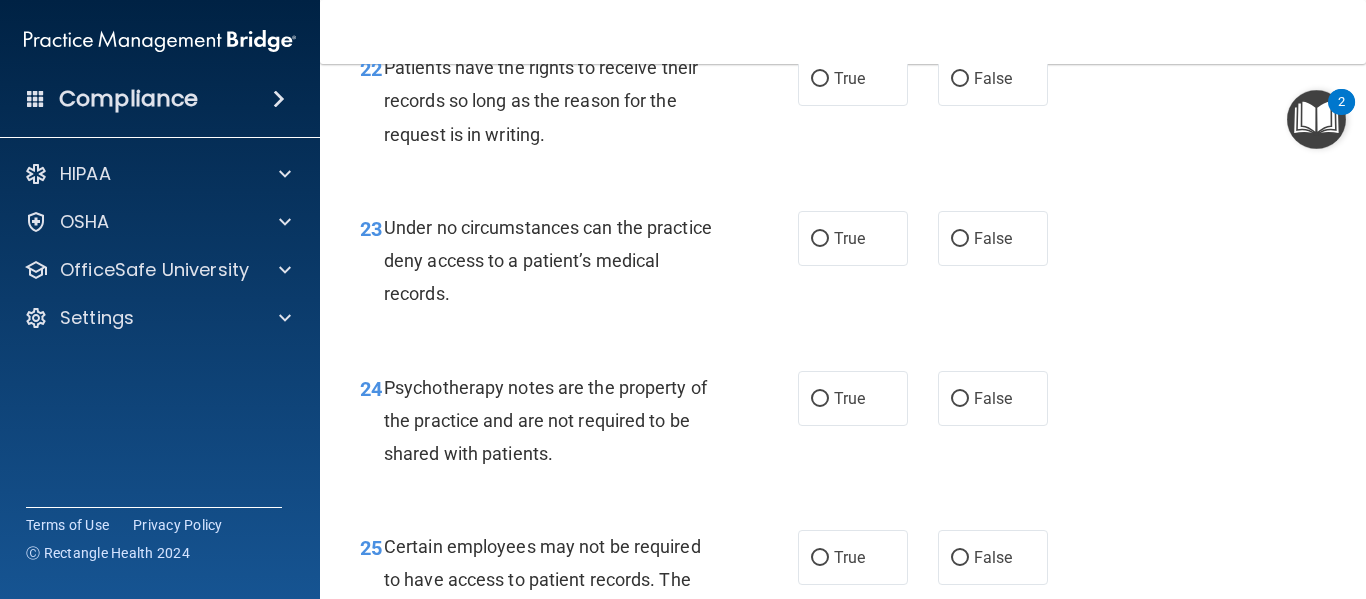 scroll, scrollTop: 4698, scrollLeft: 0, axis: vertical 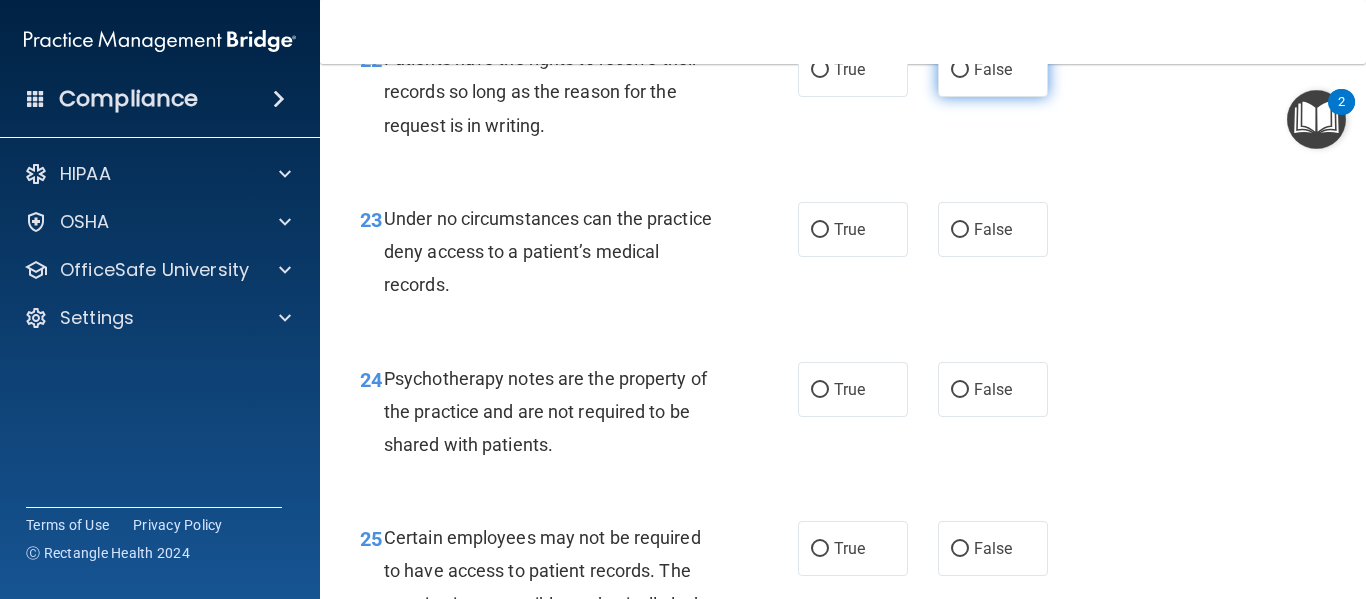 click on "False" at bounding box center (993, 69) 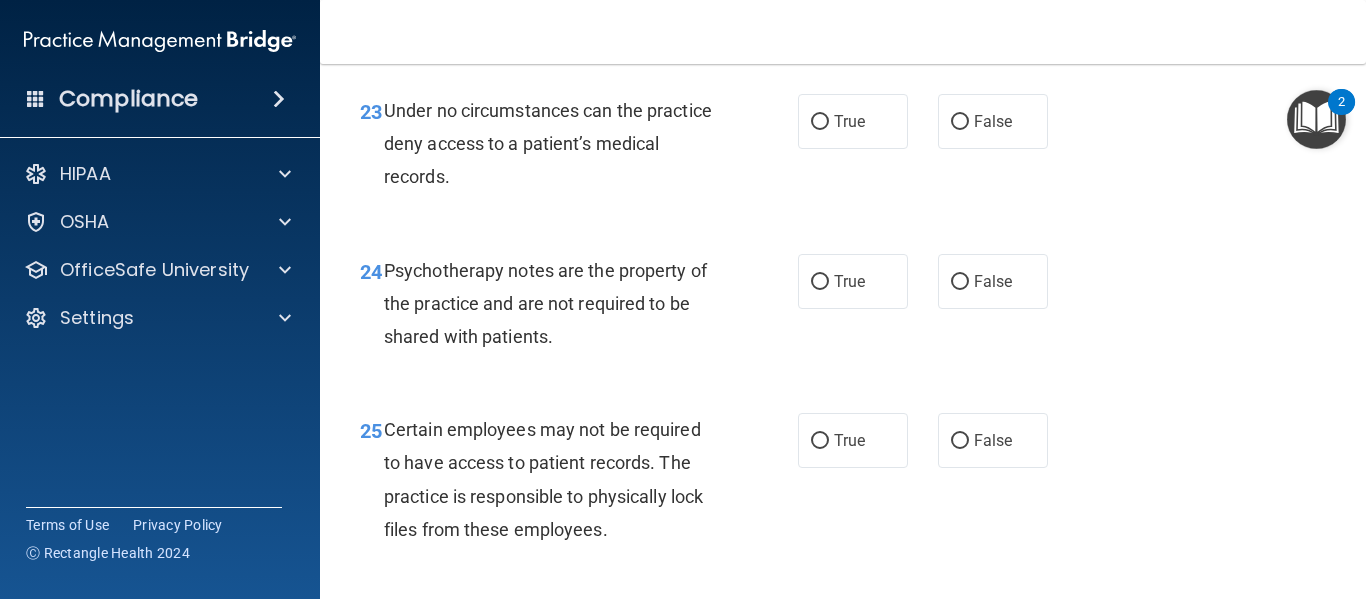 scroll, scrollTop: 4814, scrollLeft: 0, axis: vertical 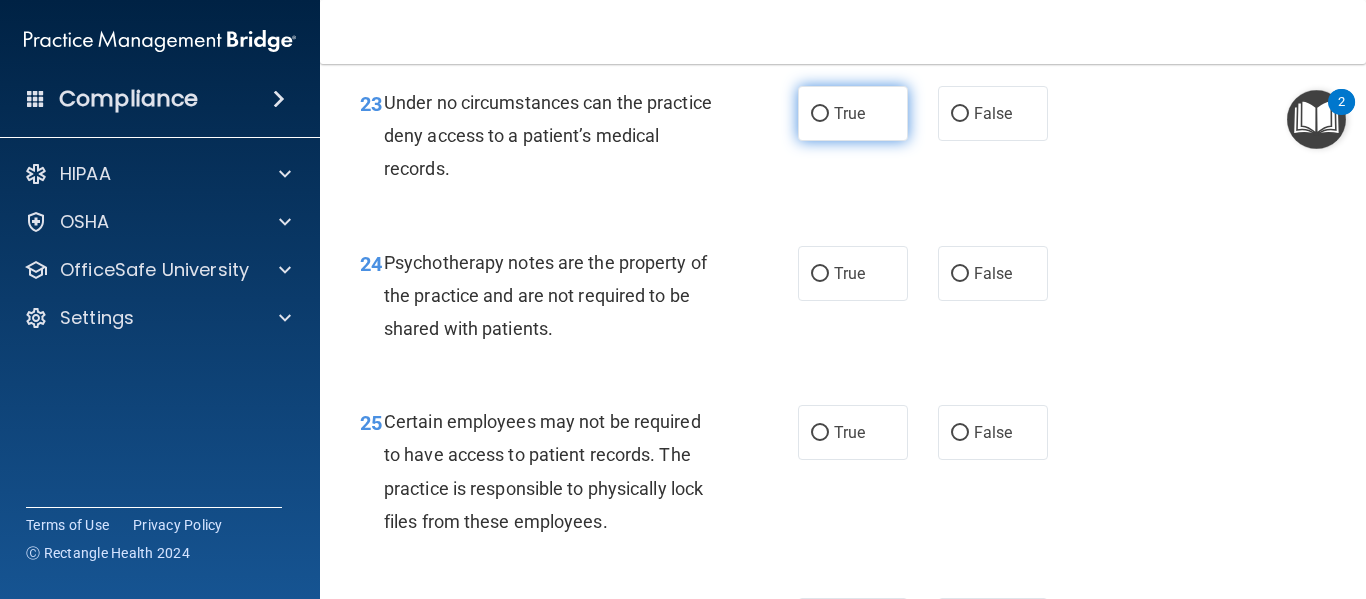 click on "True" at bounding box center [853, 113] 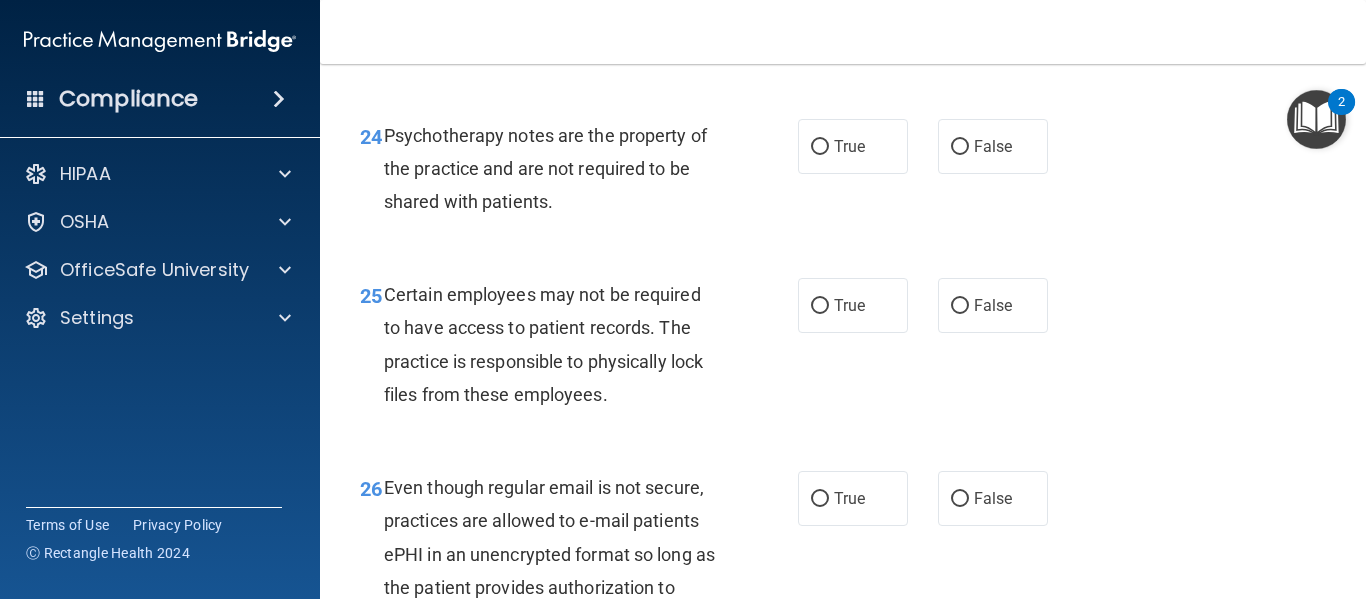 scroll, scrollTop: 4942, scrollLeft: 0, axis: vertical 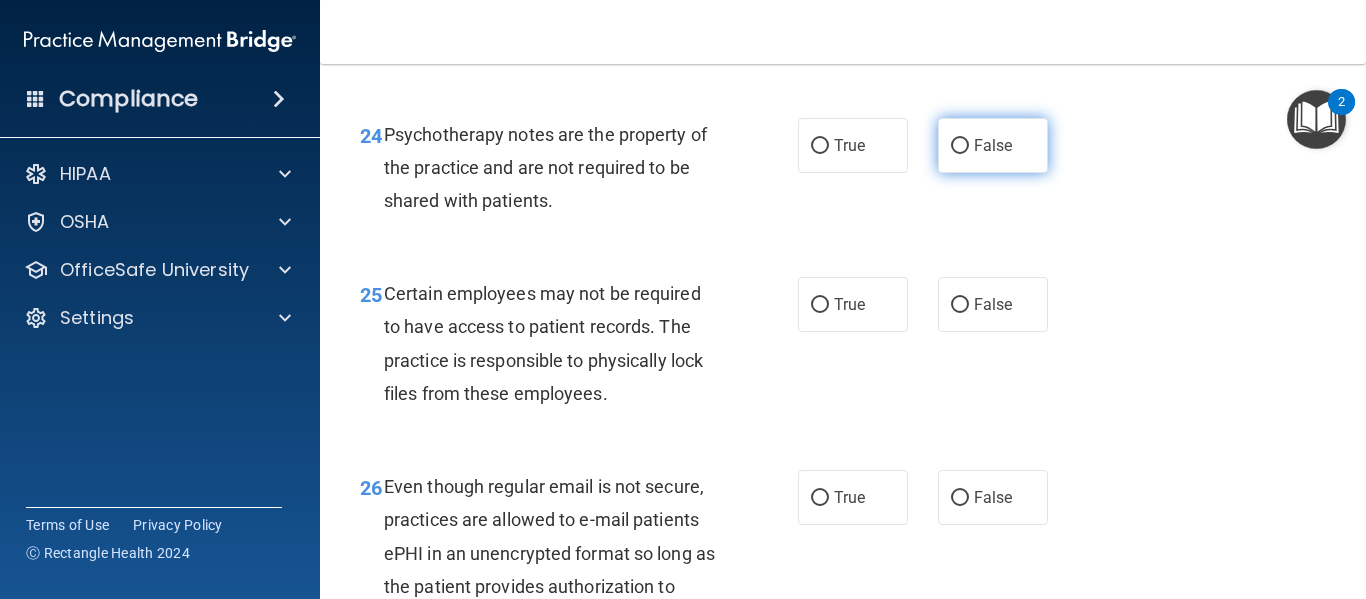 click on "False" at bounding box center [993, 145] 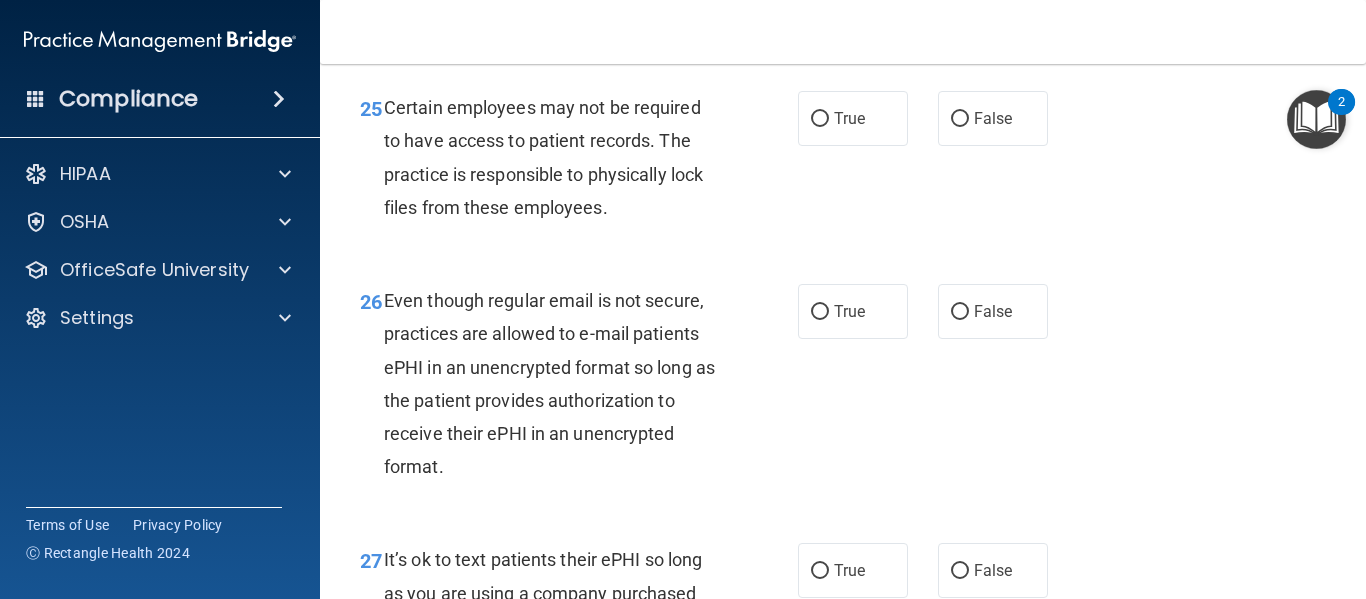 scroll, scrollTop: 5132, scrollLeft: 0, axis: vertical 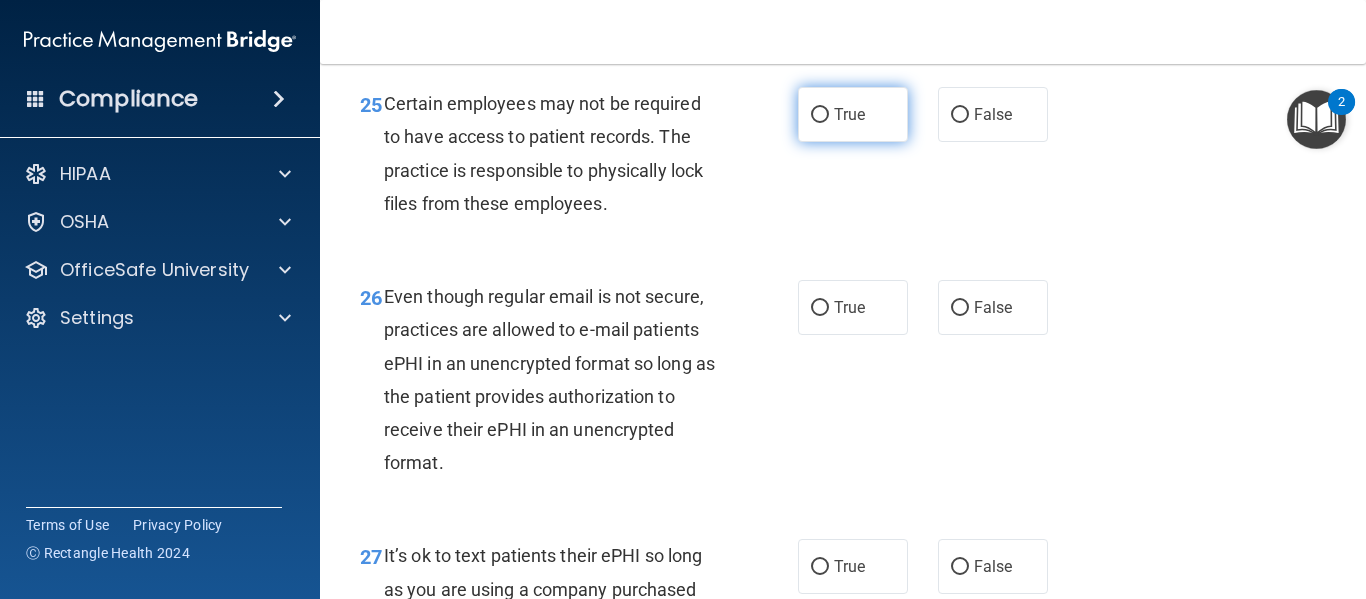 click on "True" at bounding box center [853, 114] 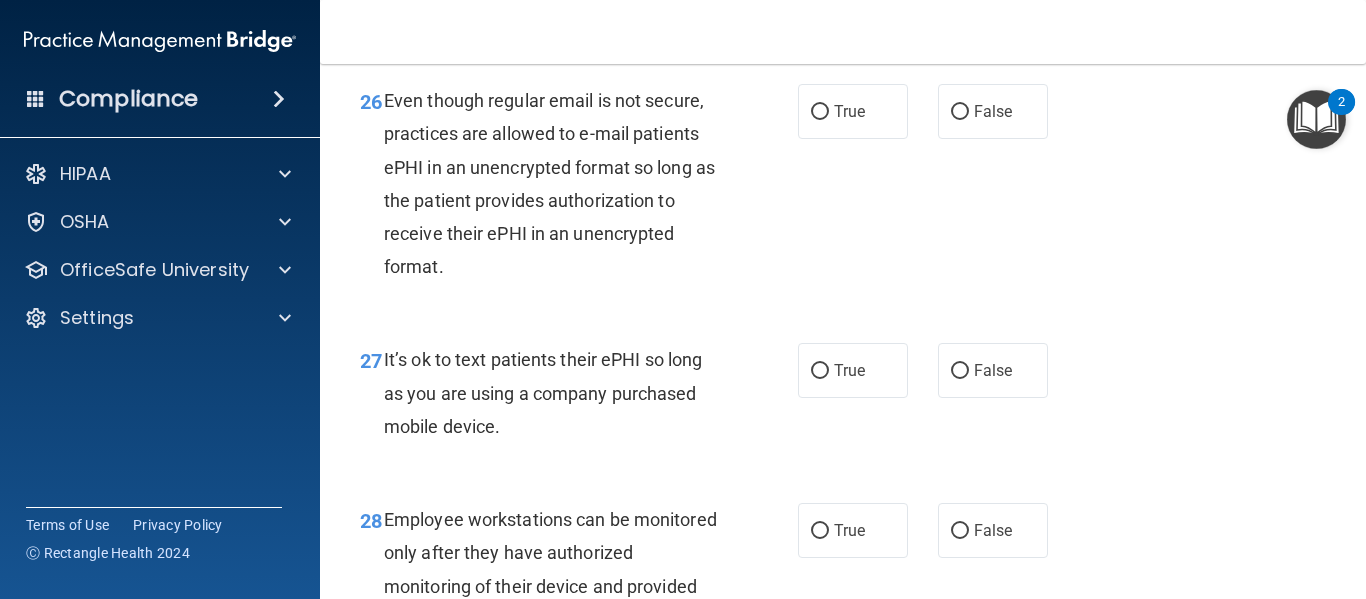 scroll, scrollTop: 5330, scrollLeft: 0, axis: vertical 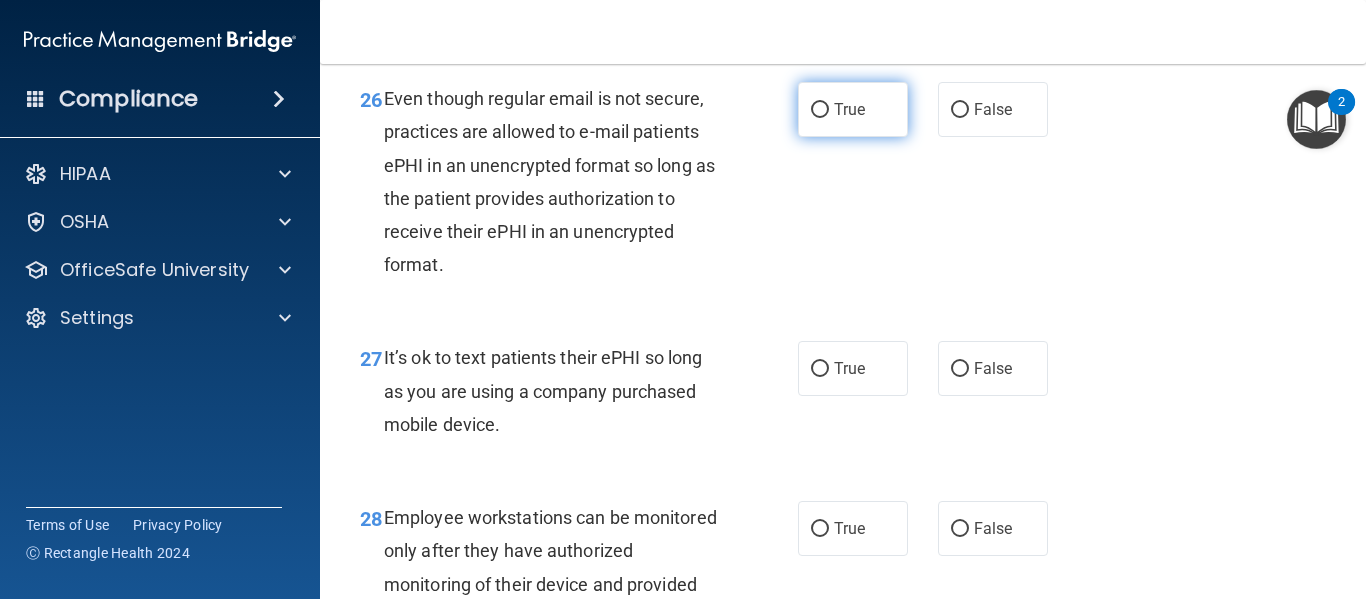 click on "True" at bounding box center [849, 109] 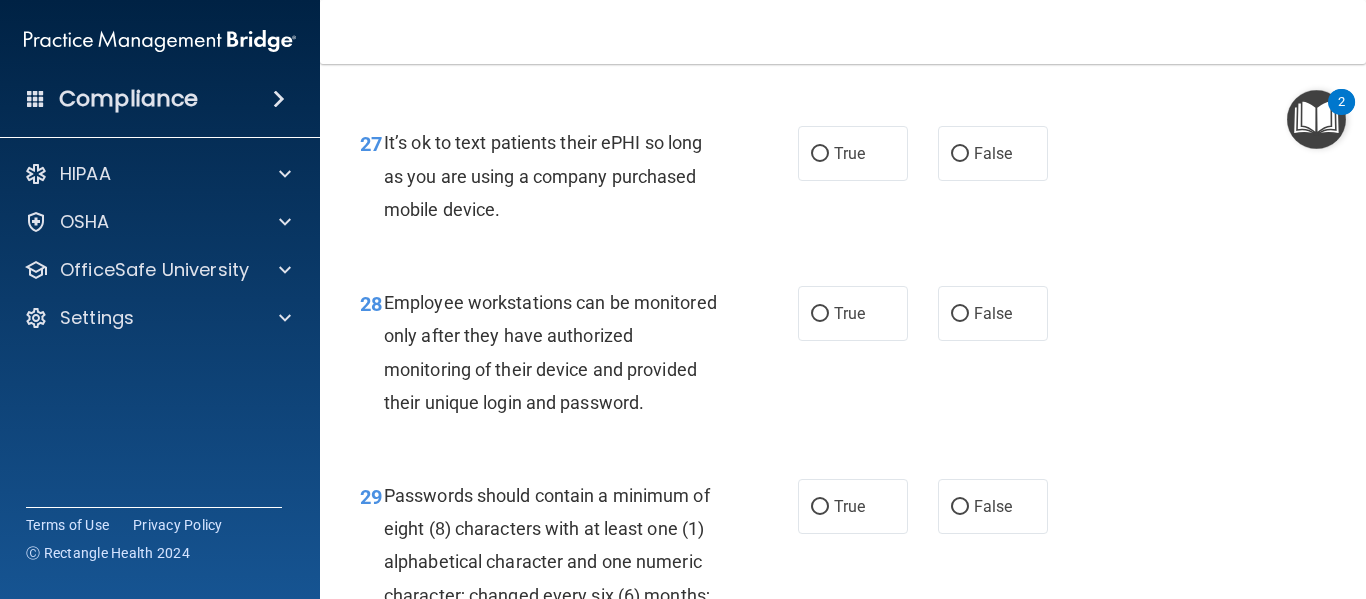 scroll, scrollTop: 5580, scrollLeft: 0, axis: vertical 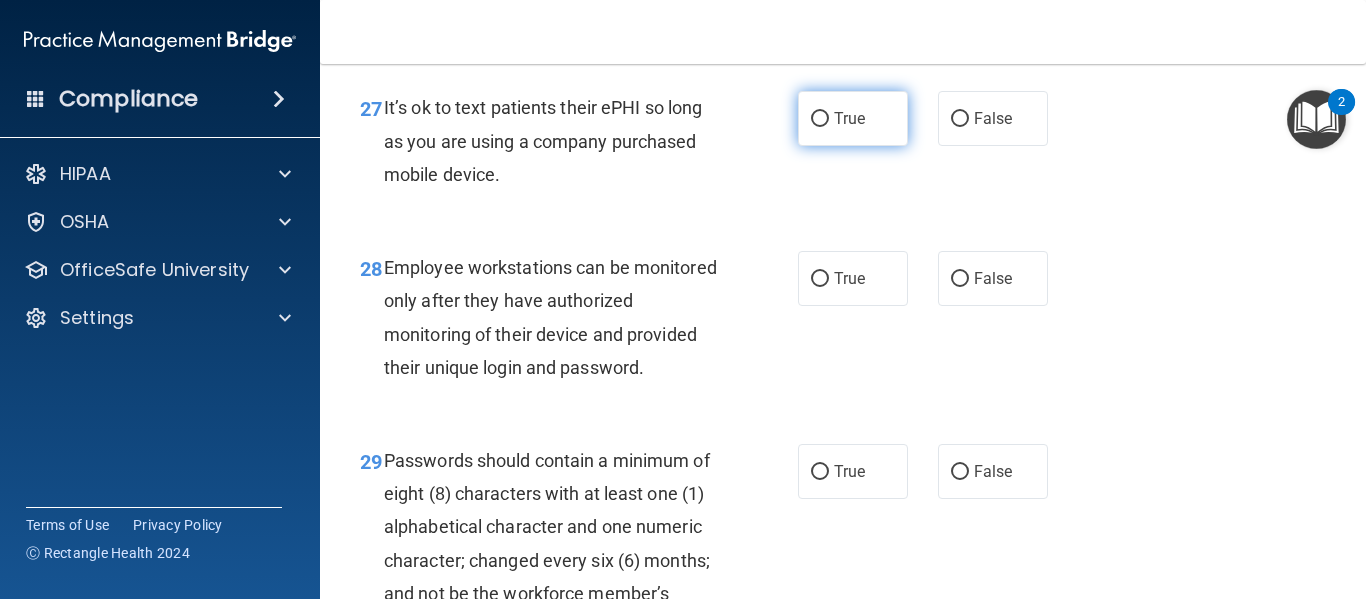 click on "True" at bounding box center (853, 118) 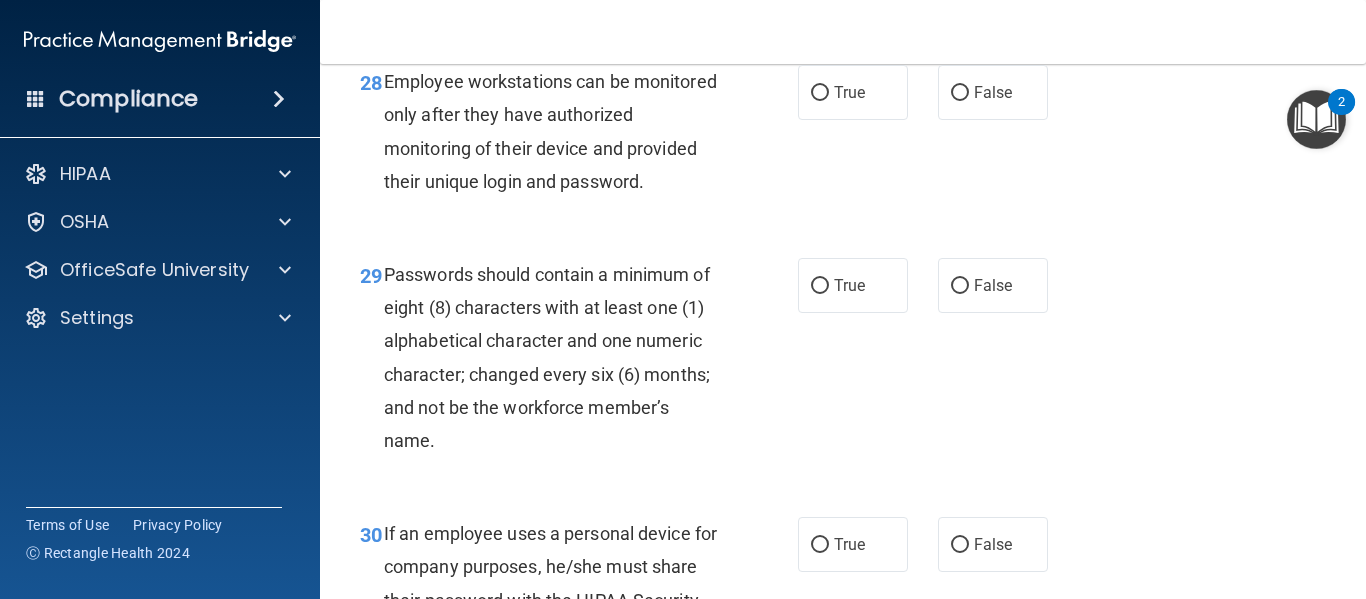 scroll, scrollTop: 5768, scrollLeft: 0, axis: vertical 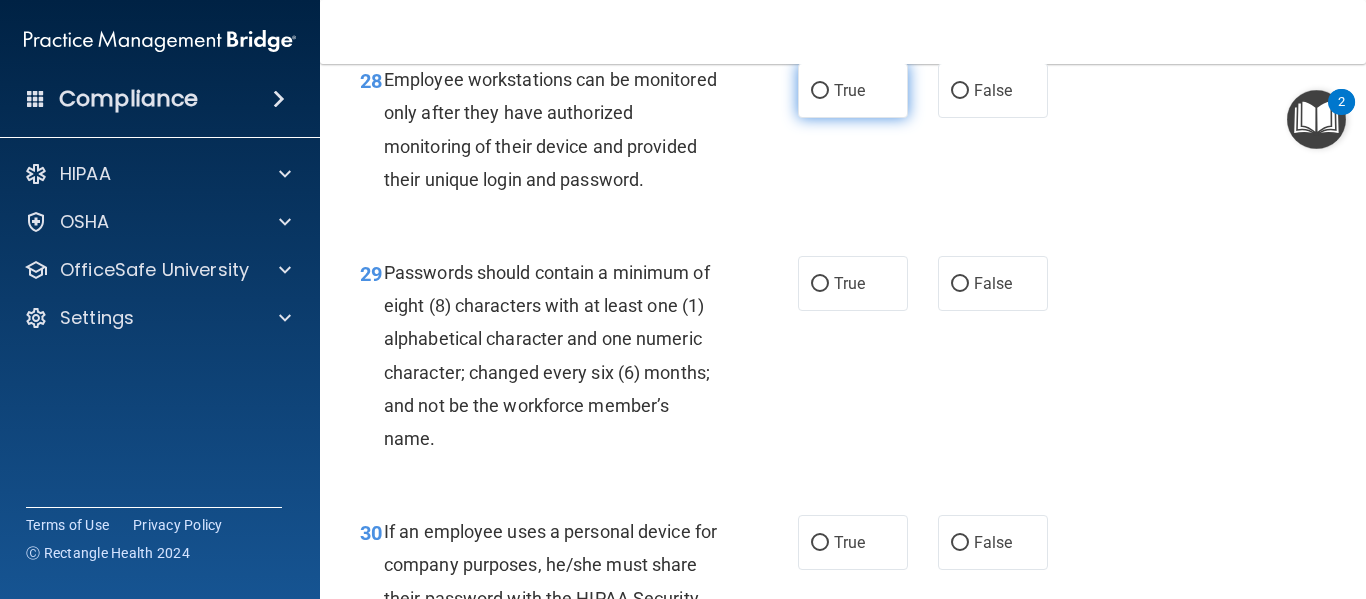 click on "True" at bounding box center (820, 91) 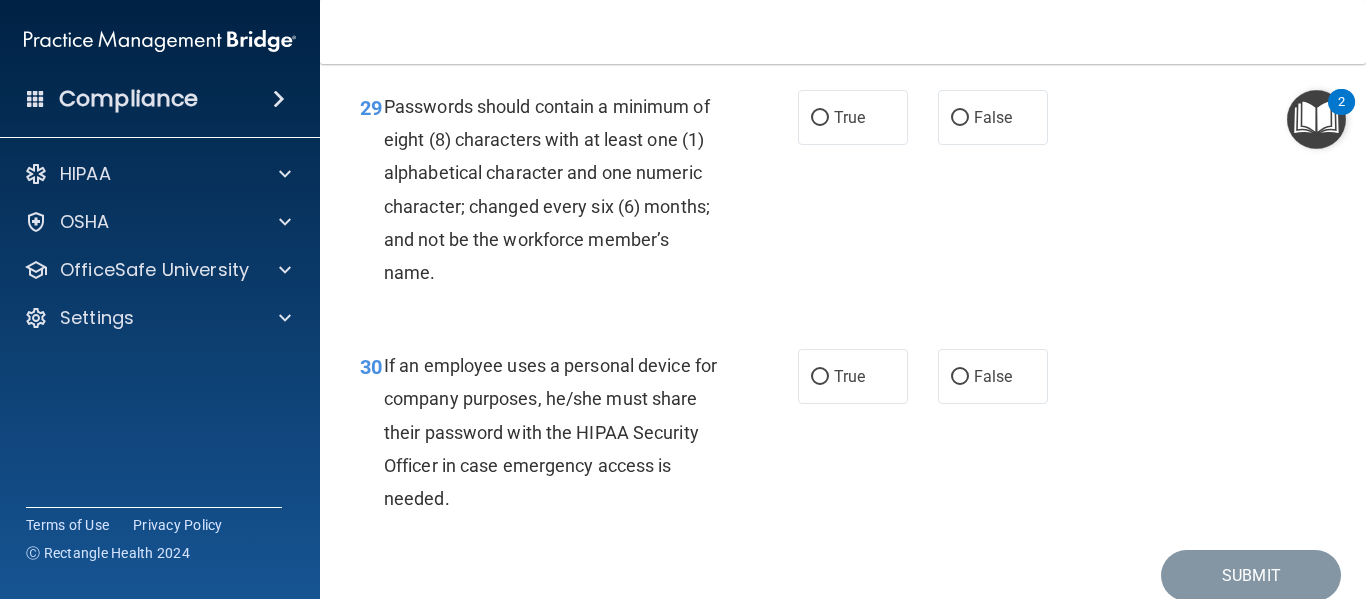 scroll, scrollTop: 5940, scrollLeft: 0, axis: vertical 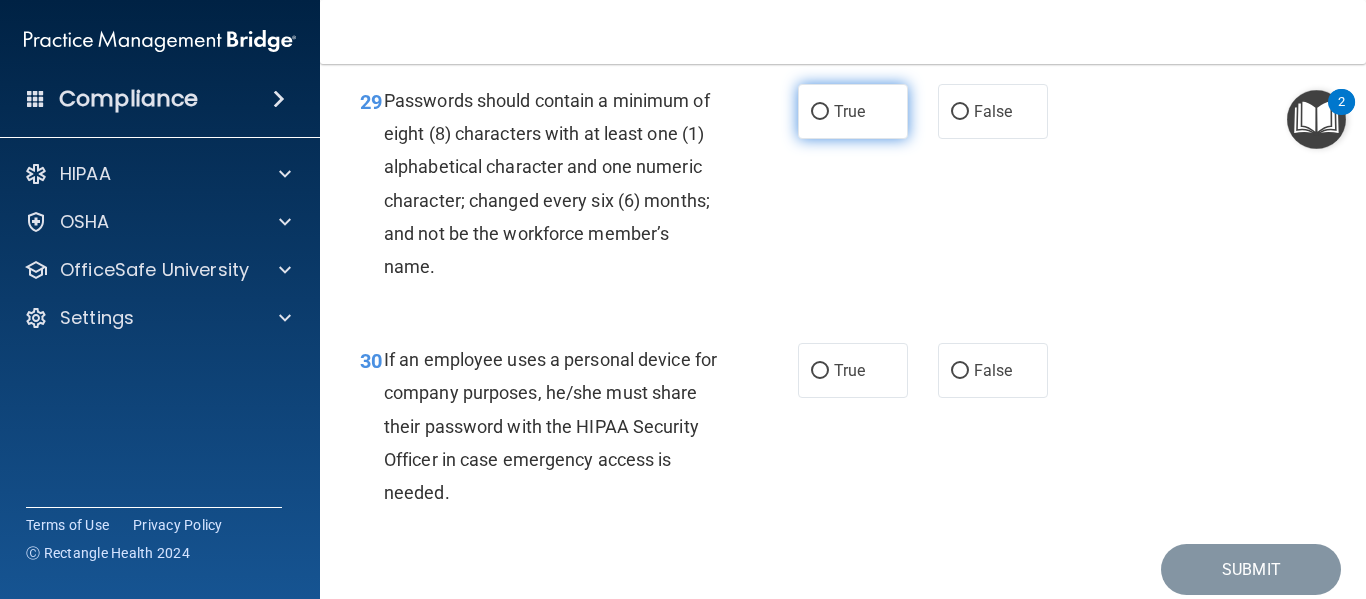 click on "True" at bounding box center [849, 111] 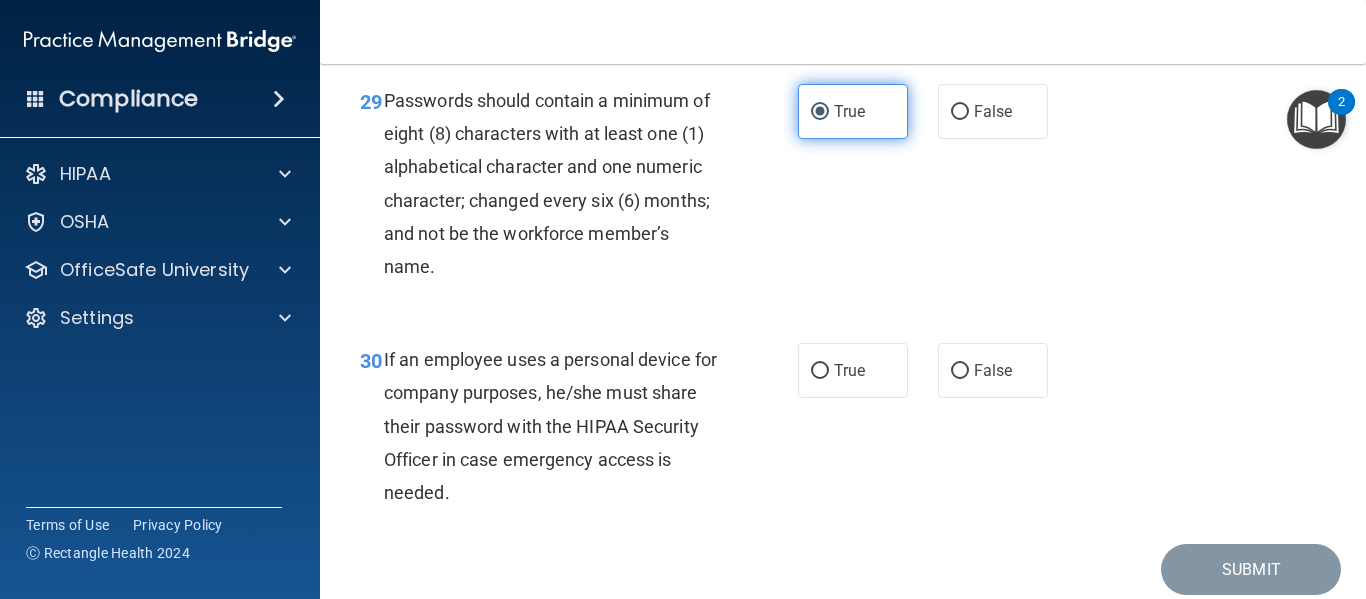 scroll, scrollTop: 6049, scrollLeft: 0, axis: vertical 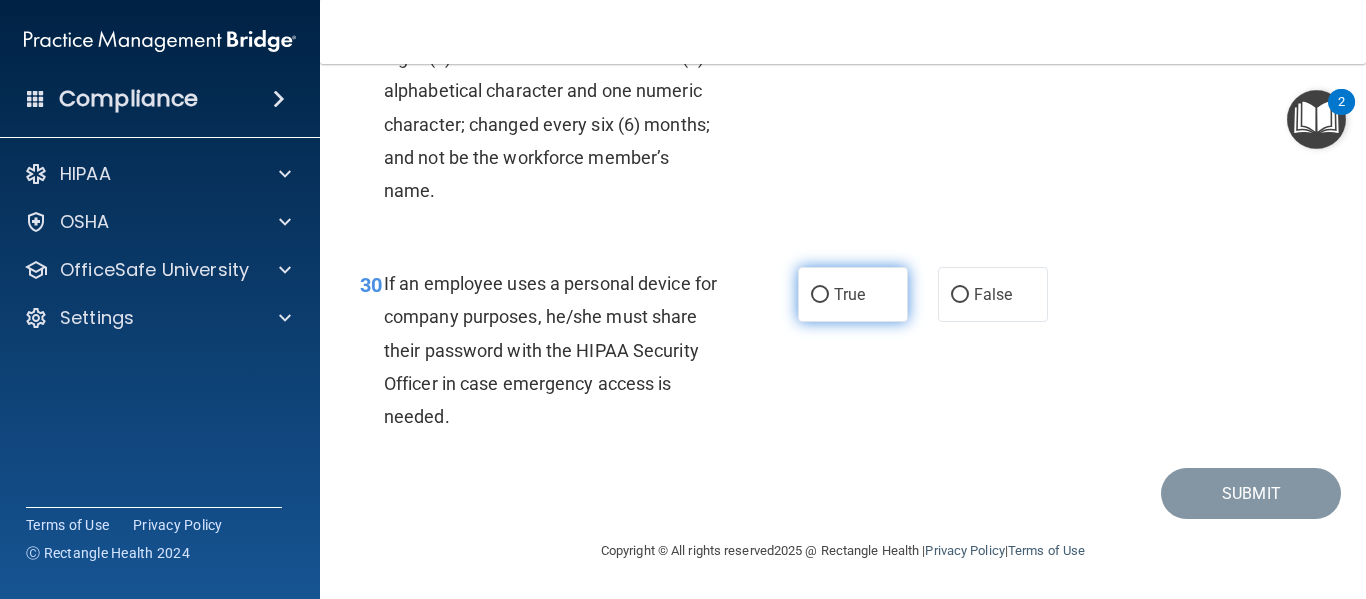click on "True" at bounding box center (849, 294) 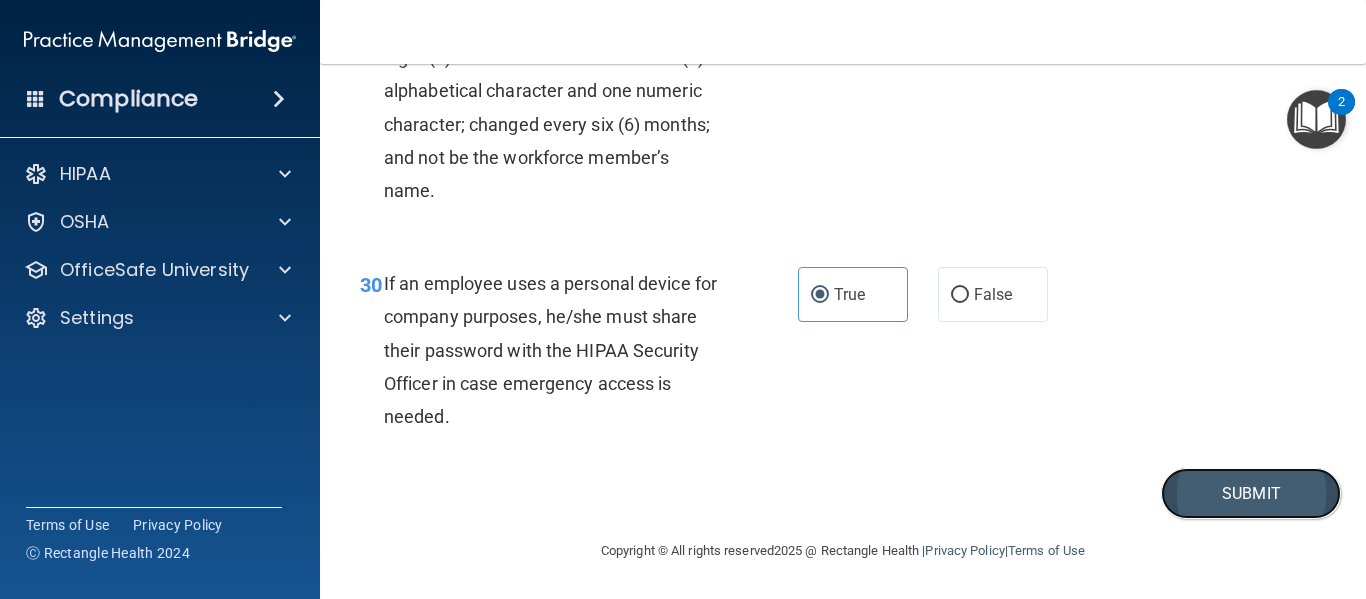 click on "Submit" at bounding box center [1251, 493] 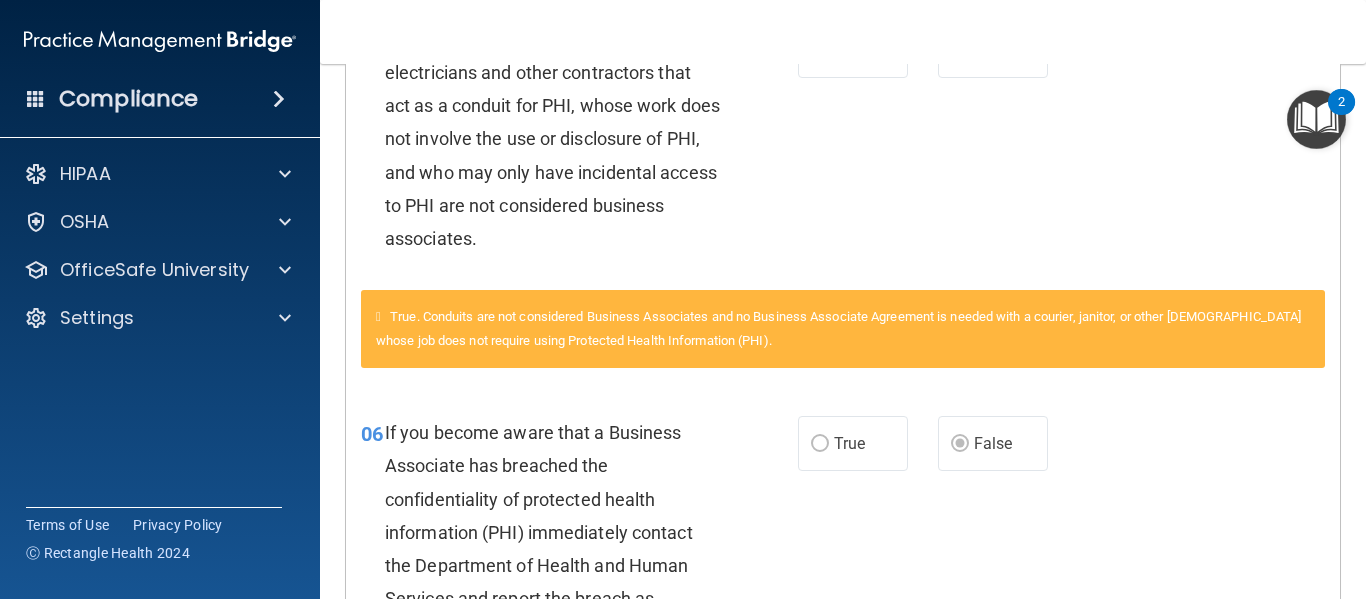 scroll, scrollTop: 0, scrollLeft: 0, axis: both 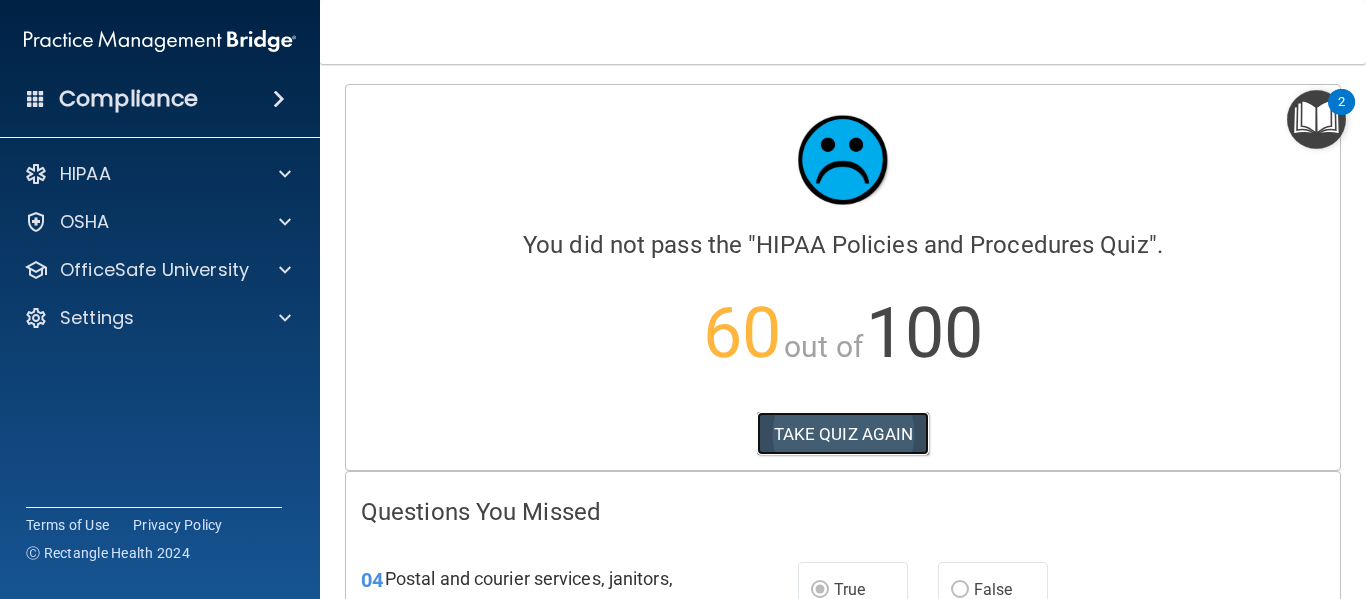 click on "TAKE QUIZ AGAIN" at bounding box center (843, 434) 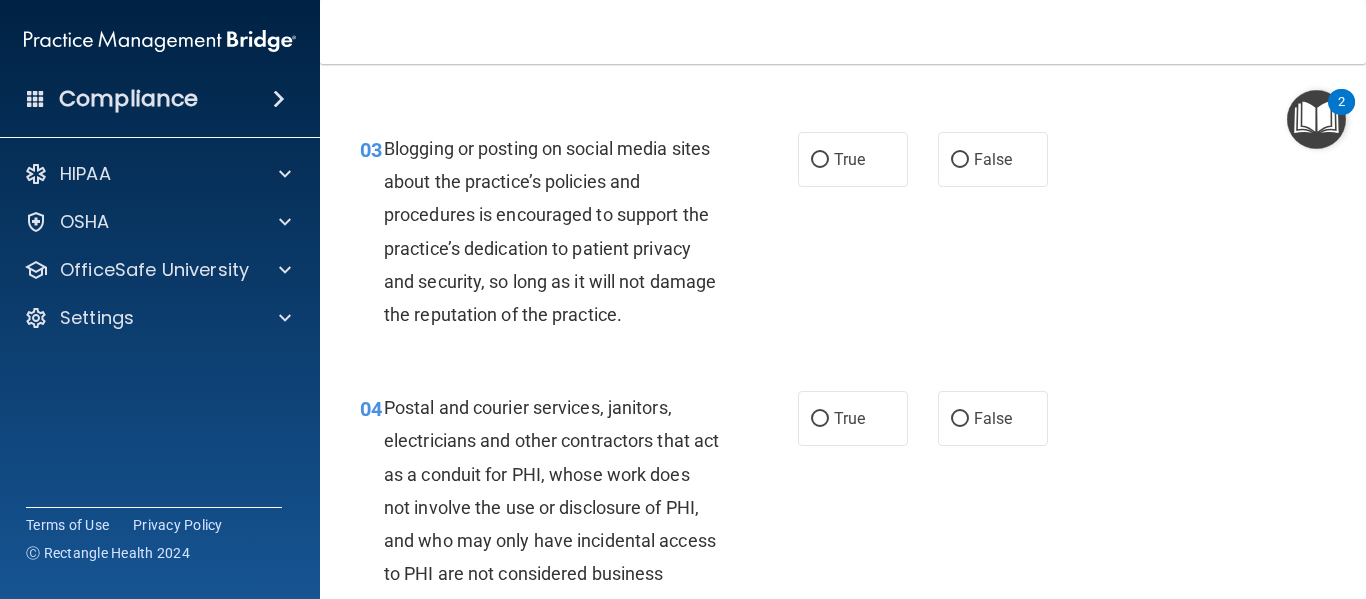scroll, scrollTop: 0, scrollLeft: 0, axis: both 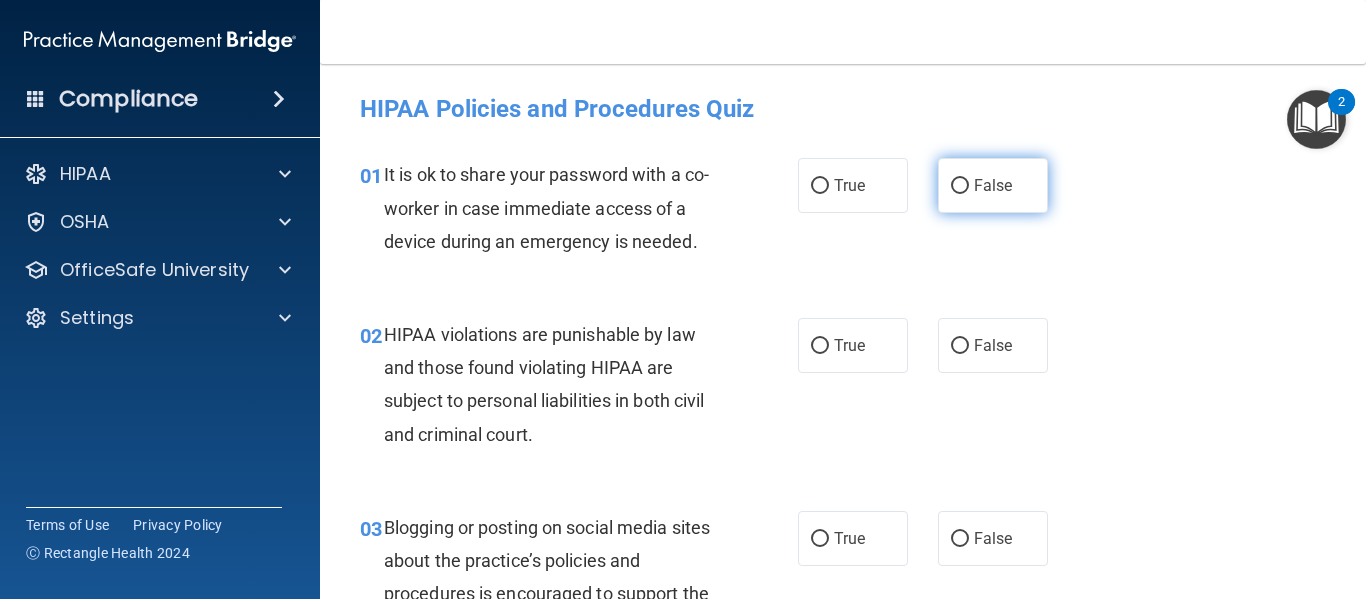 click on "False" at bounding box center (993, 185) 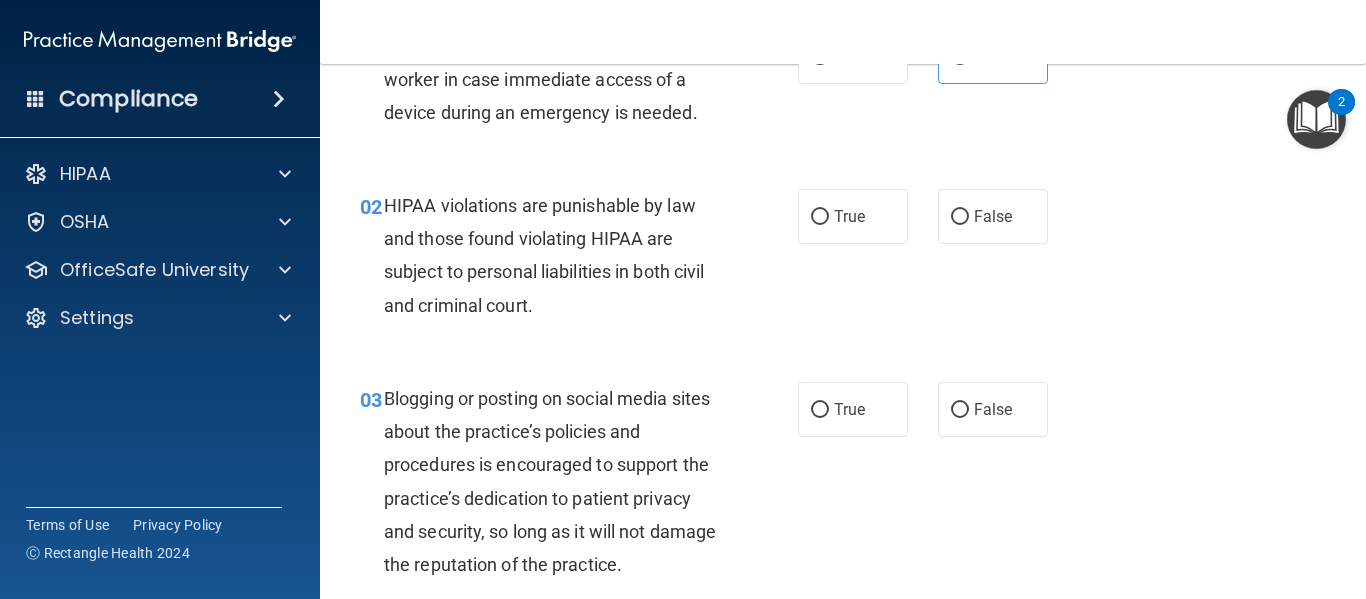 scroll, scrollTop: 130, scrollLeft: 0, axis: vertical 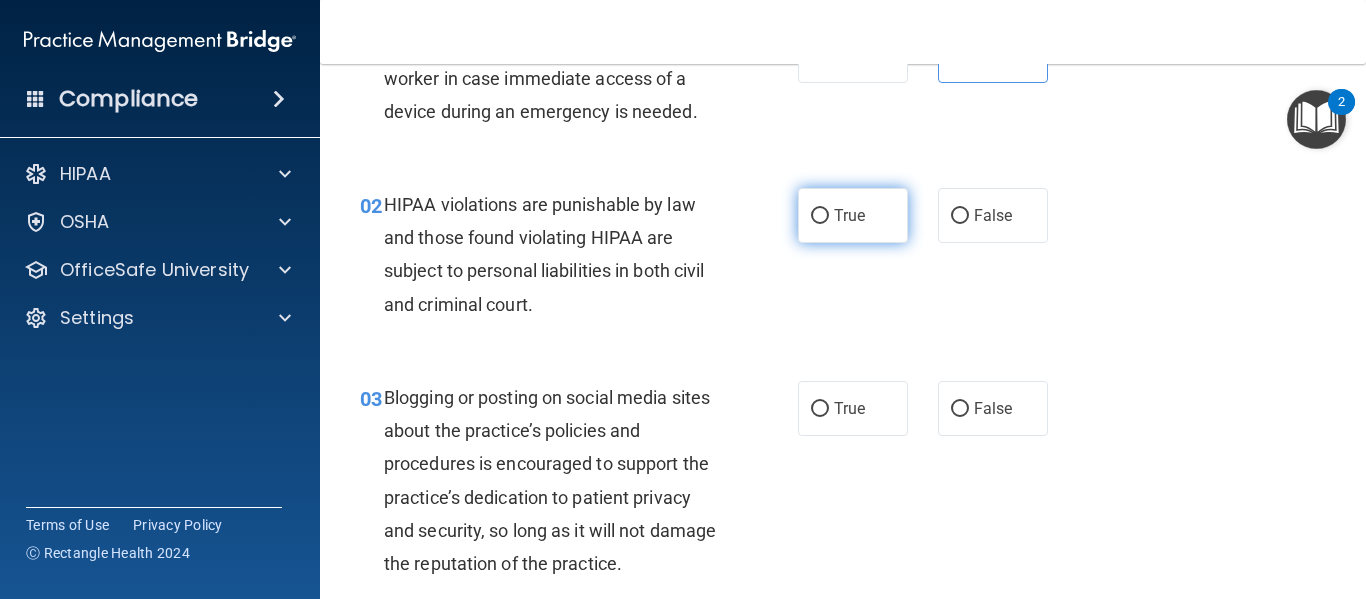 click on "True" at bounding box center (849, 215) 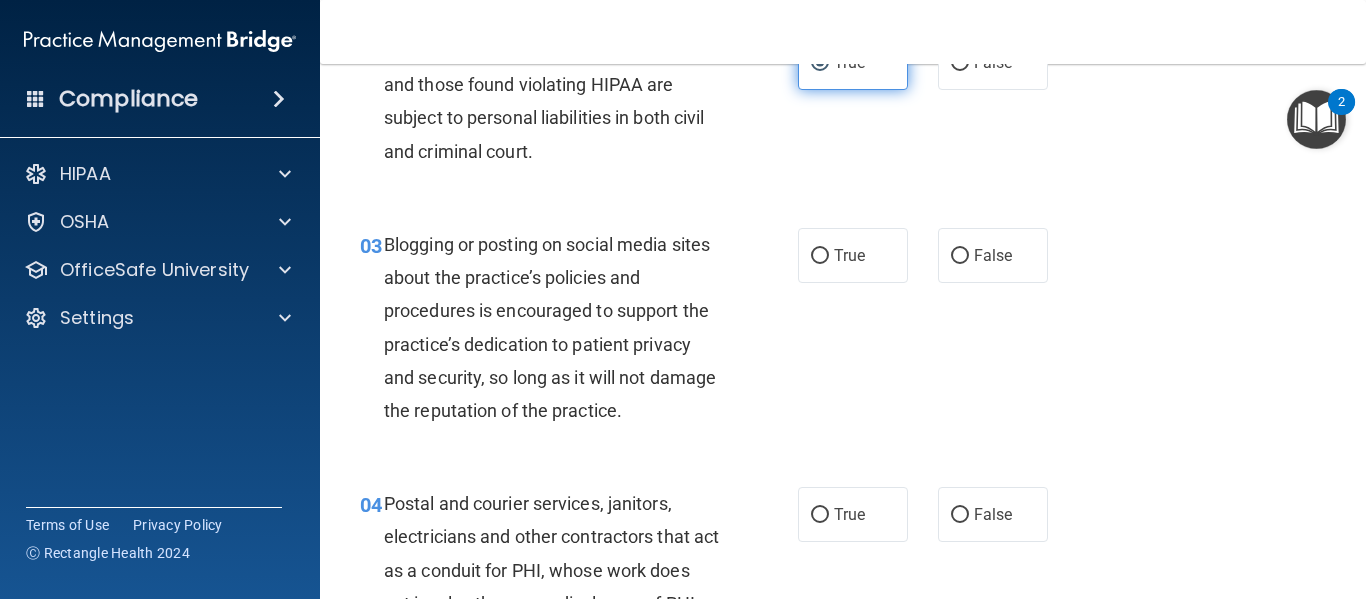 scroll, scrollTop: 285, scrollLeft: 0, axis: vertical 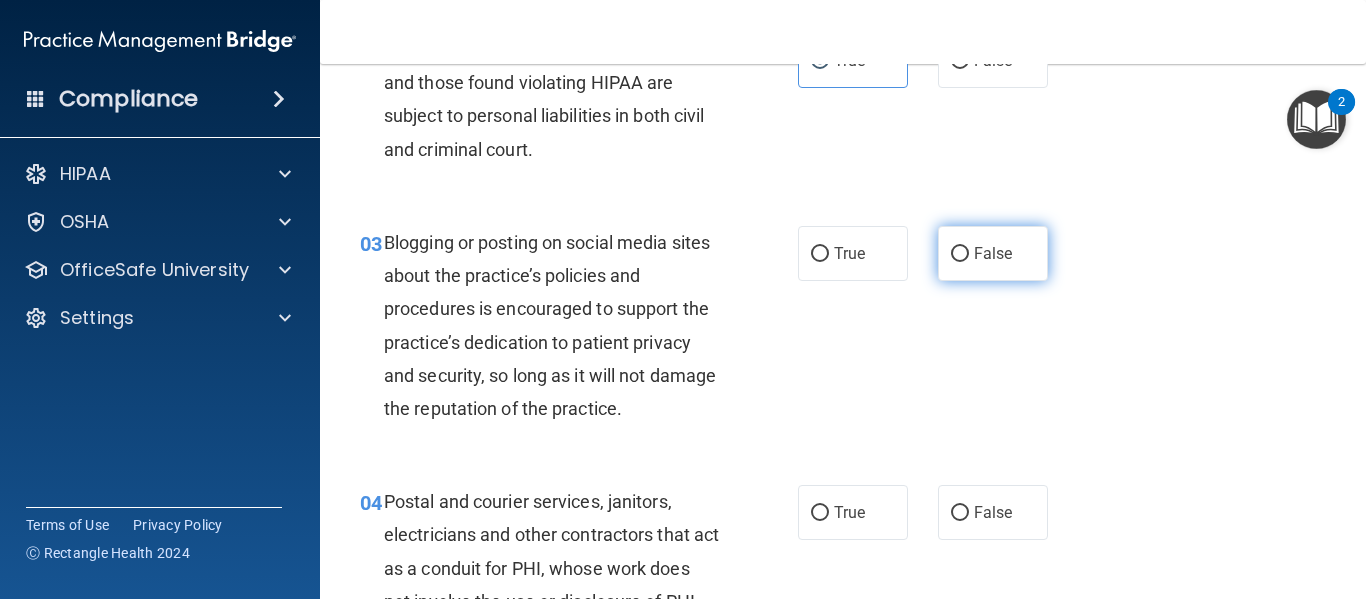 click on "False" at bounding box center (993, 253) 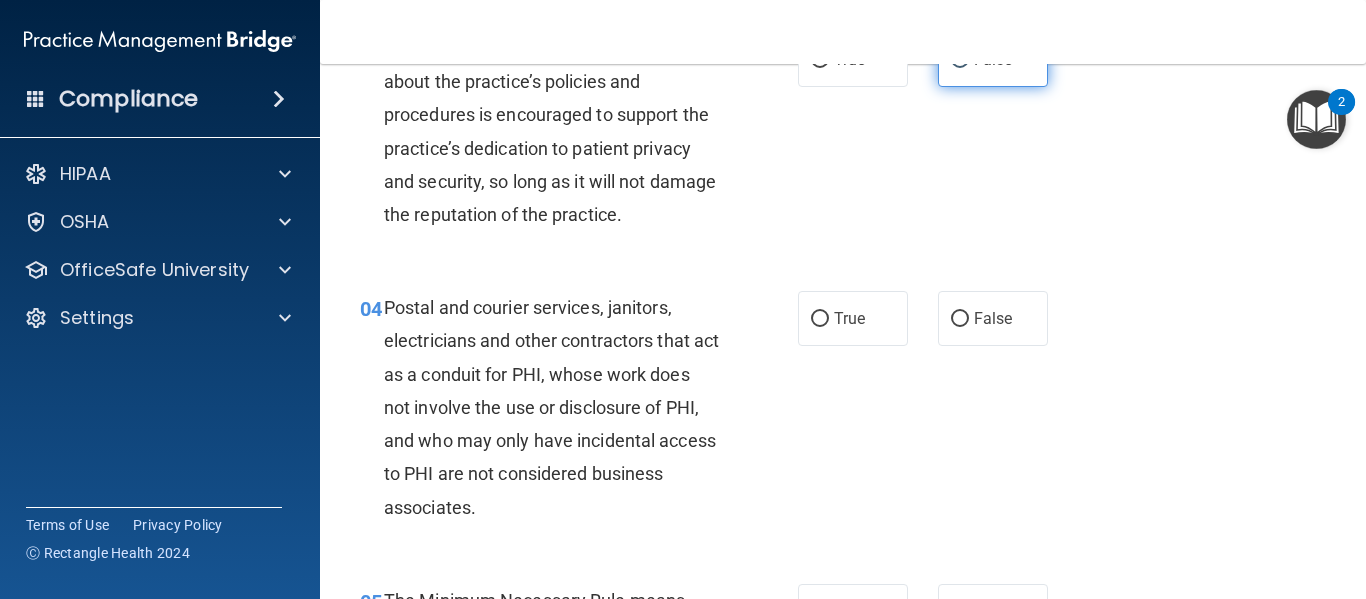 scroll, scrollTop: 481, scrollLeft: 0, axis: vertical 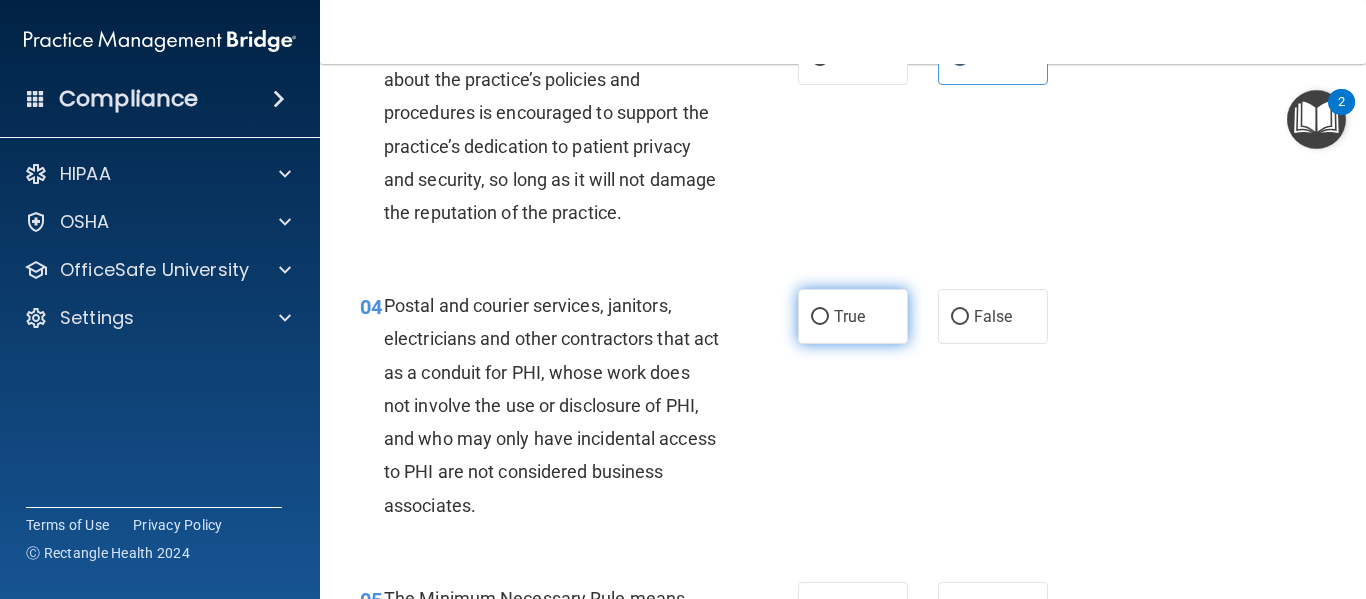 click on "True" at bounding box center (820, 317) 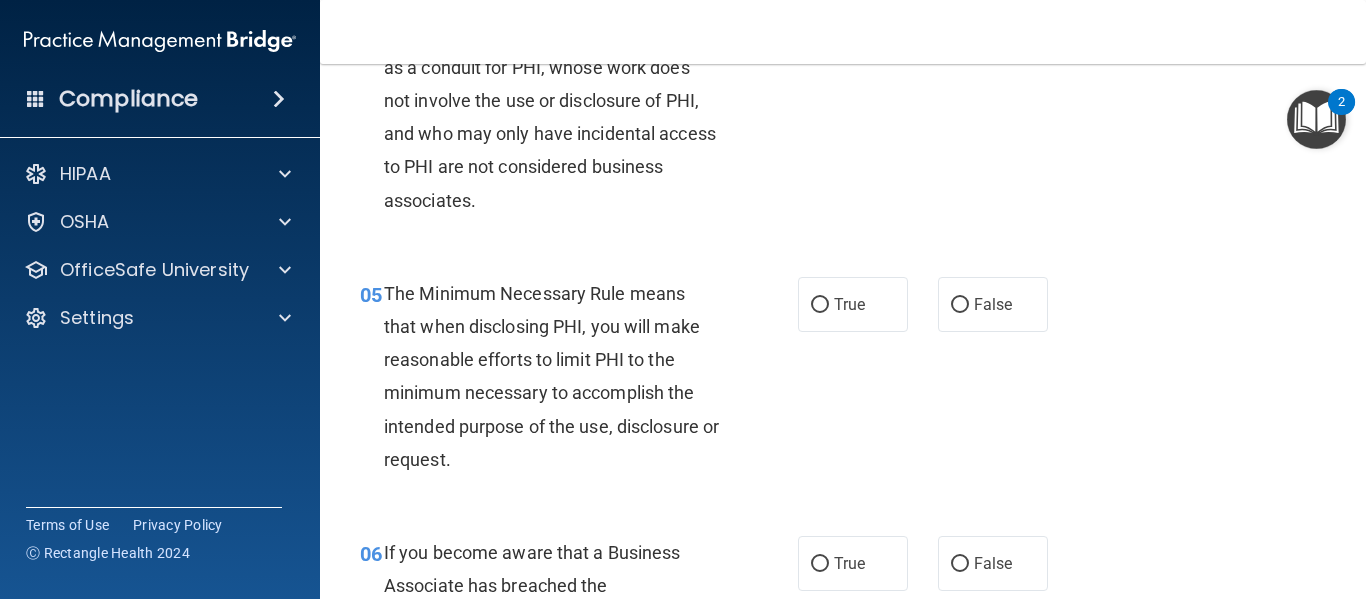 scroll, scrollTop: 789, scrollLeft: 0, axis: vertical 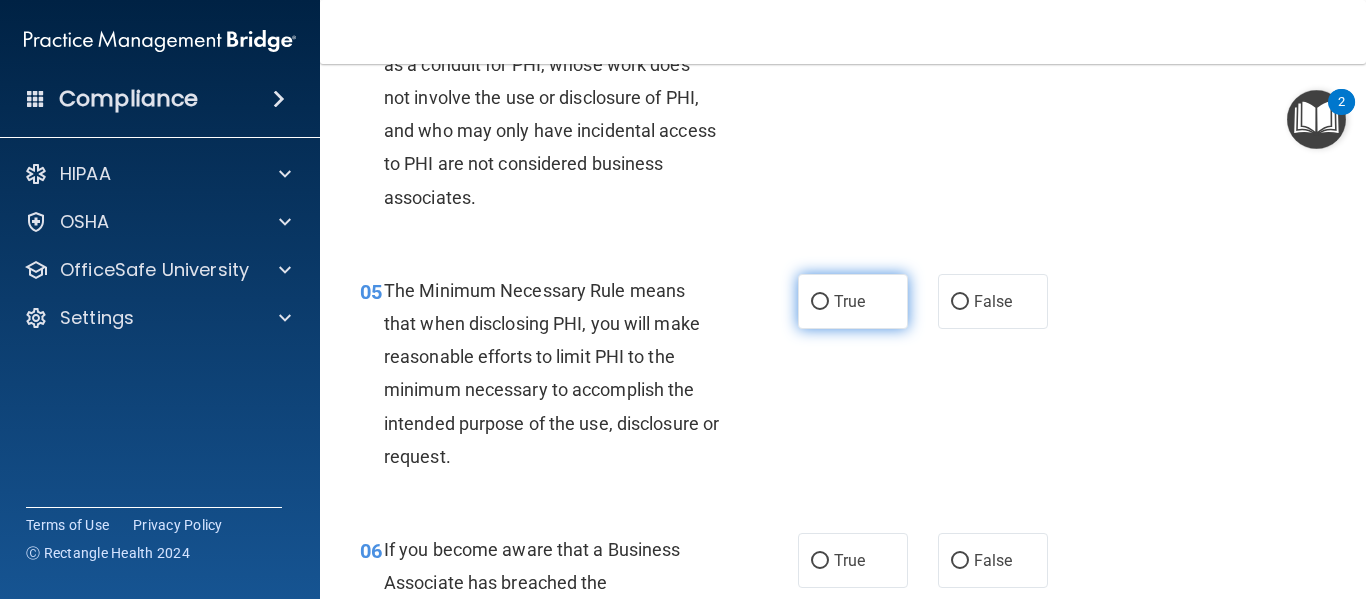 click on "True" at bounding box center [849, 301] 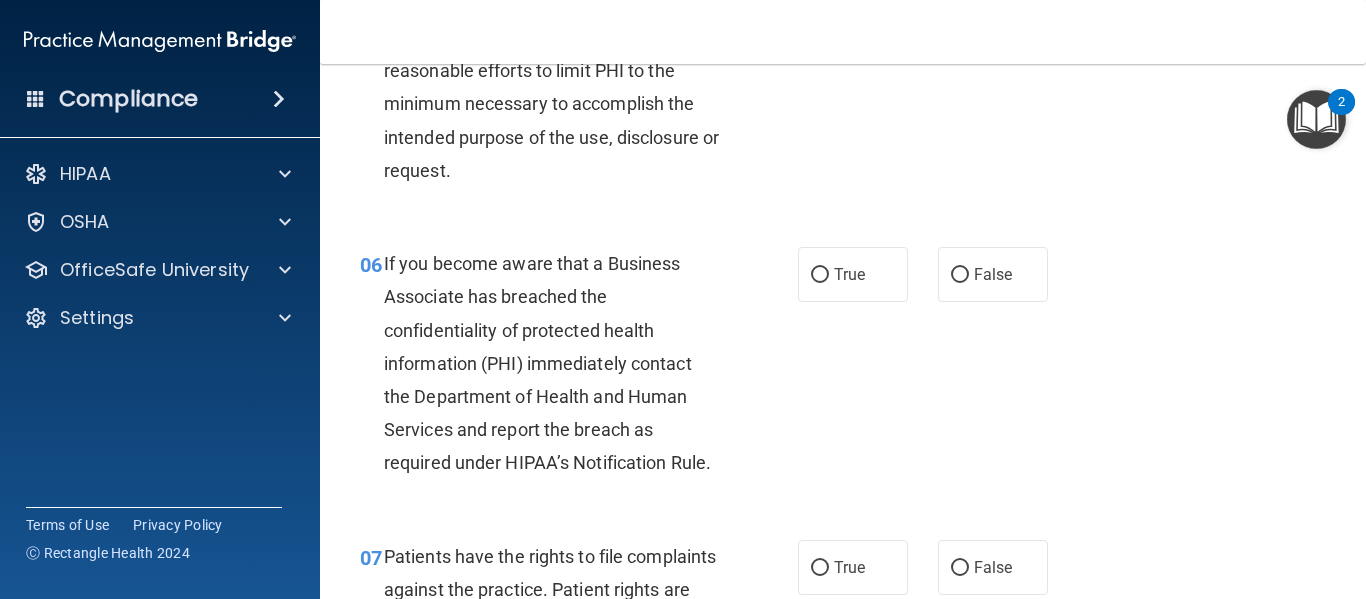 scroll, scrollTop: 1083, scrollLeft: 0, axis: vertical 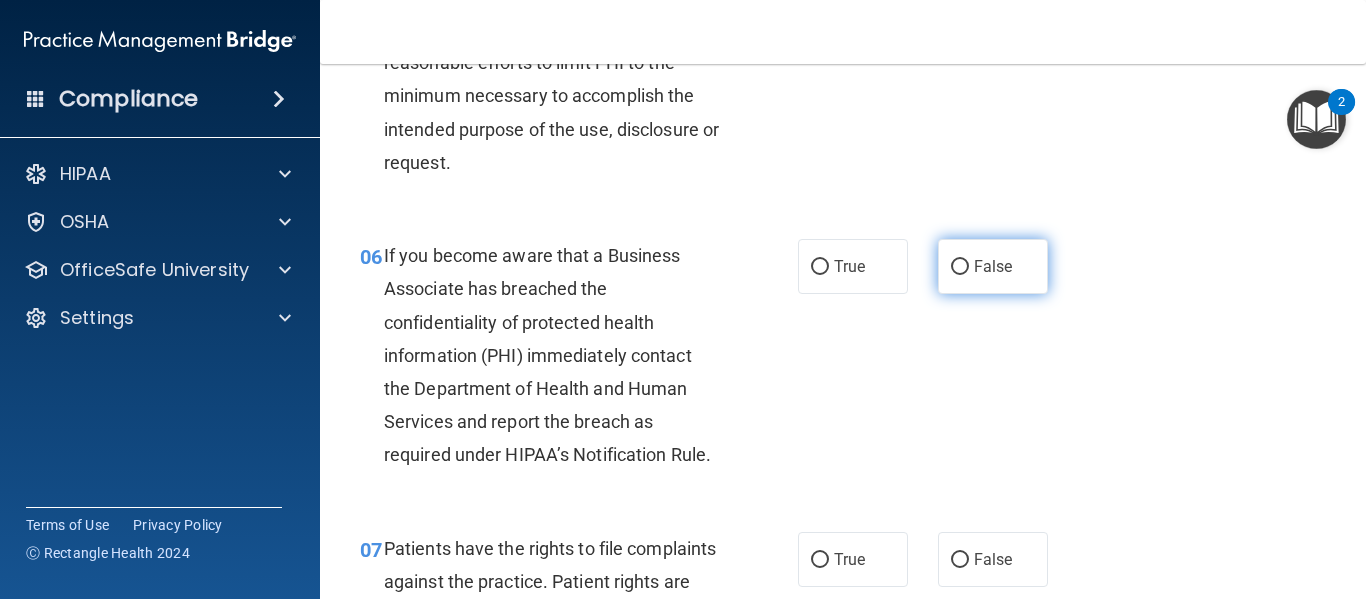 click on "False" at bounding box center [993, 266] 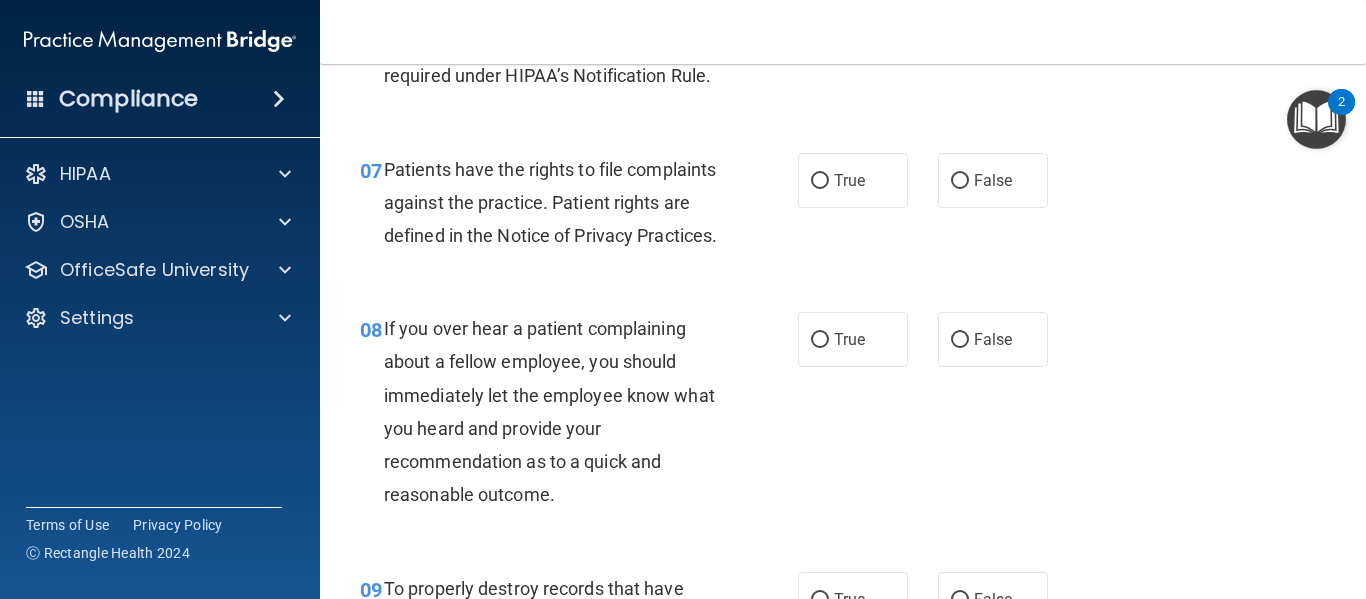 scroll, scrollTop: 1472, scrollLeft: 0, axis: vertical 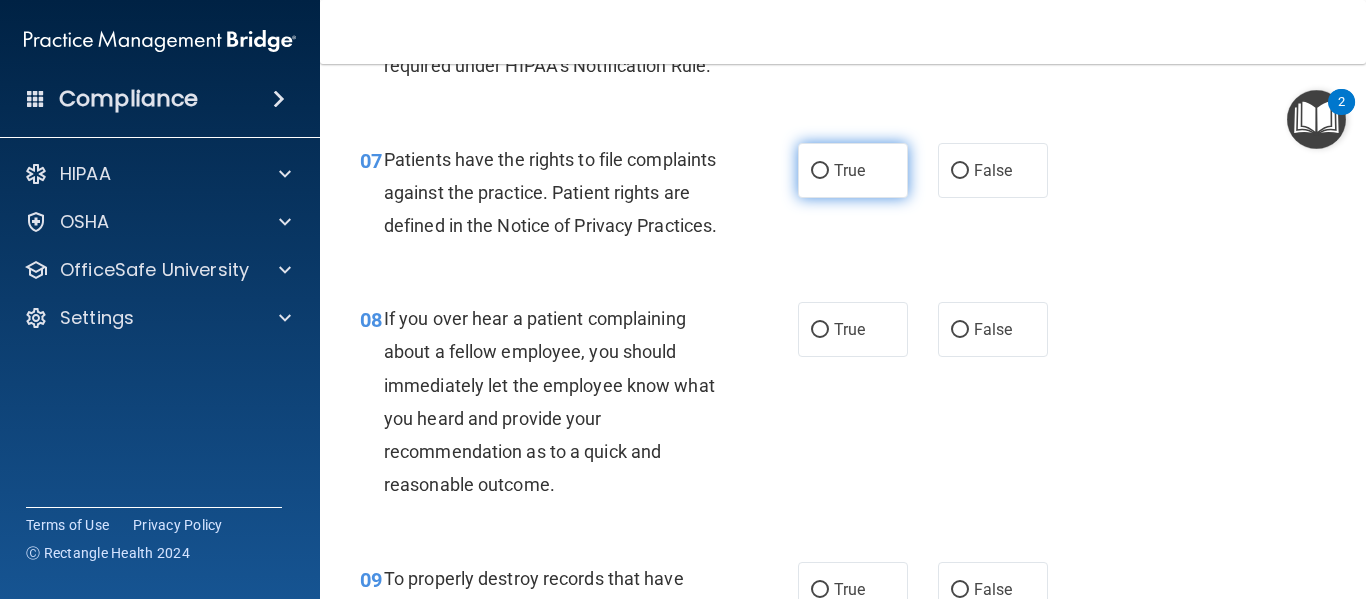 click on "True" at bounding box center [820, 171] 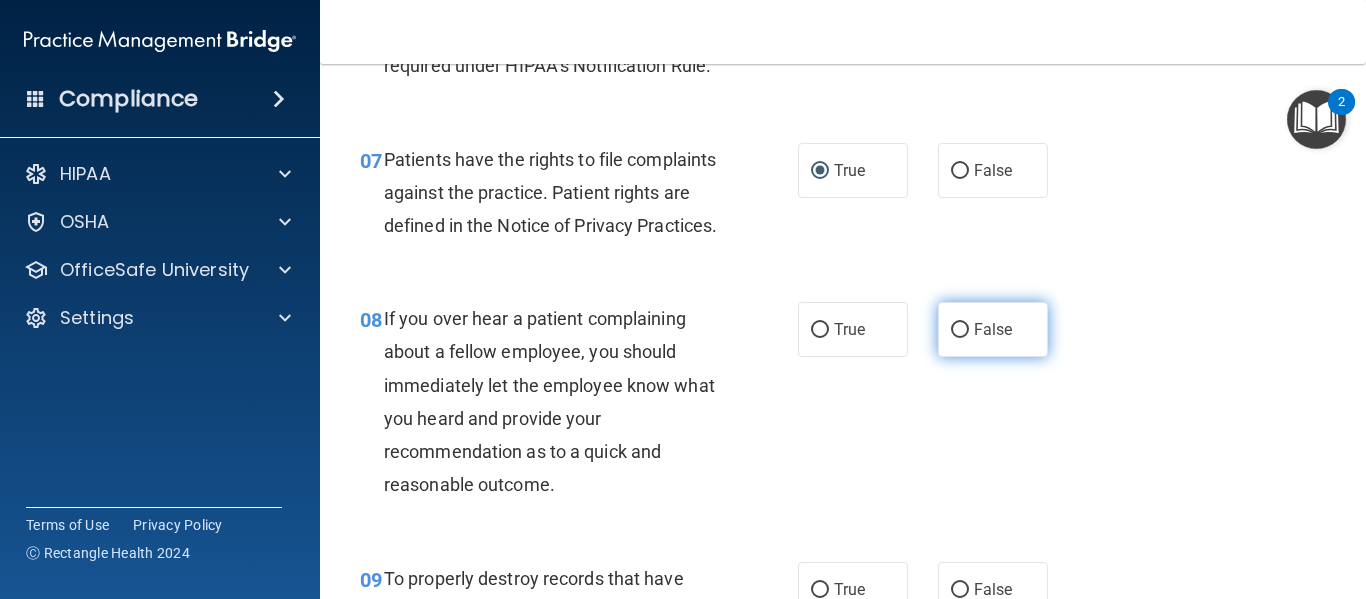 click on "False" at bounding box center (993, 329) 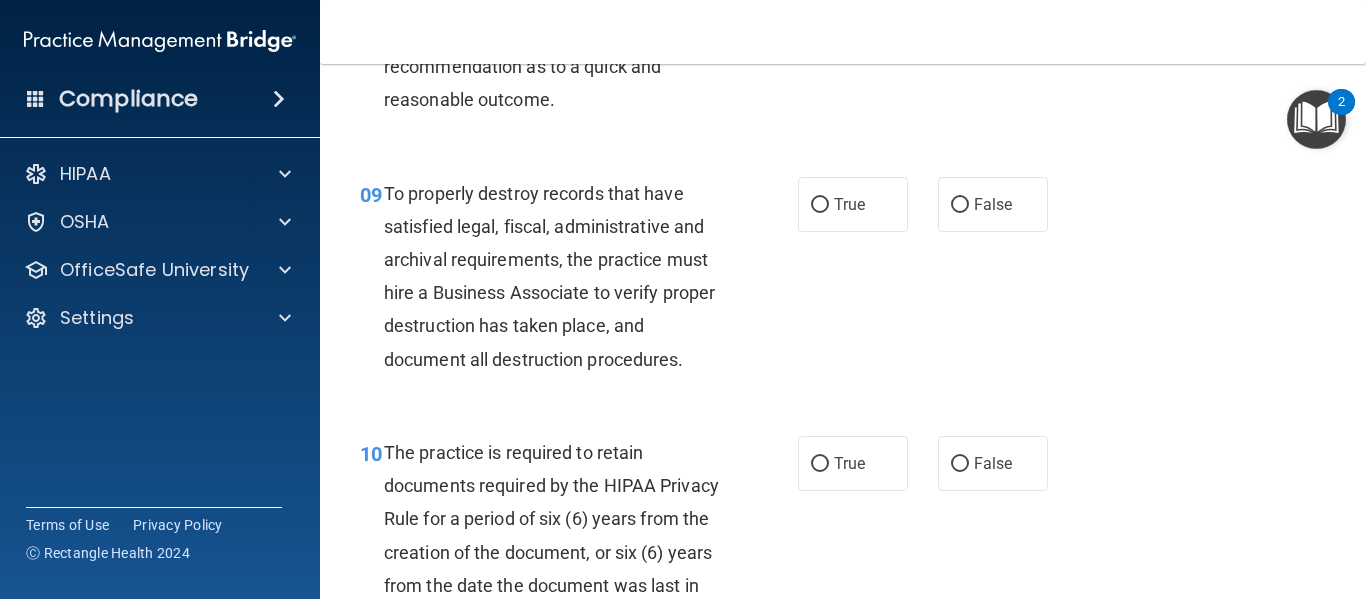 scroll, scrollTop: 1860, scrollLeft: 0, axis: vertical 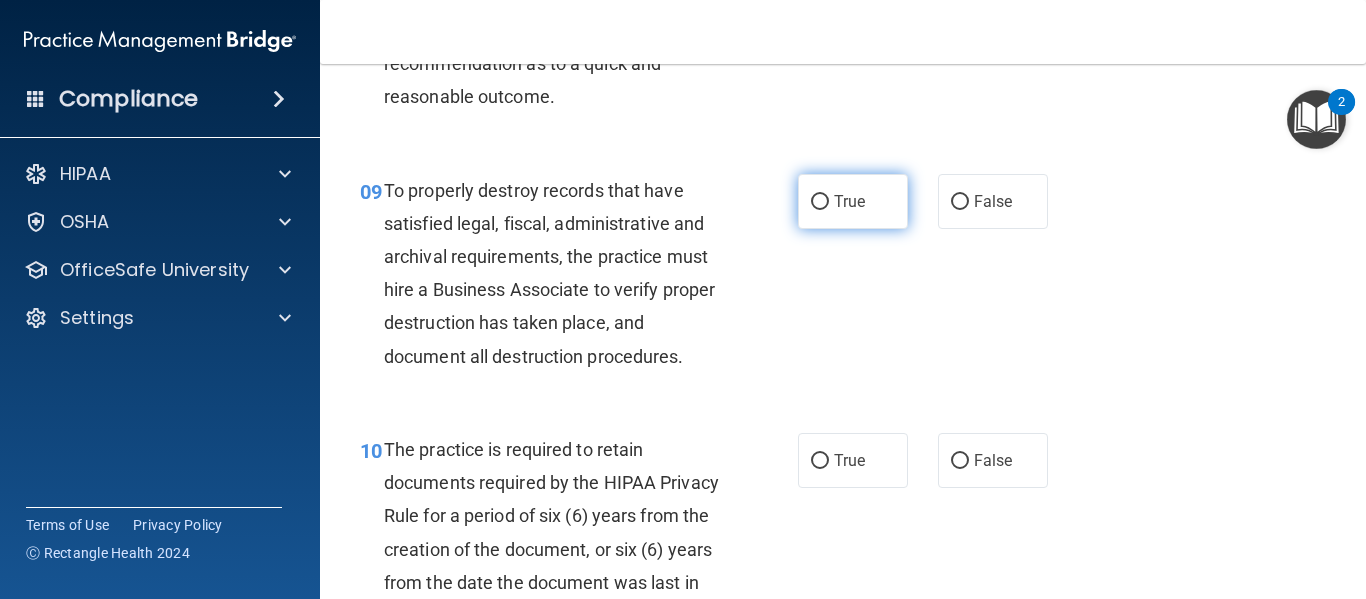 click on "True" at bounding box center (849, 201) 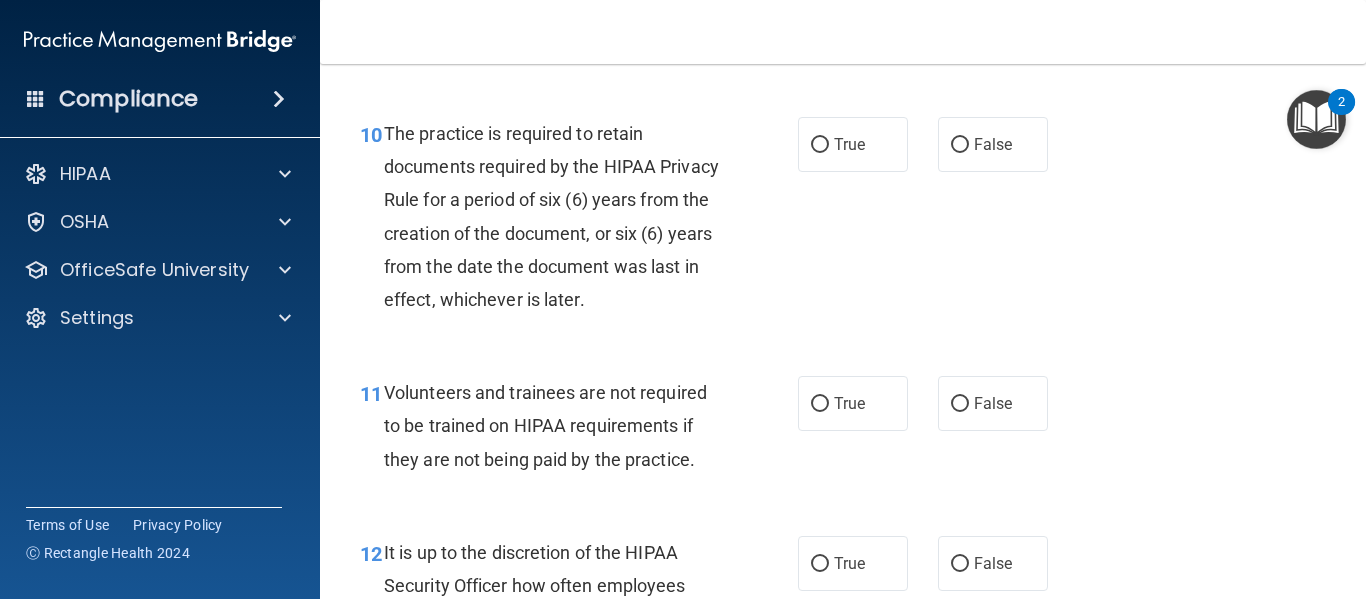 scroll, scrollTop: 2177, scrollLeft: 0, axis: vertical 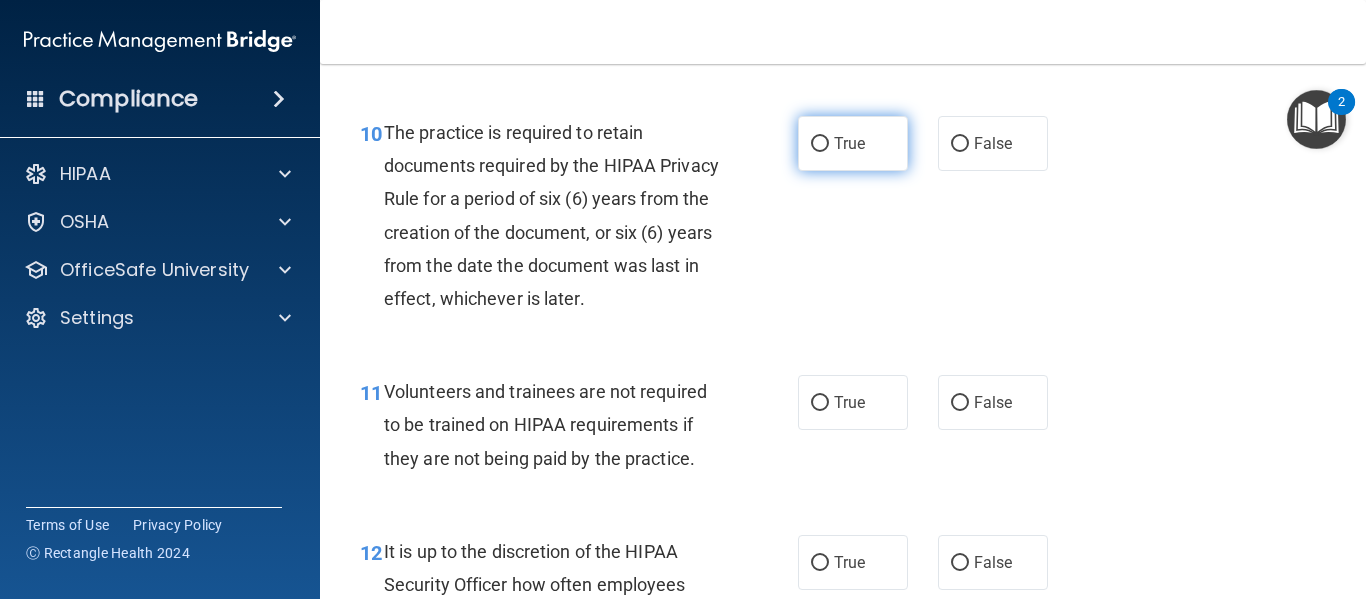 click on "True" at bounding box center (853, 143) 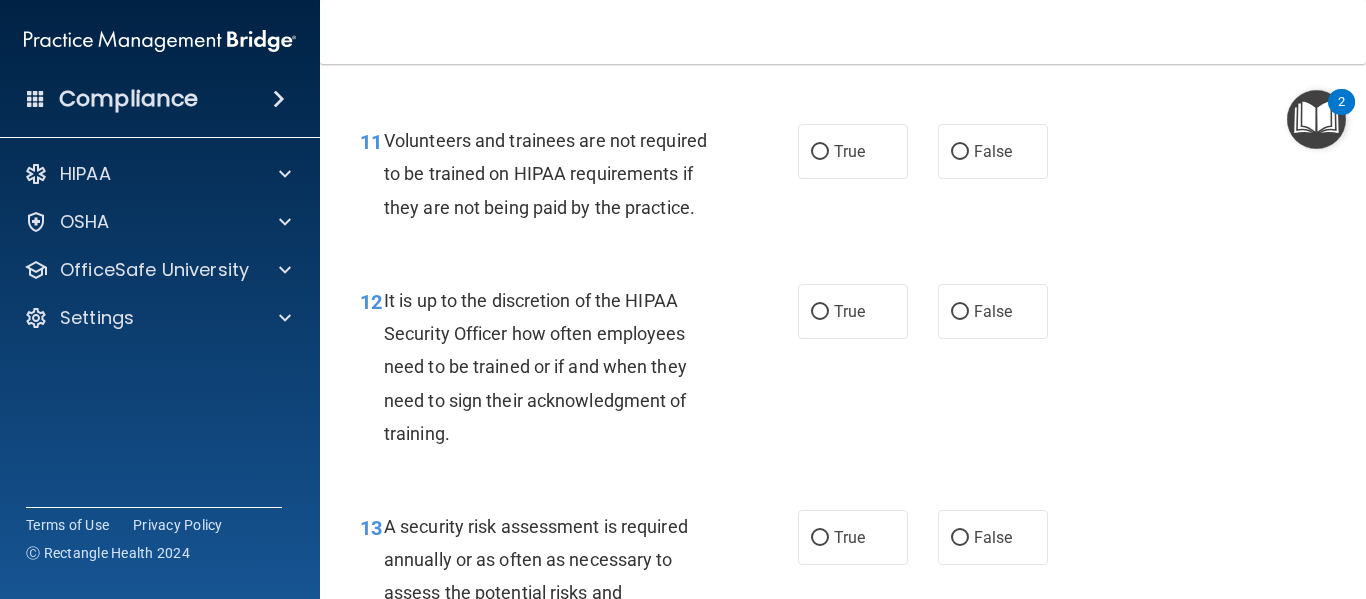 scroll, scrollTop: 2433, scrollLeft: 0, axis: vertical 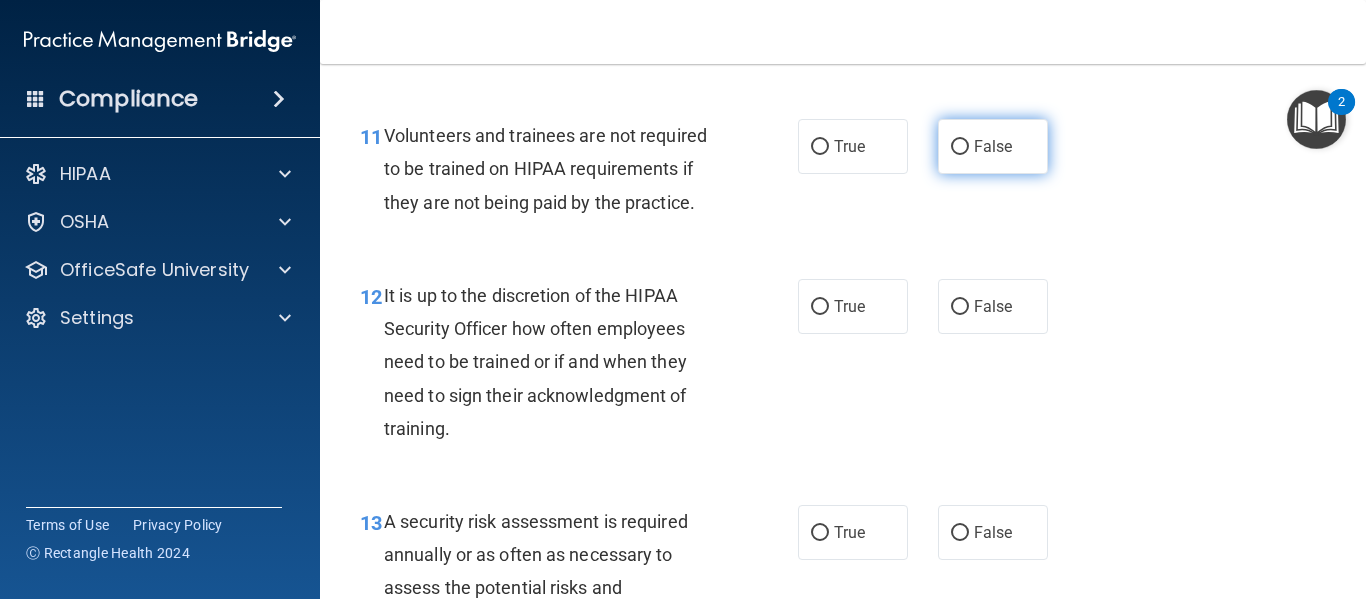 click on "False" at bounding box center (993, 146) 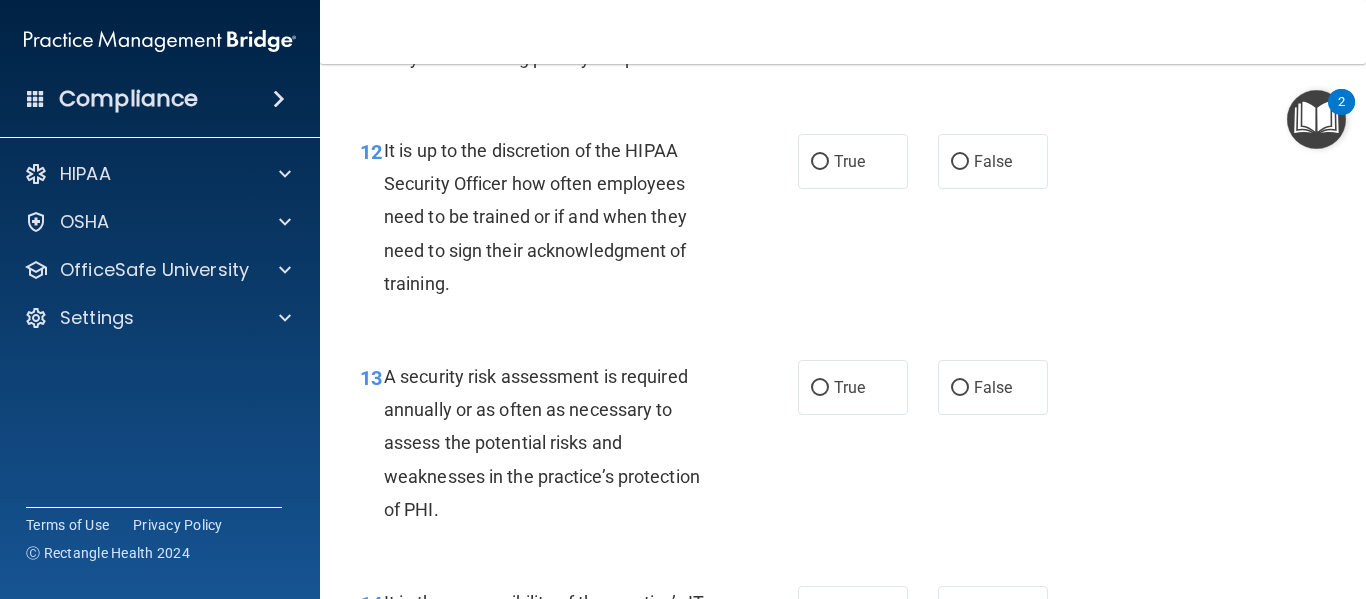 scroll, scrollTop: 2584, scrollLeft: 0, axis: vertical 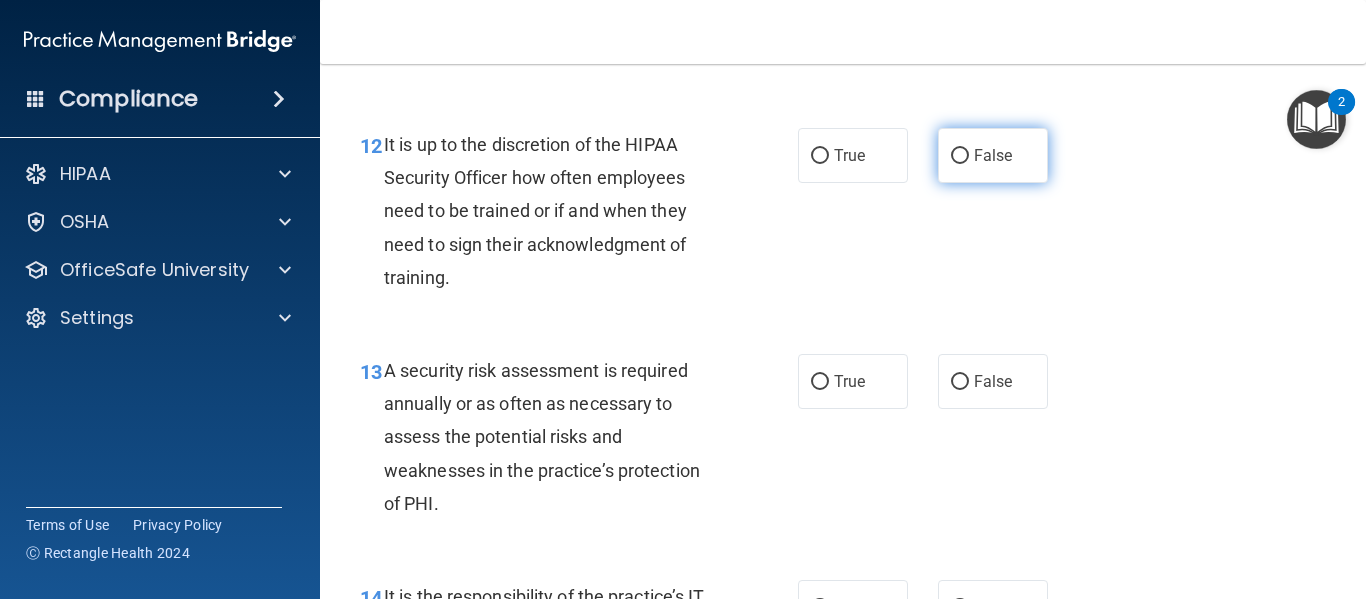 click on "False" at bounding box center [993, 155] 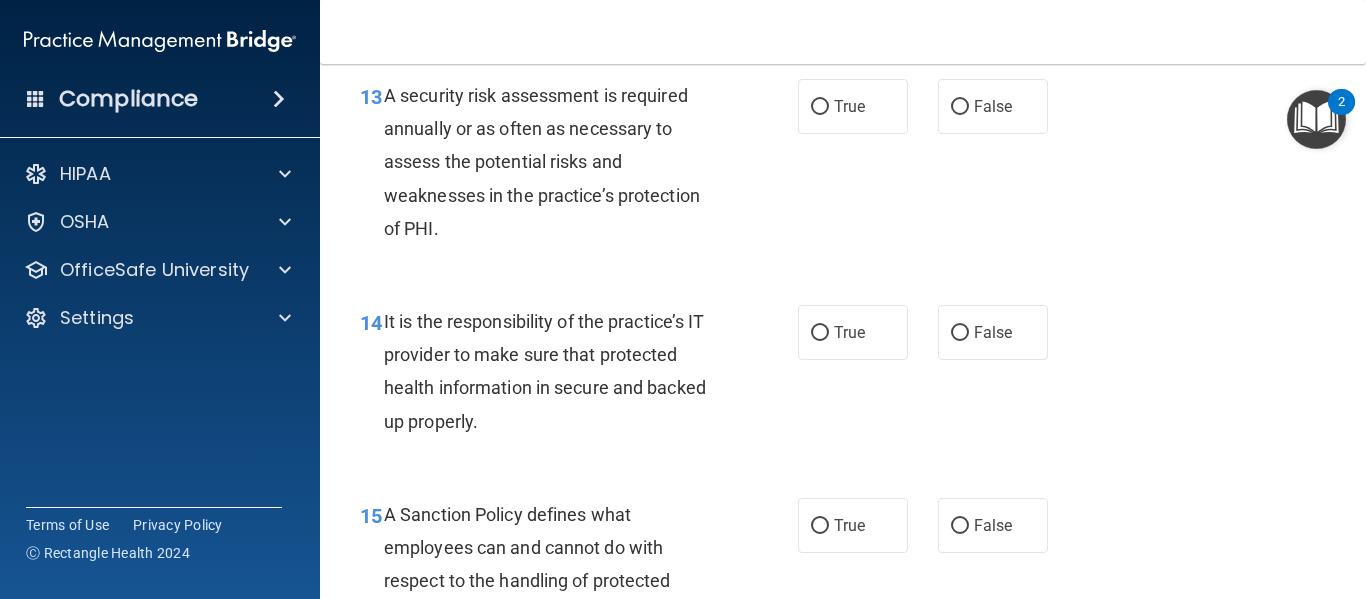 scroll, scrollTop: 2855, scrollLeft: 0, axis: vertical 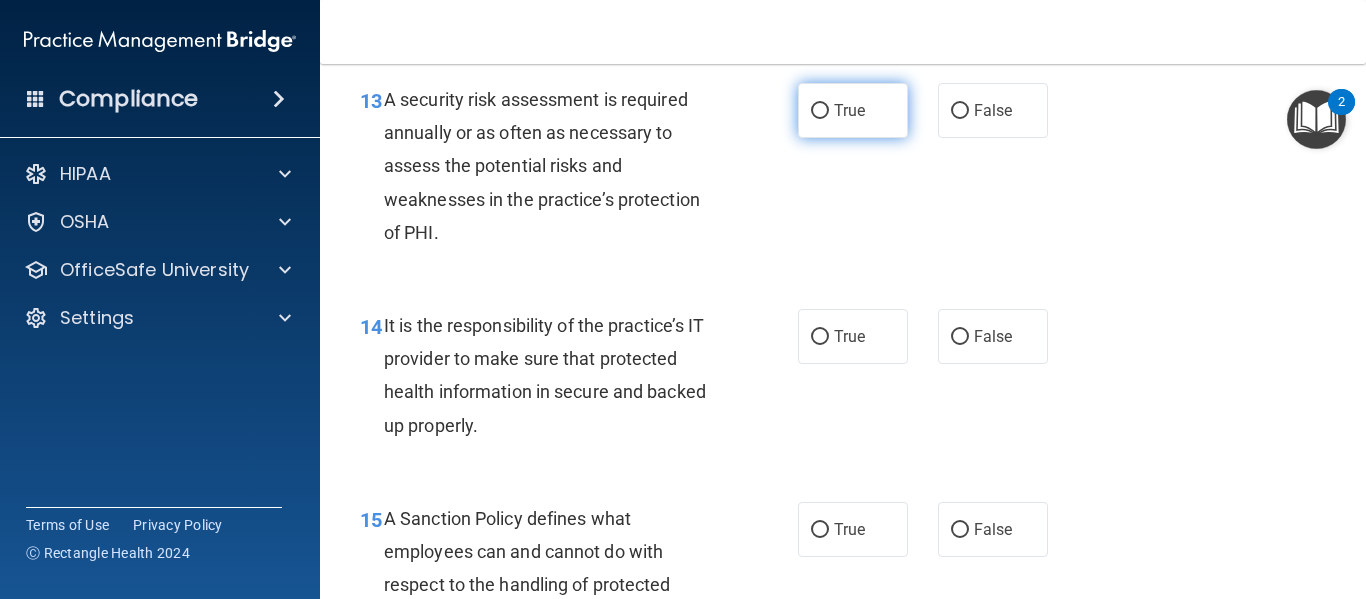 click on "True" at bounding box center (853, 110) 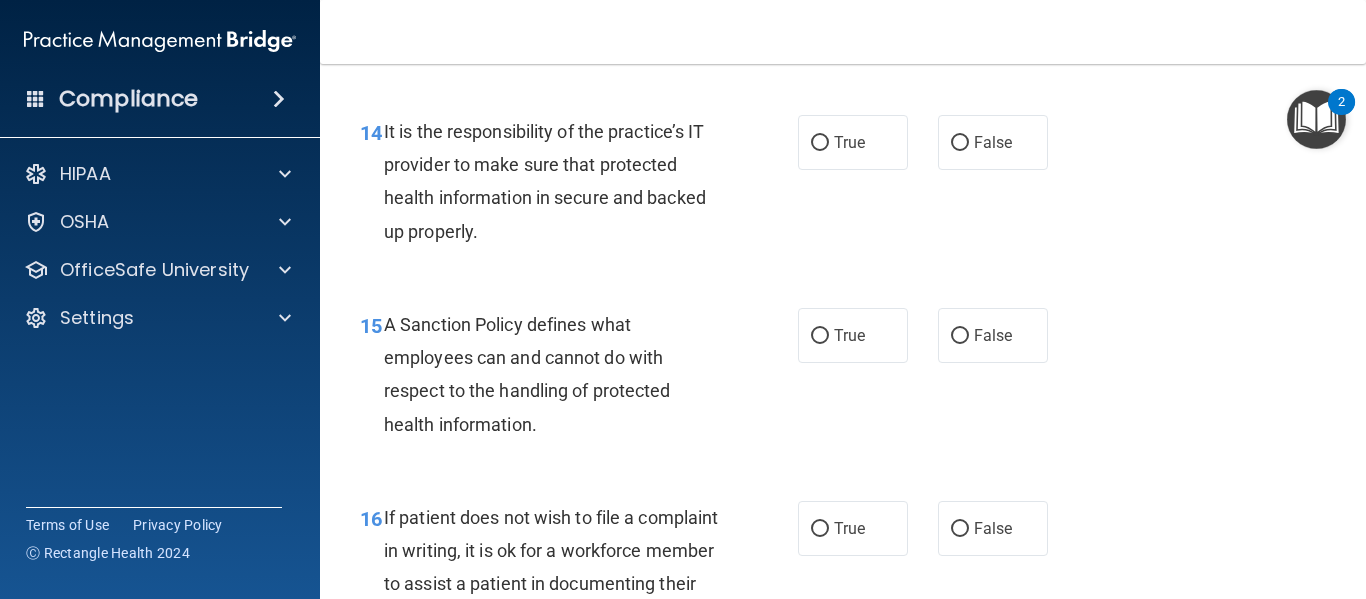 scroll, scrollTop: 3050, scrollLeft: 0, axis: vertical 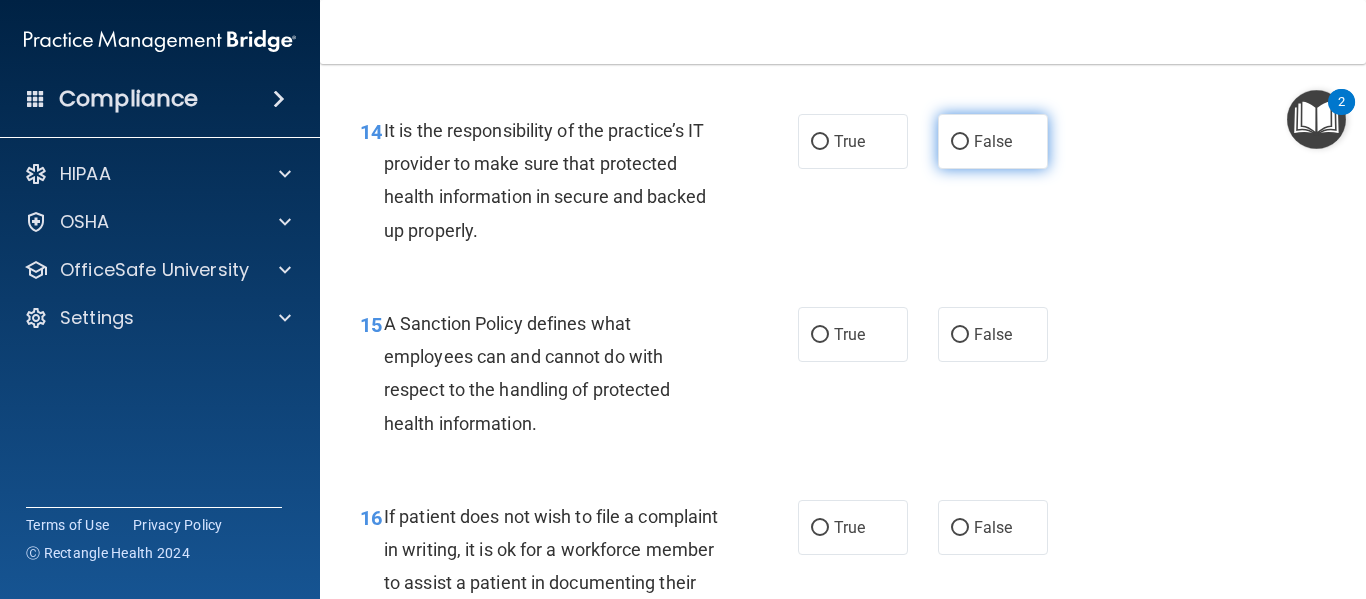 click on "False" at bounding box center [993, 141] 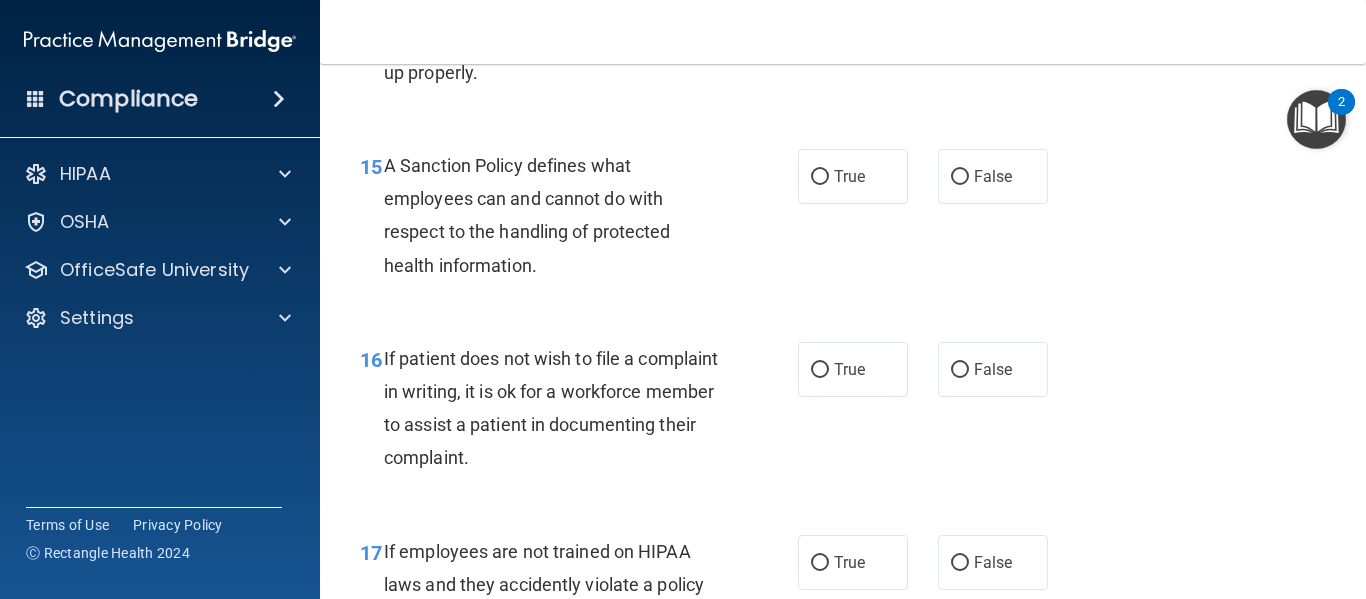 scroll, scrollTop: 3209, scrollLeft: 0, axis: vertical 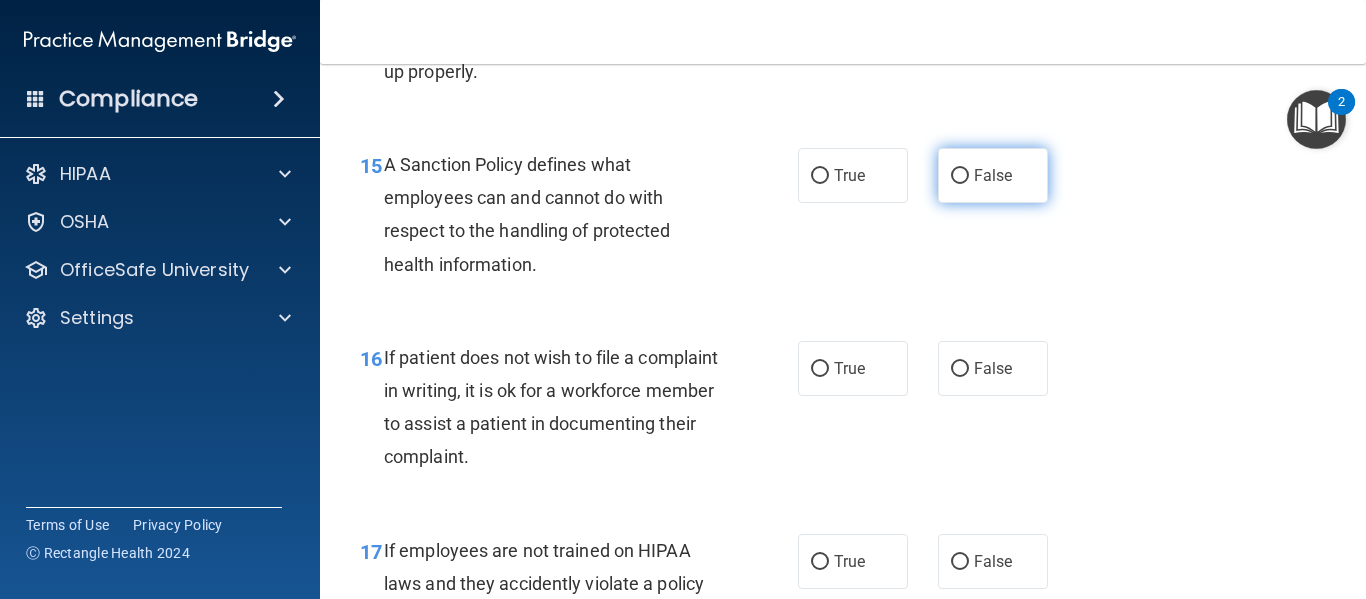 click on "False" at bounding box center [993, 175] 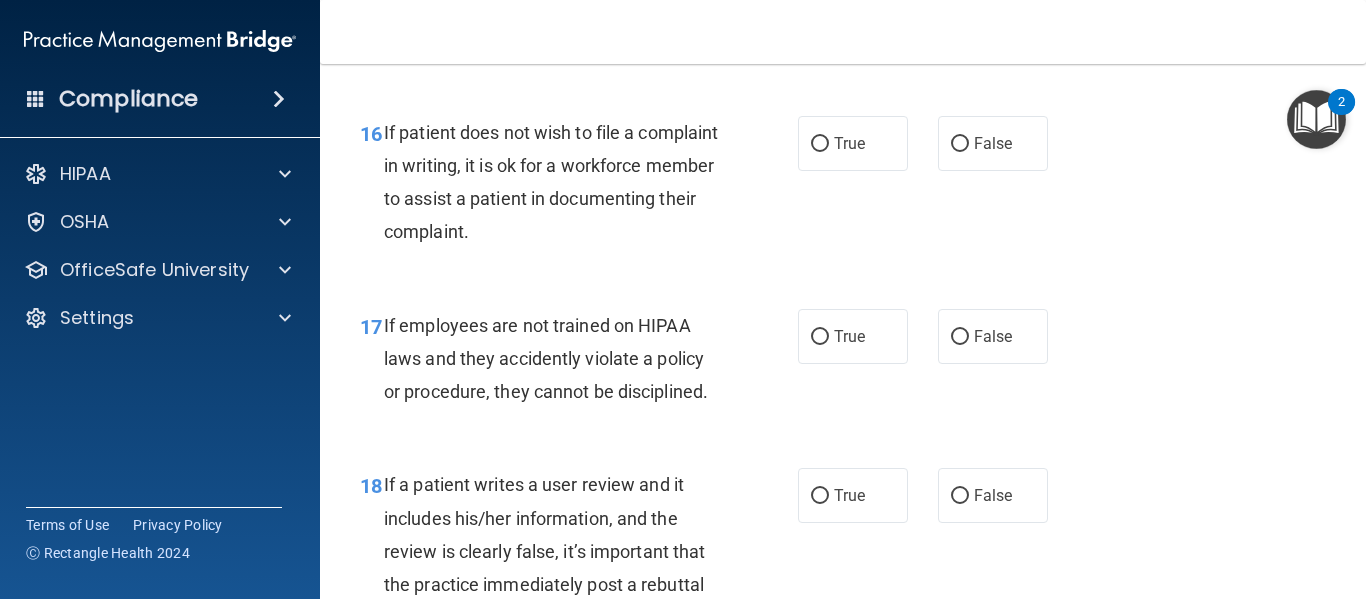 scroll, scrollTop: 3444, scrollLeft: 0, axis: vertical 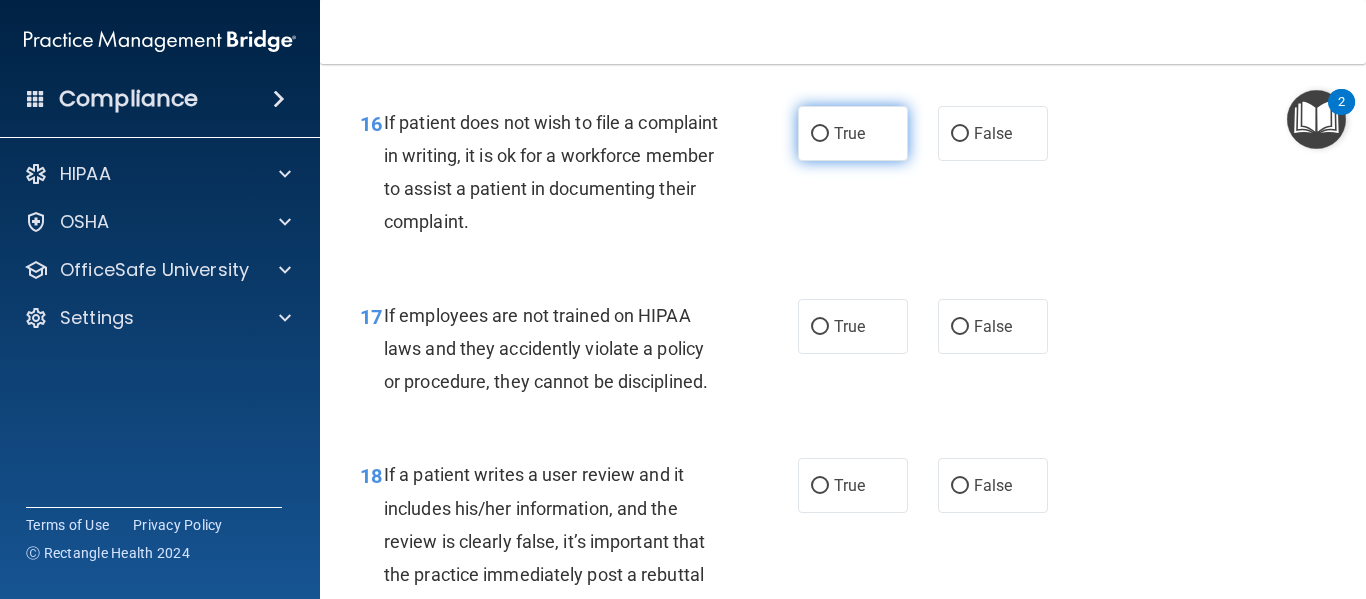click on "True" at bounding box center [853, 133] 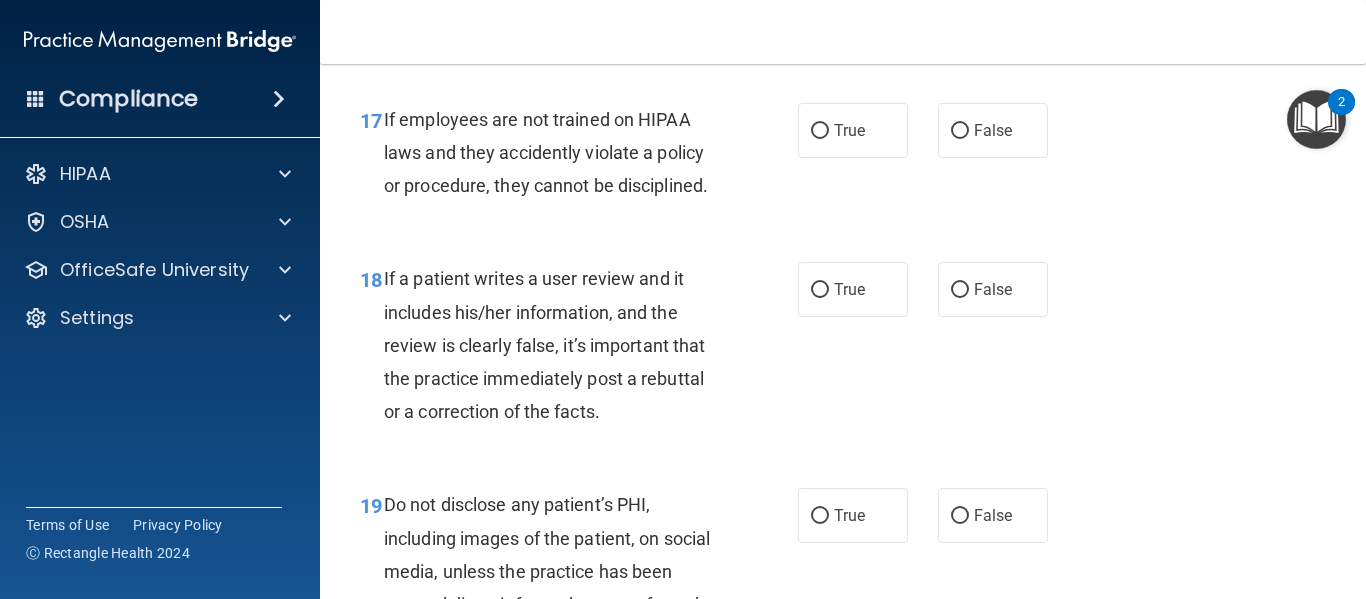 scroll, scrollTop: 3642, scrollLeft: 0, axis: vertical 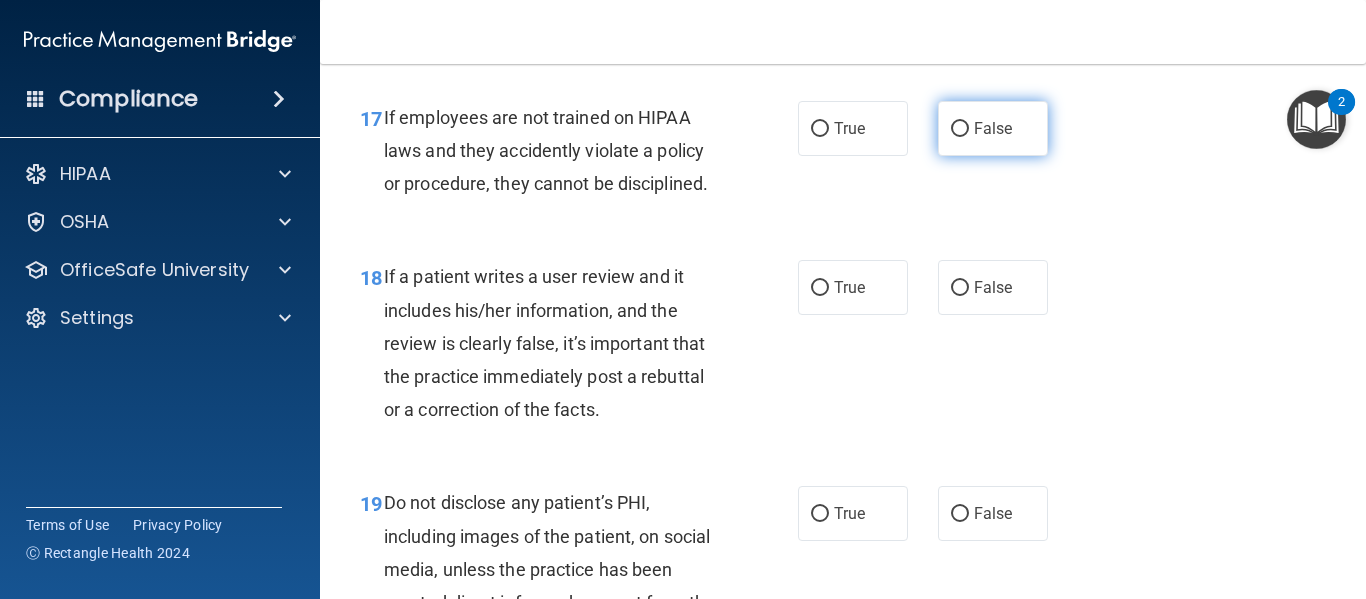 click on "False" at bounding box center [993, 128] 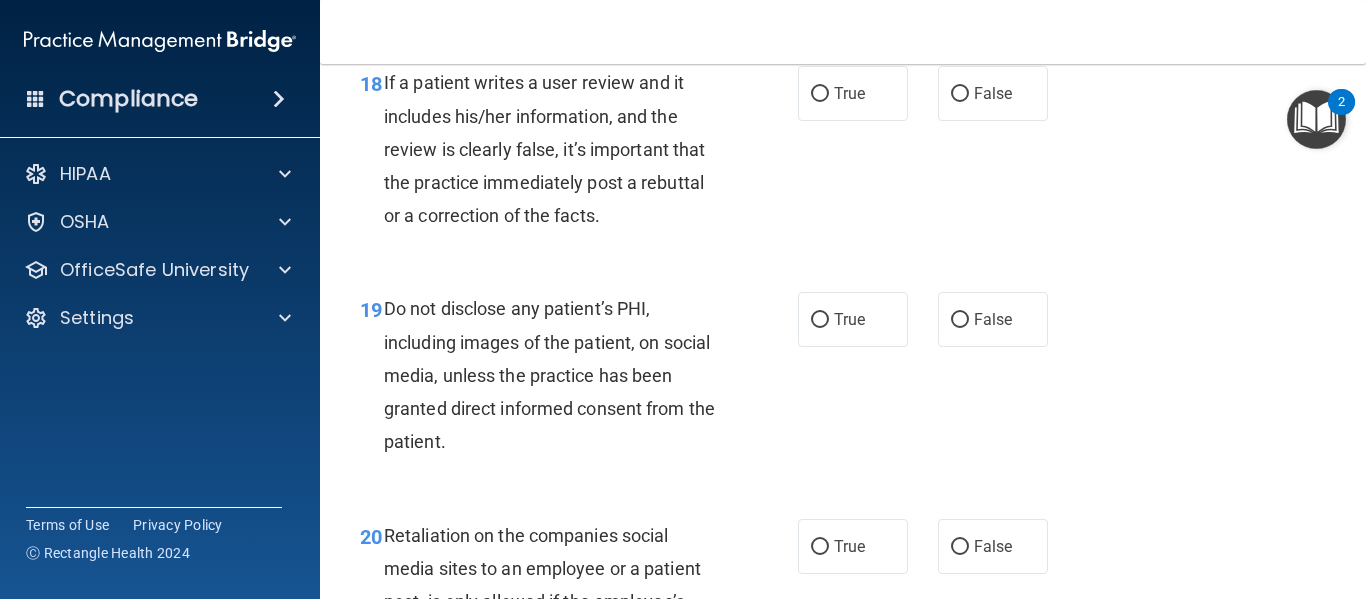 scroll, scrollTop: 3837, scrollLeft: 0, axis: vertical 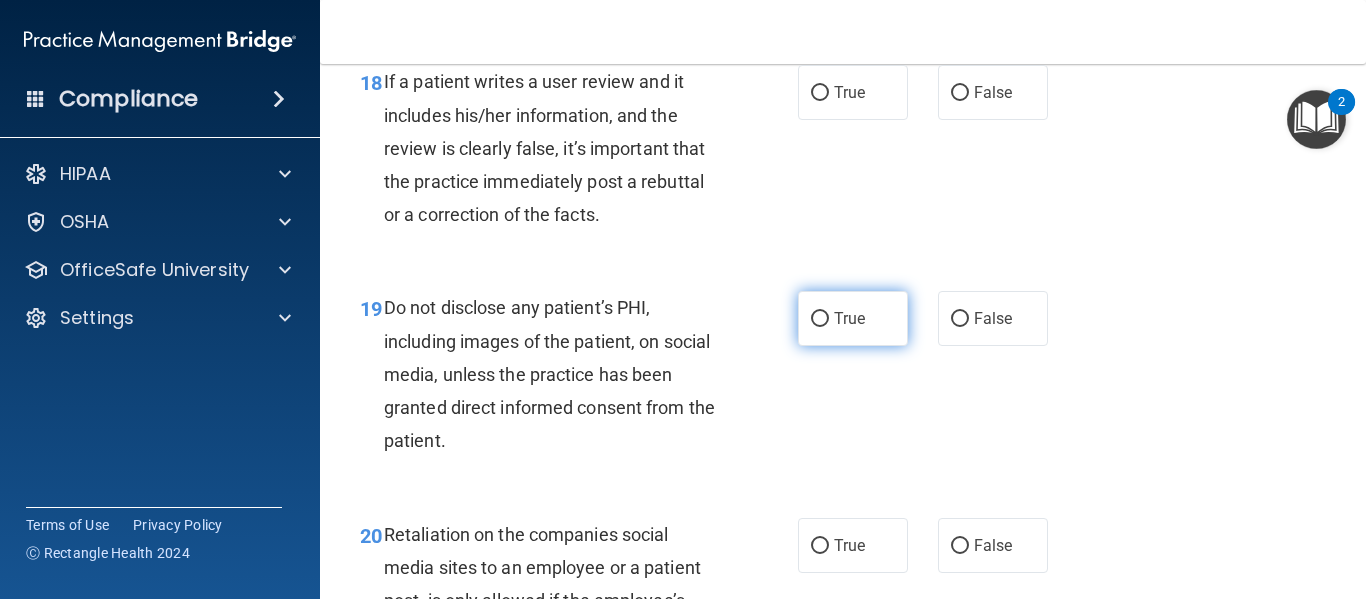 click on "True" at bounding box center (849, 318) 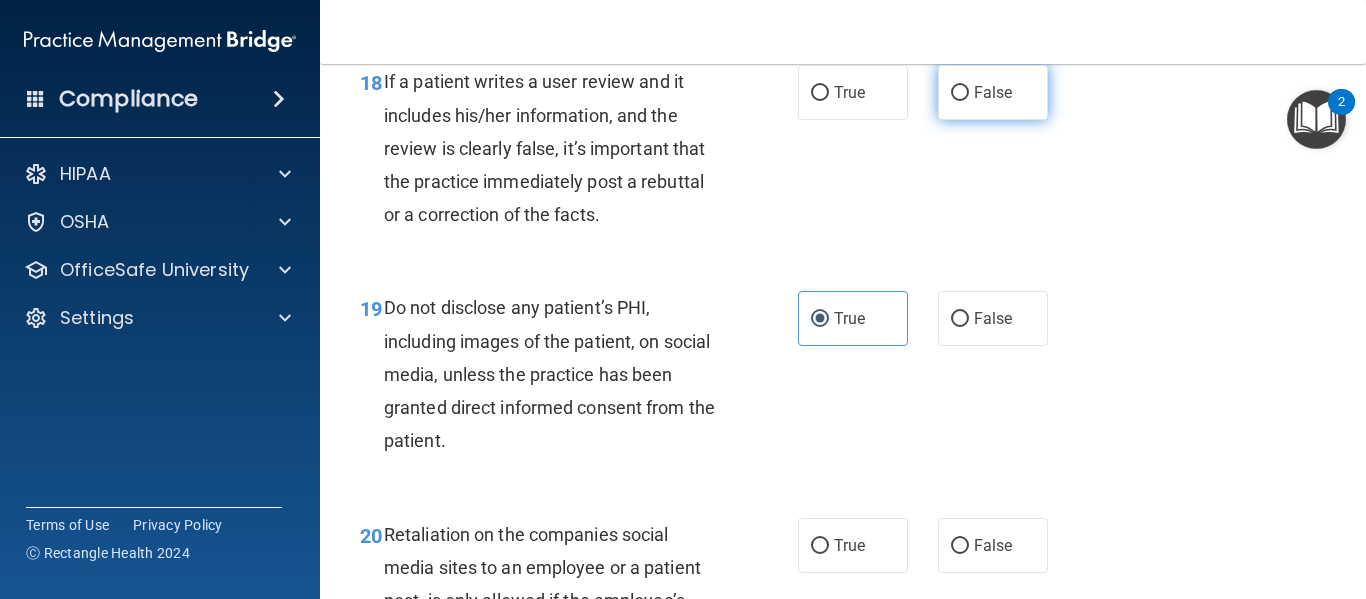 click on "False" at bounding box center (993, 92) 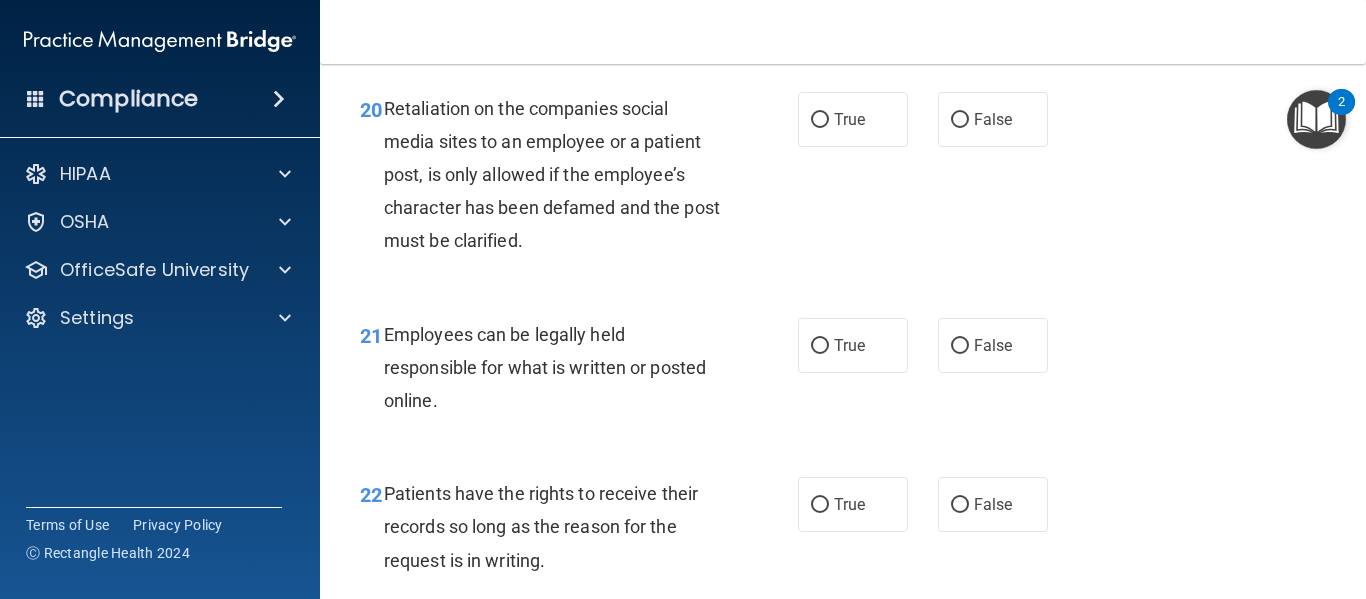 scroll, scrollTop: 4268, scrollLeft: 0, axis: vertical 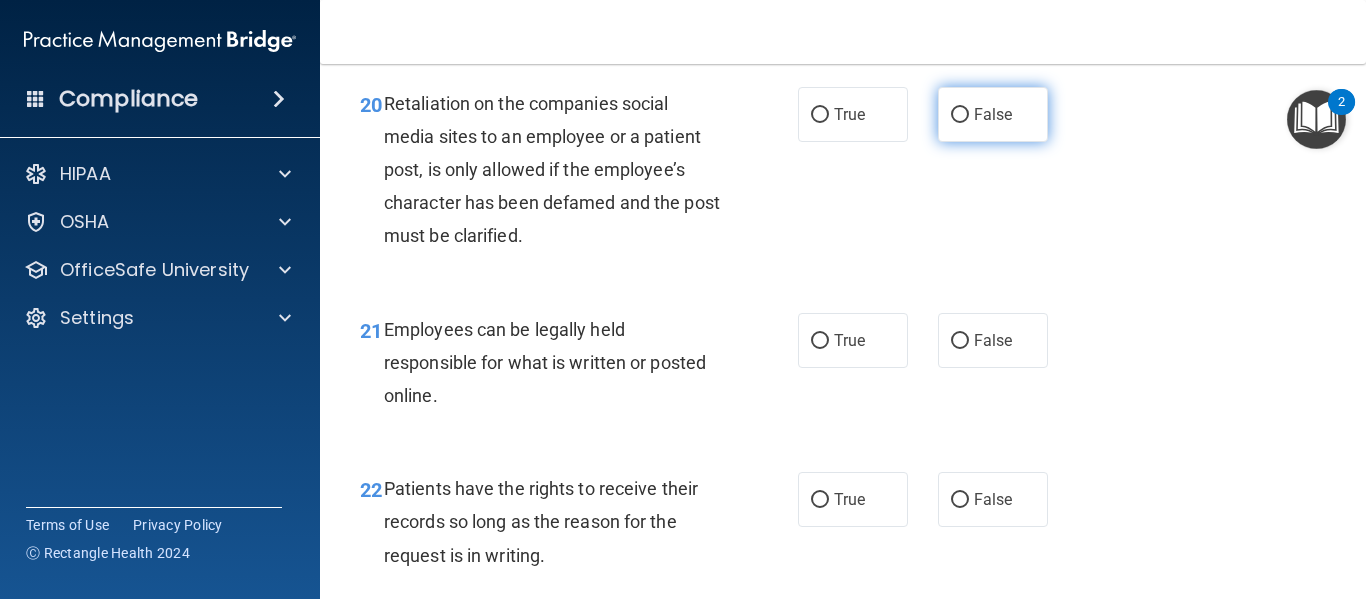 click on "False" at bounding box center [993, 114] 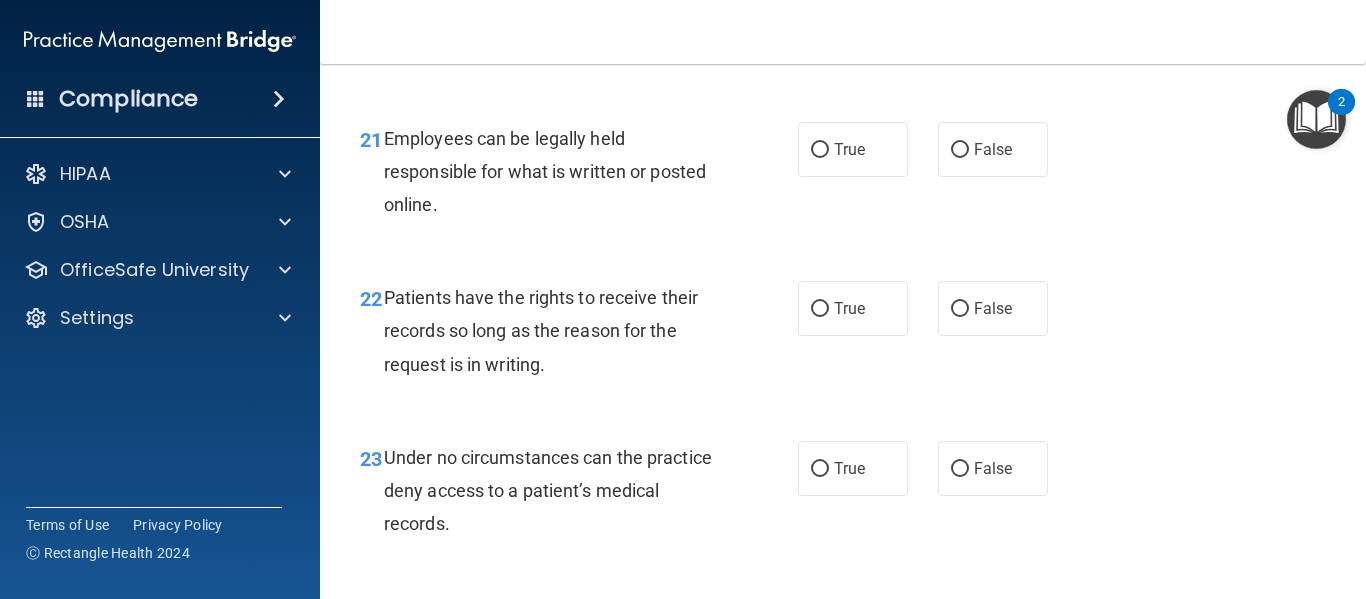 scroll, scrollTop: 4463, scrollLeft: 0, axis: vertical 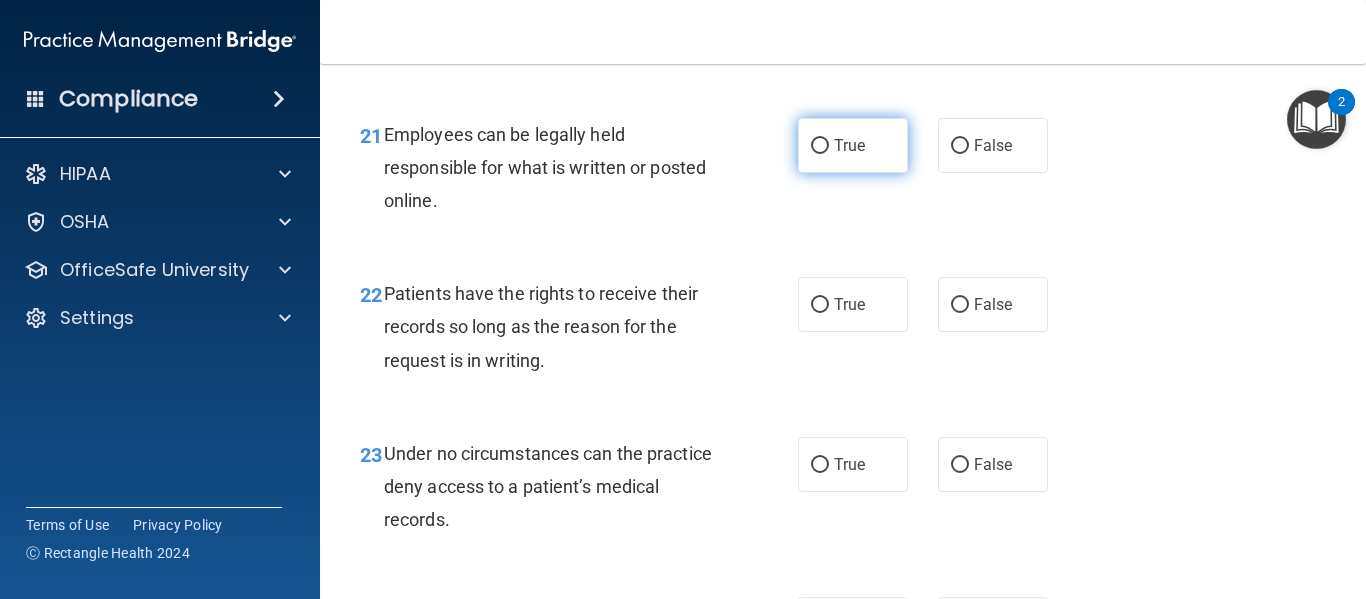click on "True" at bounding box center [853, 145] 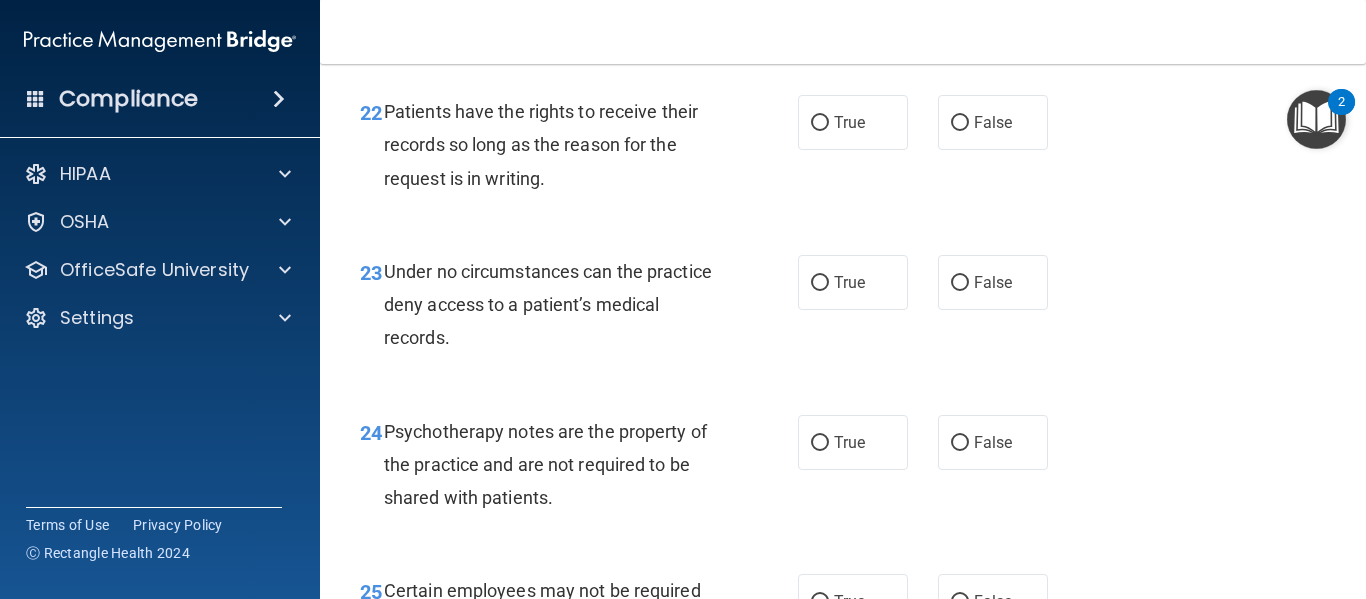 scroll, scrollTop: 4647, scrollLeft: 0, axis: vertical 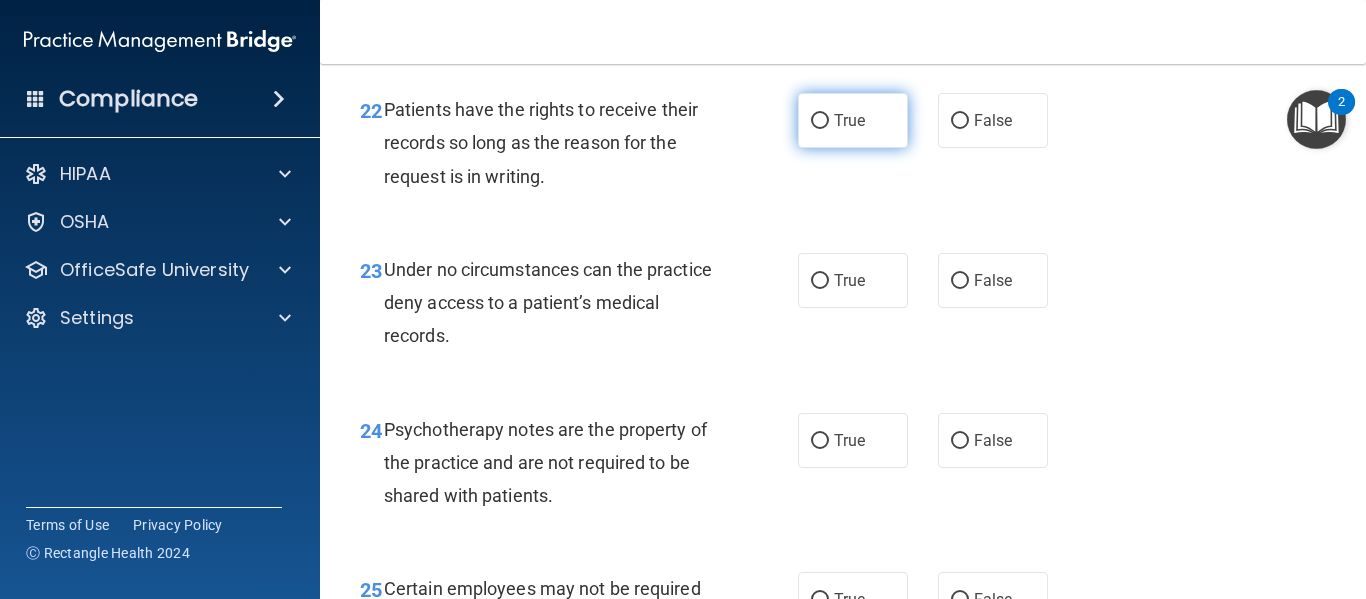 click on "True" at bounding box center [849, 120] 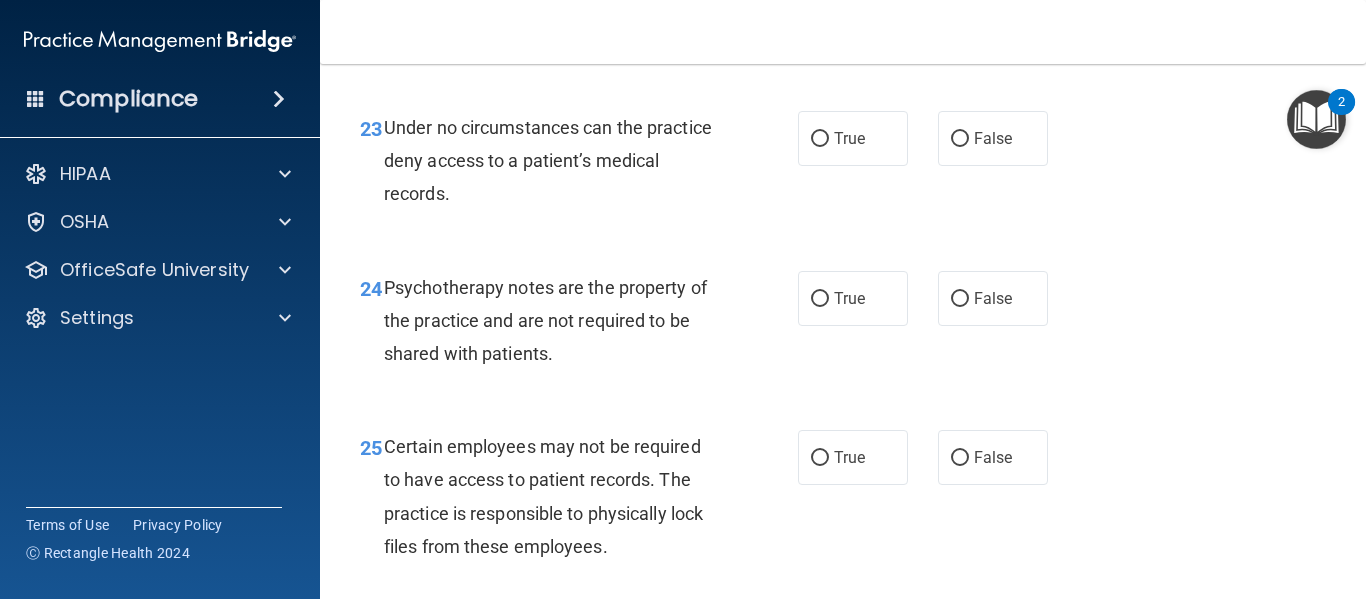 scroll, scrollTop: 4801, scrollLeft: 0, axis: vertical 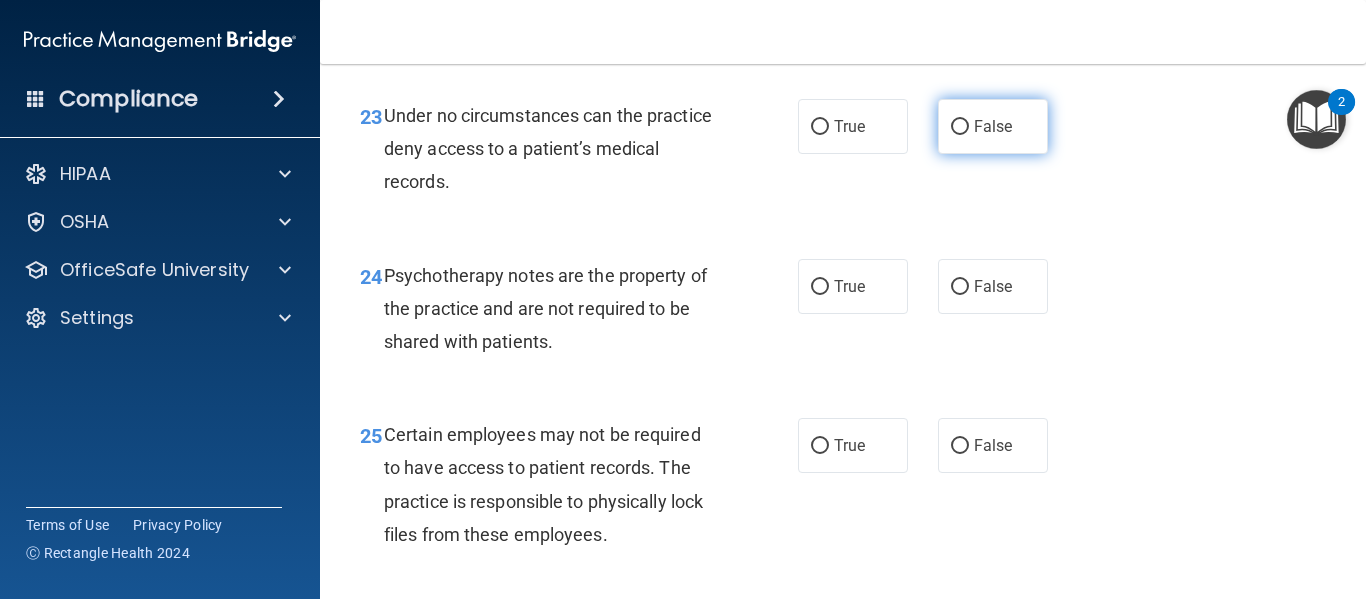 click on "False" at bounding box center [993, 126] 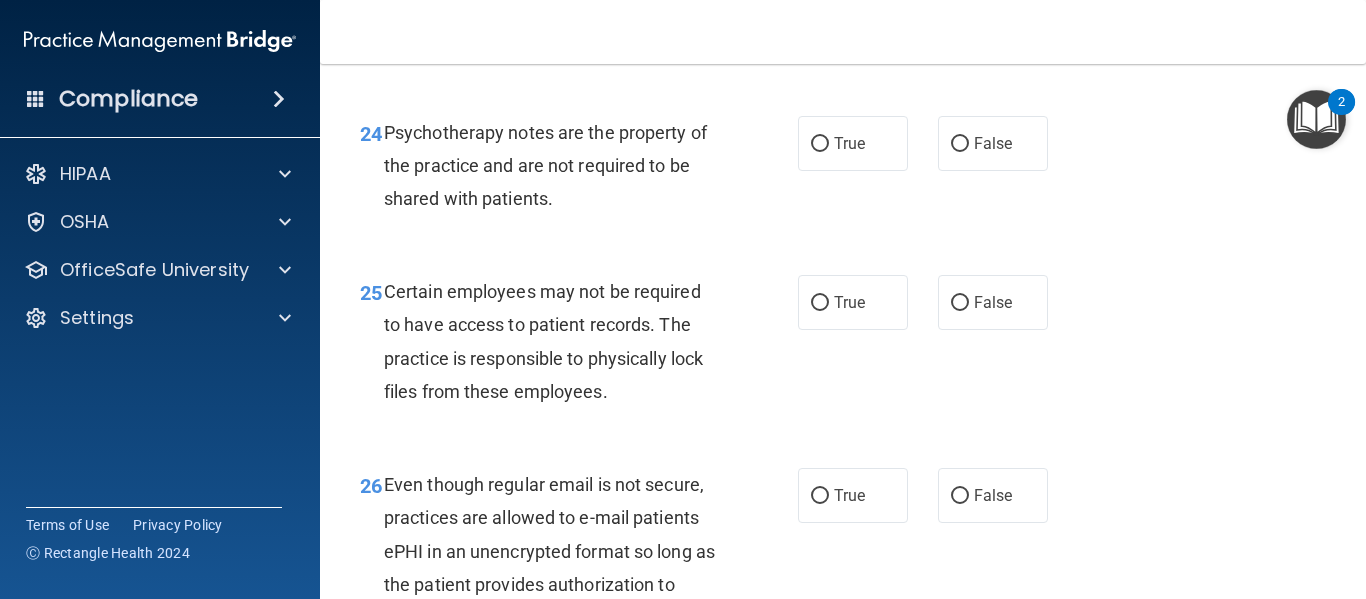 scroll, scrollTop: 4947, scrollLeft: 0, axis: vertical 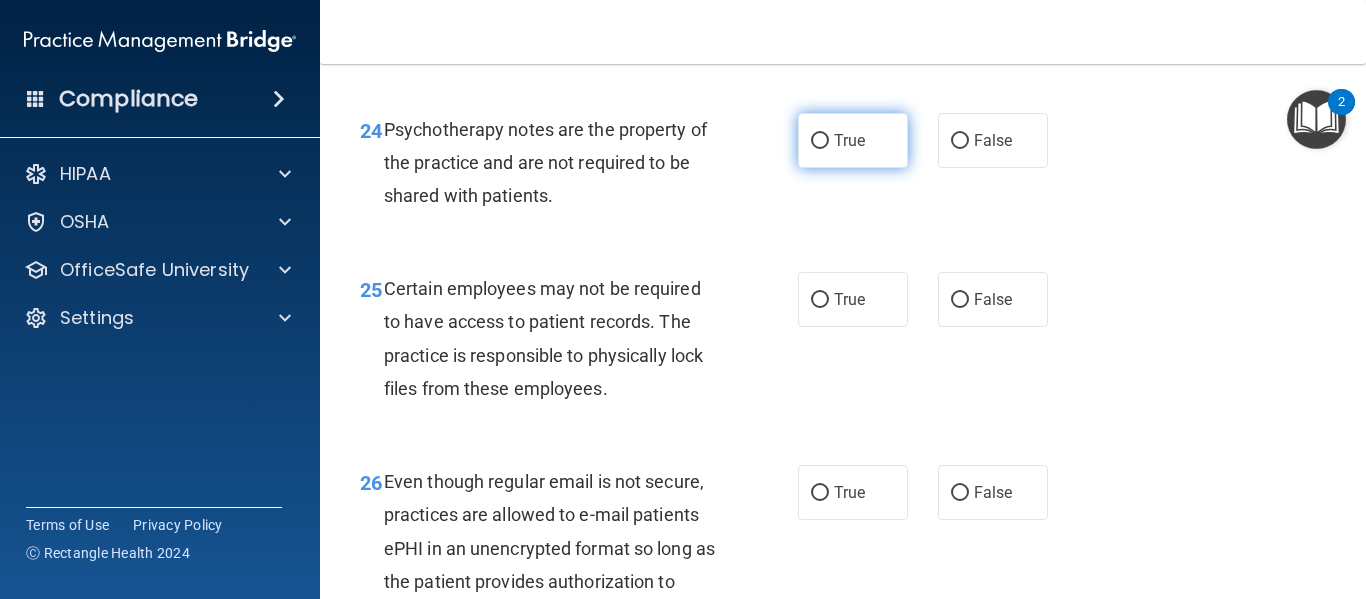click on "True" at bounding box center (849, 140) 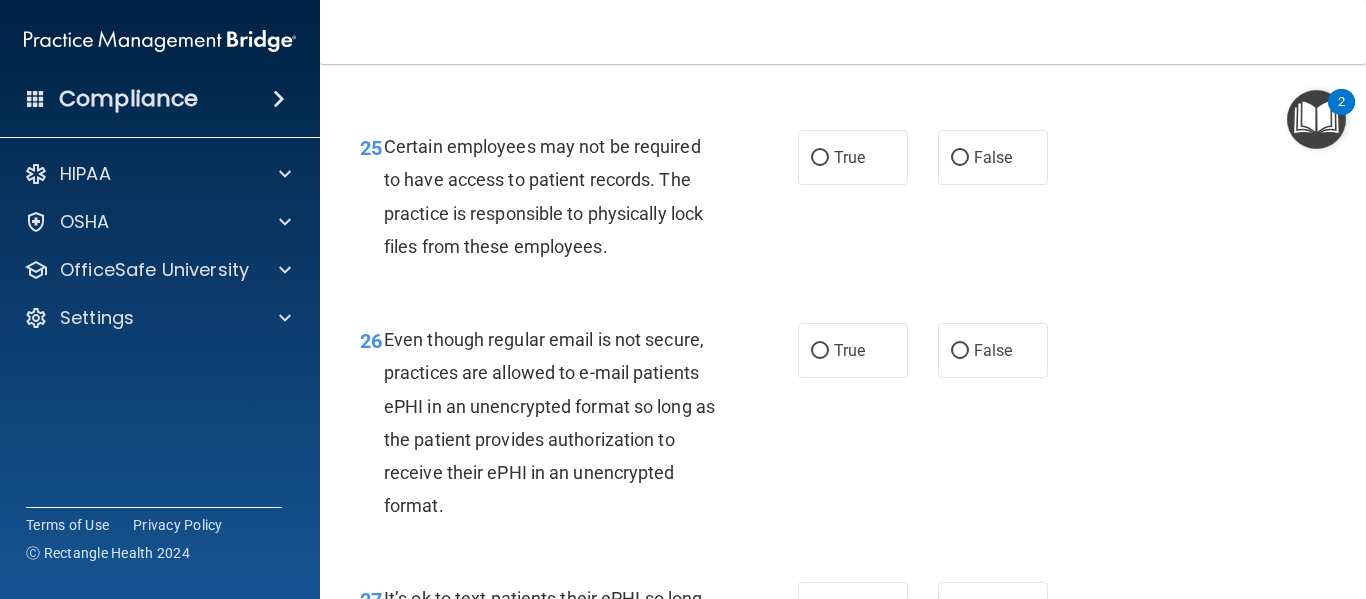 scroll, scrollTop: 5112, scrollLeft: 0, axis: vertical 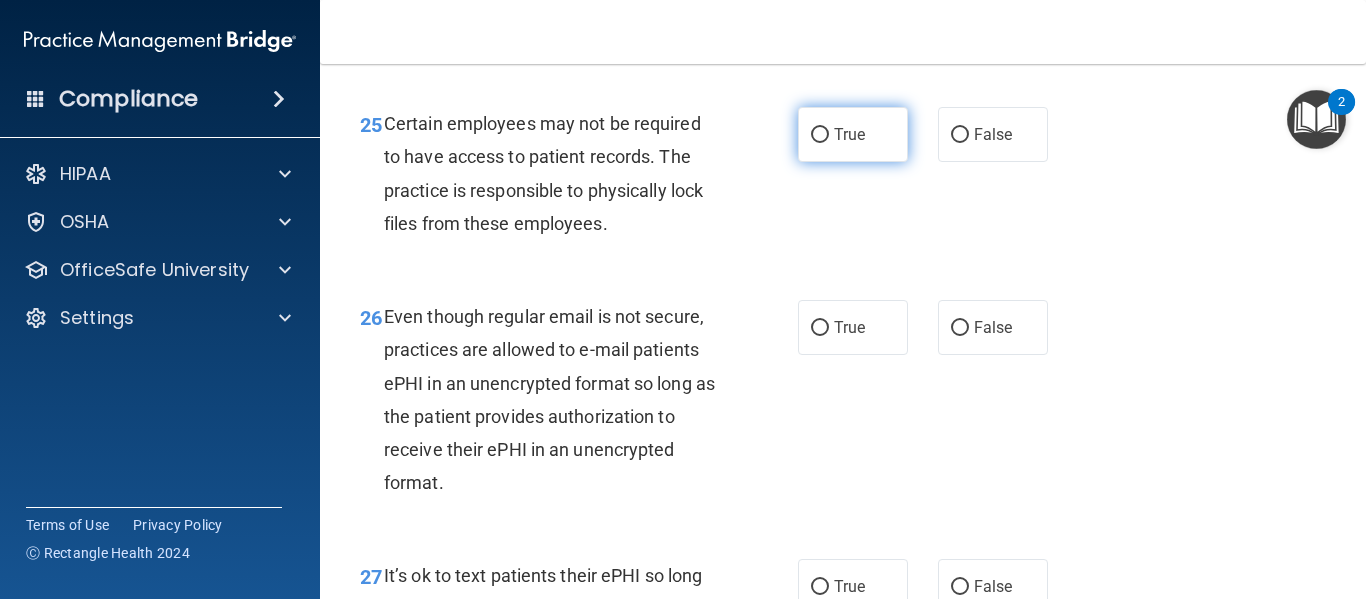 click on "True" at bounding box center [849, 134] 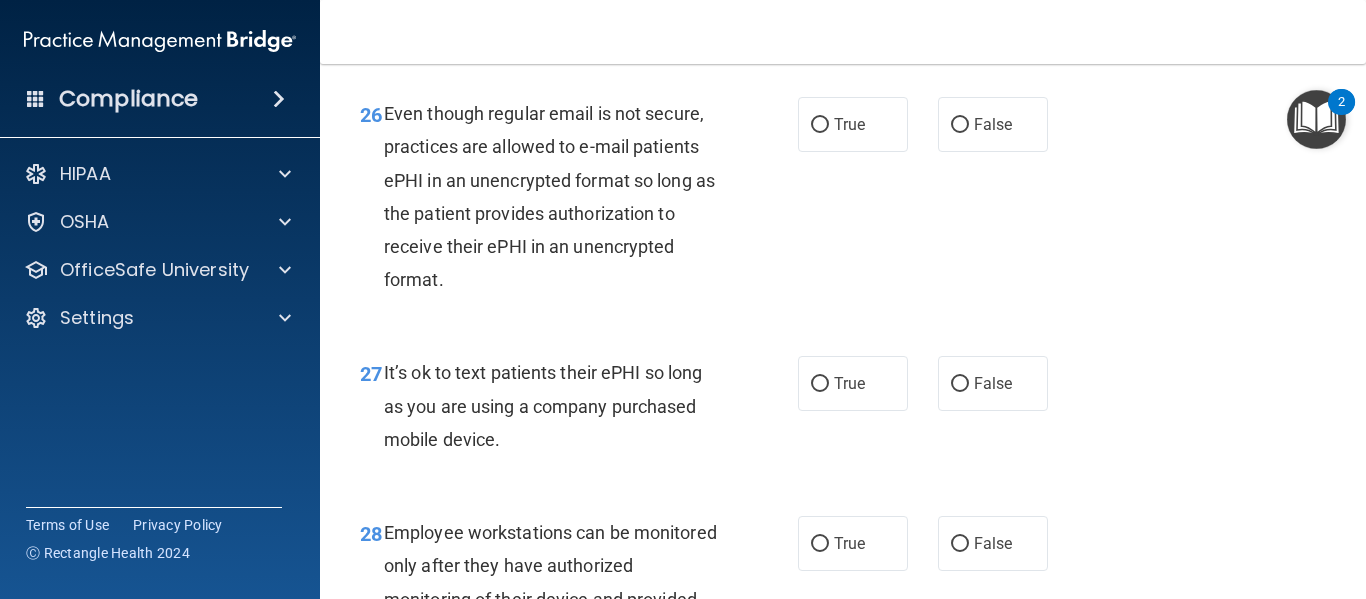 scroll, scrollTop: 5317, scrollLeft: 0, axis: vertical 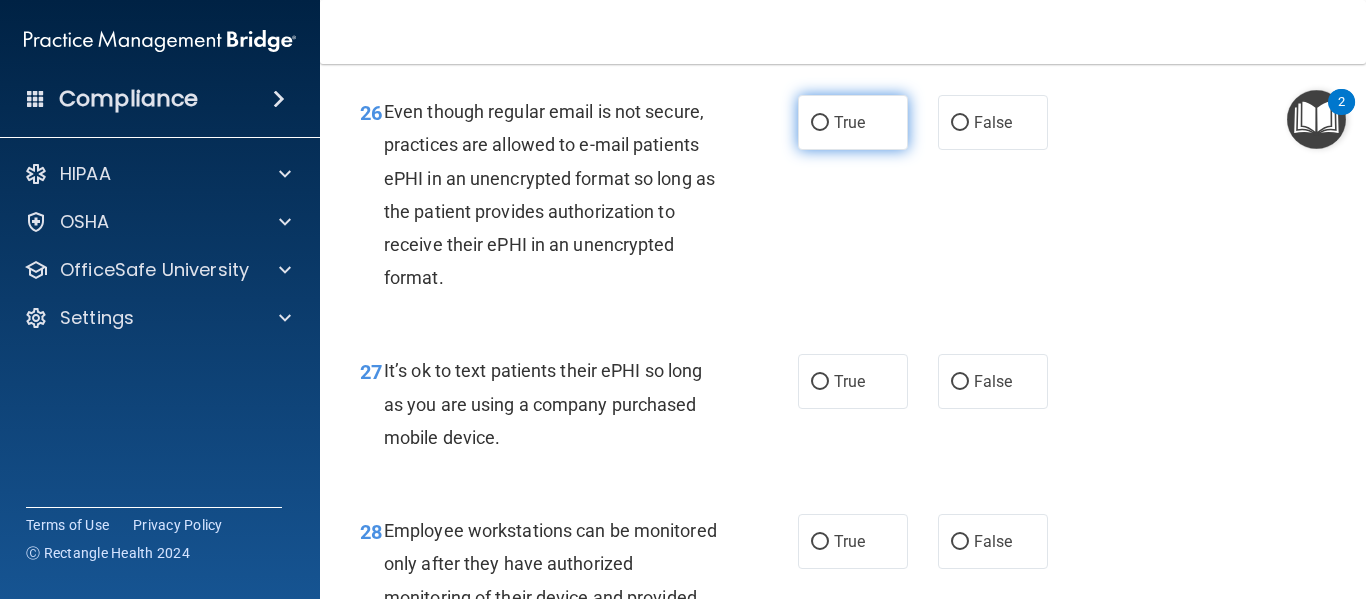 click on "True" at bounding box center (853, 122) 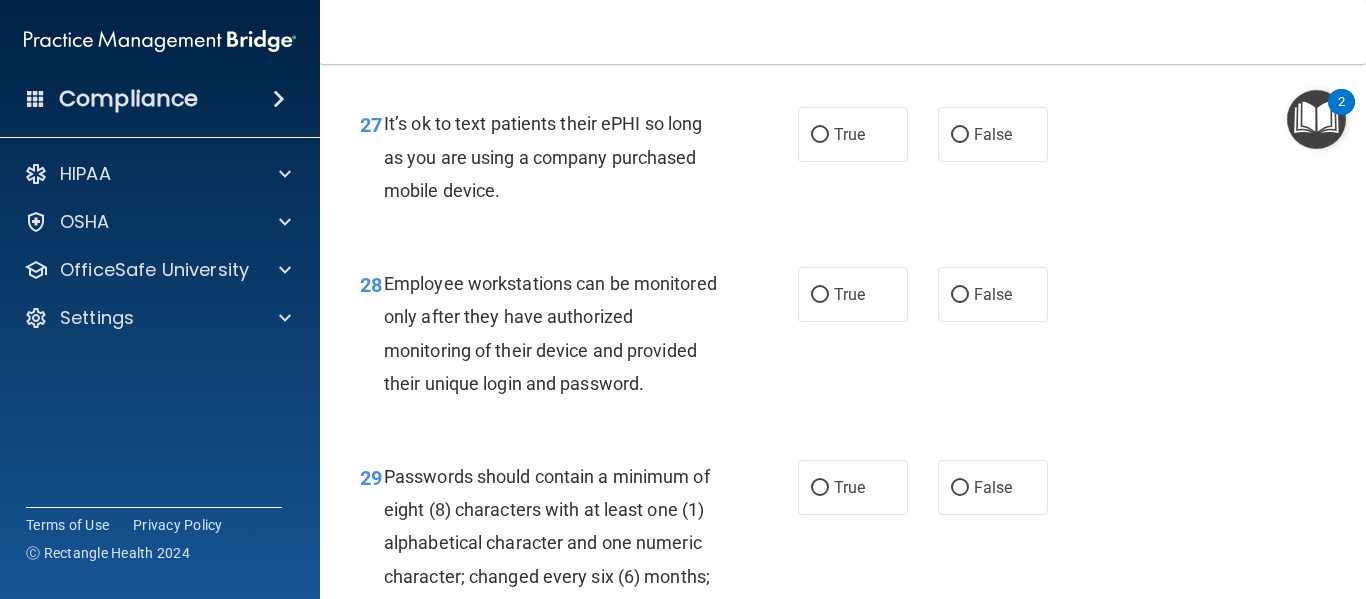 scroll, scrollTop: 5567, scrollLeft: 0, axis: vertical 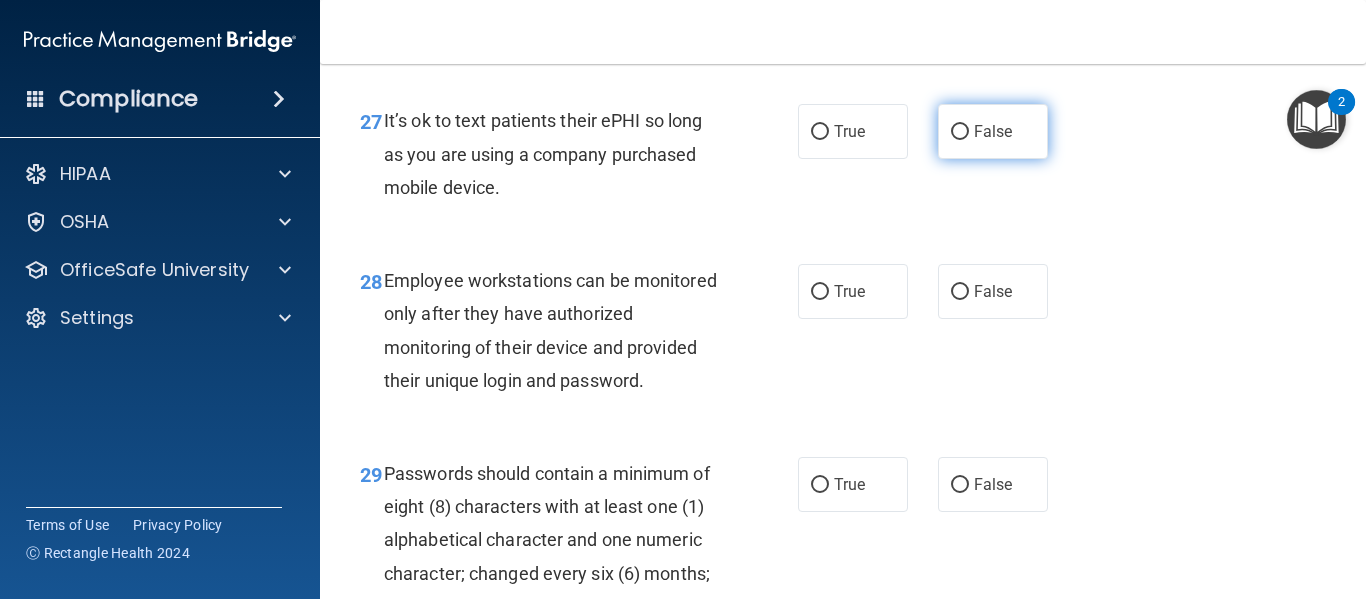 click on "False" at bounding box center (960, 132) 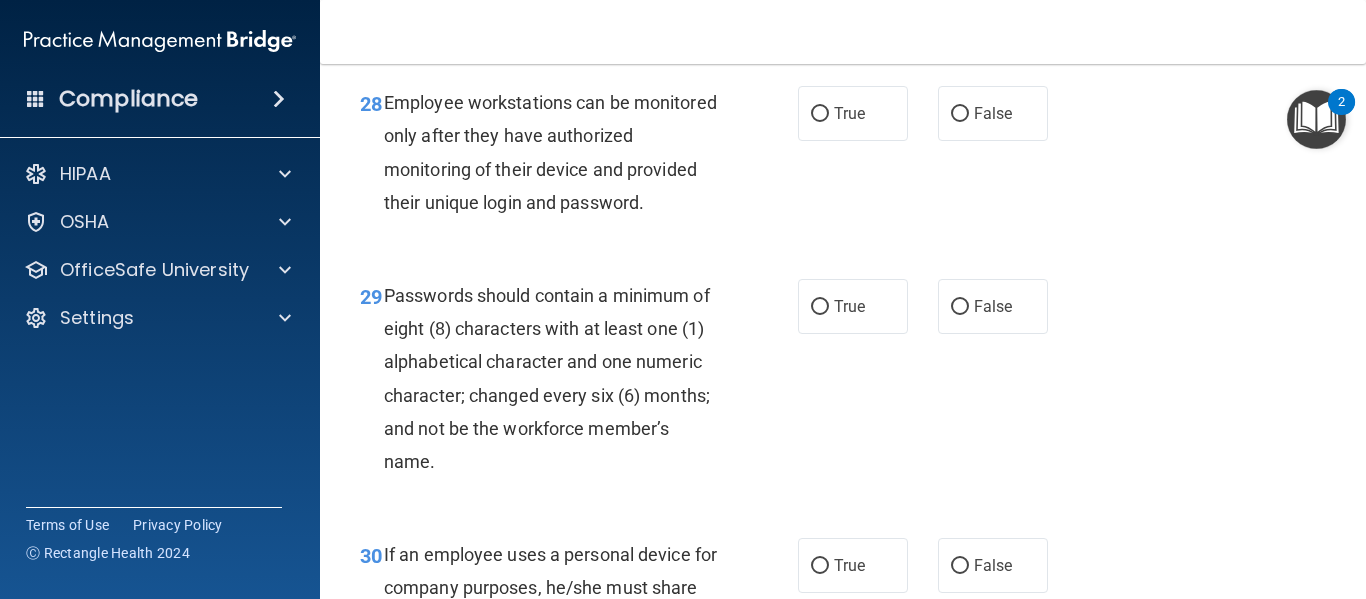scroll, scrollTop: 5750, scrollLeft: 0, axis: vertical 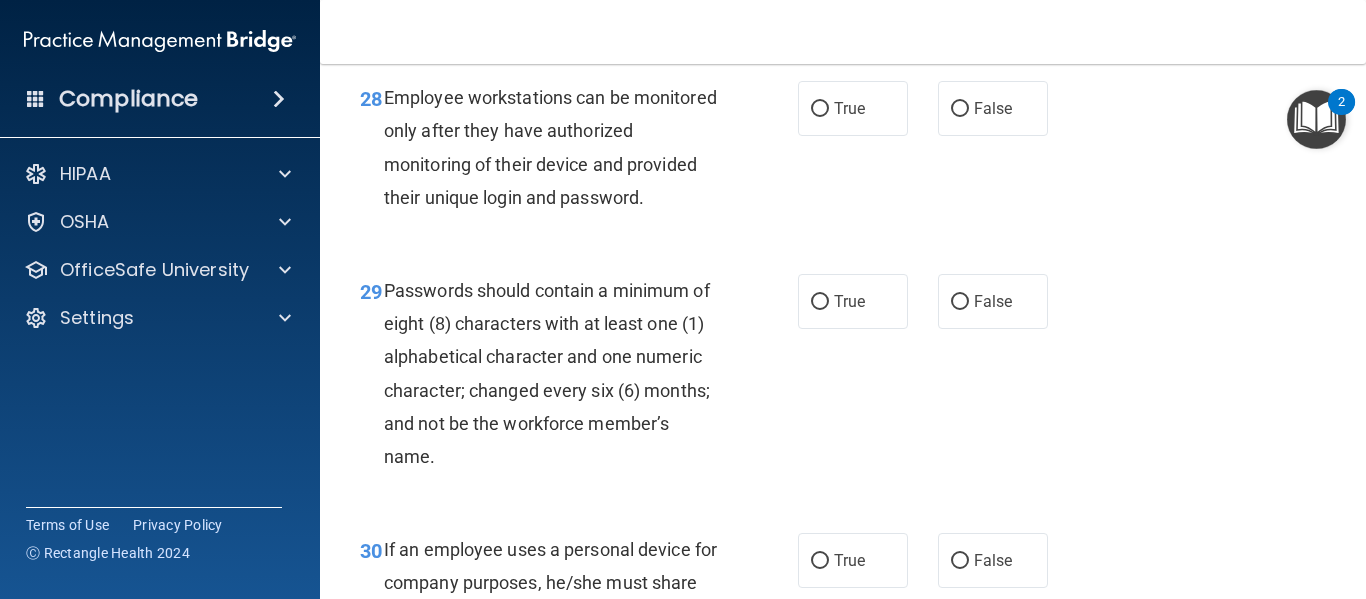 click on "False" at bounding box center (993, 108) 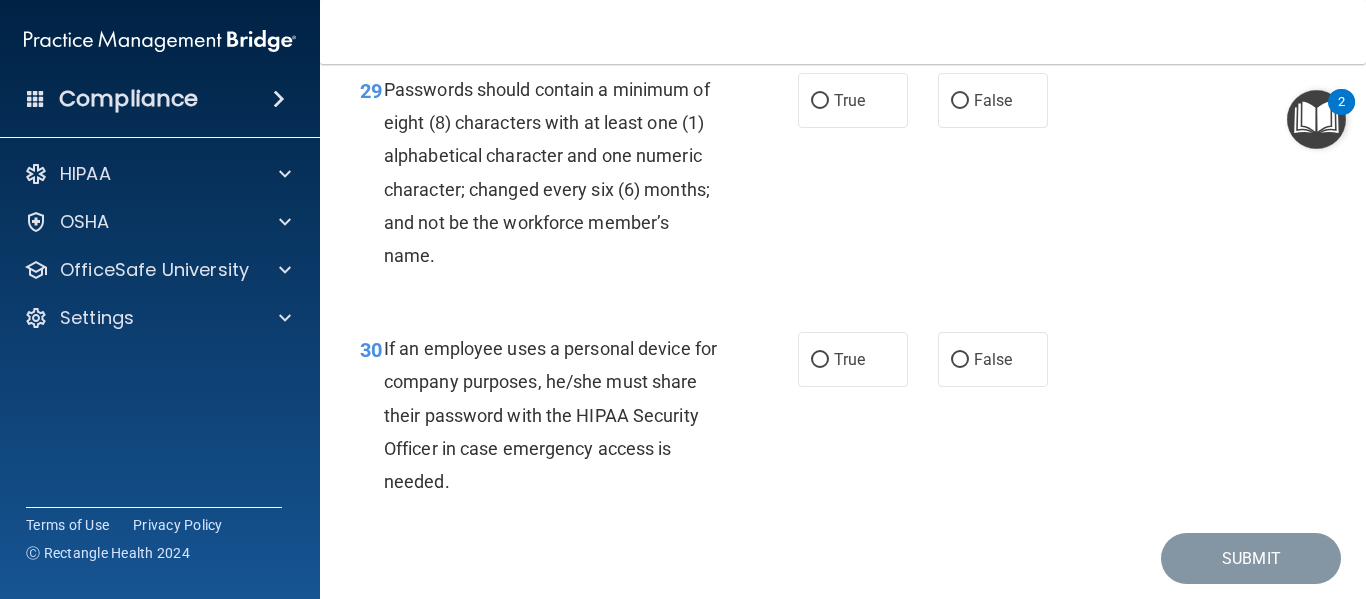scroll, scrollTop: 5955, scrollLeft: 0, axis: vertical 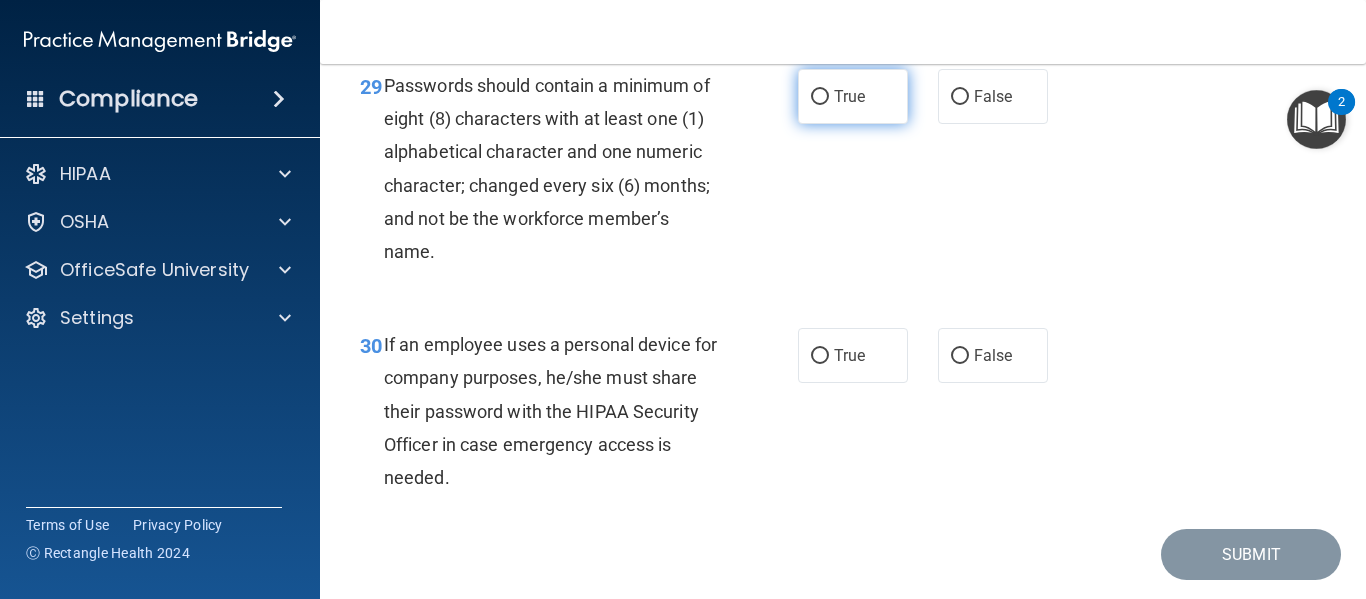 click on "True" at bounding box center (849, 96) 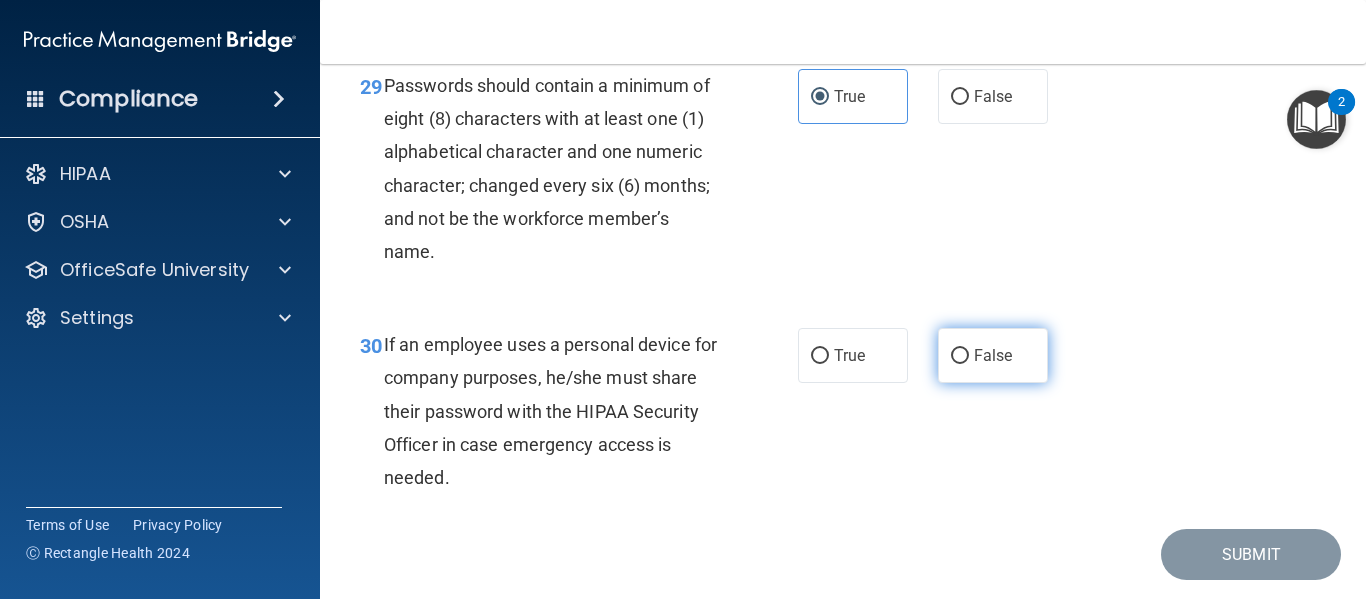 click on "False" at bounding box center (993, 355) 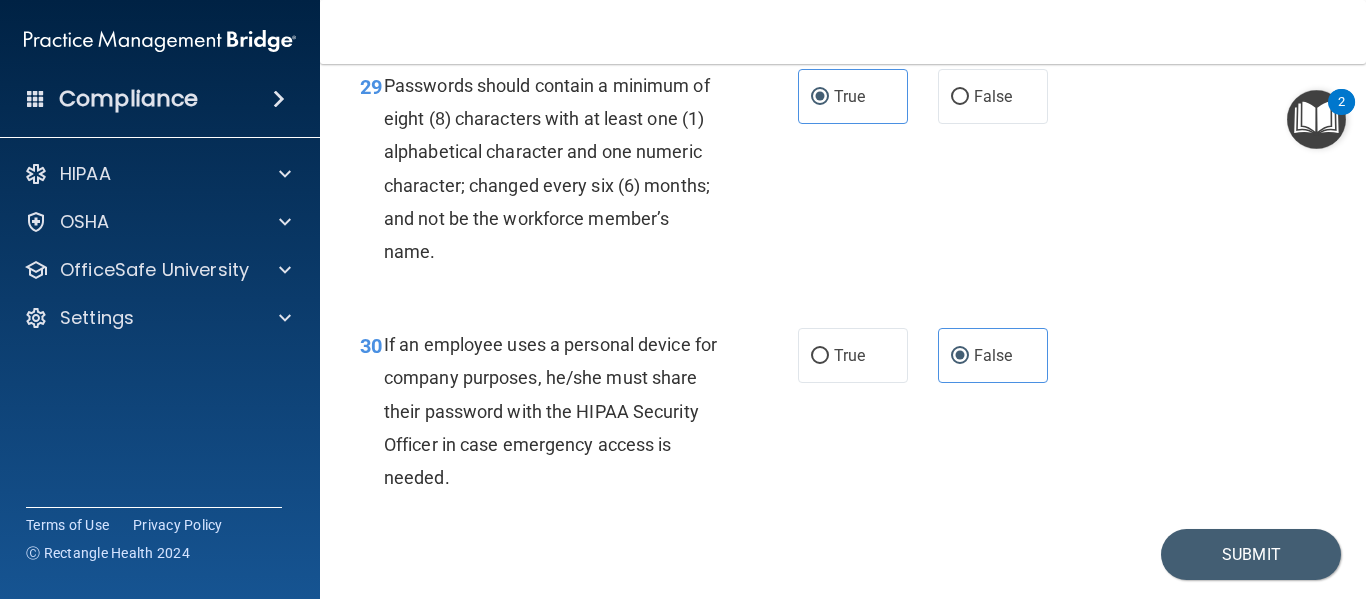 scroll, scrollTop: 6049, scrollLeft: 0, axis: vertical 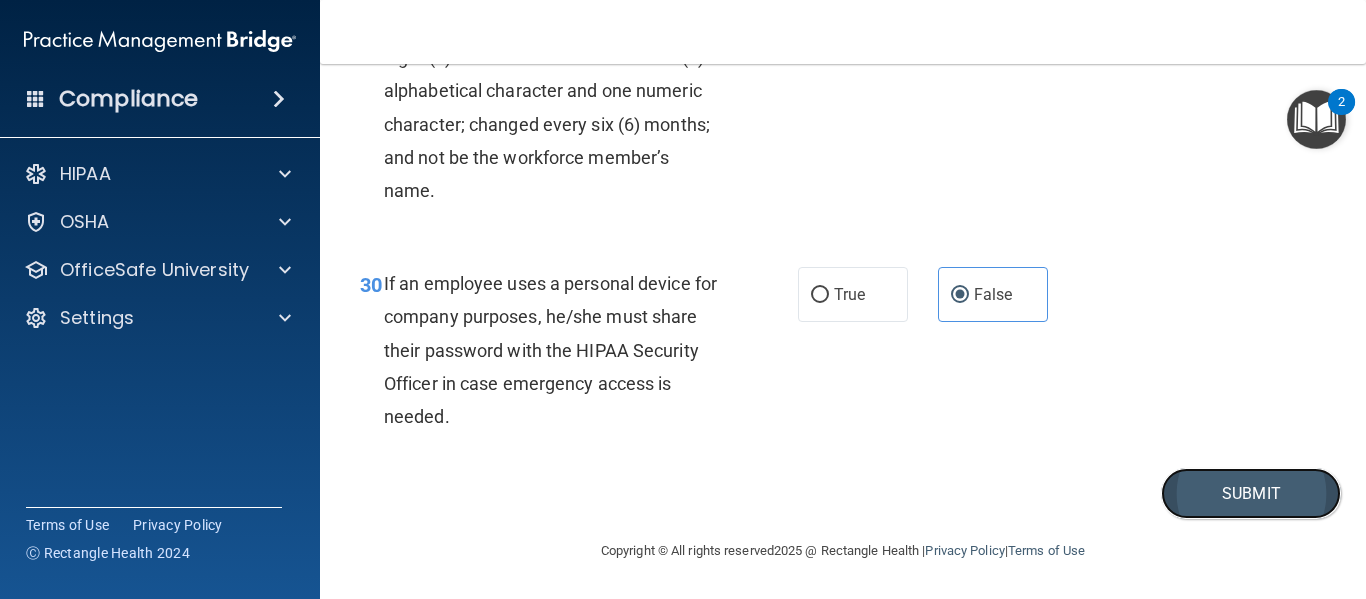 click on "Submit" at bounding box center [1251, 493] 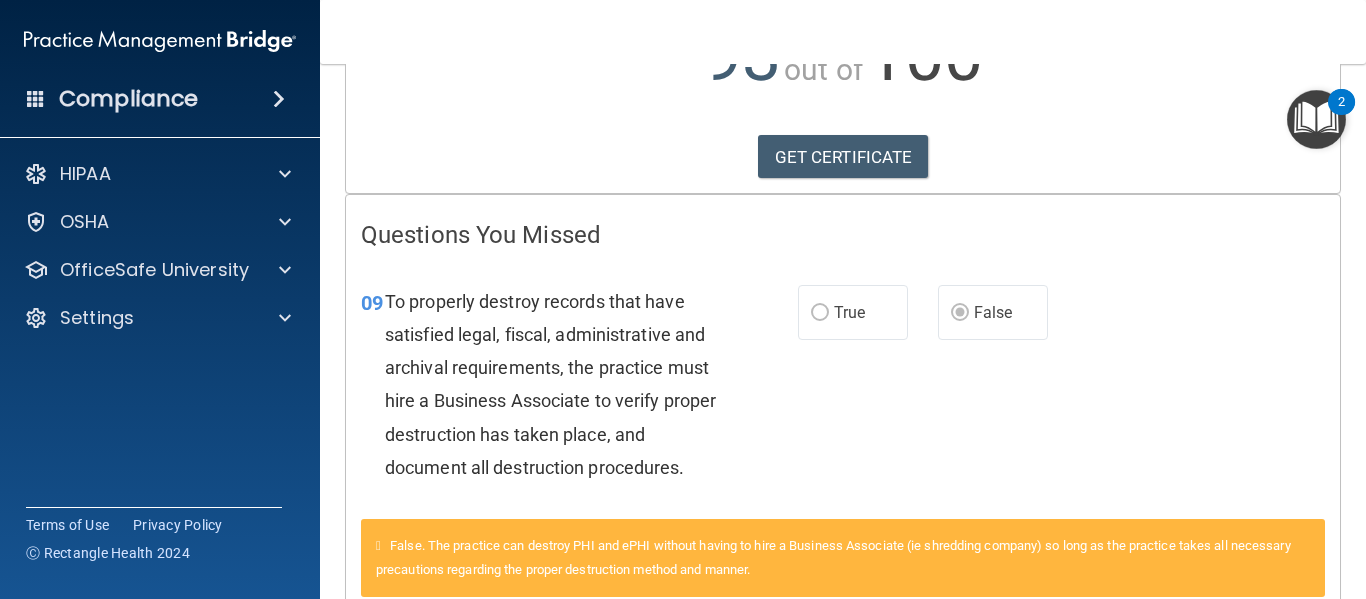 scroll, scrollTop: 0, scrollLeft: 0, axis: both 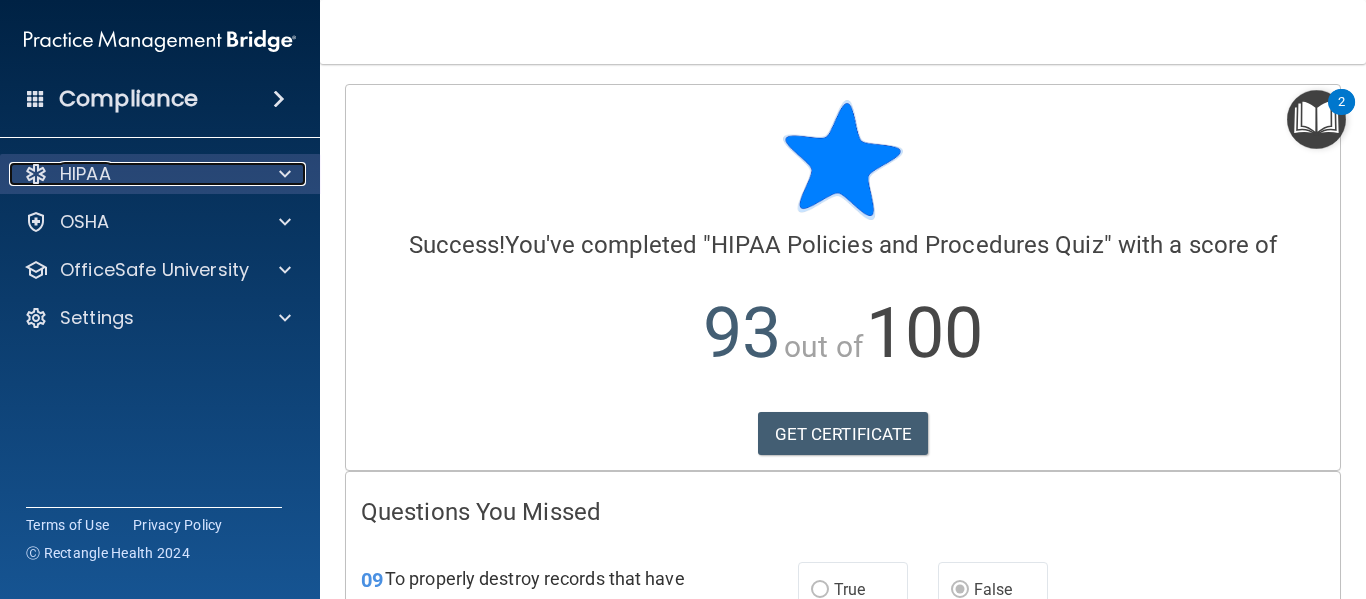 click on "HIPAA" at bounding box center (133, 174) 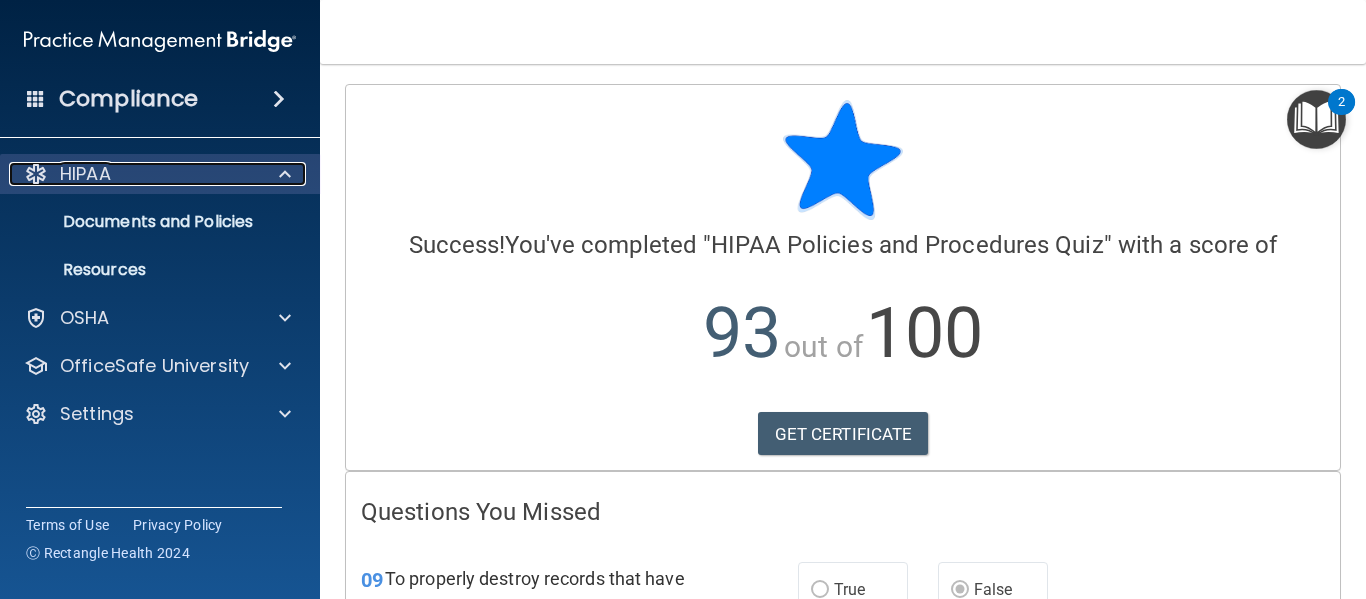 click on "HIPAA" at bounding box center (133, 174) 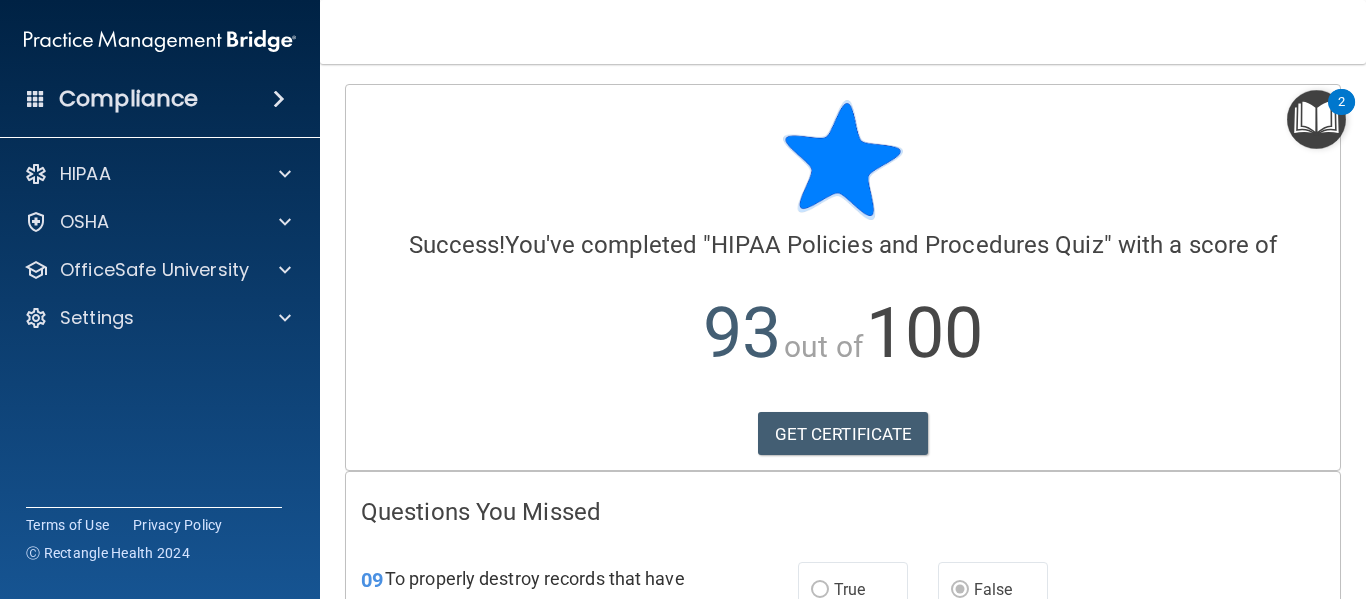 click at bounding box center [1316, 119] 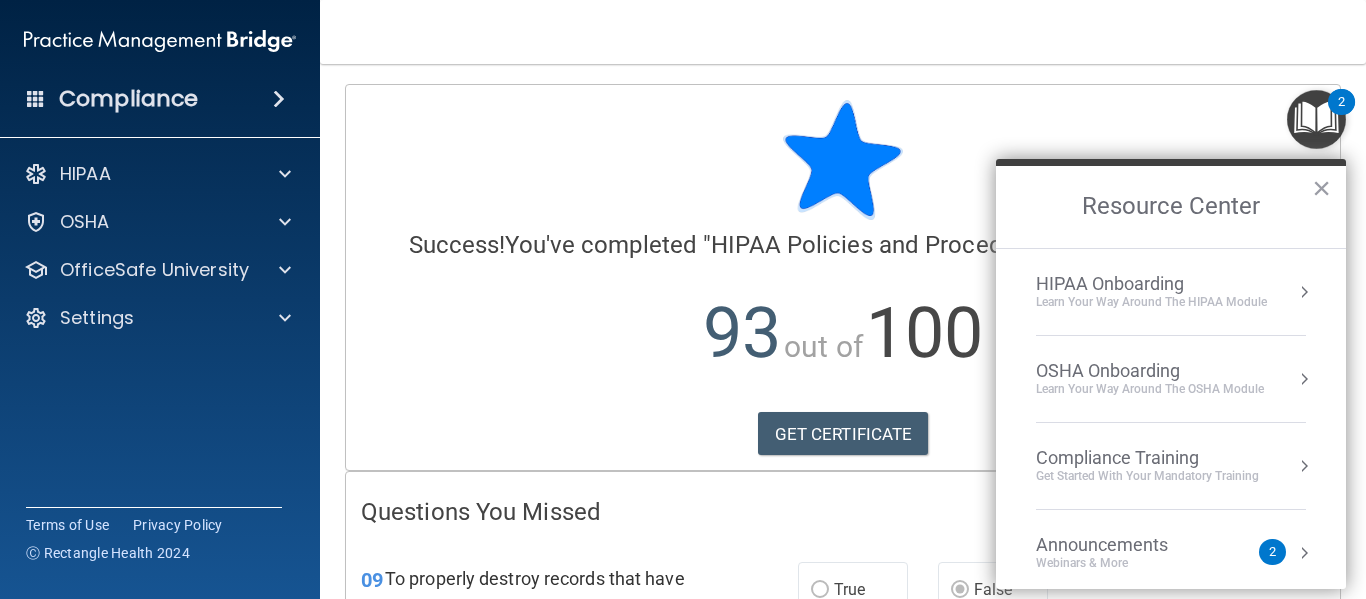 click on "Learn Your Way around the HIPAA module" at bounding box center (1151, 302) 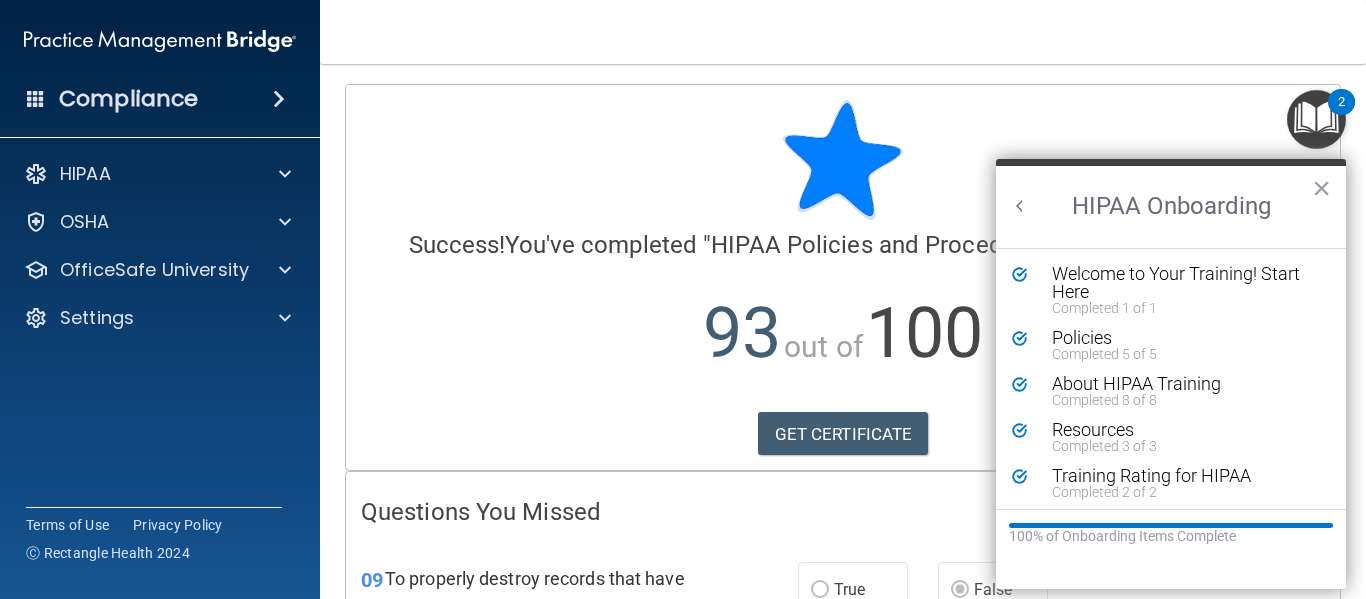 scroll, scrollTop: 0, scrollLeft: 0, axis: both 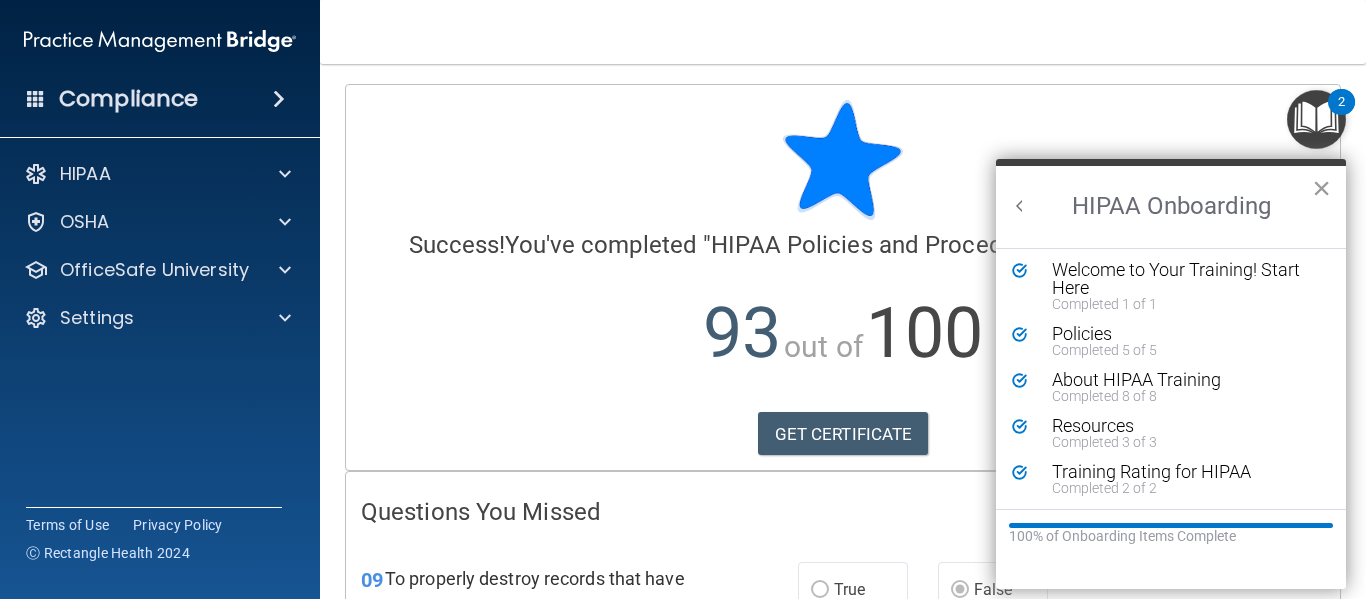 click on "×" at bounding box center (1321, 188) 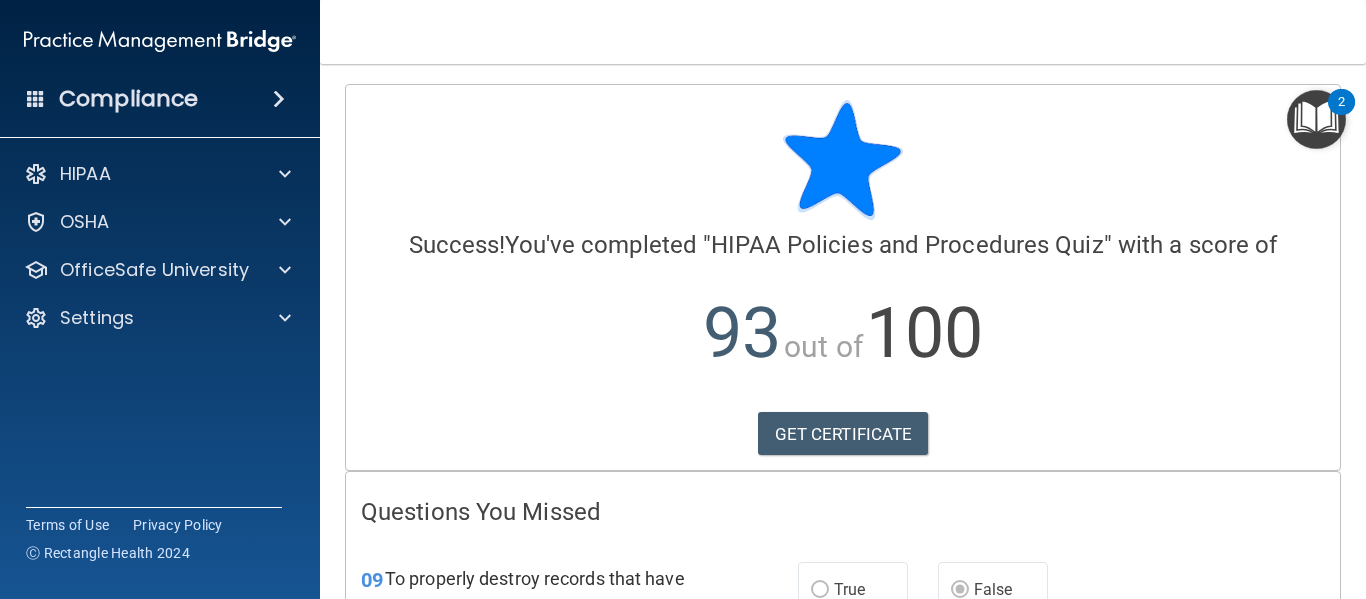 click at bounding box center (1316, 119) 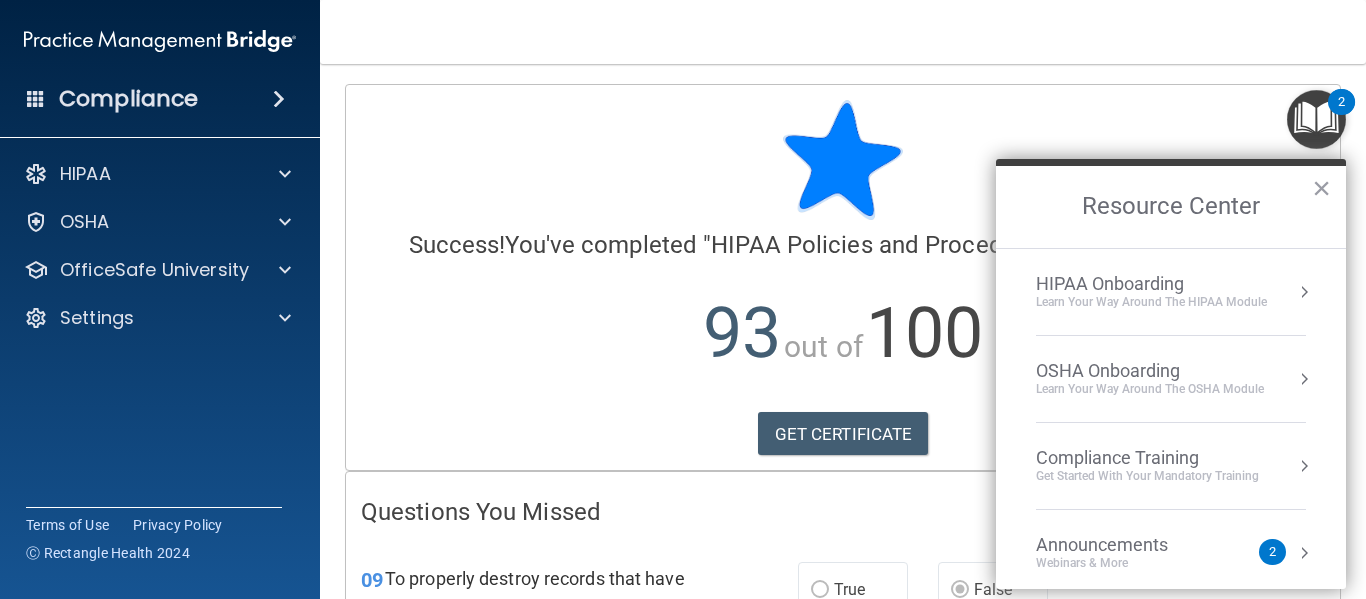 click on "Compliance Training" at bounding box center (1147, 458) 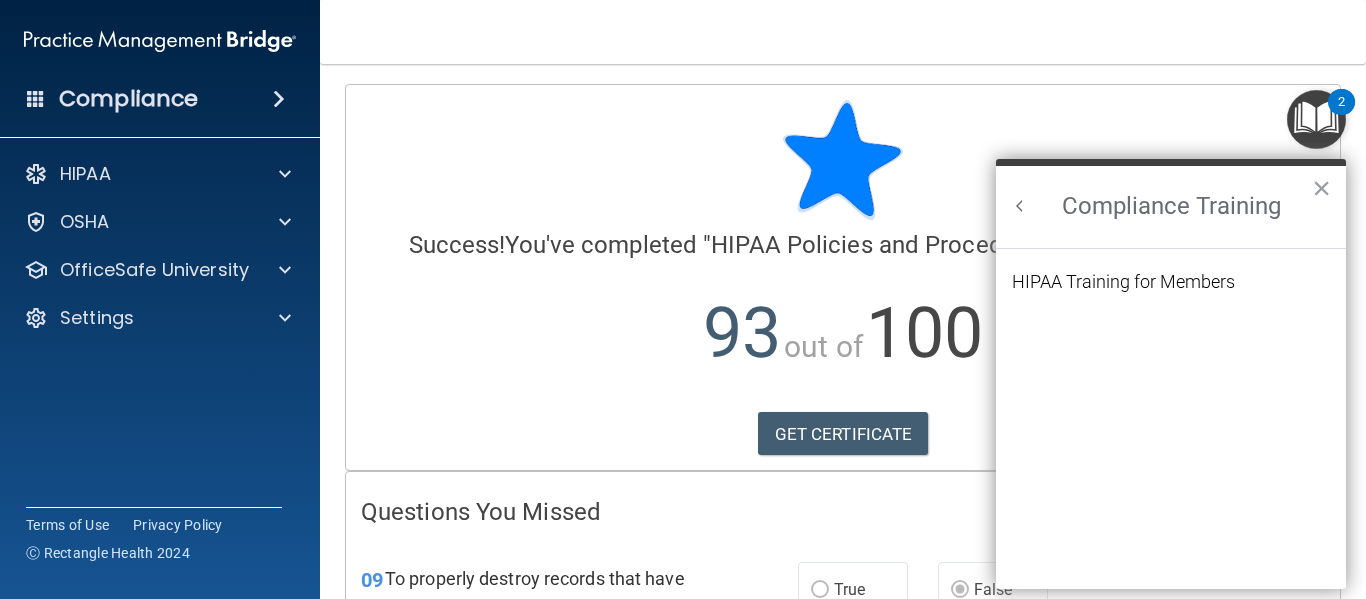 scroll, scrollTop: 0, scrollLeft: 0, axis: both 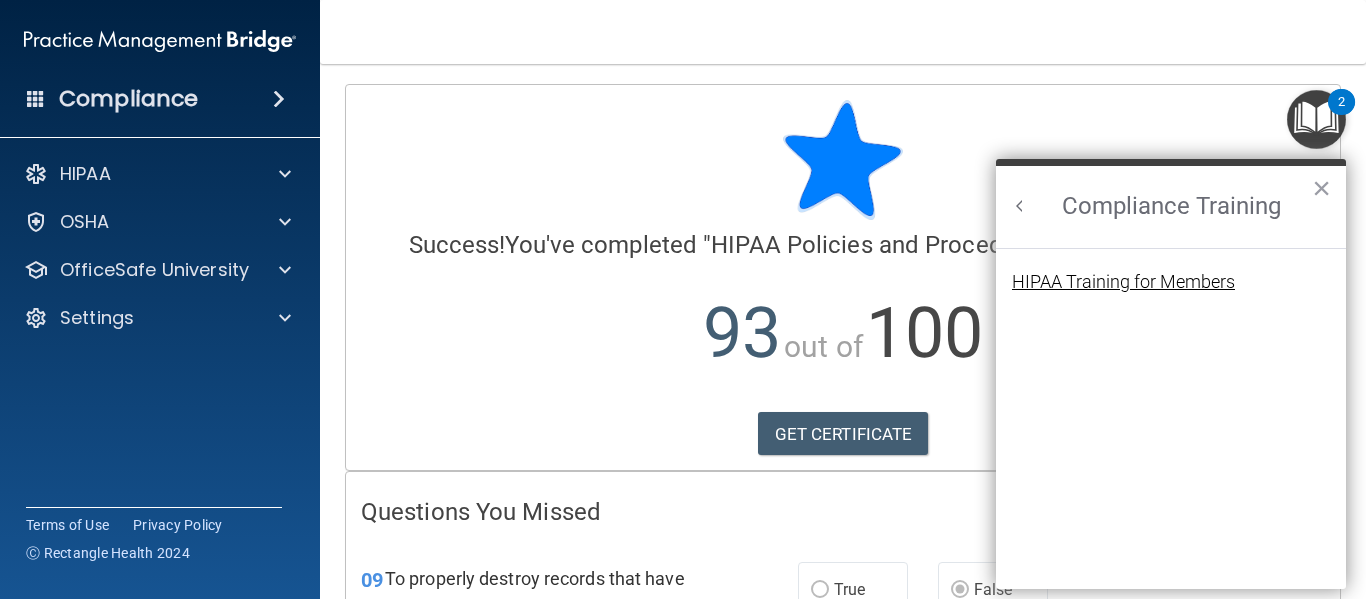 click on "HIPAA Training for Members" at bounding box center [1123, 282] 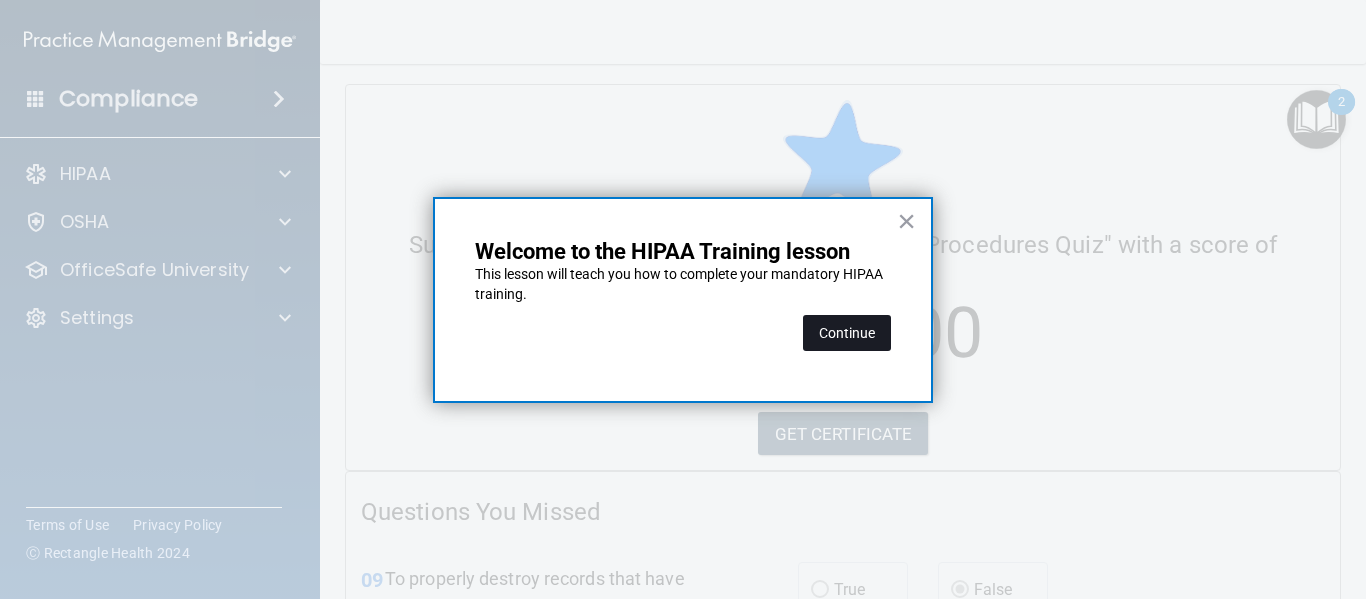 click on "Continue" at bounding box center [847, 333] 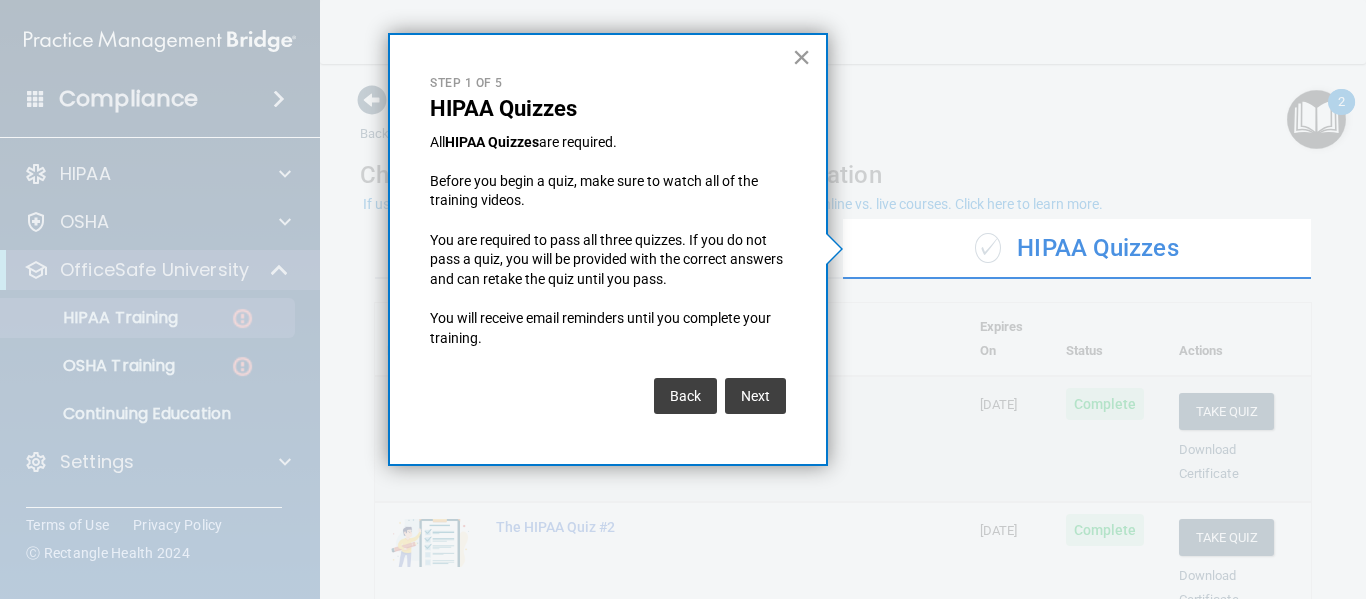 click on "×" at bounding box center [801, 57] 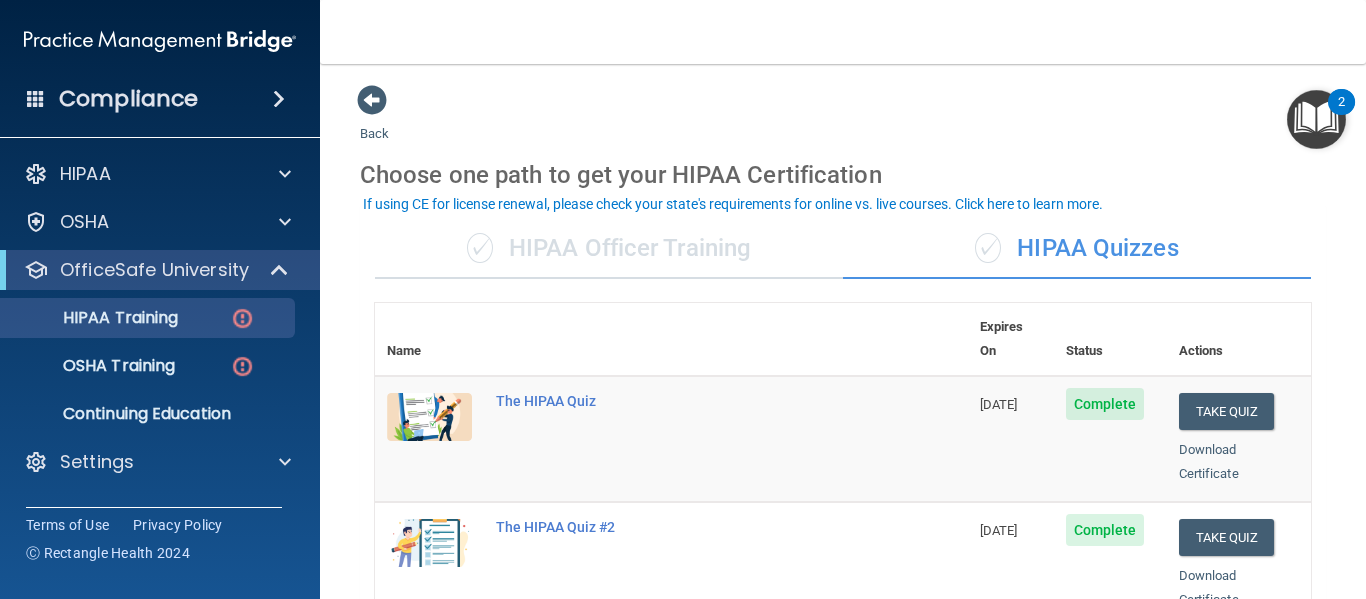 click on "If using CE for license renewal, please check your state's requirements for online vs. live courses. Click here to learn more." at bounding box center (733, 204) 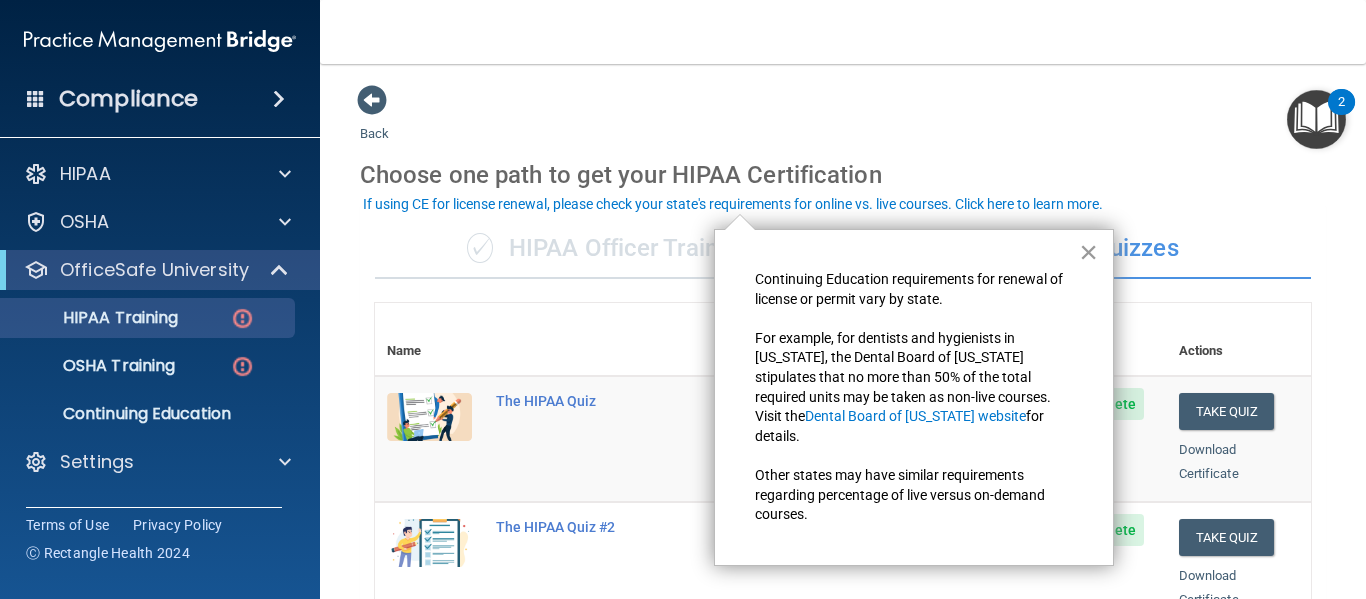 click on "×" at bounding box center (1088, 252) 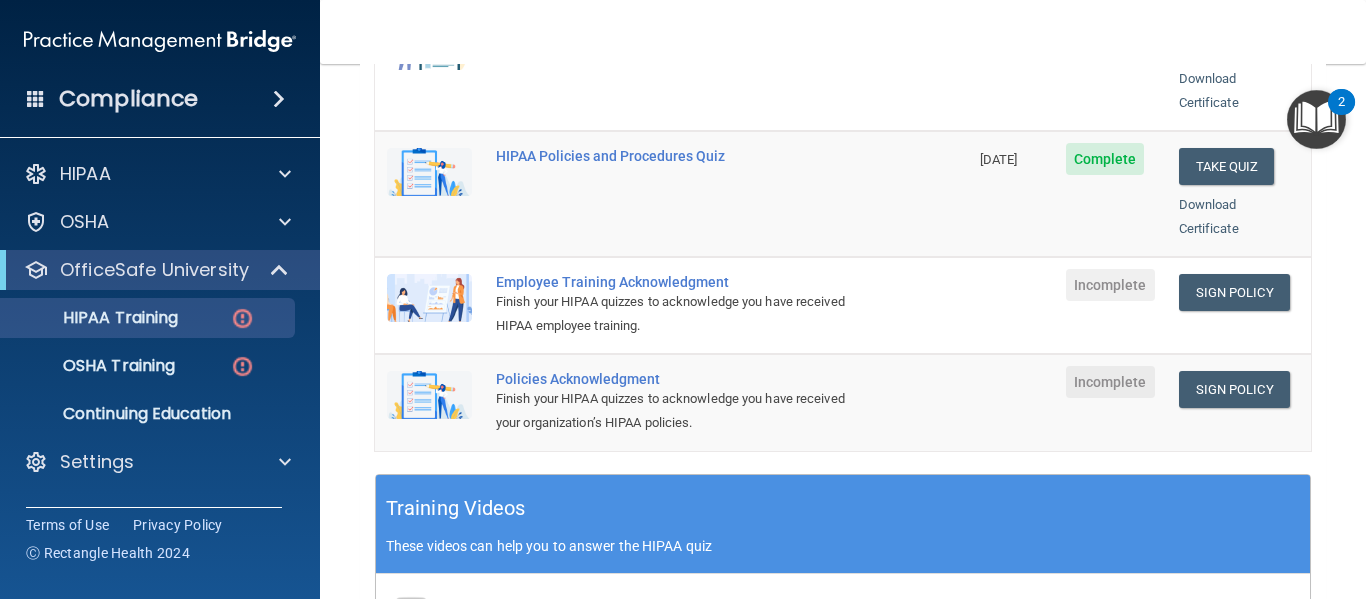 scroll, scrollTop: 499, scrollLeft: 0, axis: vertical 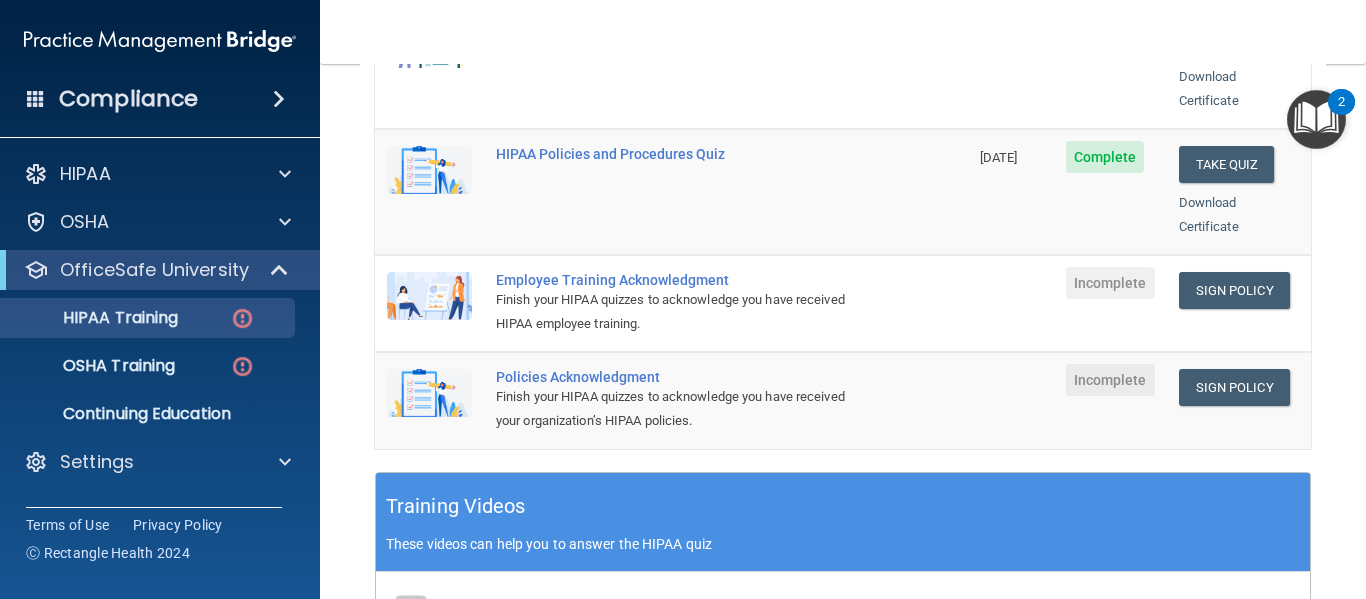click on "Incomplete" at bounding box center (1110, 303) 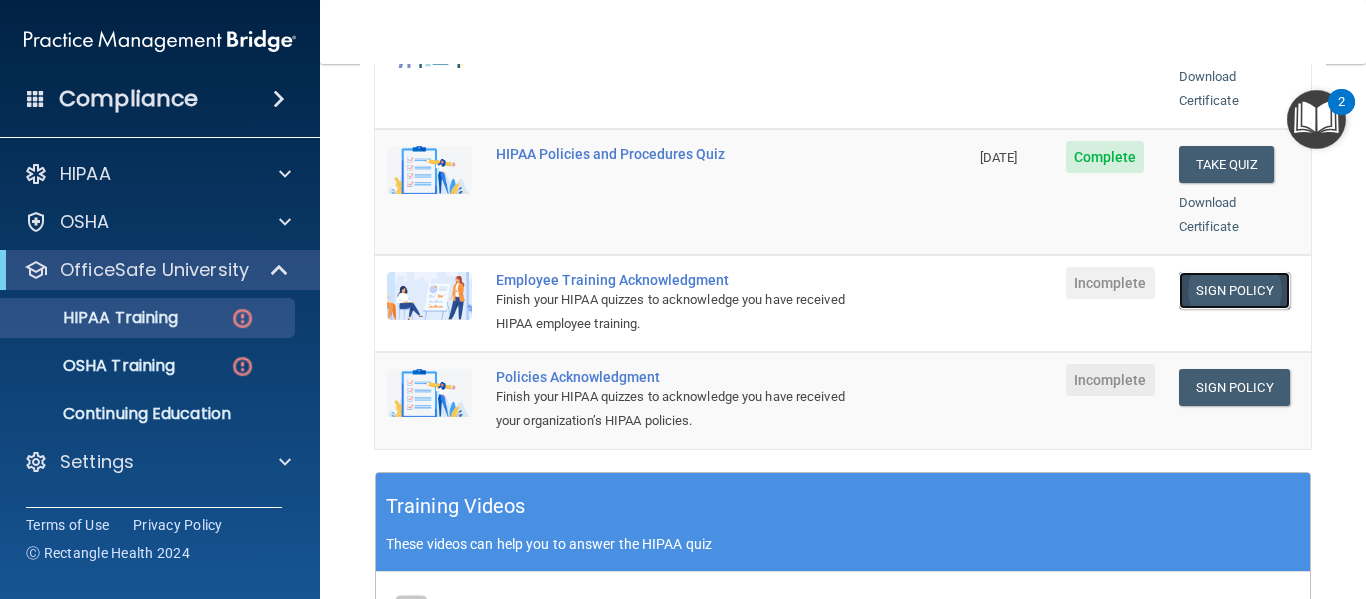 click on "Sign Policy" at bounding box center (1234, 290) 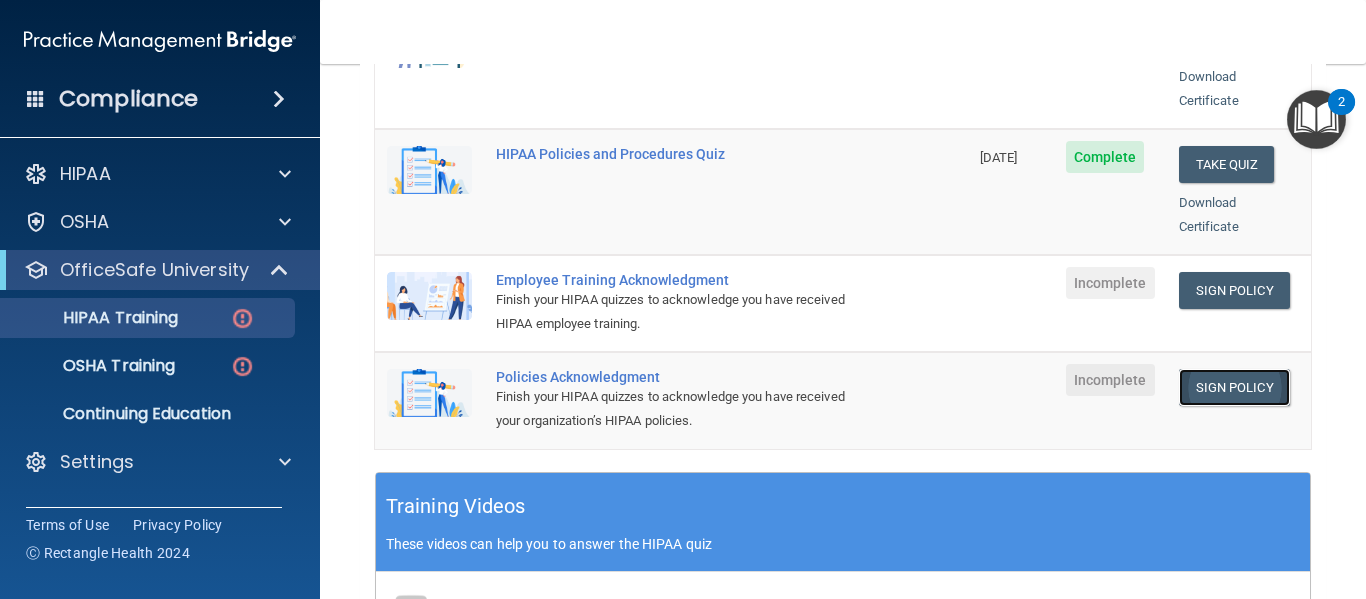 click on "Sign Policy" at bounding box center (1234, 387) 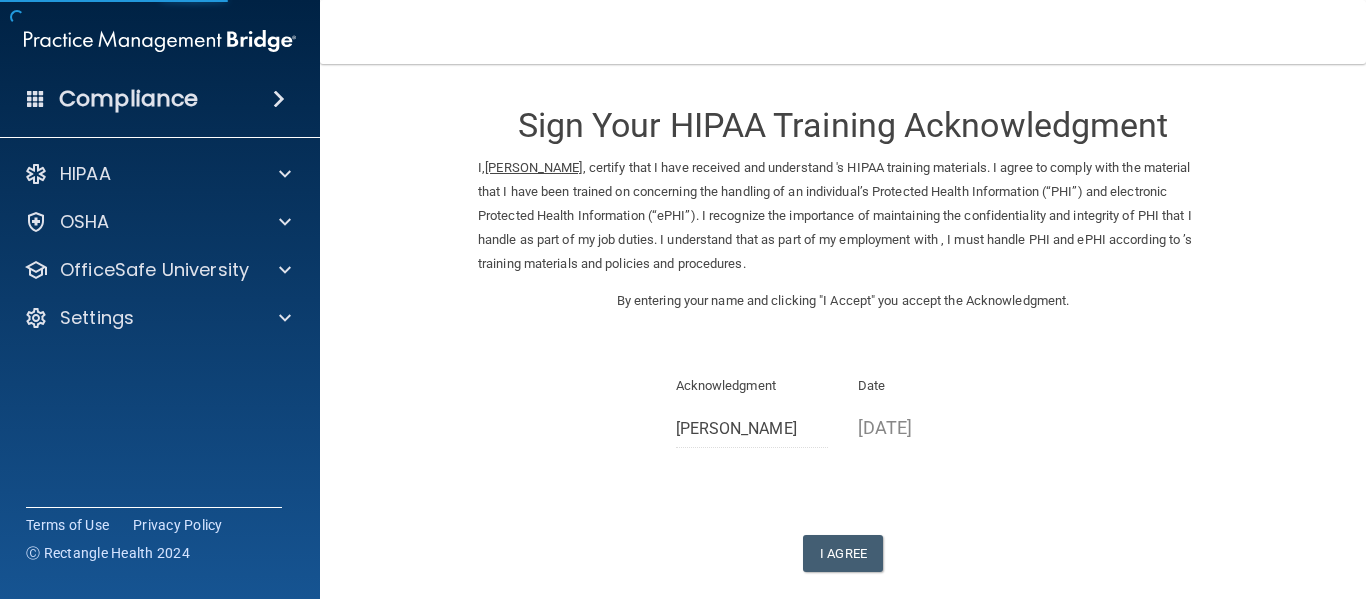 scroll, scrollTop: 0, scrollLeft: 0, axis: both 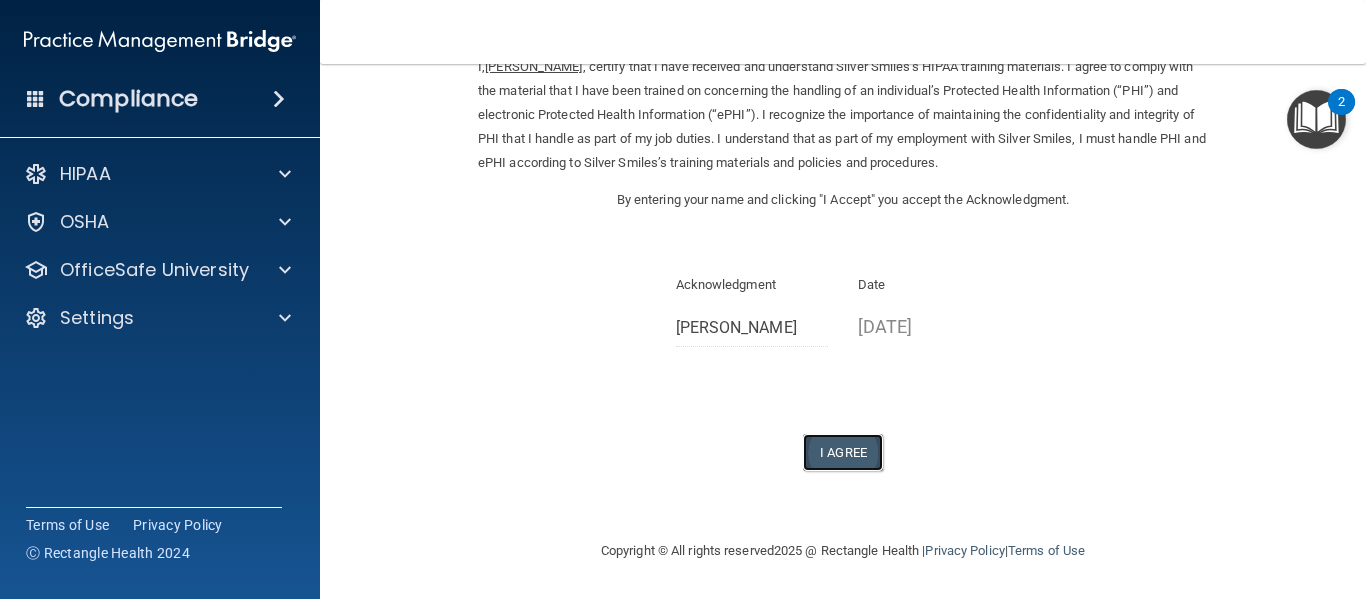 click on "I Agree" at bounding box center [843, 452] 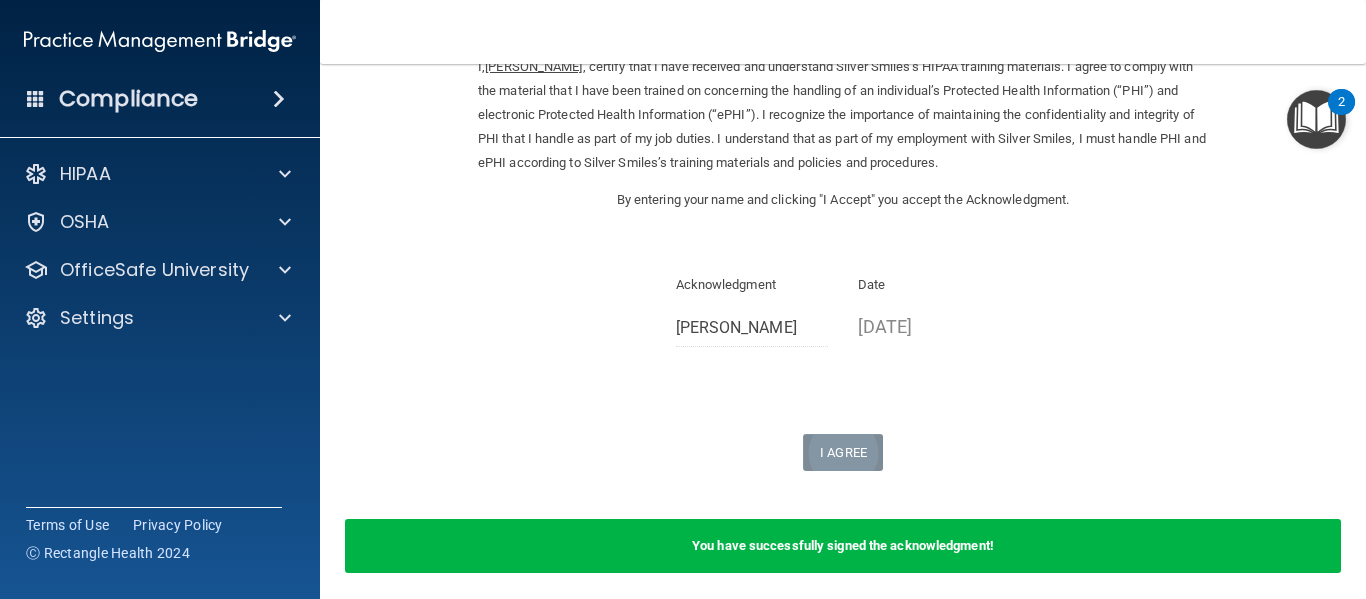 scroll, scrollTop: 179, scrollLeft: 0, axis: vertical 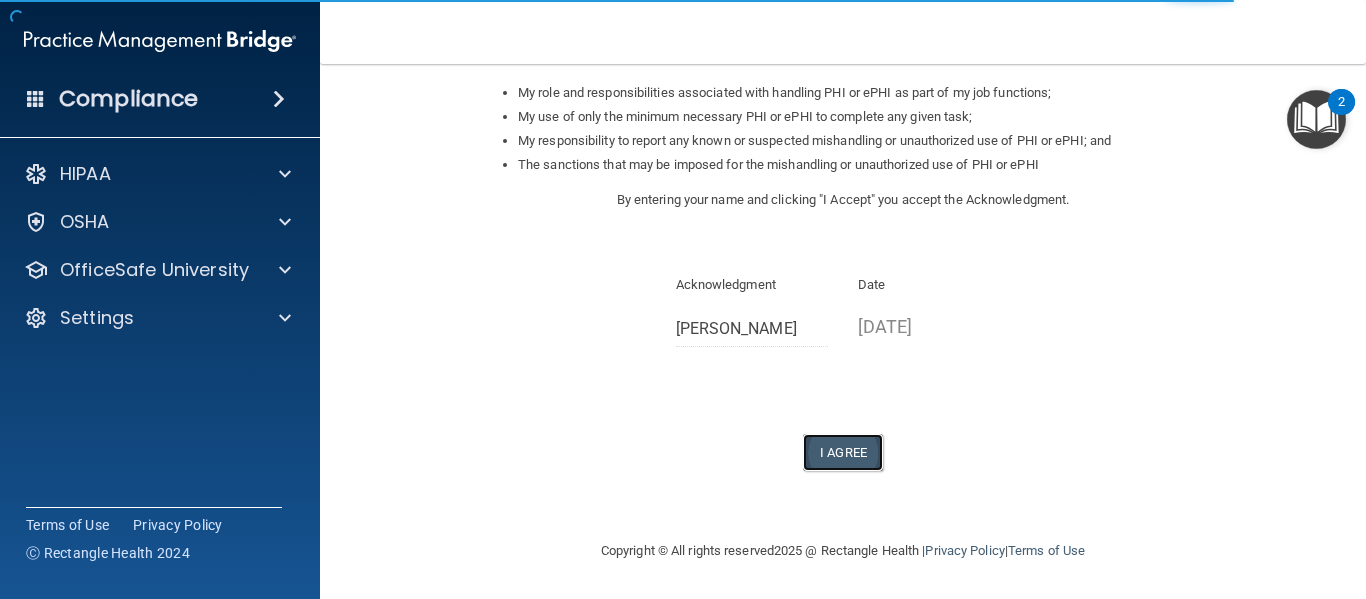 click on "I Agree" at bounding box center [843, 452] 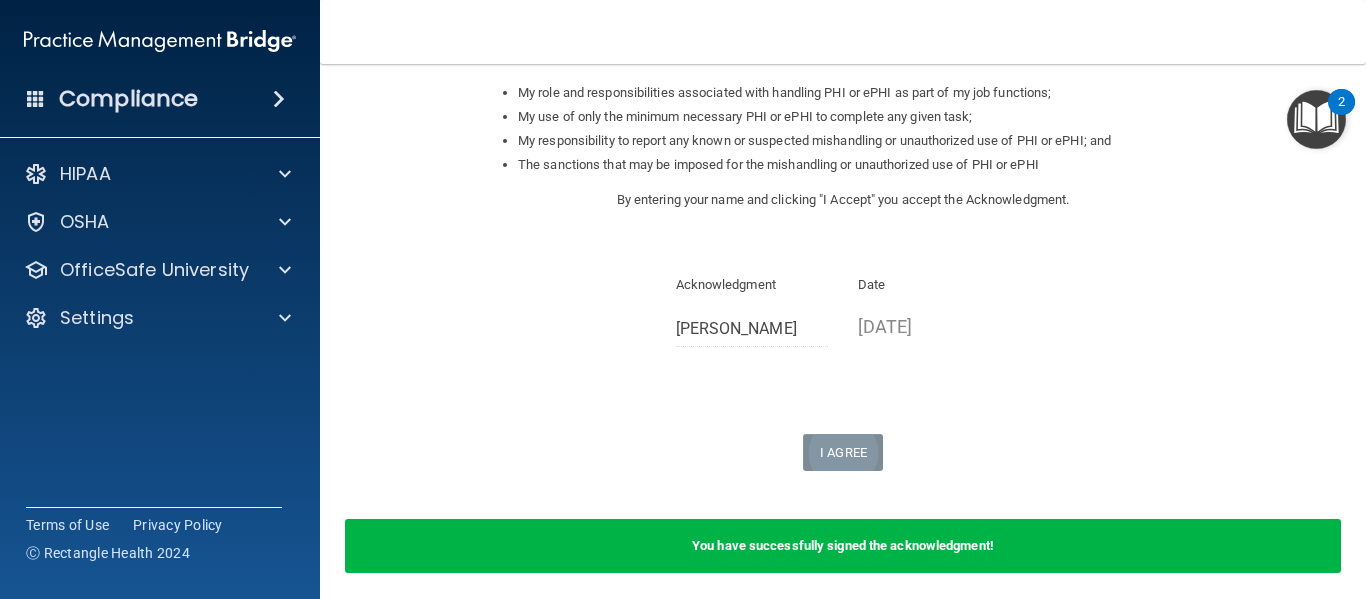 scroll, scrollTop: 395, scrollLeft: 0, axis: vertical 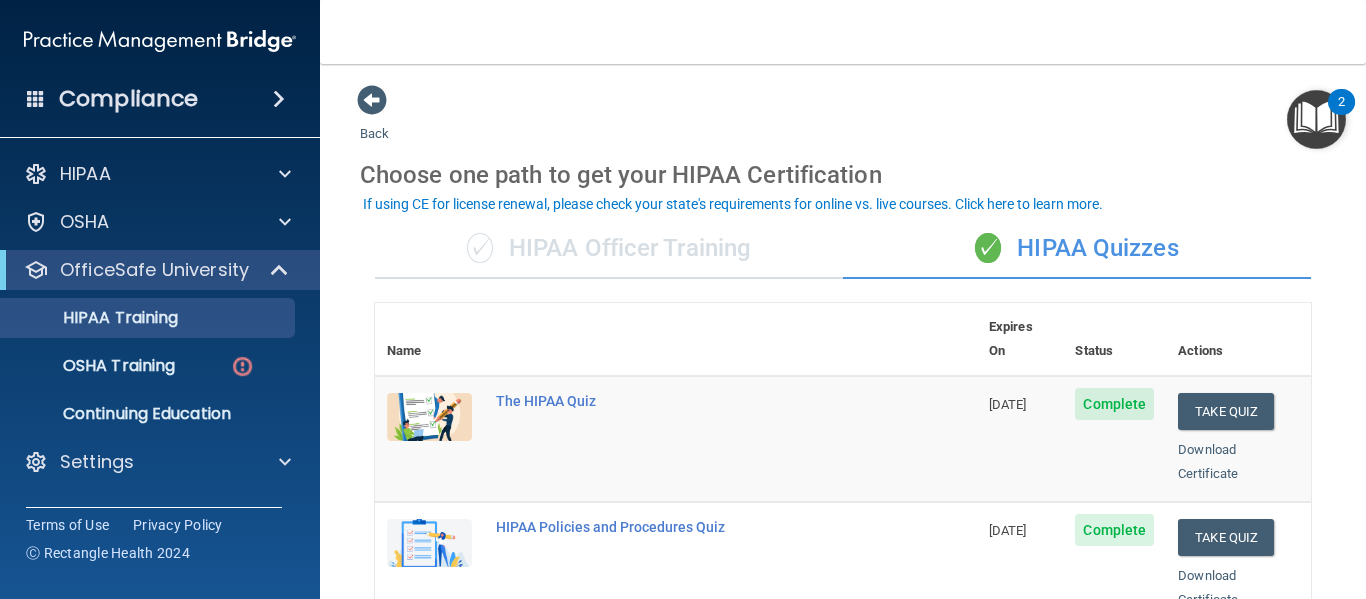click at bounding box center [1316, 119] 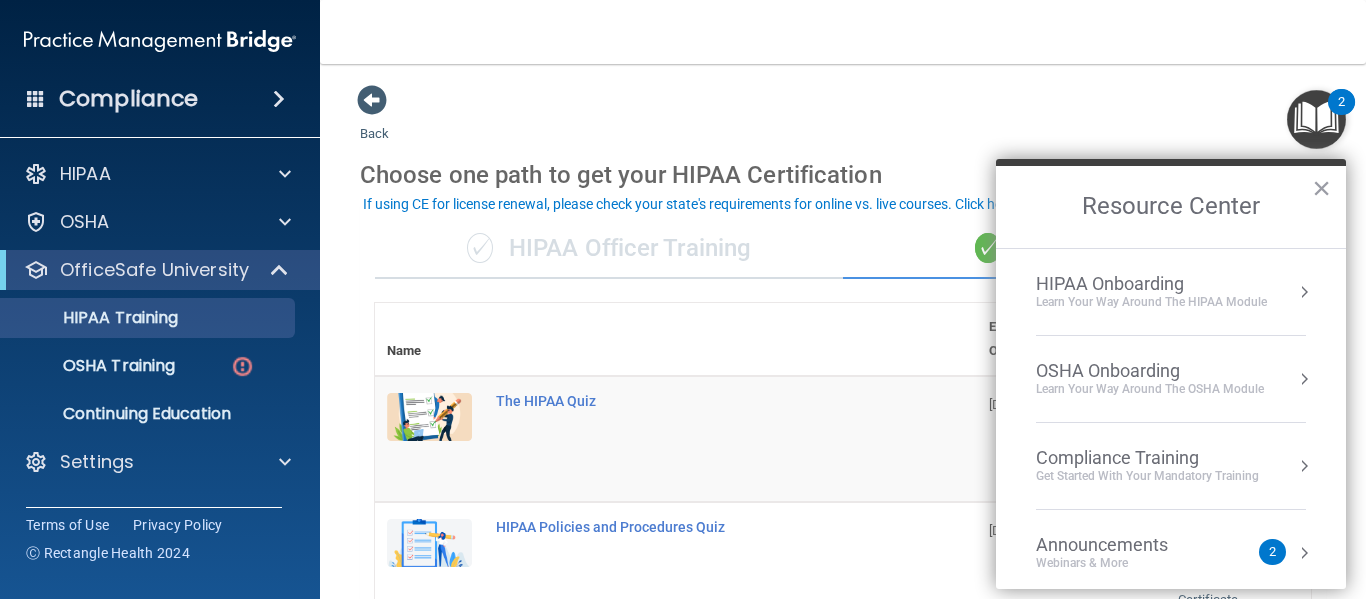 click on "OSHA Onboarding" at bounding box center (1150, 371) 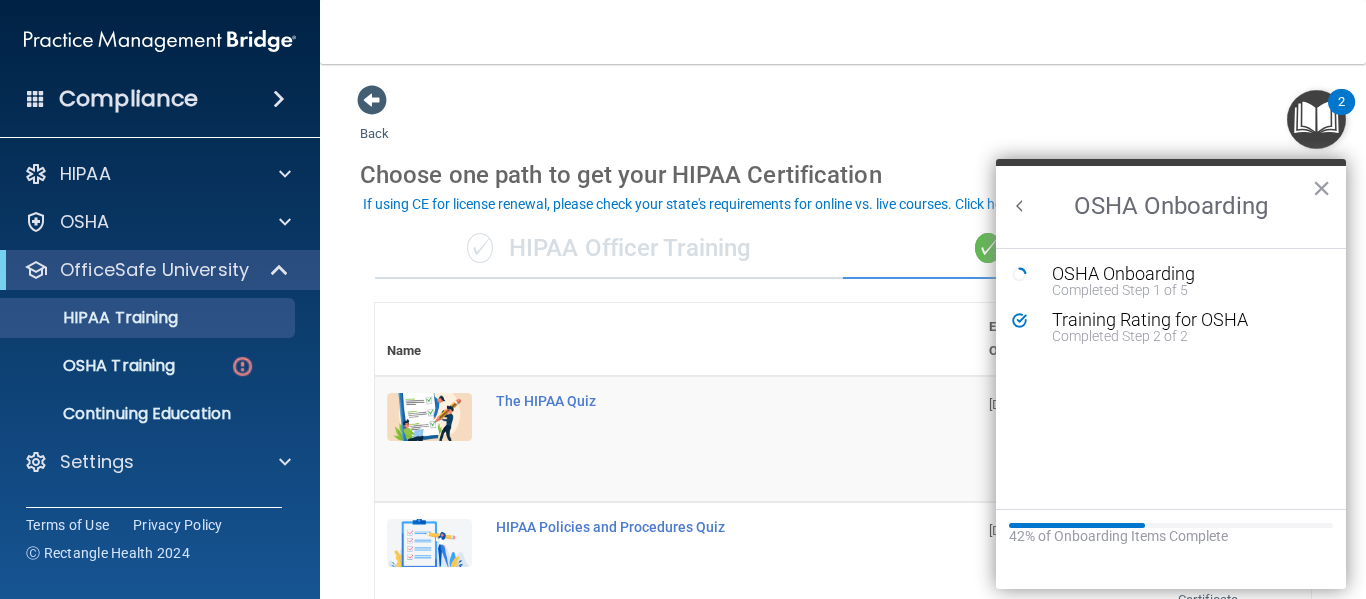 scroll, scrollTop: 0, scrollLeft: 0, axis: both 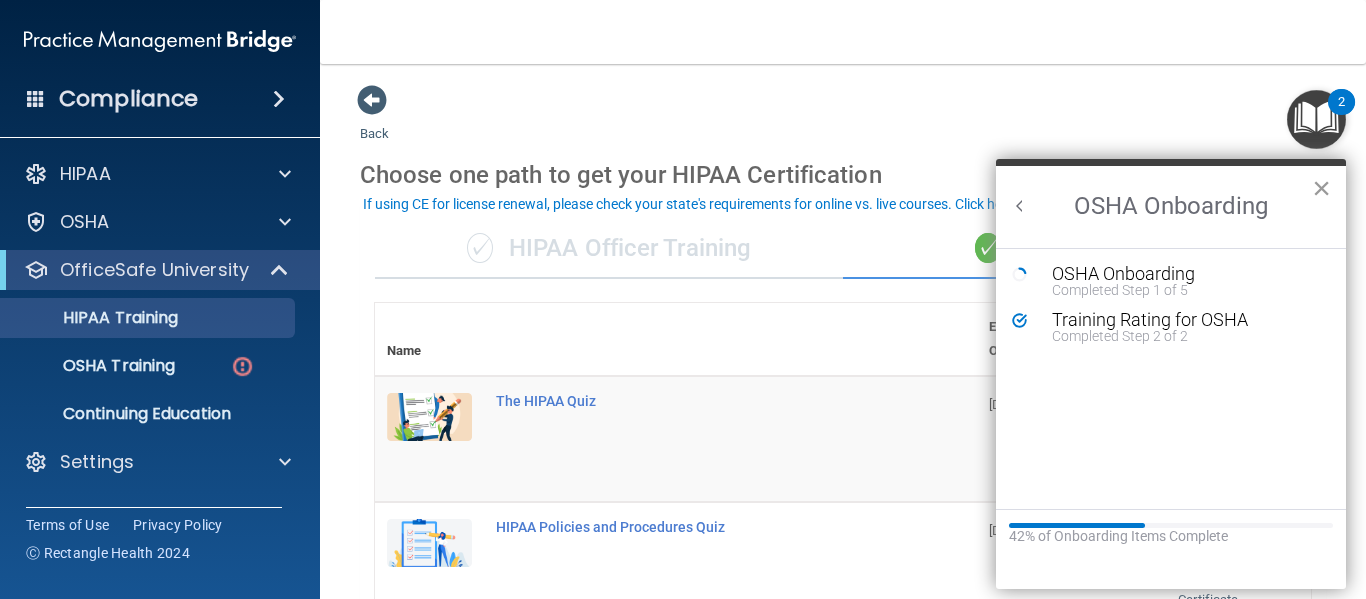 click on "×" at bounding box center [1321, 188] 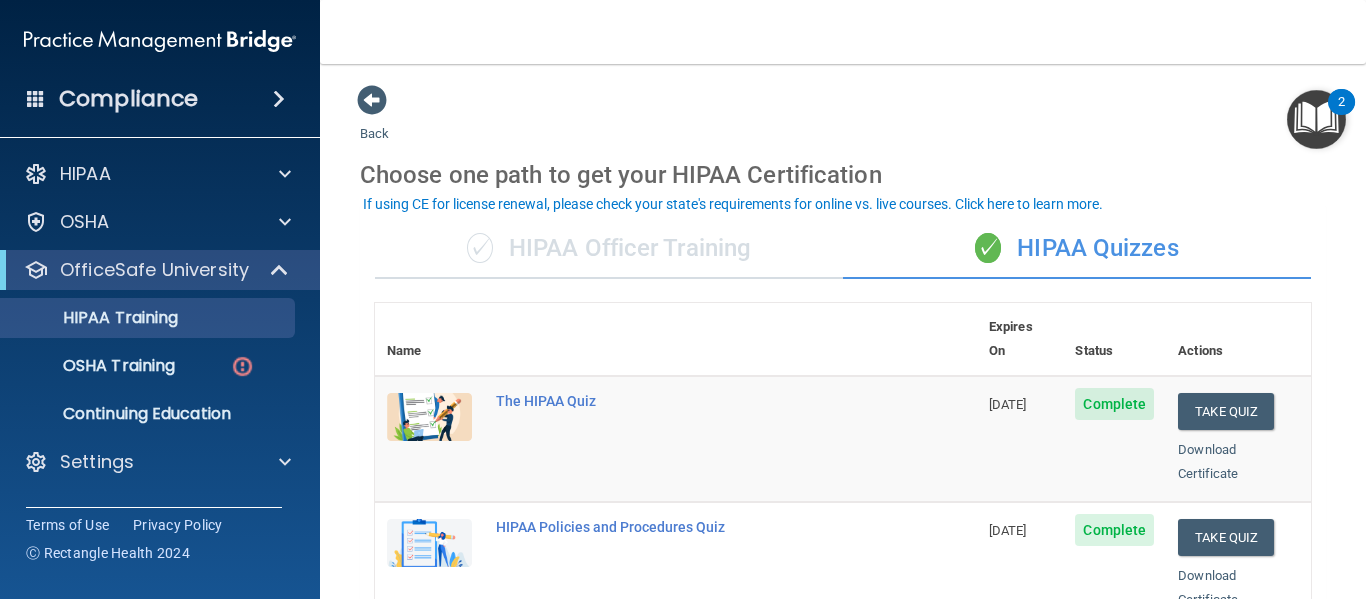 click at bounding box center (1316, 119) 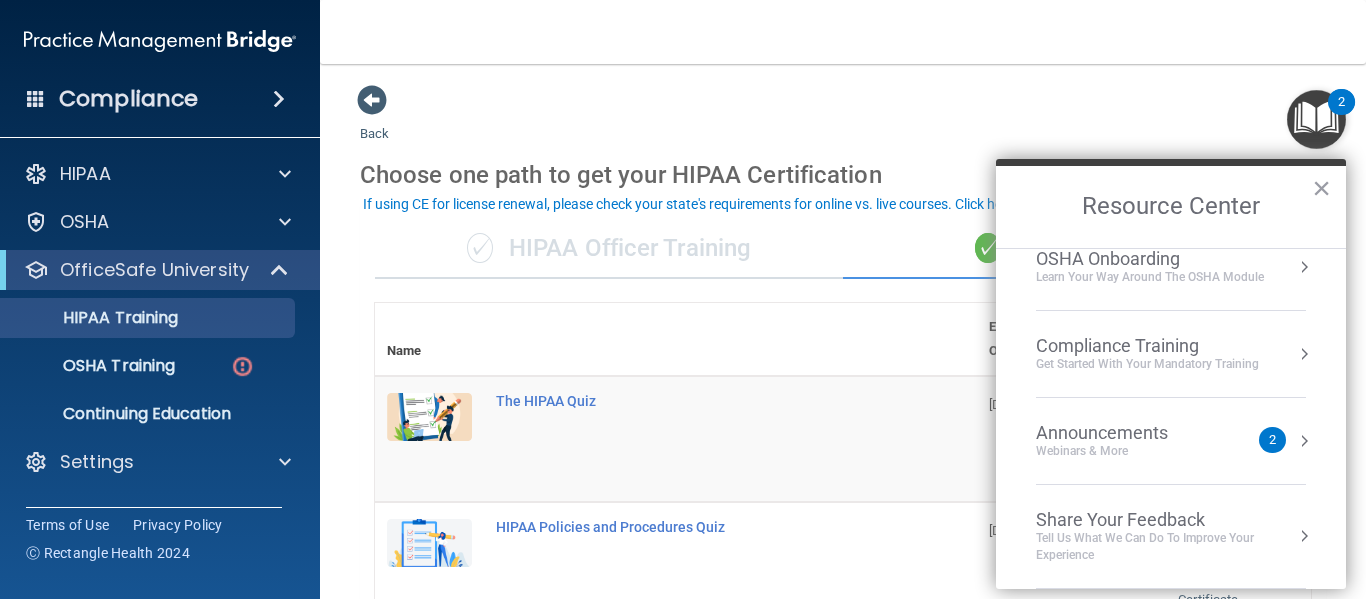 scroll, scrollTop: 111, scrollLeft: 0, axis: vertical 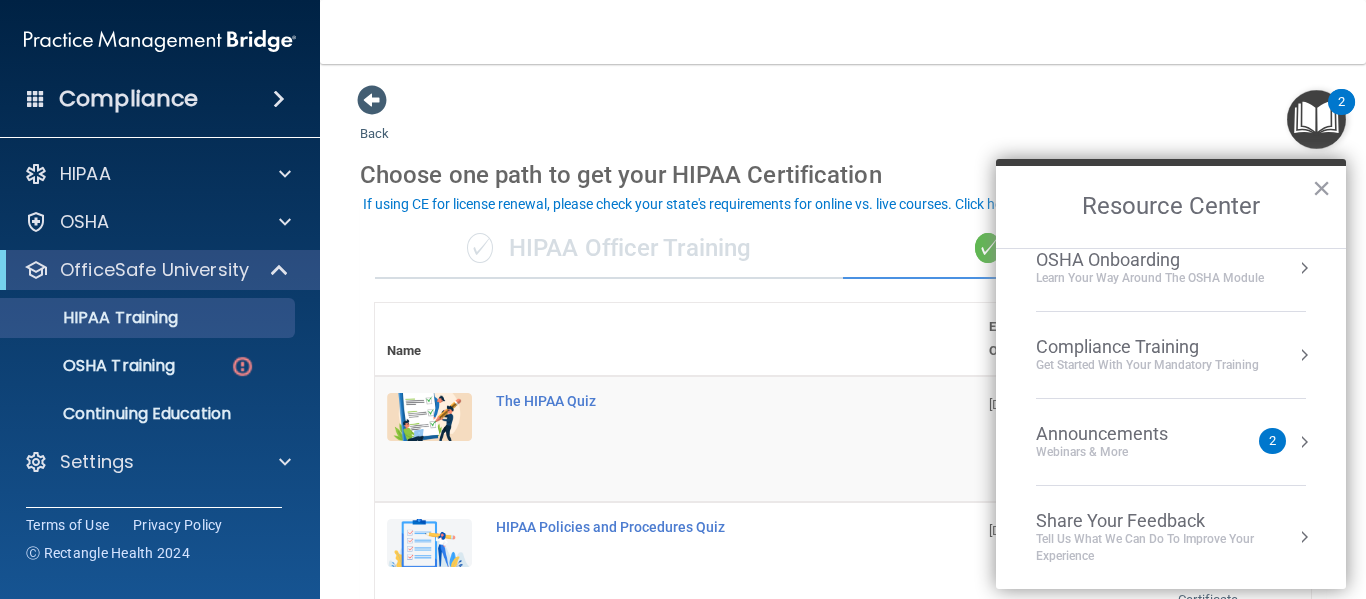 click on "Announcements" at bounding box center [1122, 434] 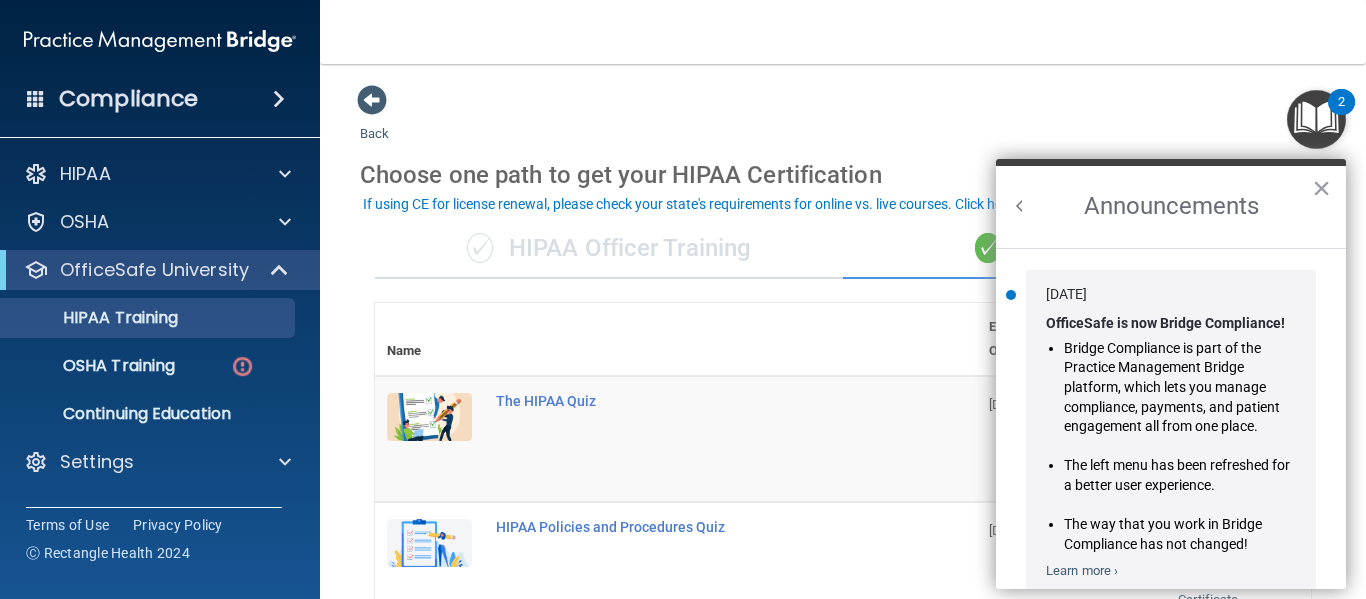 scroll, scrollTop: 0, scrollLeft: 0, axis: both 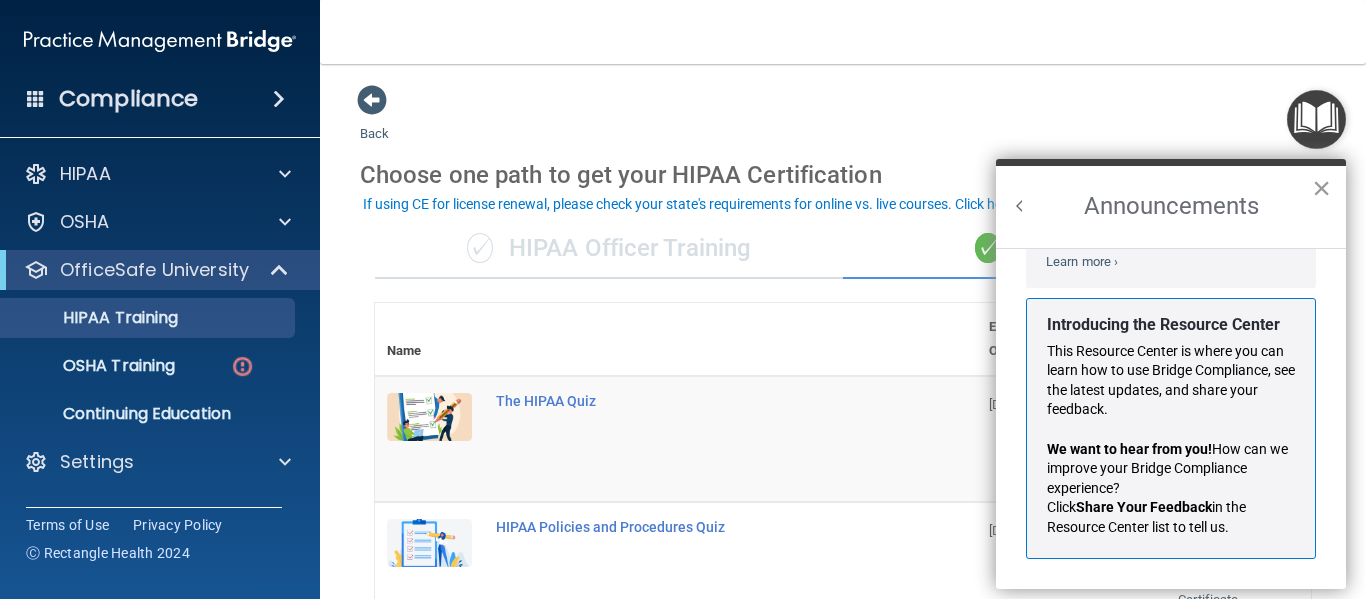 click on "×" at bounding box center [1321, 188] 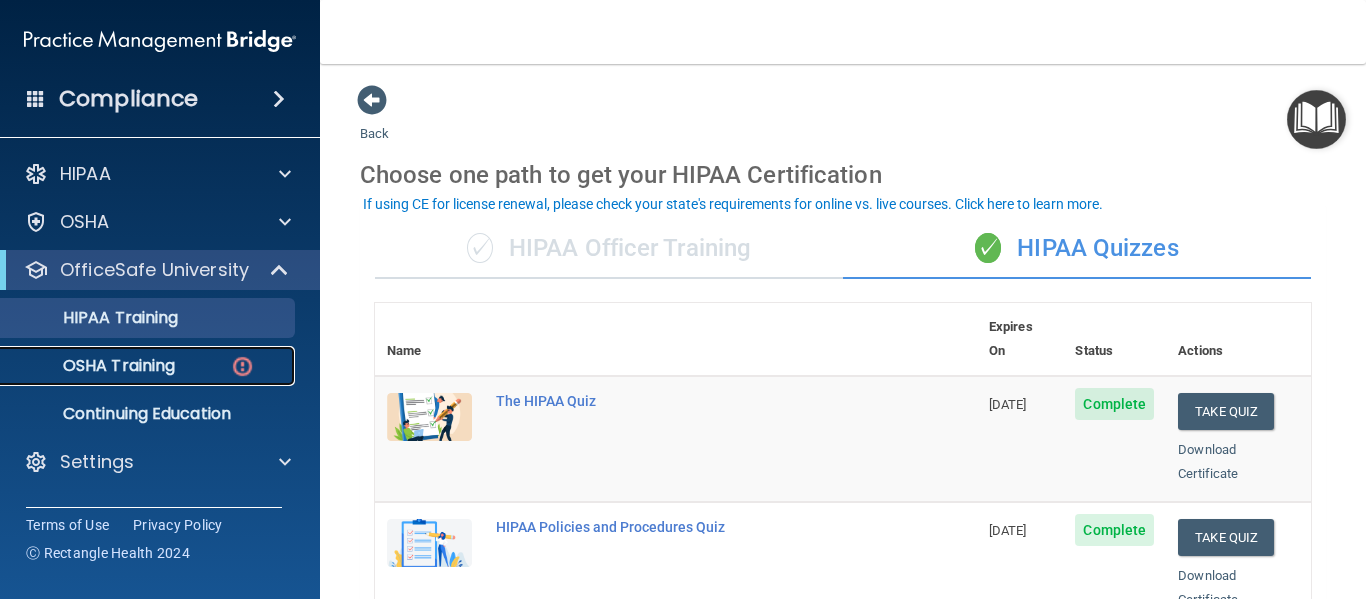 click on "OSHA Training" at bounding box center [137, 366] 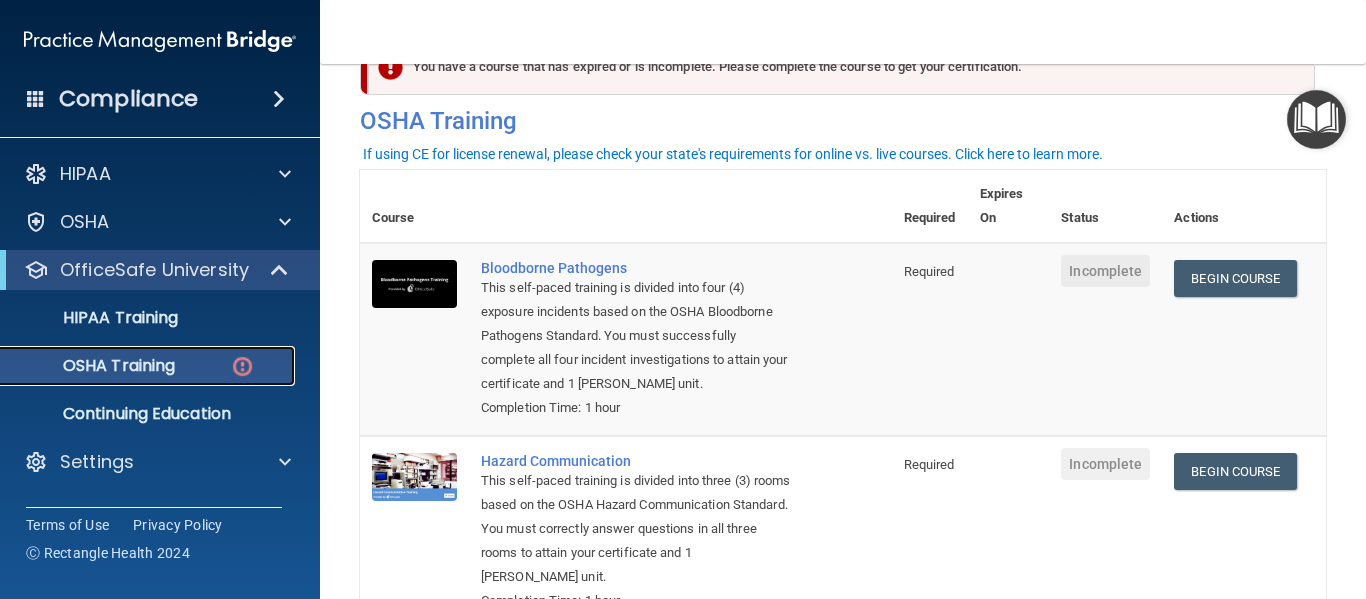 scroll, scrollTop: 0, scrollLeft: 0, axis: both 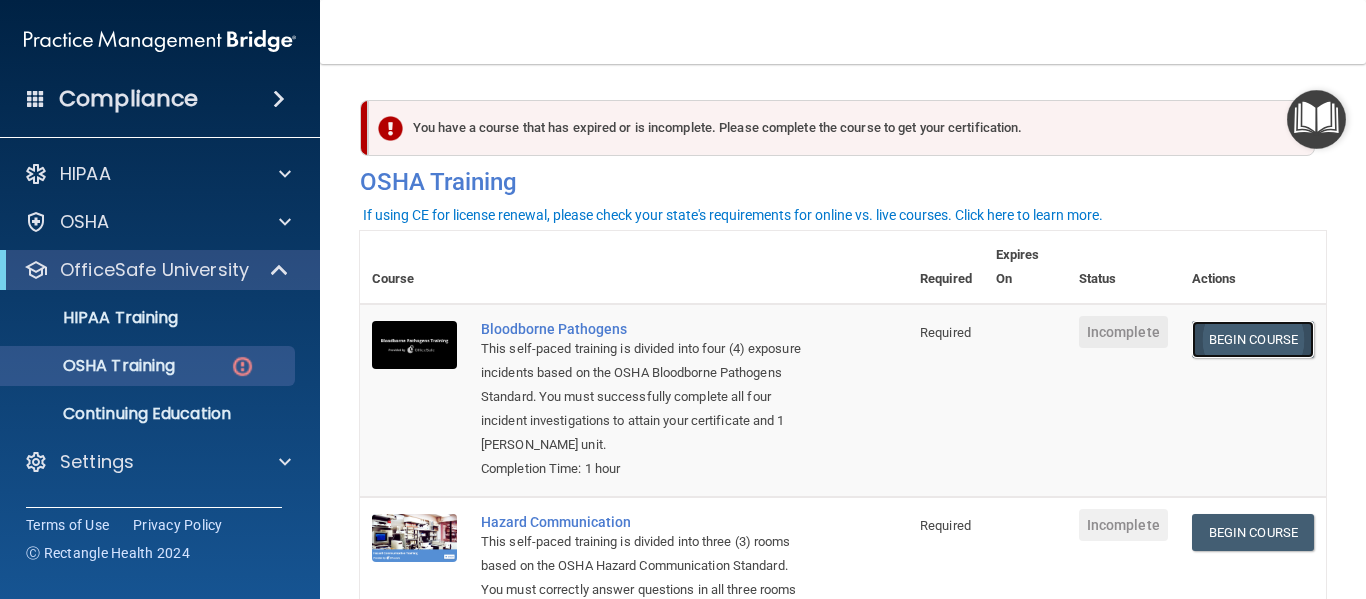 click on "Begin Course" at bounding box center [1253, 339] 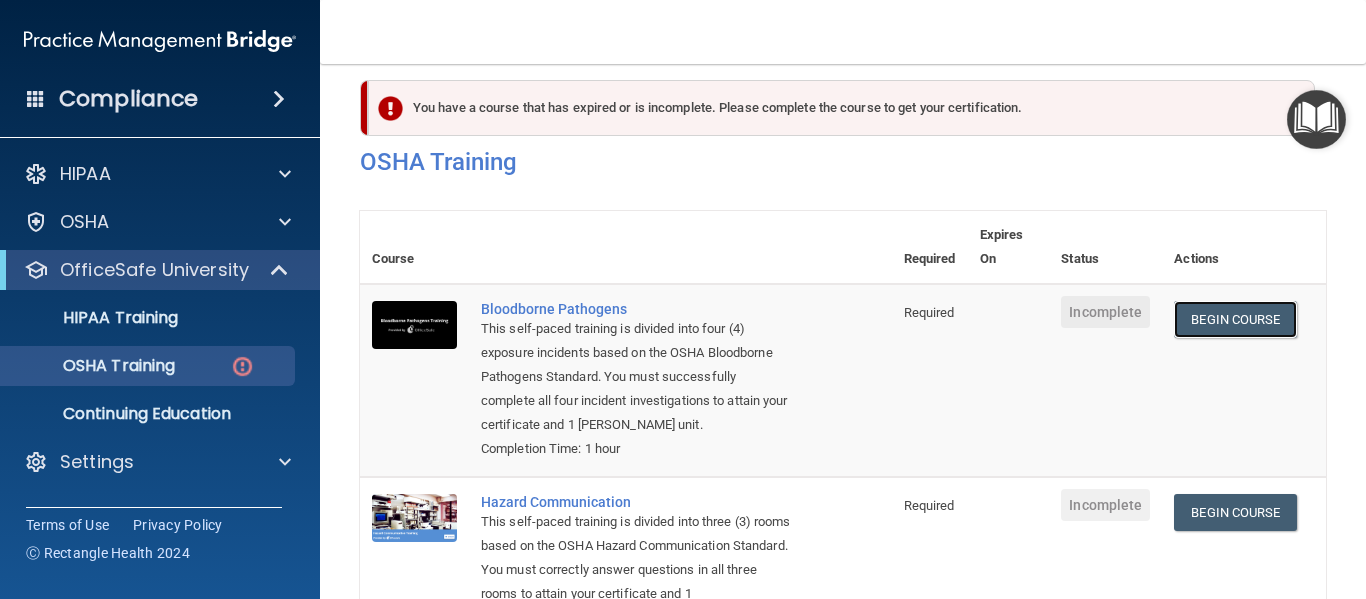 scroll, scrollTop: 0, scrollLeft: 0, axis: both 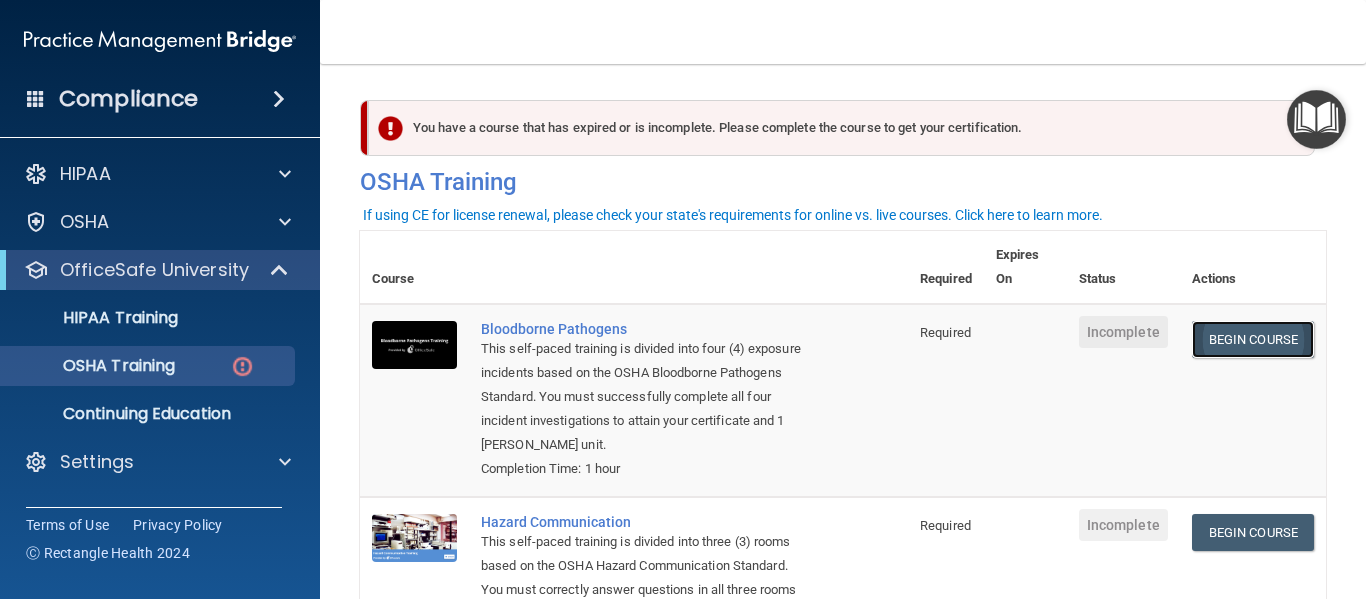 click on "Begin Course" at bounding box center (1253, 339) 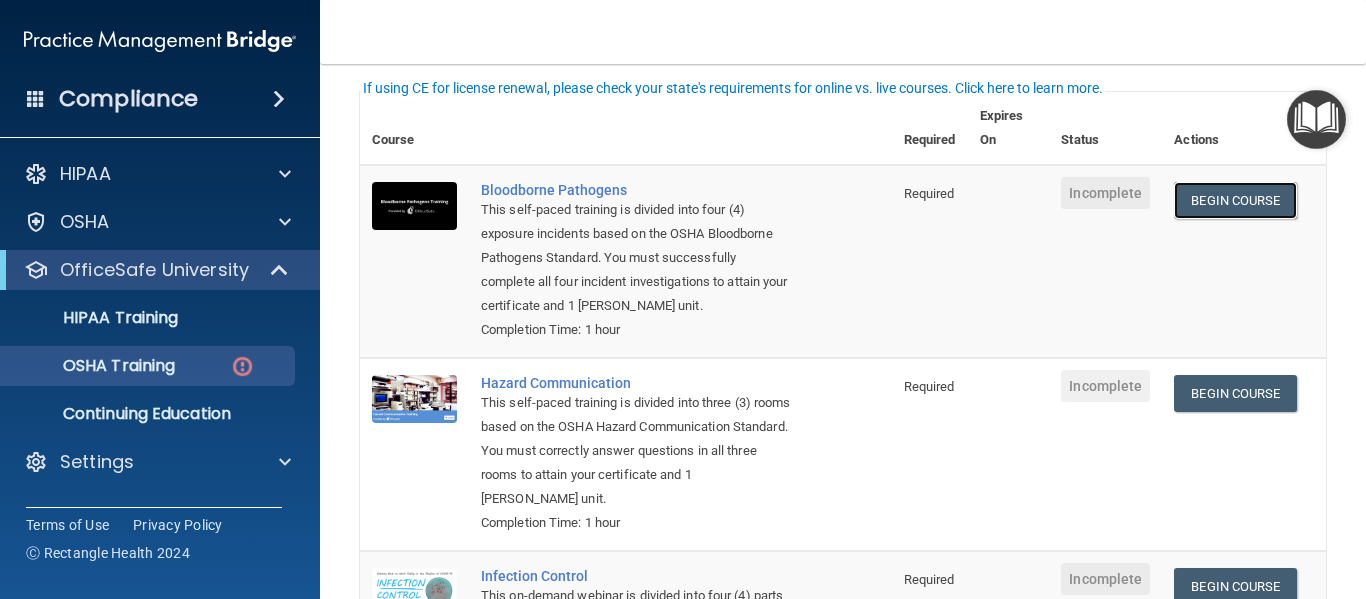 scroll, scrollTop: 144, scrollLeft: 0, axis: vertical 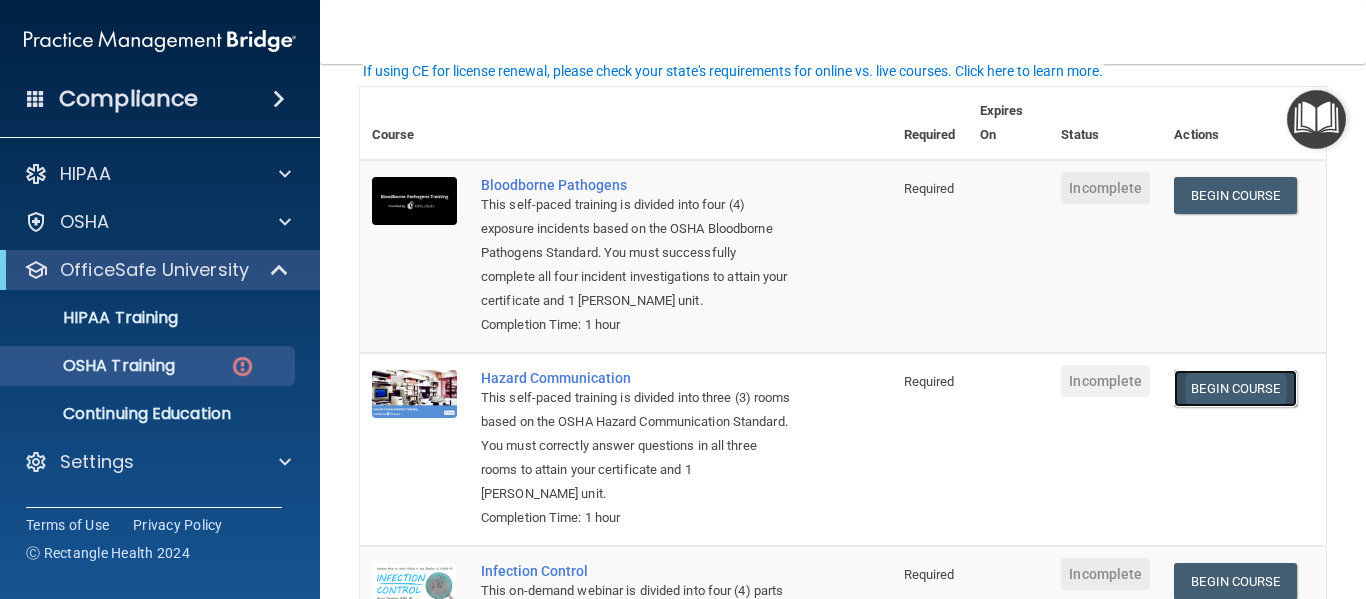 click on "Begin Course" at bounding box center [1235, 388] 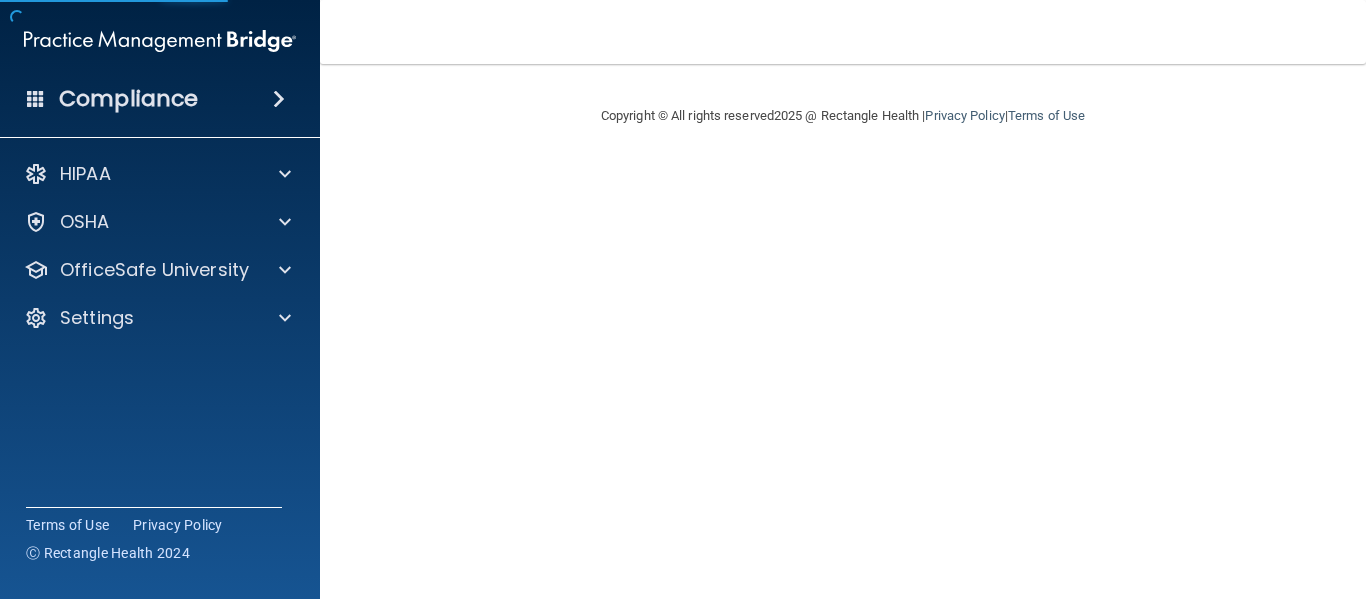 scroll, scrollTop: 0, scrollLeft: 0, axis: both 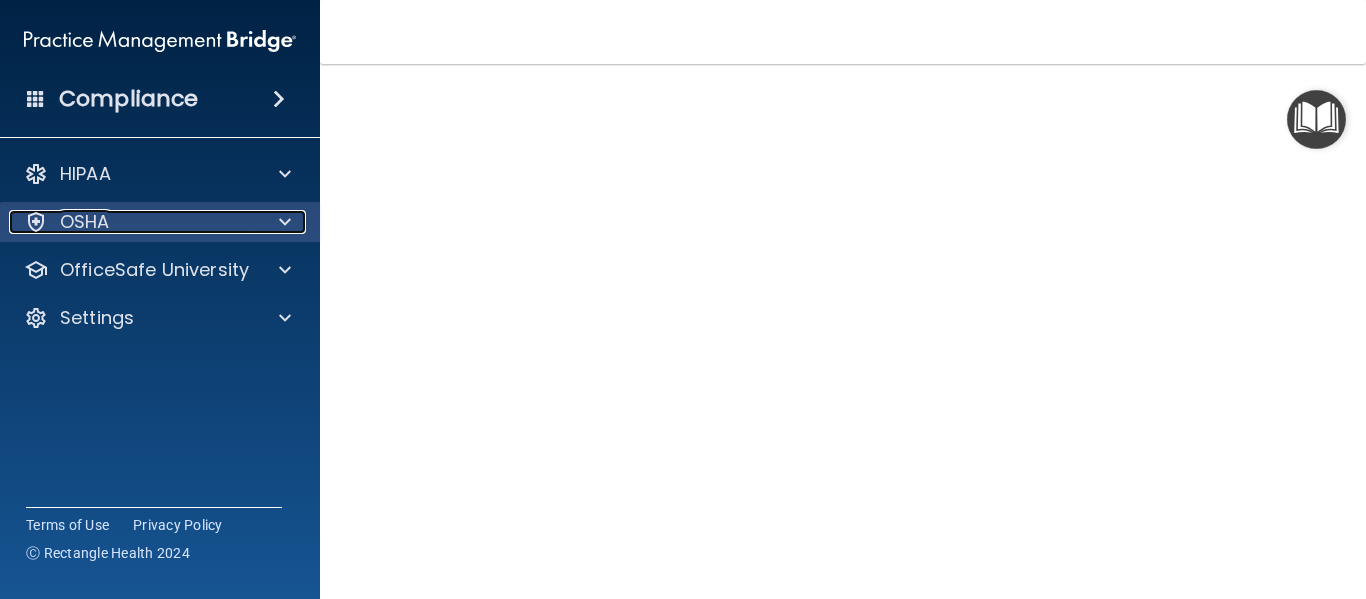 click at bounding box center (282, 222) 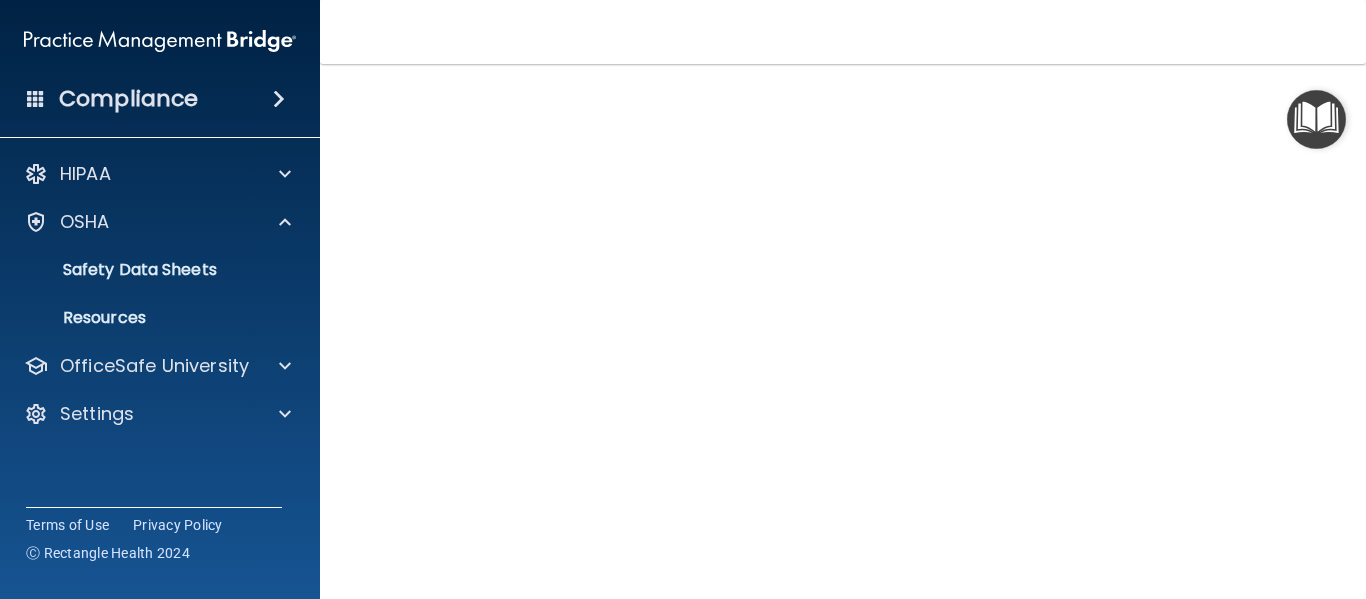 click at bounding box center [1316, 119] 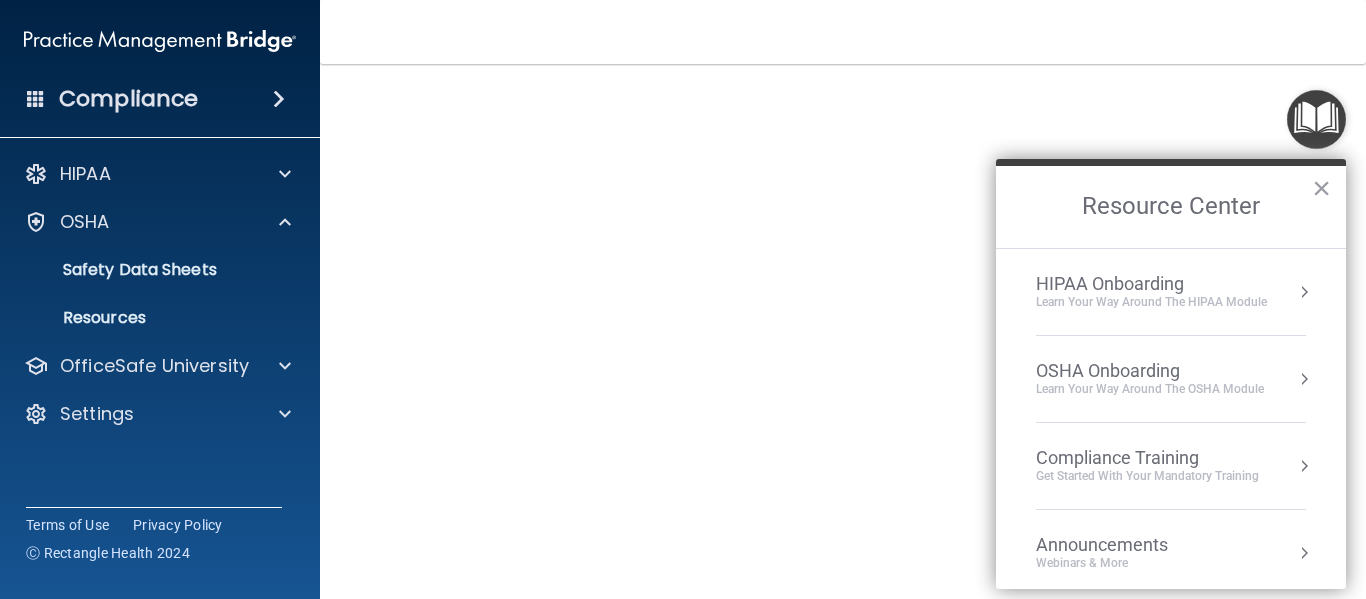click on "OSHA Onboarding" at bounding box center [1150, 371] 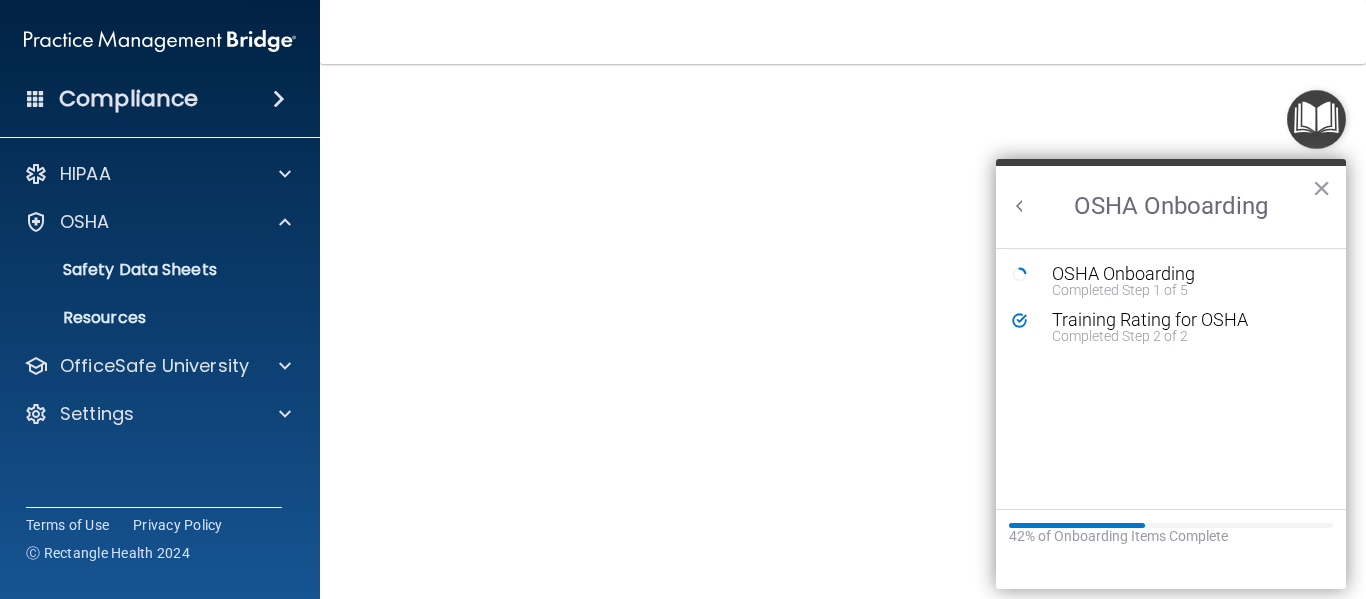 scroll, scrollTop: 0, scrollLeft: 0, axis: both 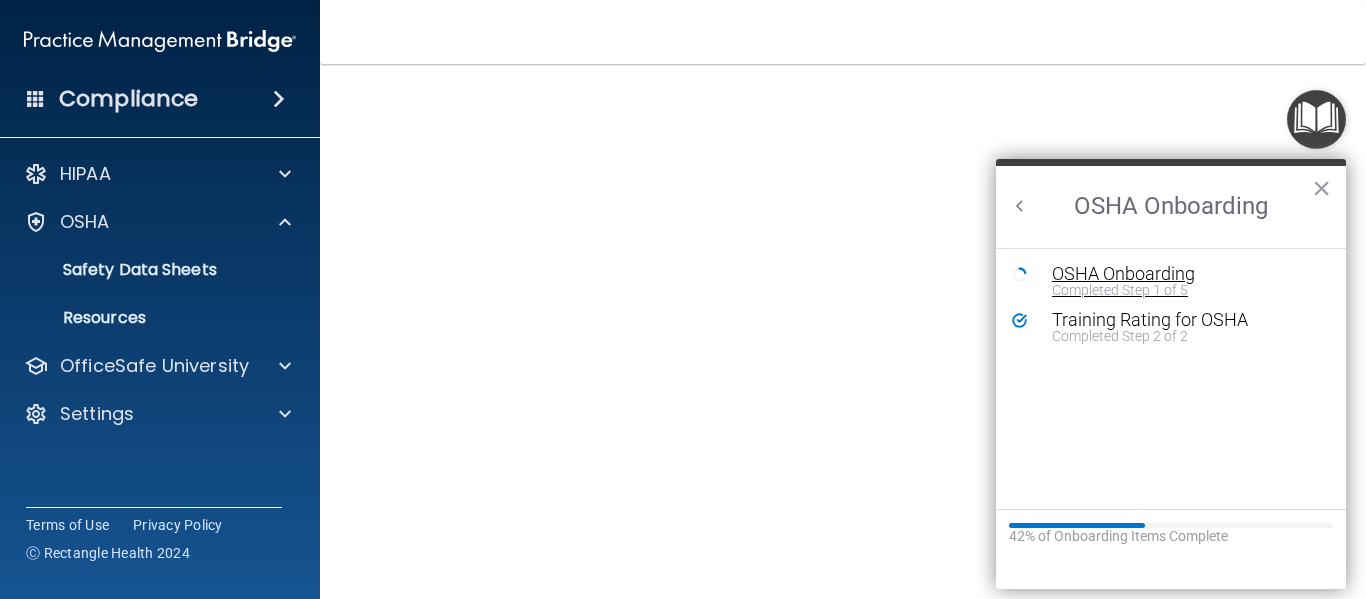 click on "Completed Step 1 of 5" at bounding box center (1186, 290) 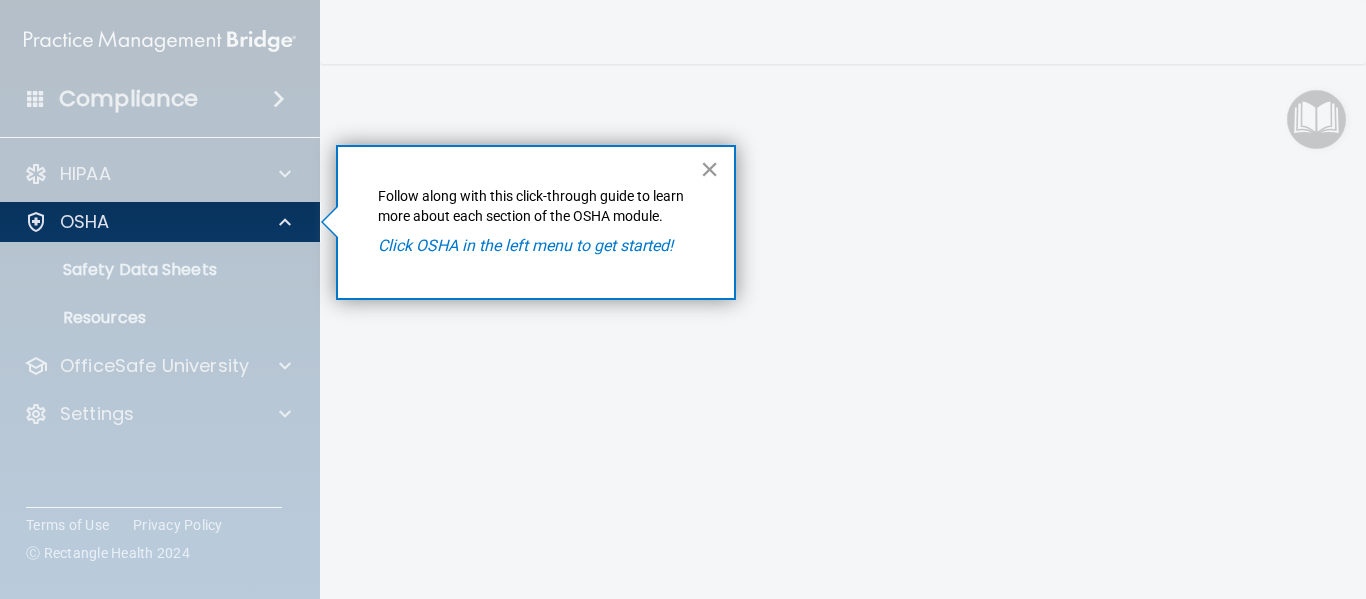 click on "×" at bounding box center (709, 169) 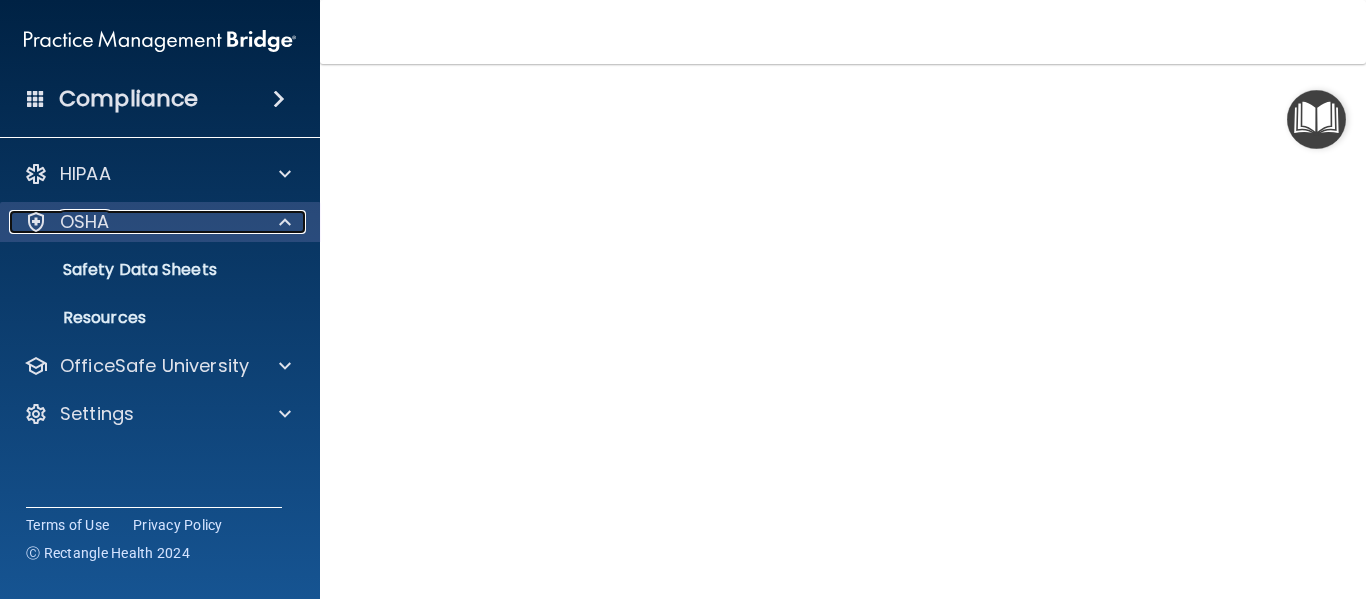click on "OSHA" at bounding box center [85, 222] 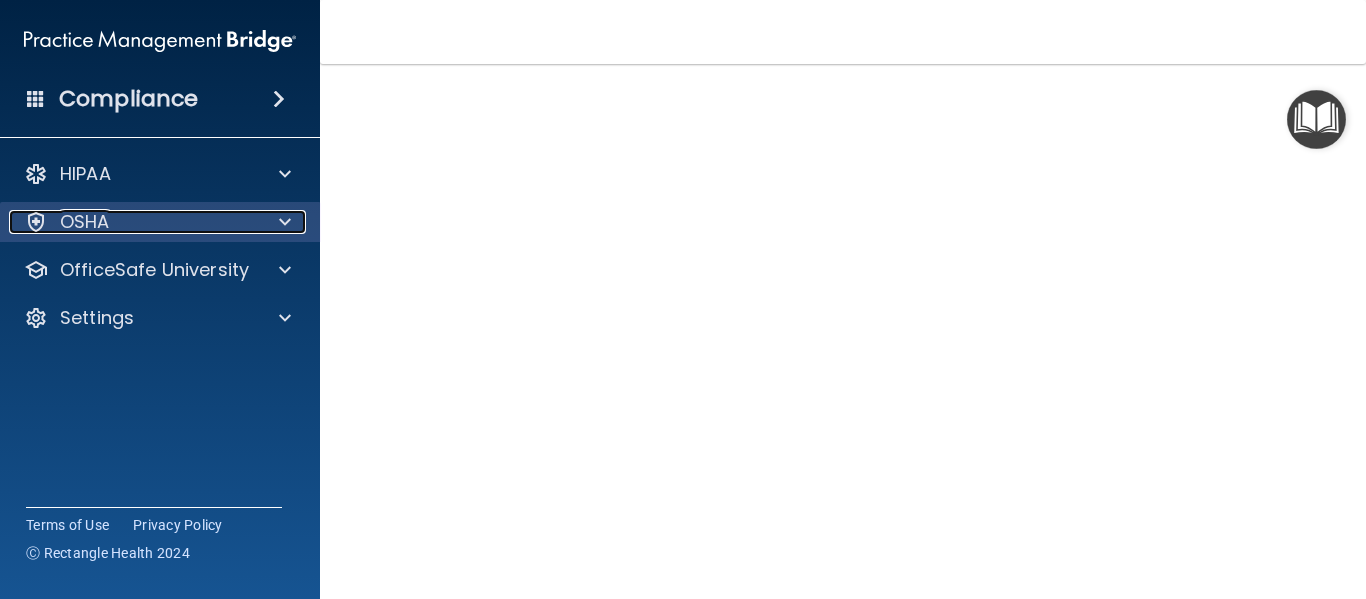 click on "OSHA" at bounding box center (85, 222) 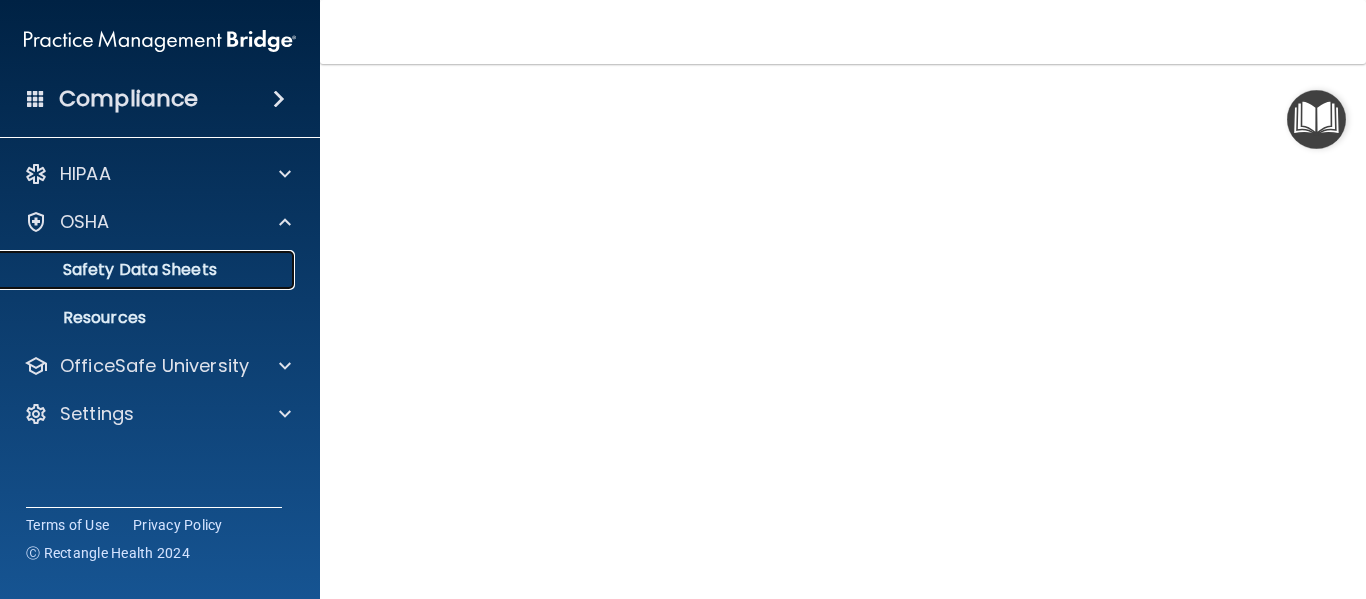 click on "Safety Data Sheets" at bounding box center (137, 270) 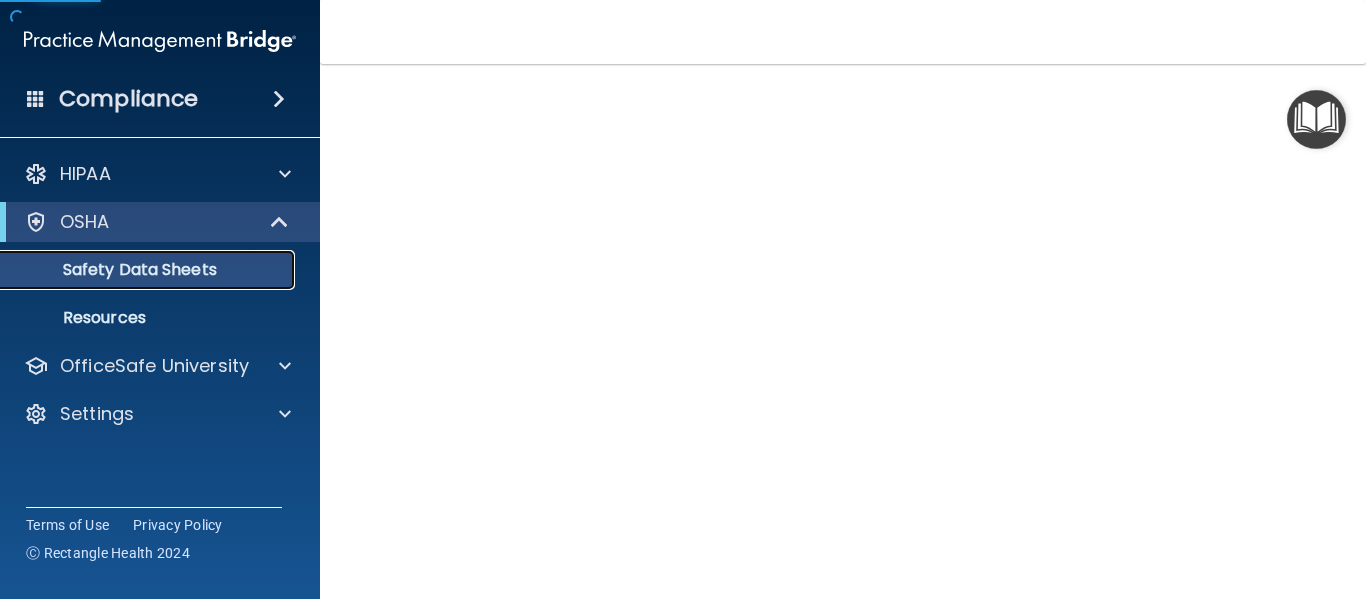 scroll, scrollTop: 0, scrollLeft: 0, axis: both 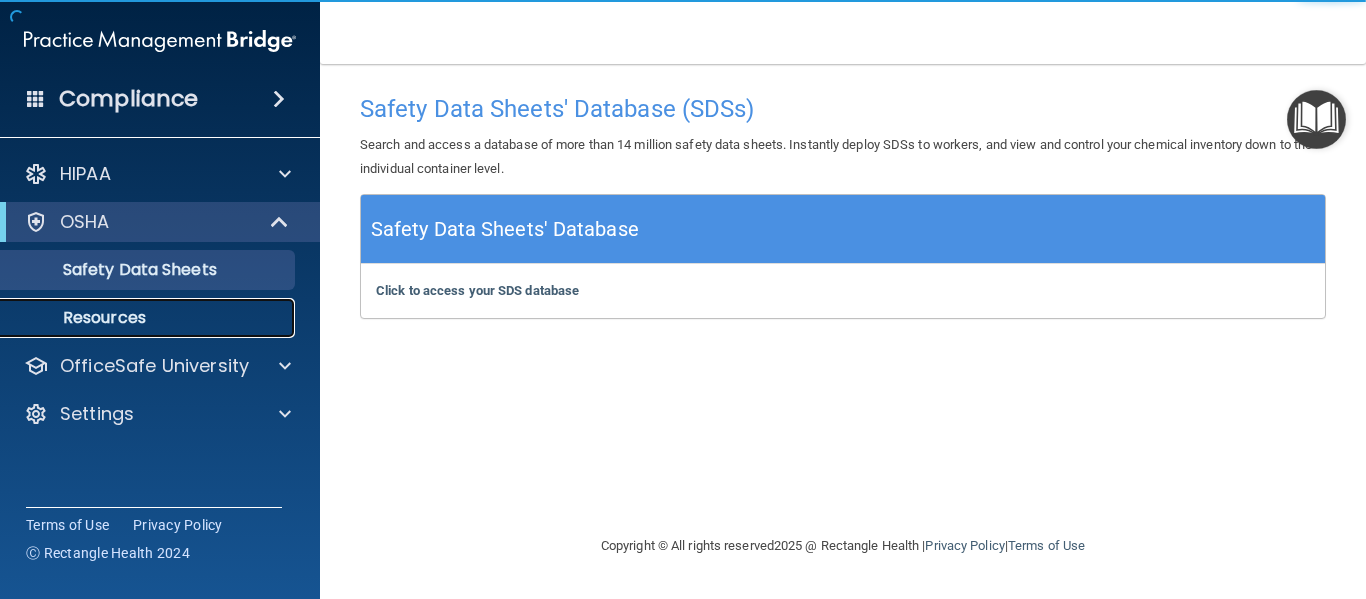 click on "Resources" at bounding box center [149, 318] 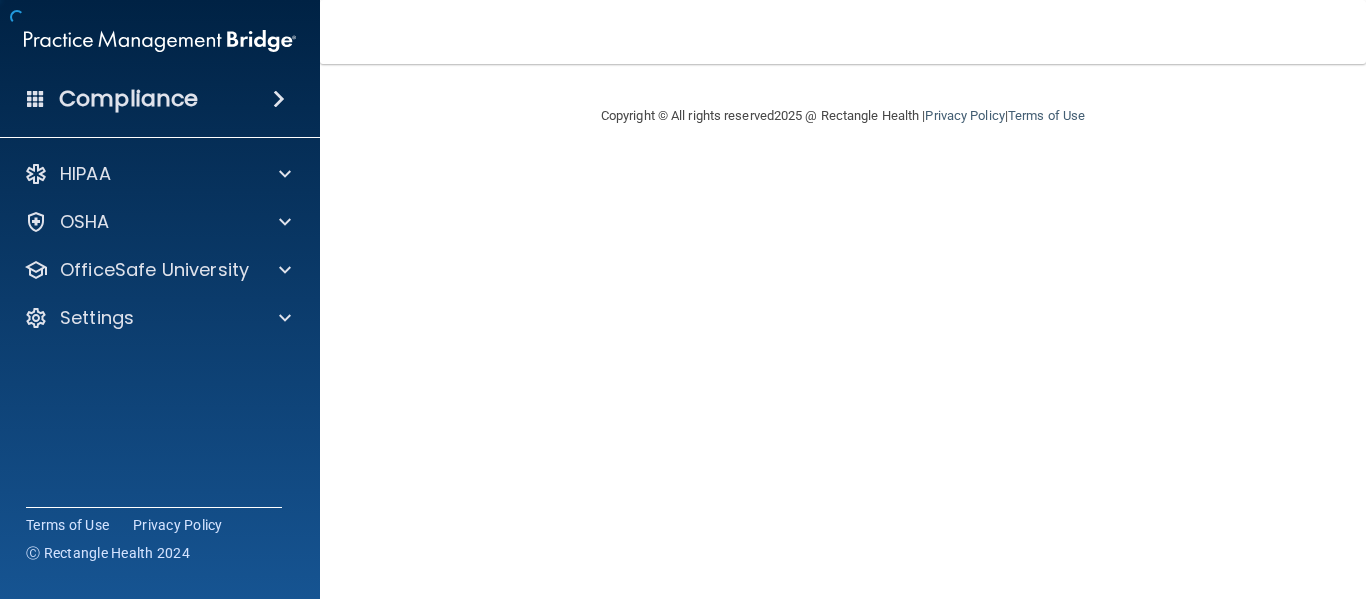scroll, scrollTop: 0, scrollLeft: 0, axis: both 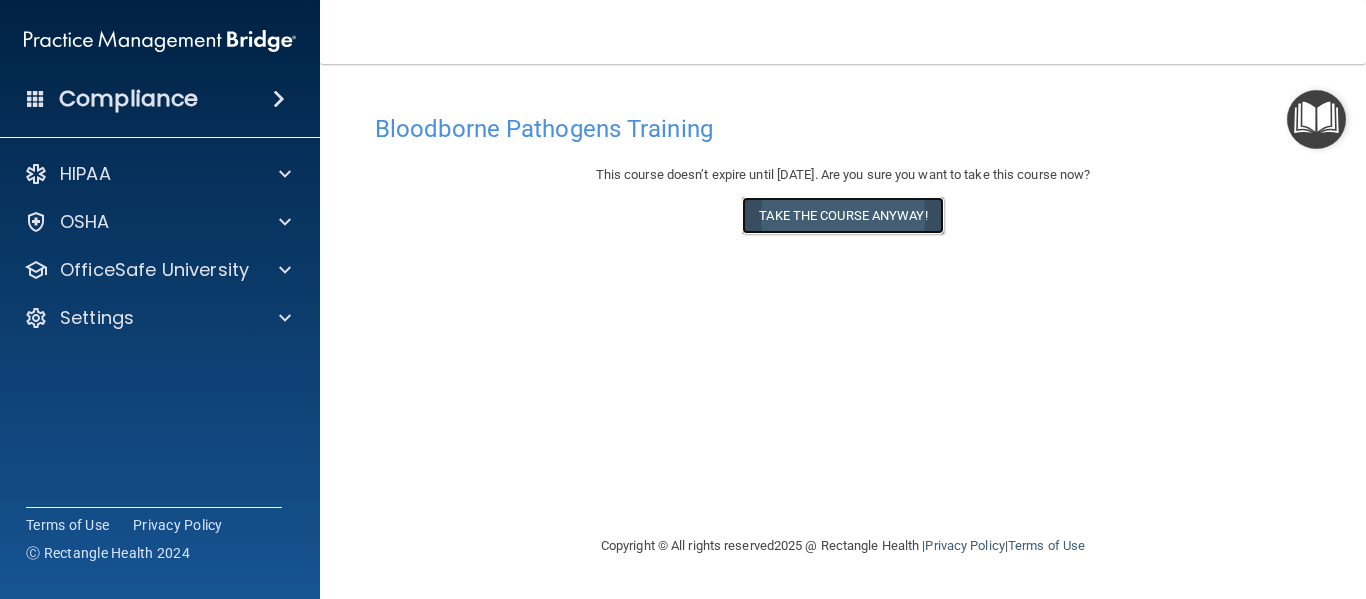 click on "Take the course anyway!" at bounding box center (842, 215) 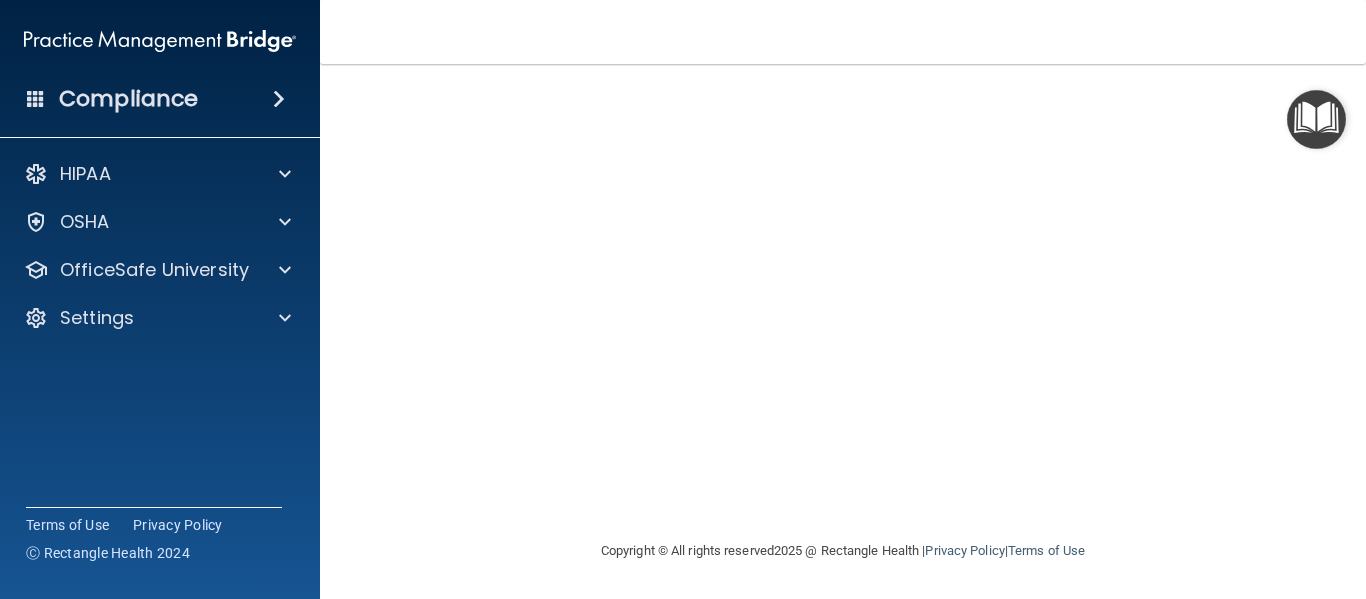 scroll, scrollTop: 0, scrollLeft: 0, axis: both 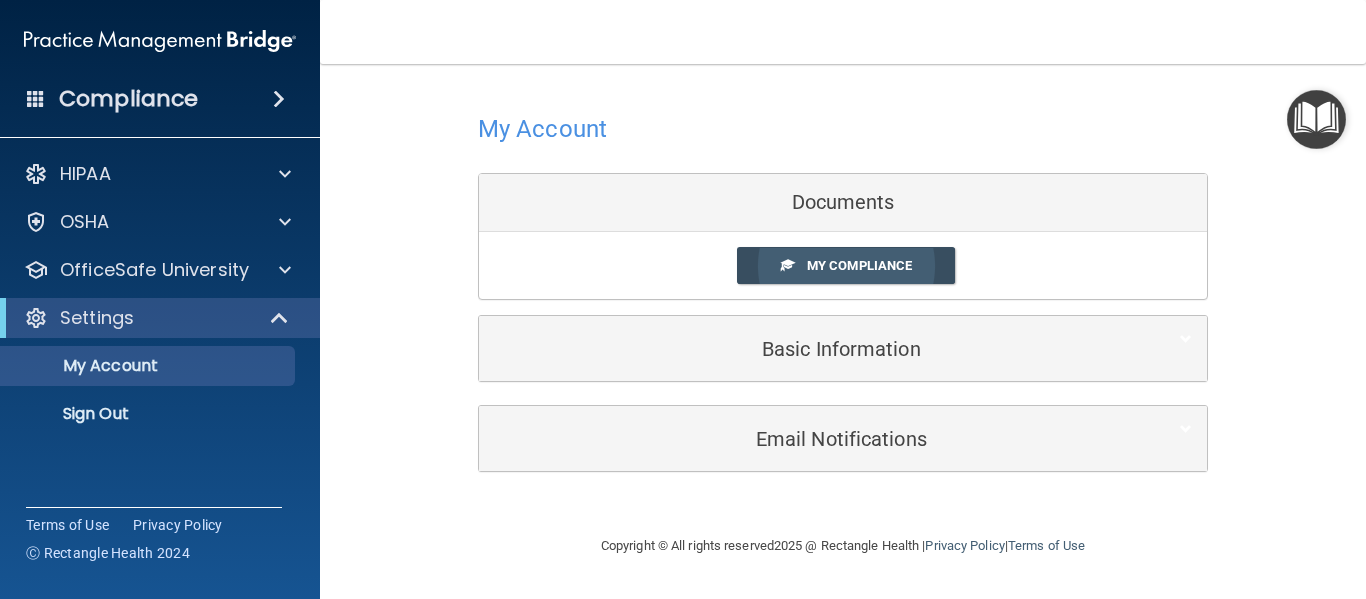 click on "My Compliance" at bounding box center [859, 265] 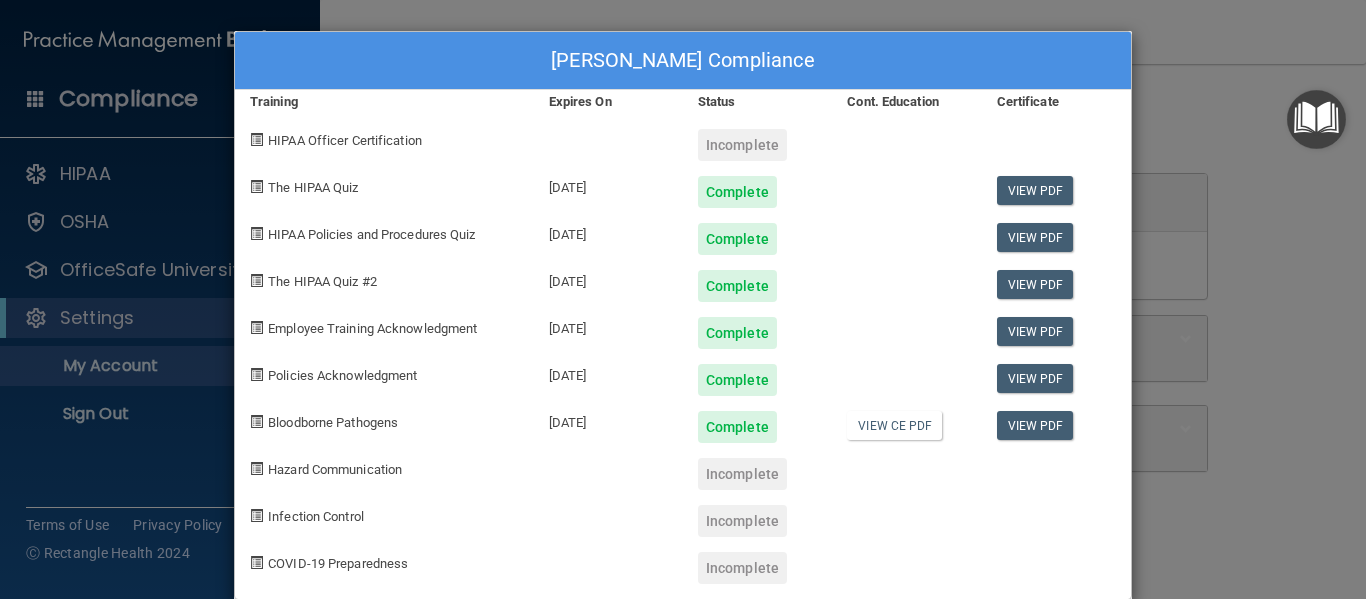 click on "HIPAA Officer Certification" at bounding box center [345, 140] 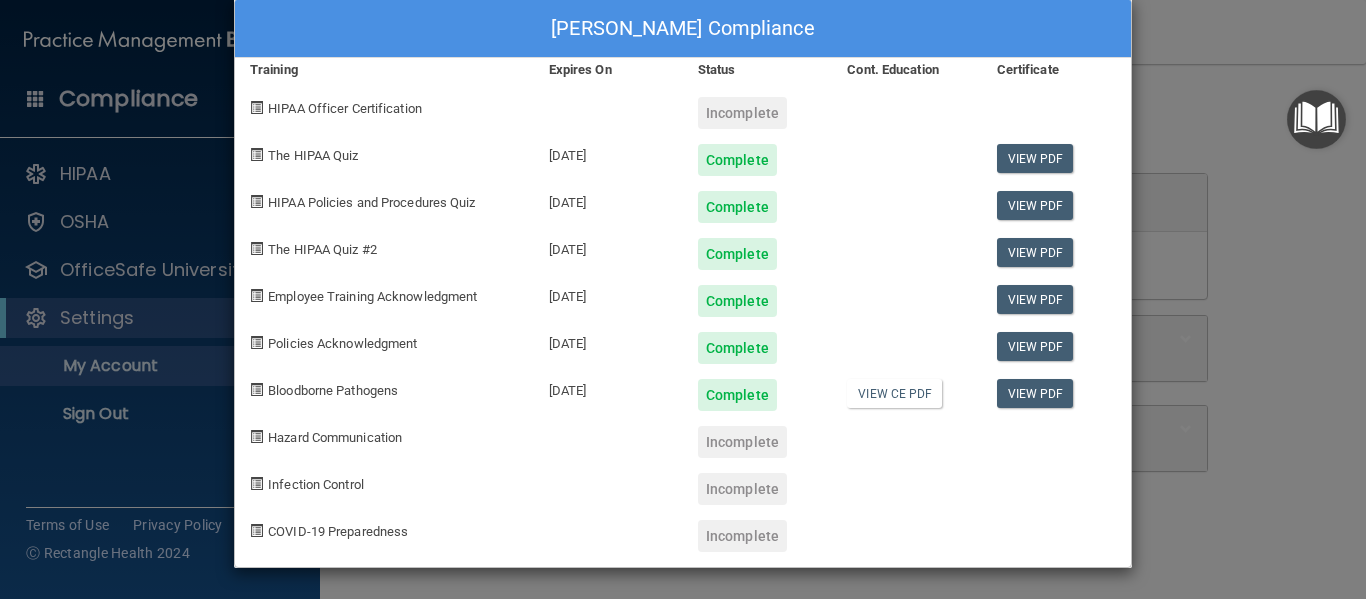 scroll, scrollTop: 0, scrollLeft: 0, axis: both 